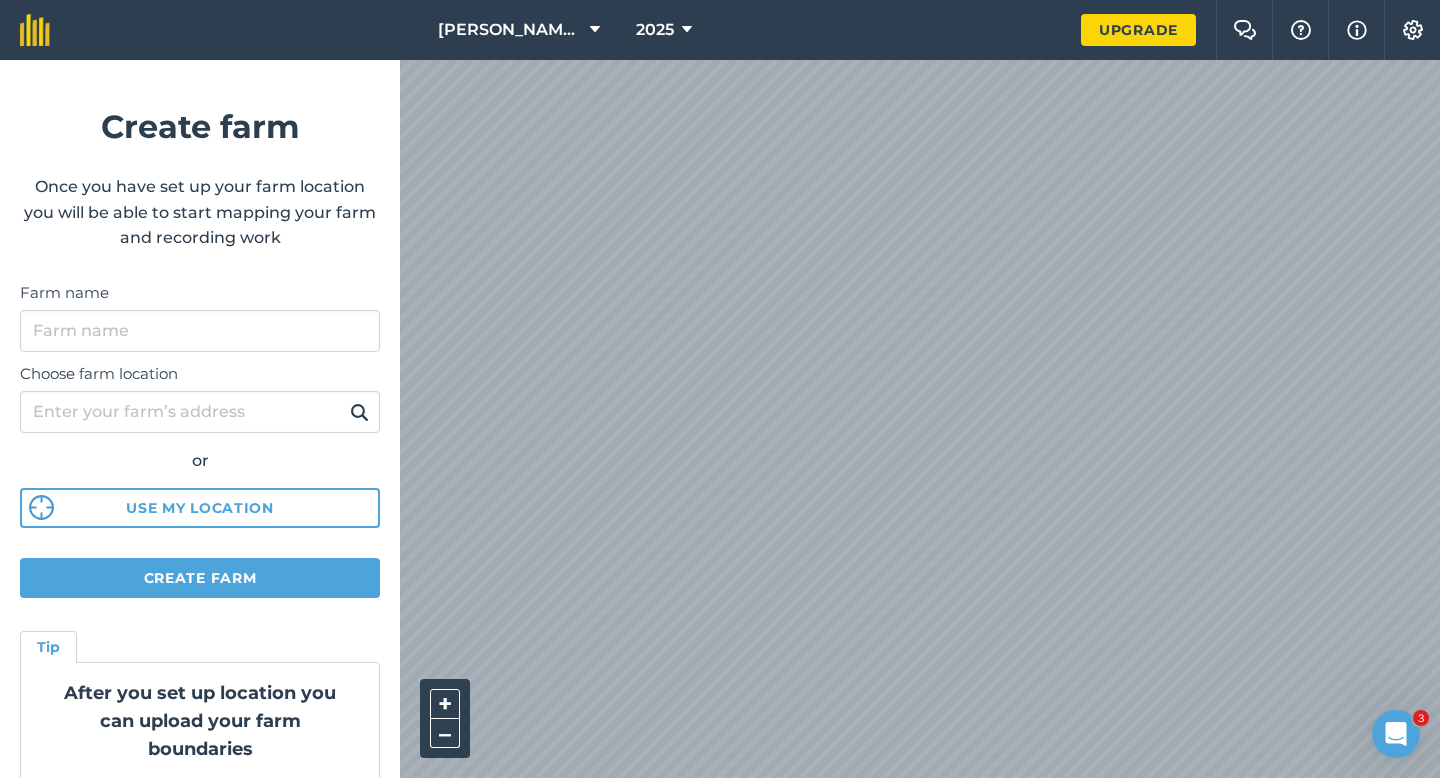 scroll, scrollTop: 0, scrollLeft: 0, axis: both 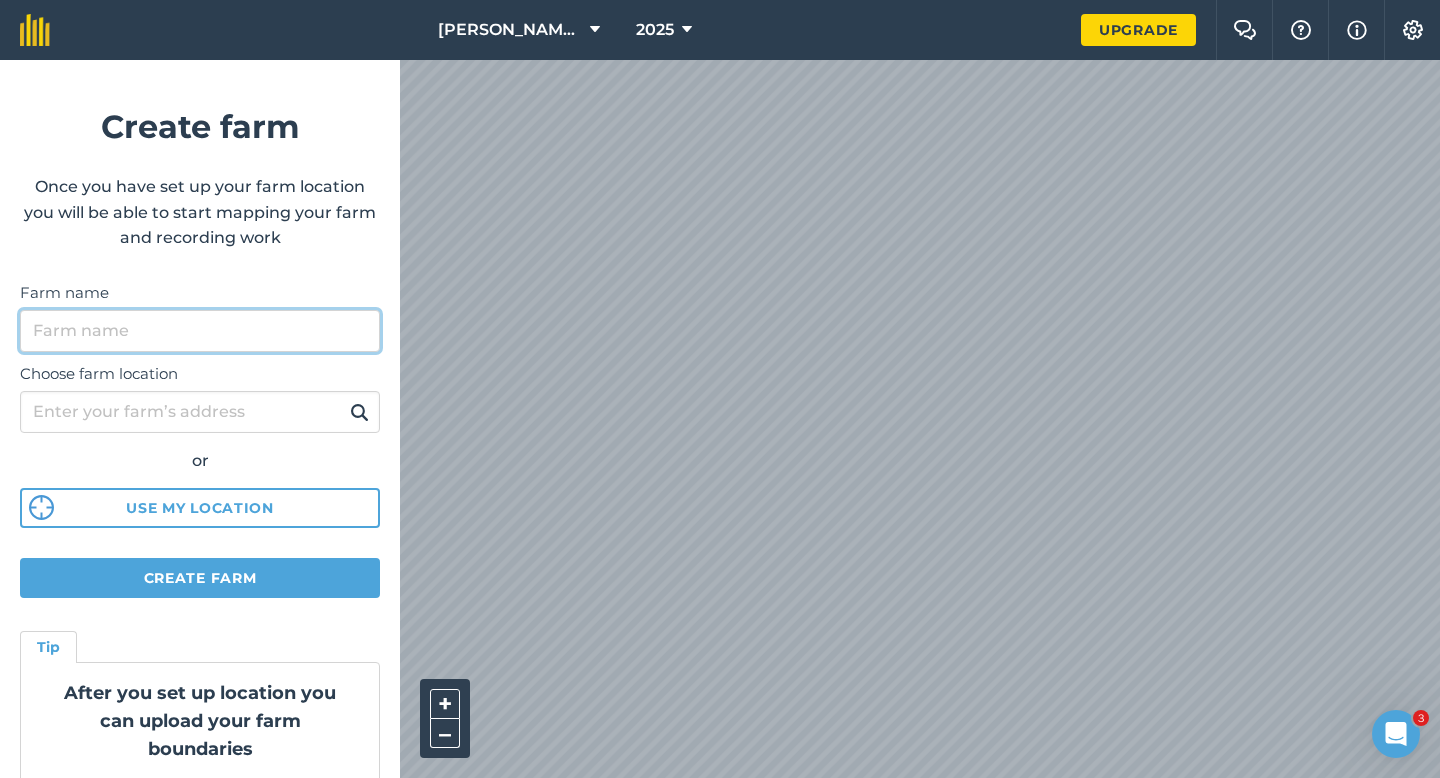 click on "Farm name" at bounding box center (200, 331) 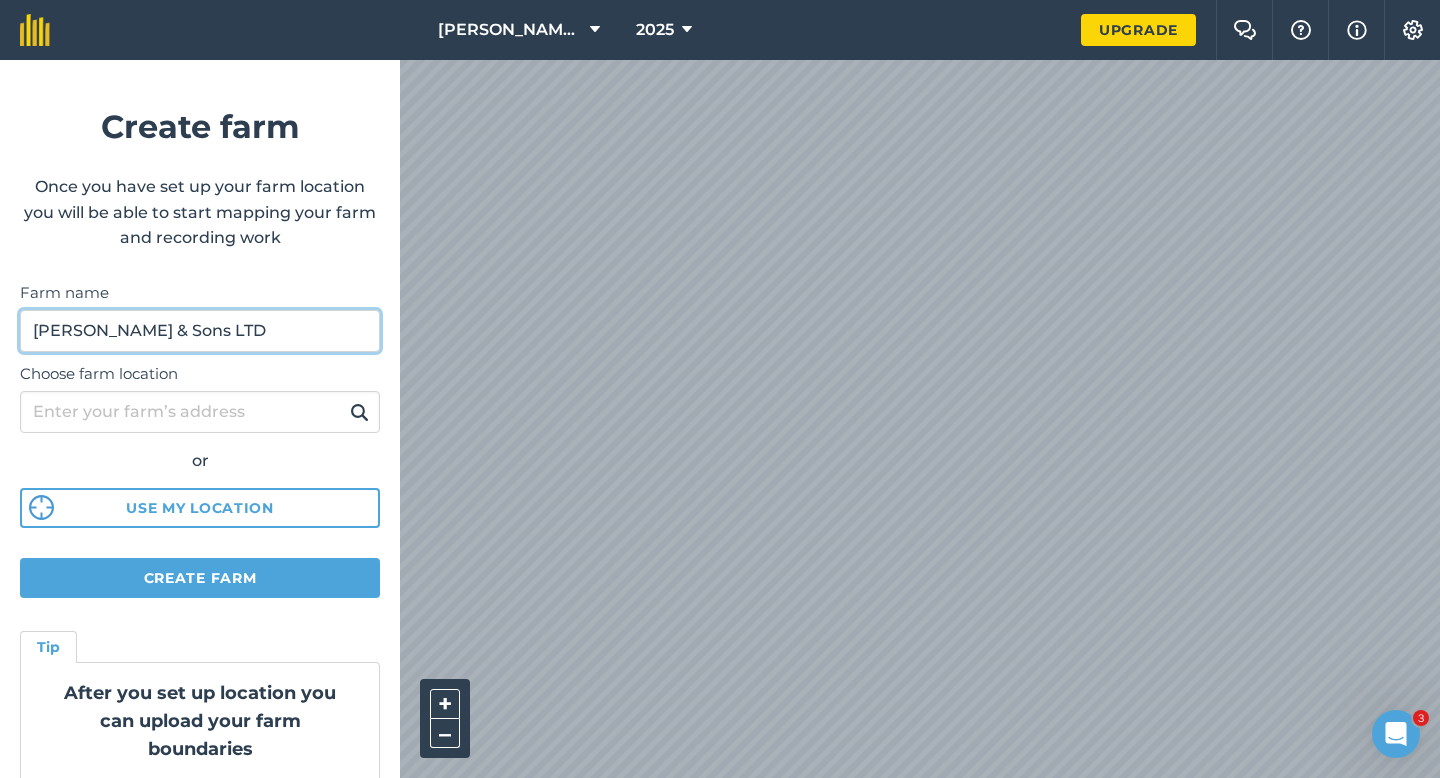 type on "[PERSON_NAME] & Sons LTD" 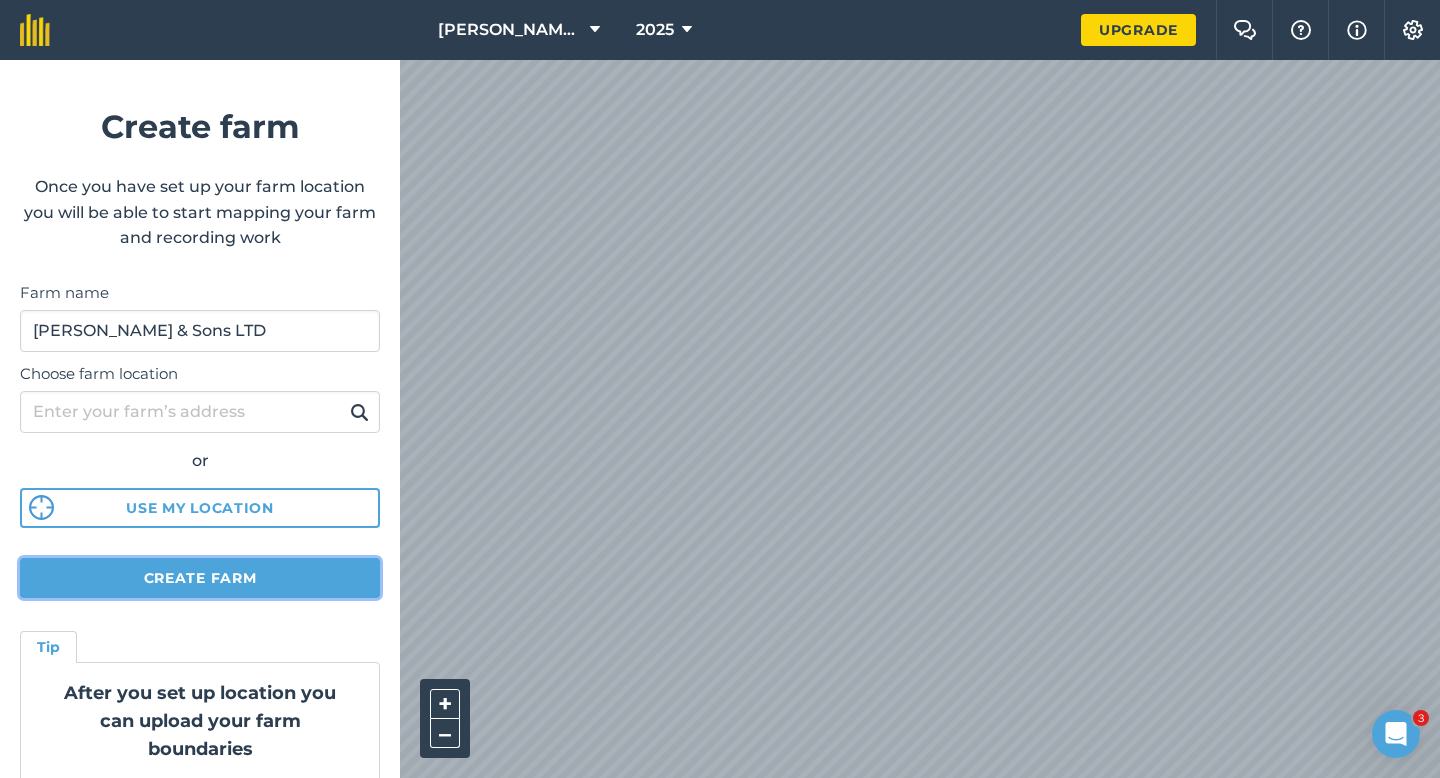click on "Create farm" at bounding box center [200, 578] 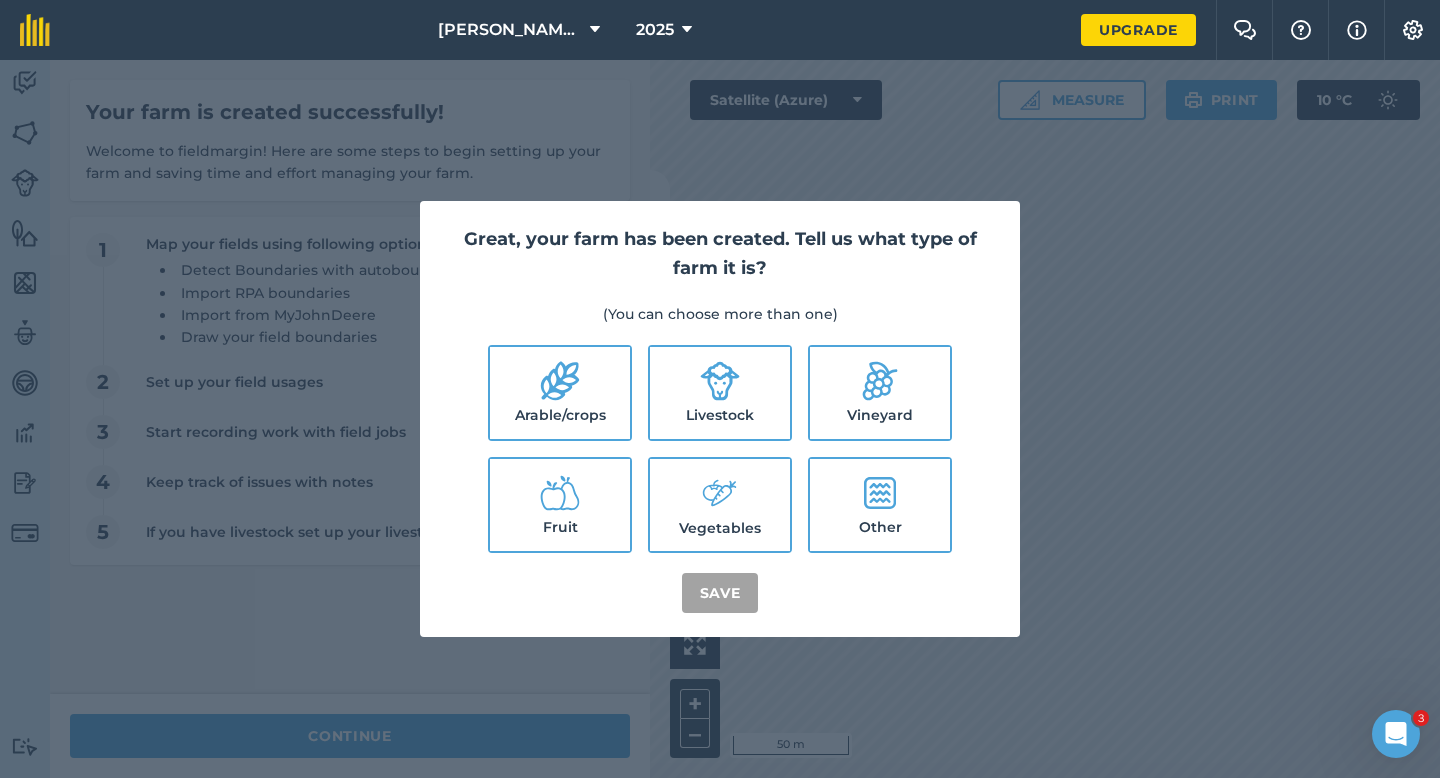 click on "Arable/crops" at bounding box center (560, 393) 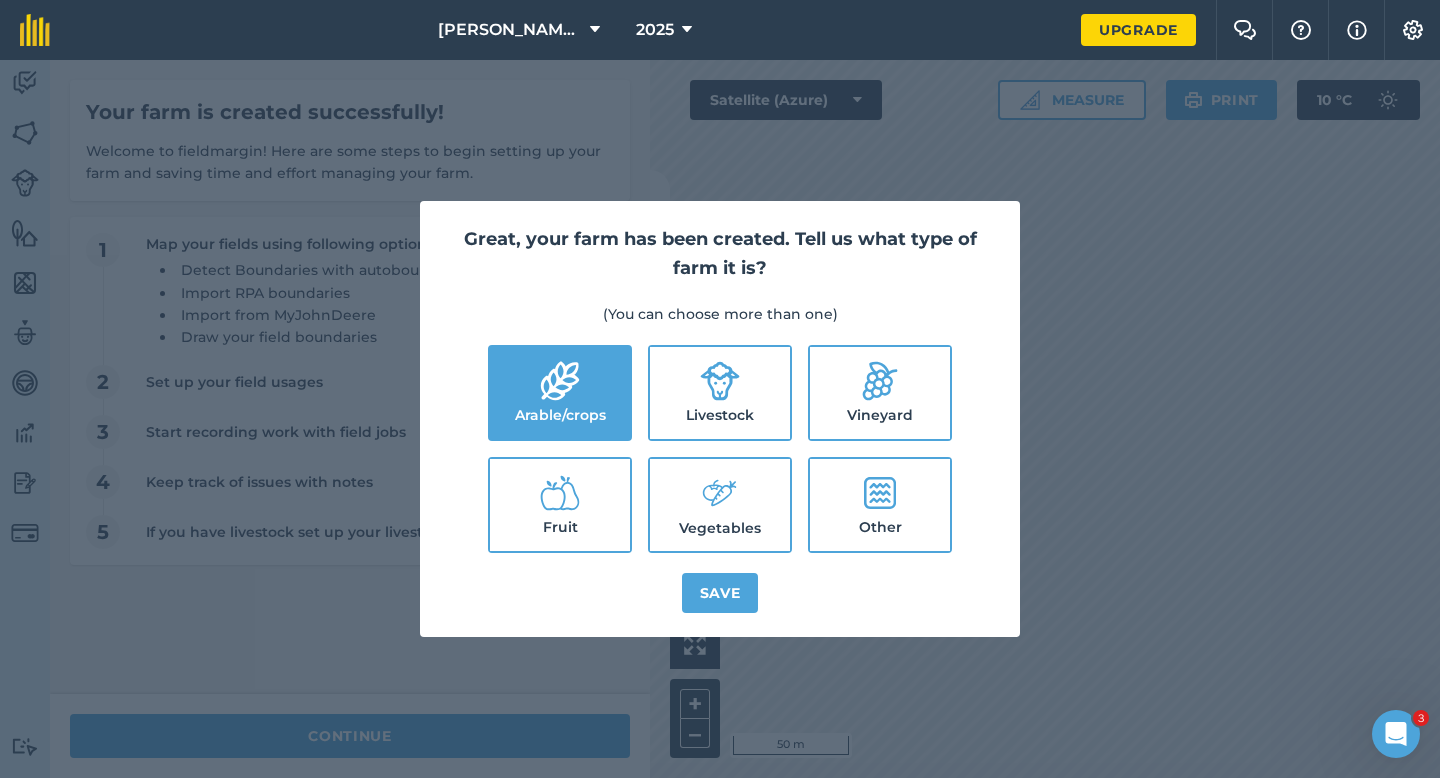 click on "Livestock" at bounding box center (720, 393) 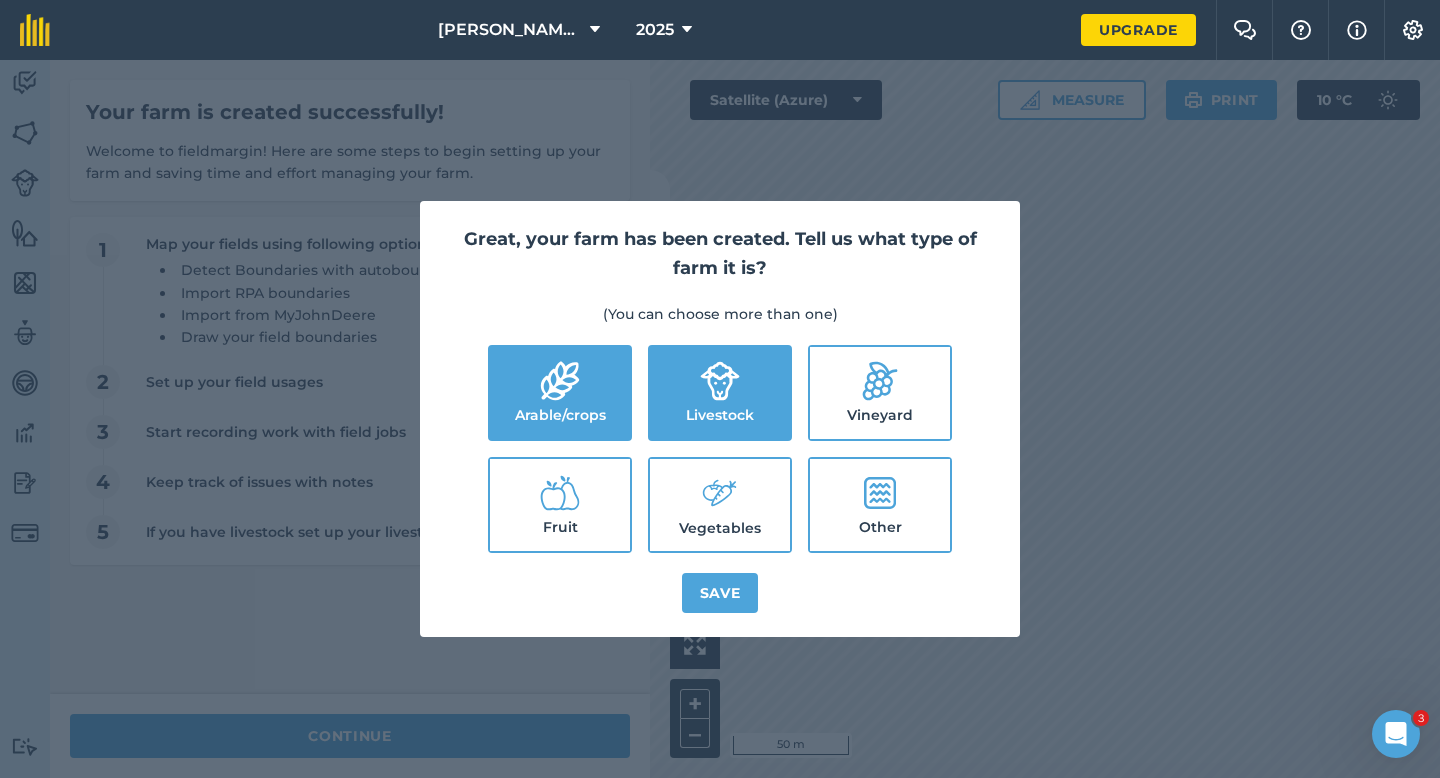 click on "Vegetables" at bounding box center [720, 505] 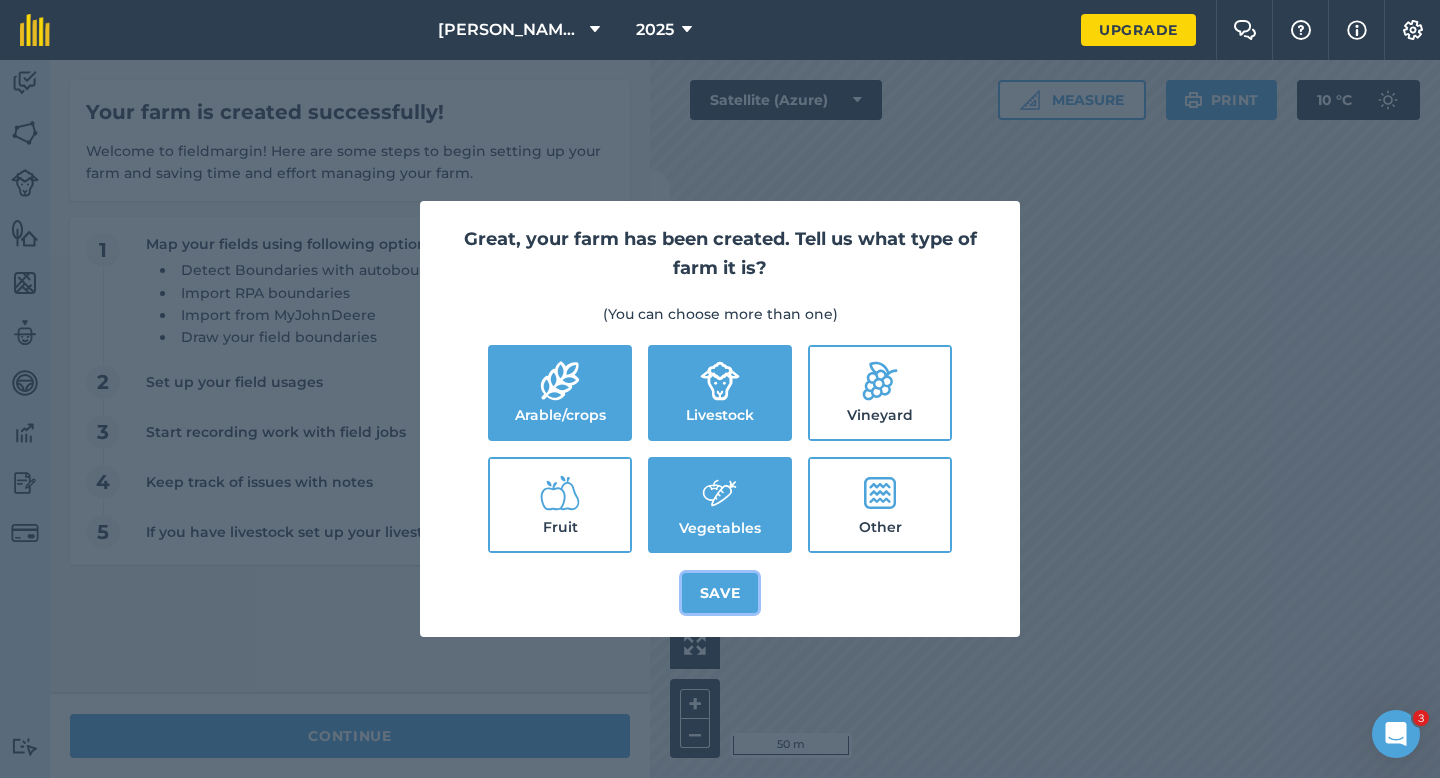 click on "Save" at bounding box center (720, 593) 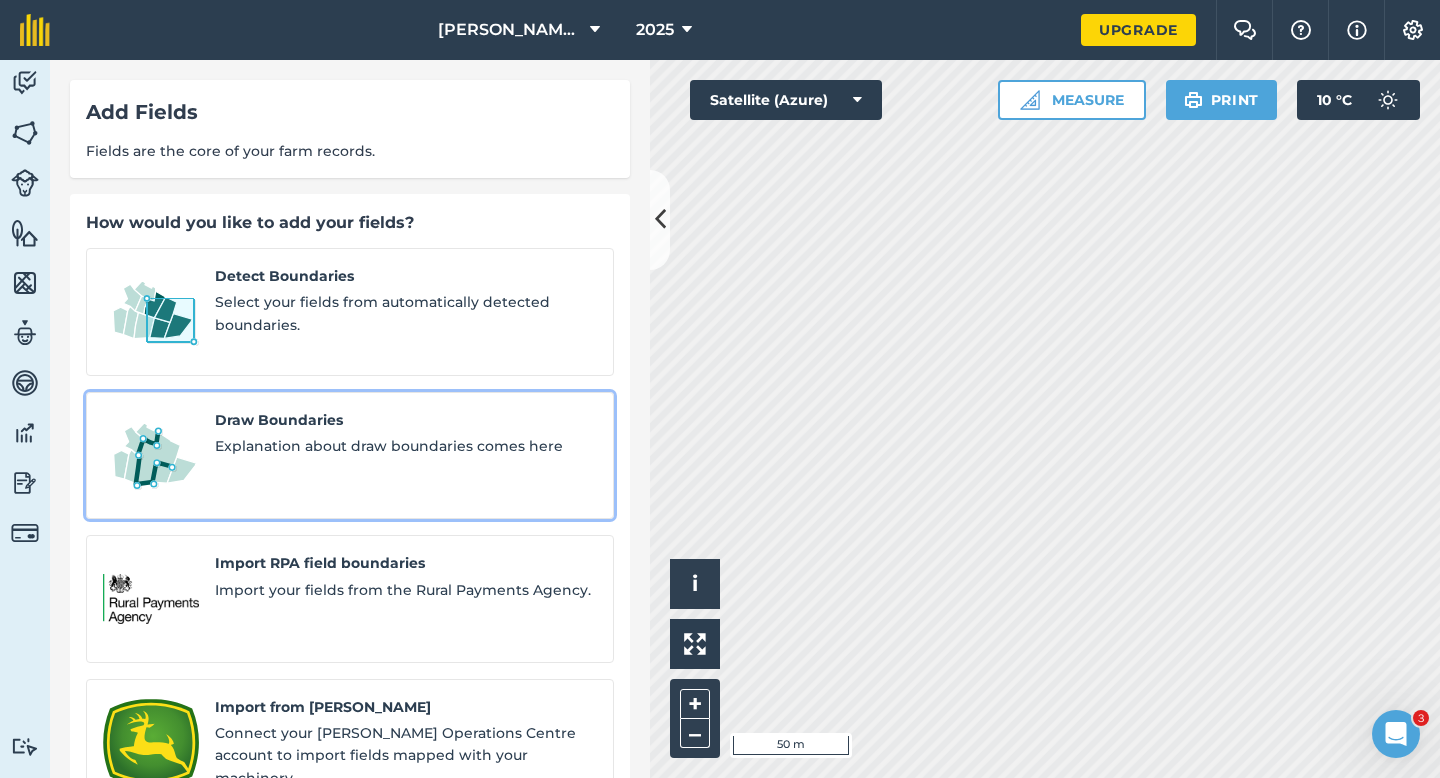 click on "Explanation about draw boundaries comes here" at bounding box center (406, 446) 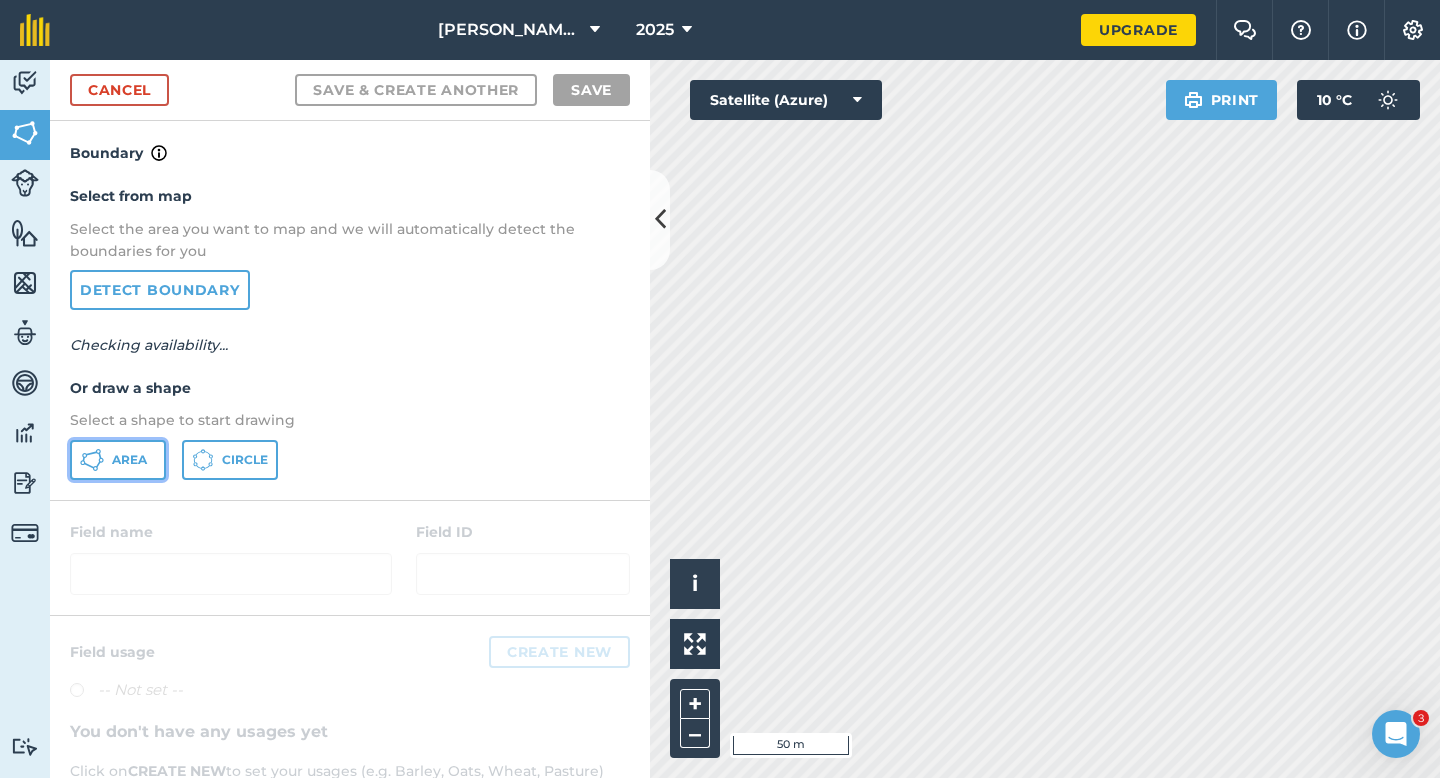 click on "Area" at bounding box center [118, 460] 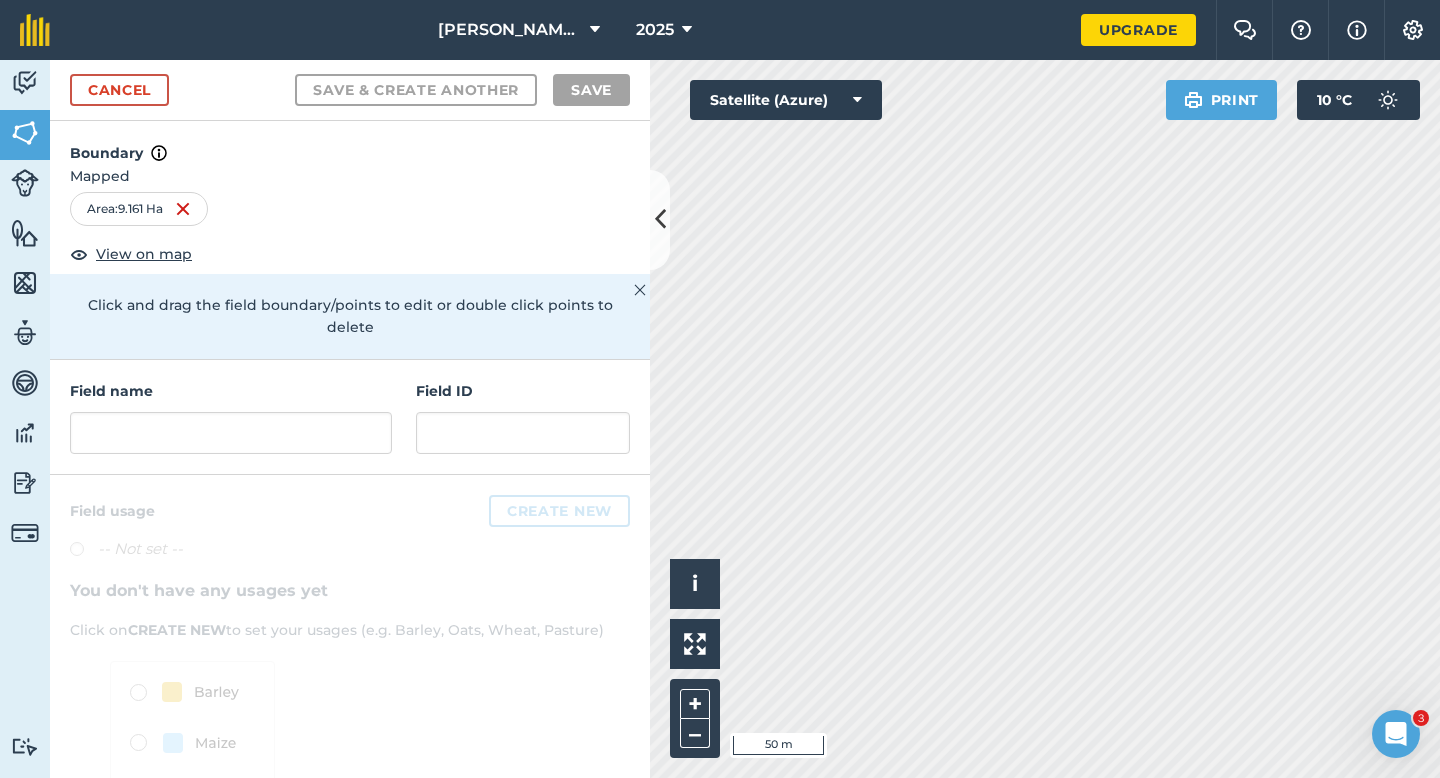 click on "[PERSON_NAME] & Sons LTD 2025 Upgrade Farm Chat Help Info Settings Map printing is not available on our free plan Please upgrade to our Essentials, Plus or Pro plan to access this feature. Activity Fields Livestock Features Maps Team Vehicles Data Reporting Billing Tutorials Tutorials Cancel Save & Create Another Save Boundary   Mapped Area :  9.161   Ha   View on map Click and drag the field boundary/points to edit or double click points to delete Field name Field ID Field usage   Create new -- Not set -- You don't have any usages yet Click on  CREATE NEW  to set your usages (e.g. Barley, Oats, Wheat, Pasture) Click to start drawing i © 2025 TomTom, Microsoft 50 m + – Satellite (Azure) Print 10   ° C
3" at bounding box center [720, 389] 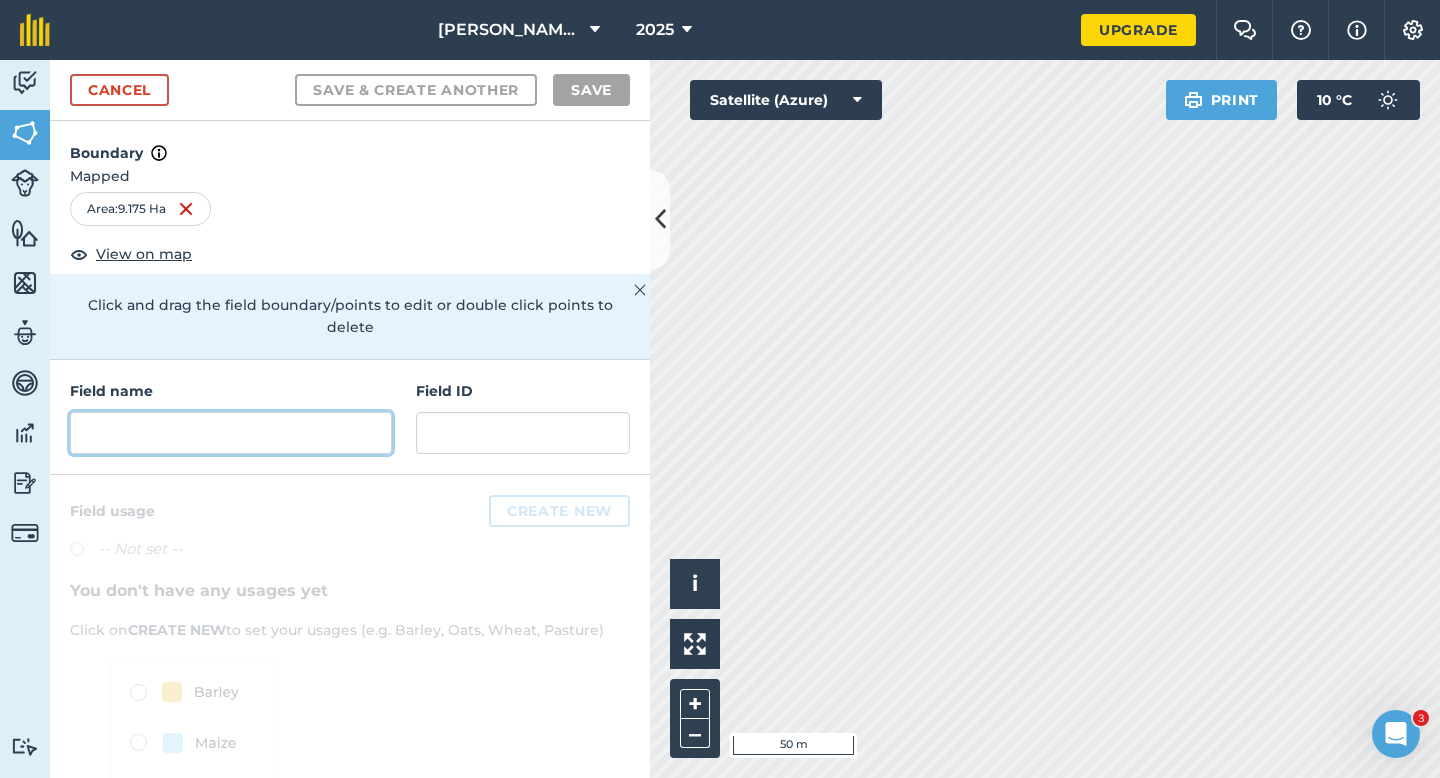 click at bounding box center (231, 433) 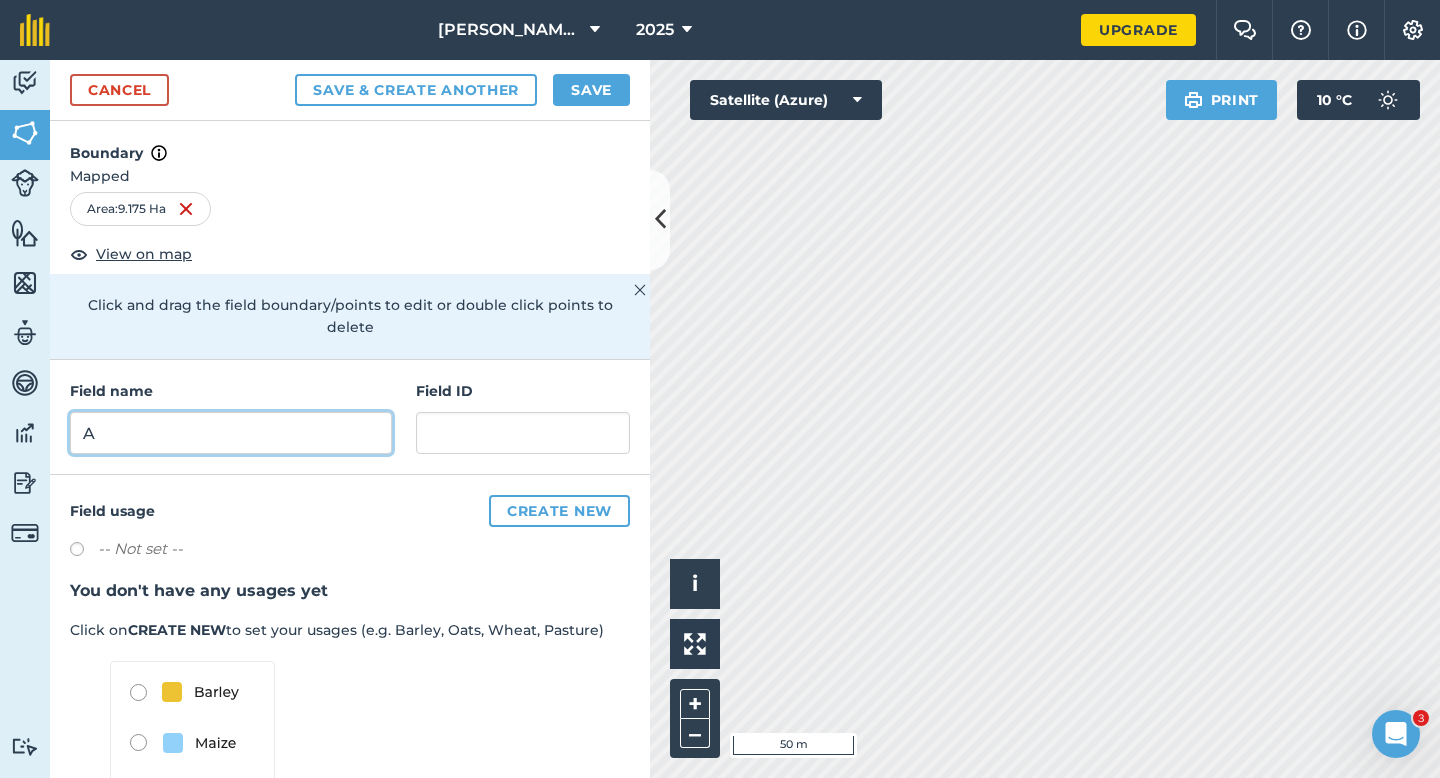 type on "A" 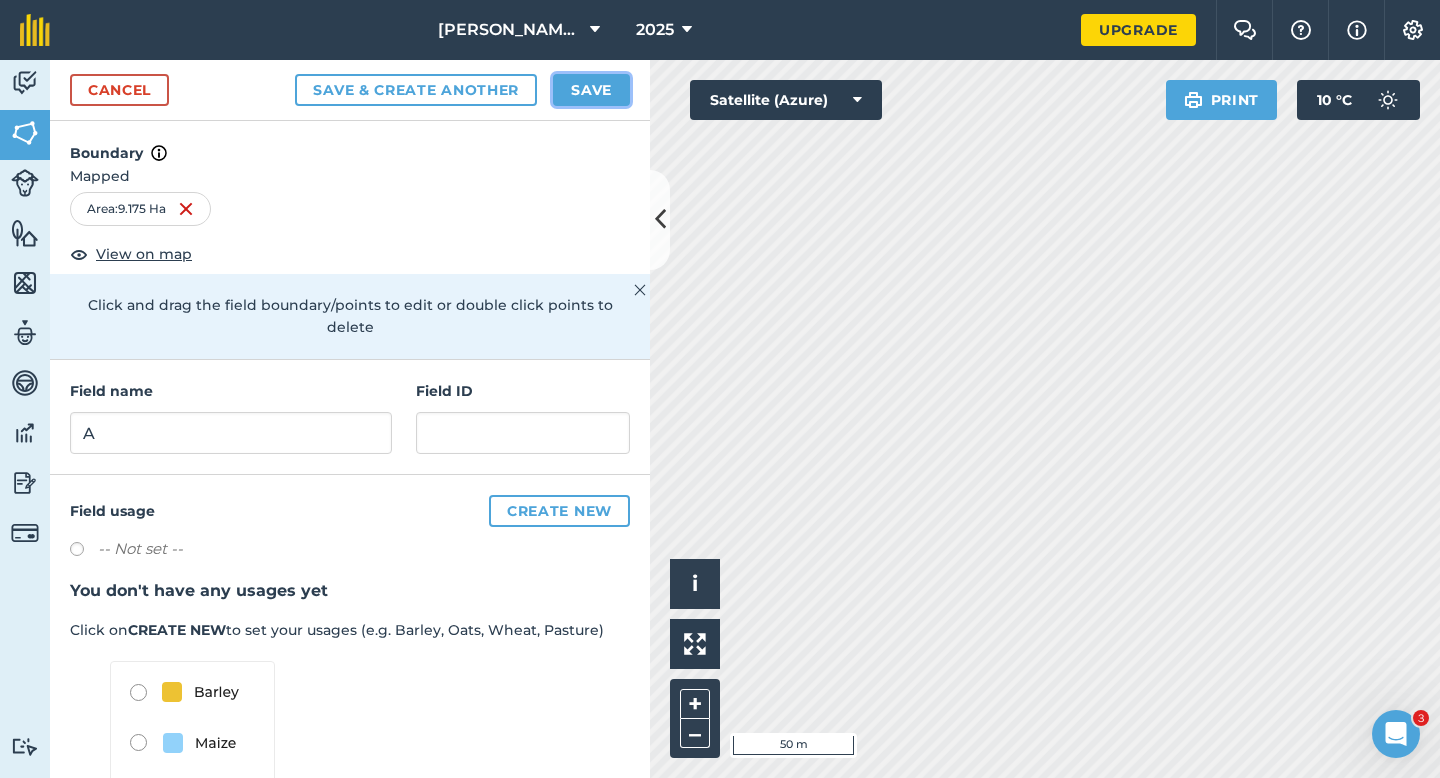 click on "Save" at bounding box center (591, 90) 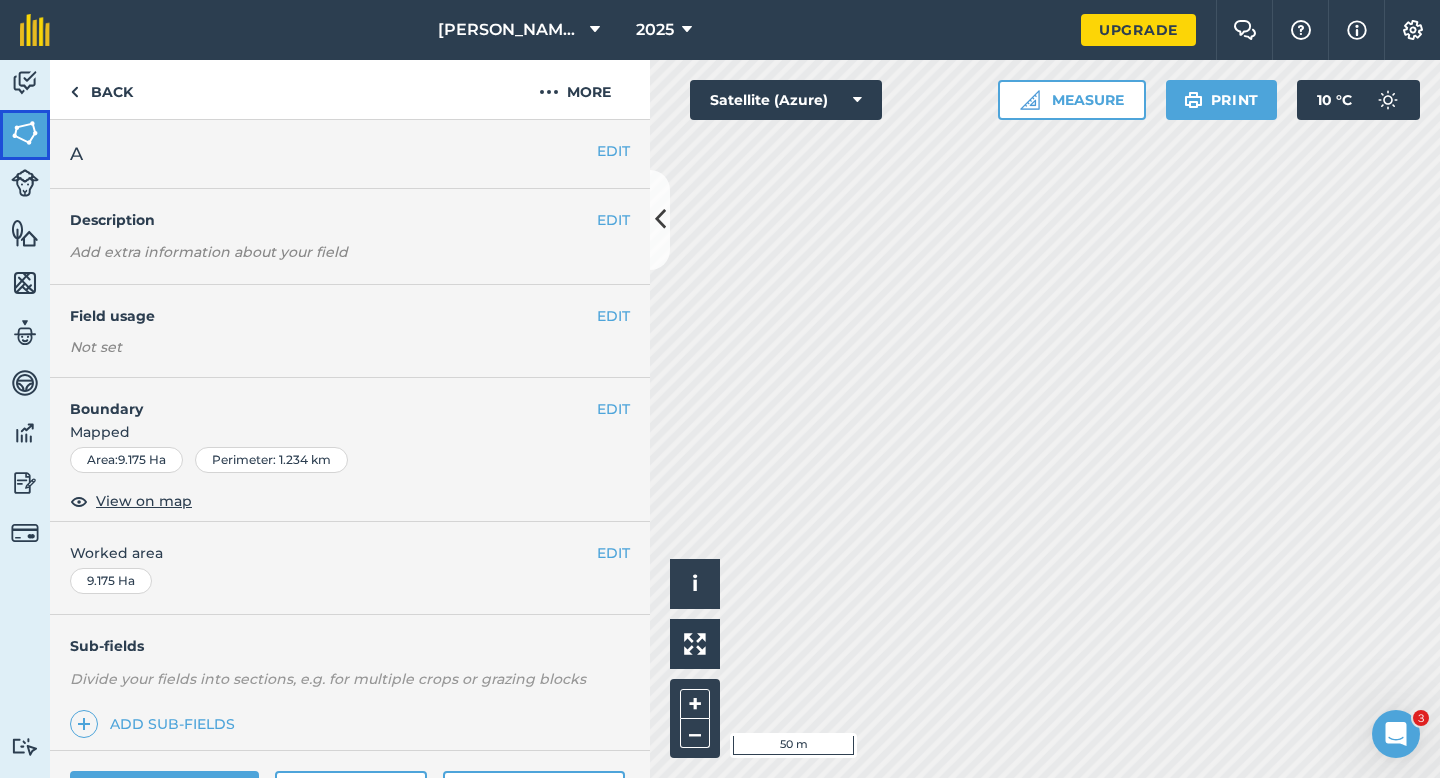 click at bounding box center (25, 133) 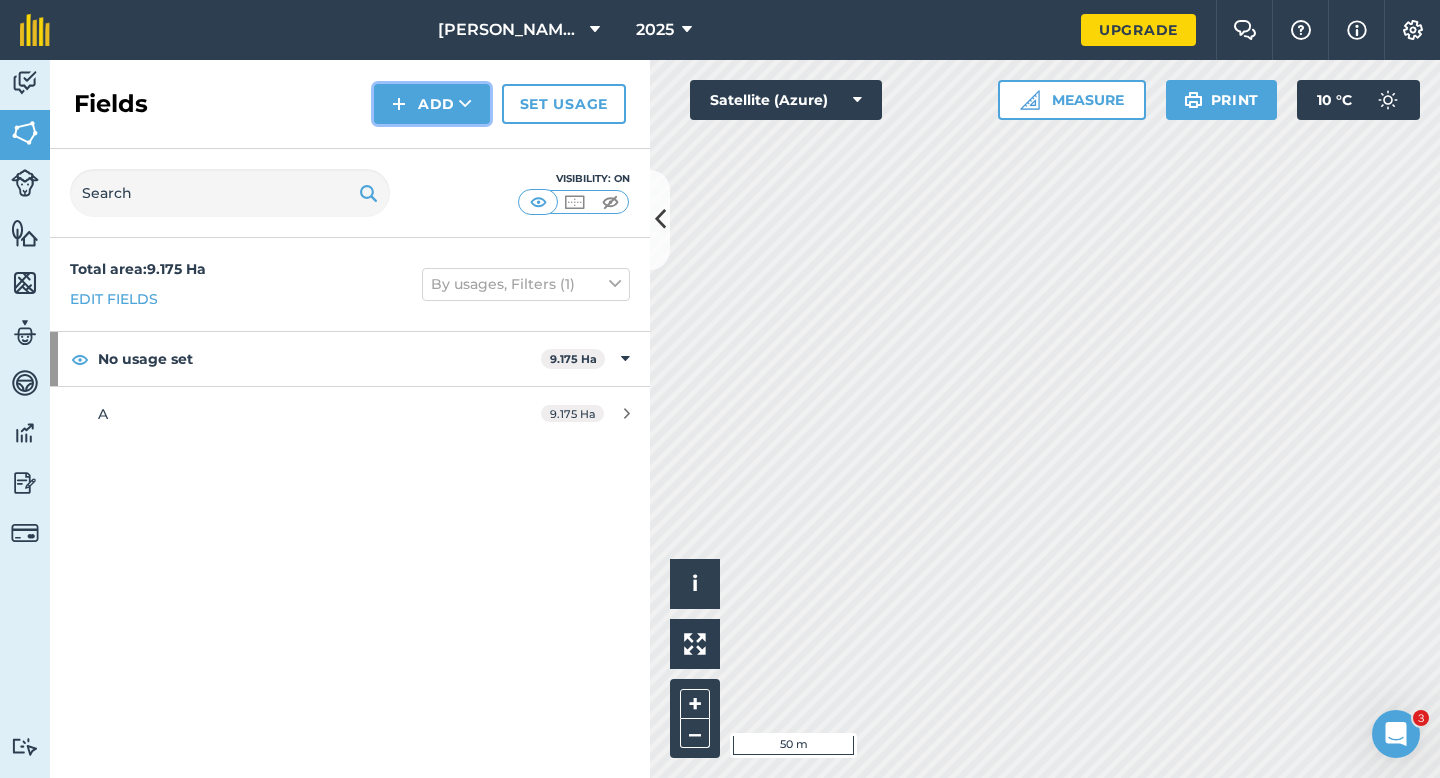 click on "Add" at bounding box center [432, 104] 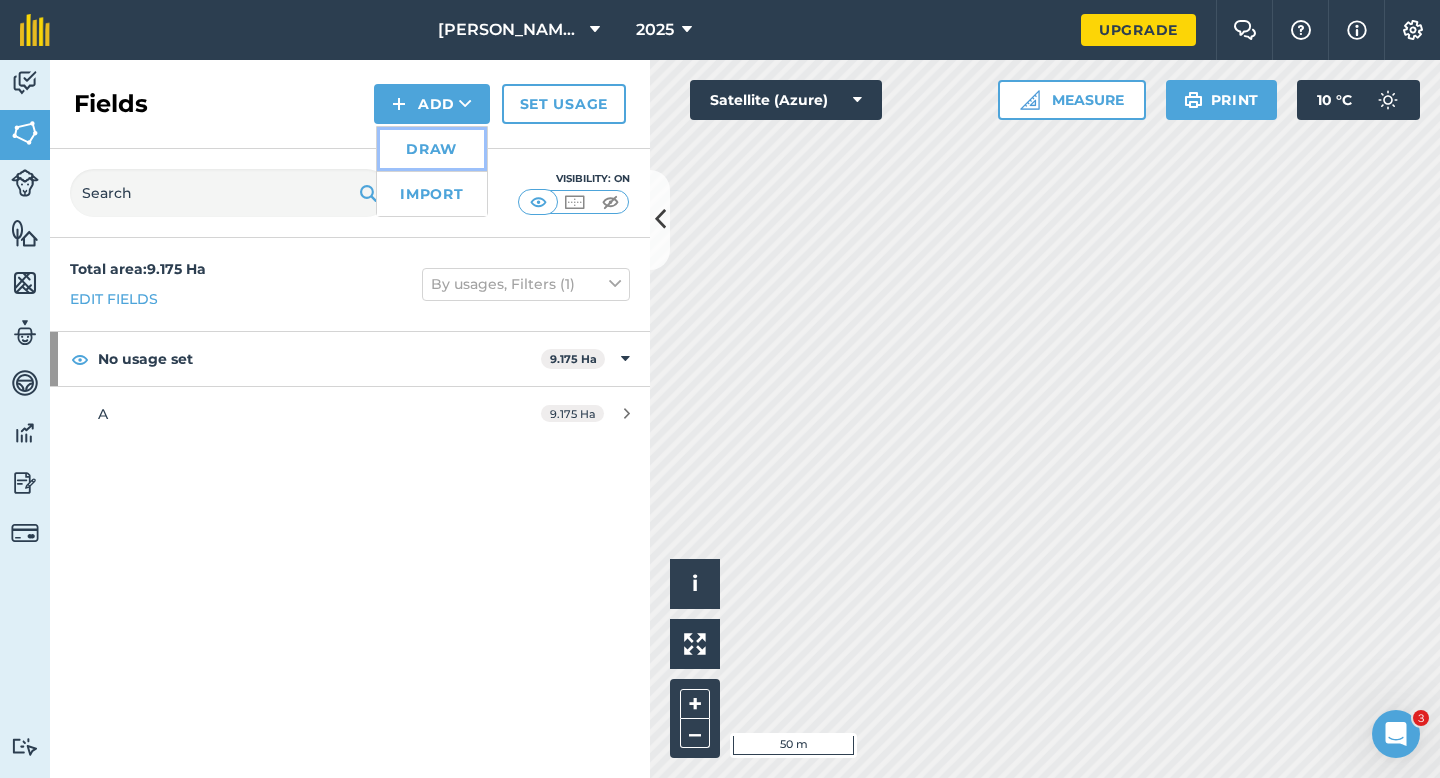 click on "Draw" at bounding box center [432, 149] 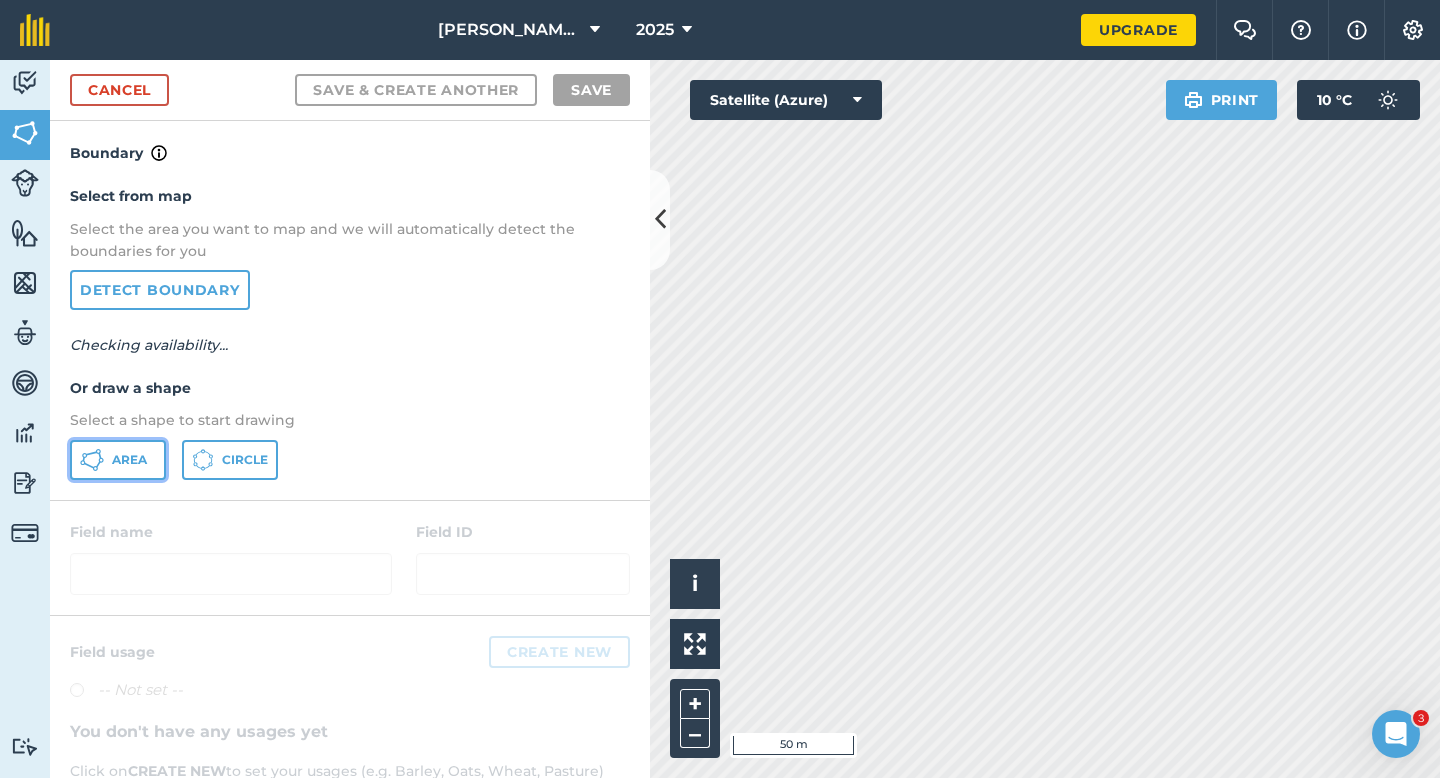 click on "Area" at bounding box center (129, 460) 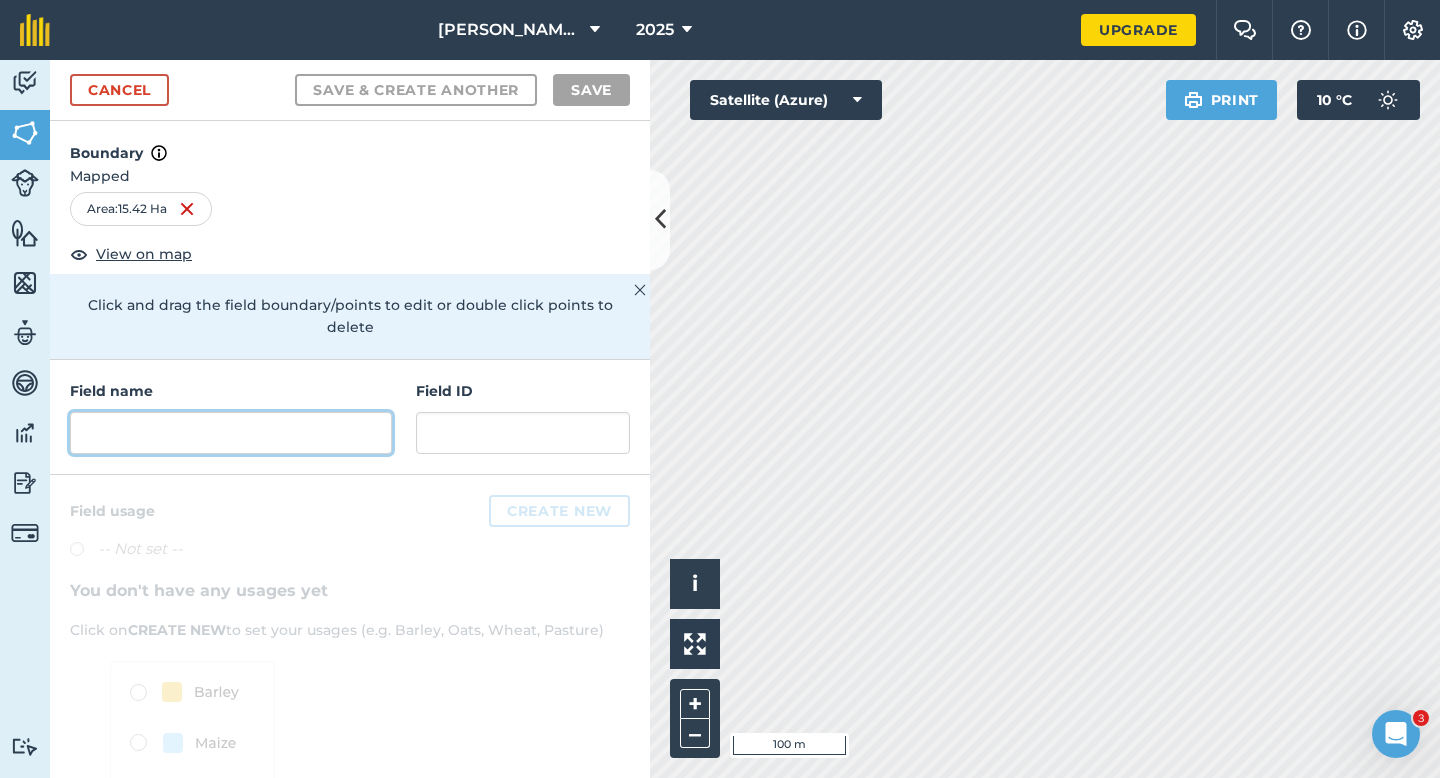 click at bounding box center (231, 433) 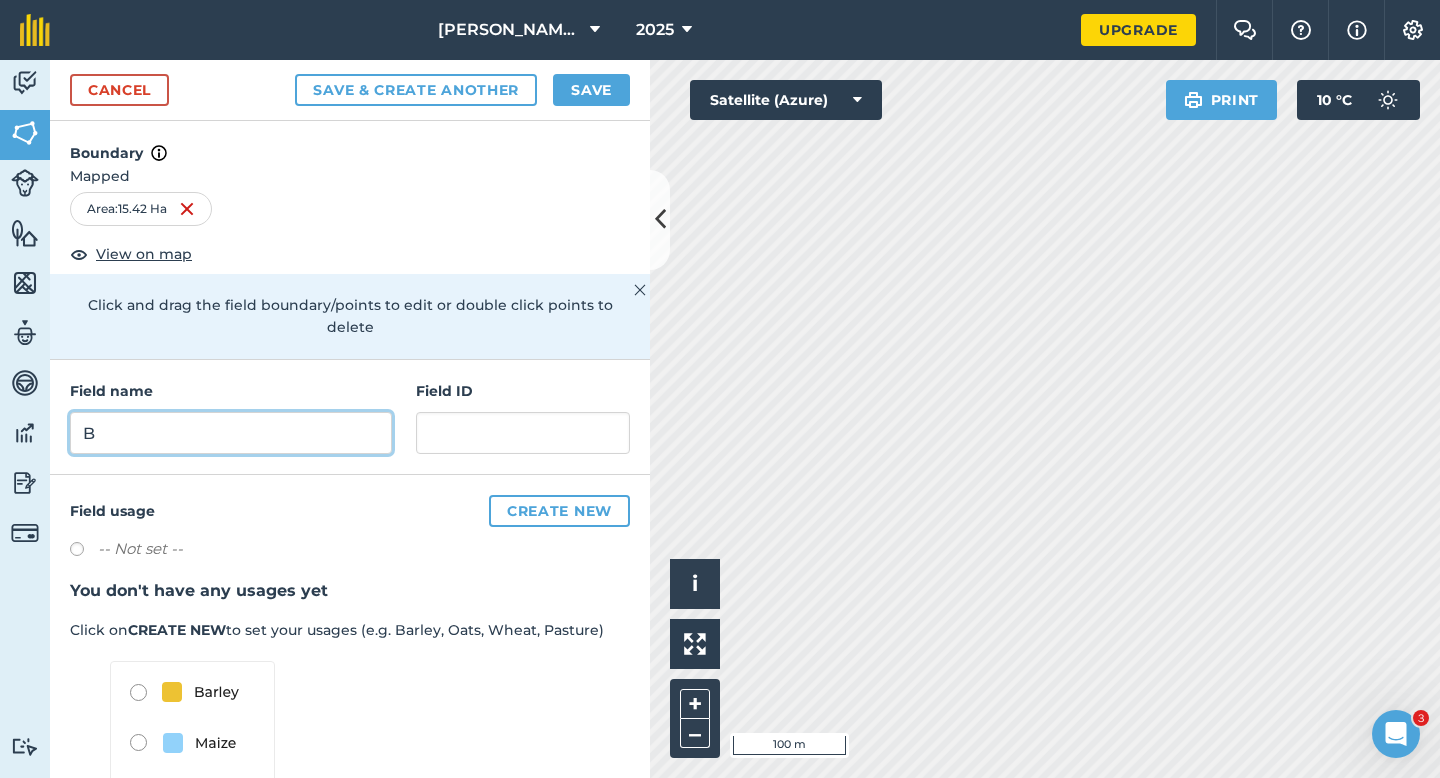 type on "B" 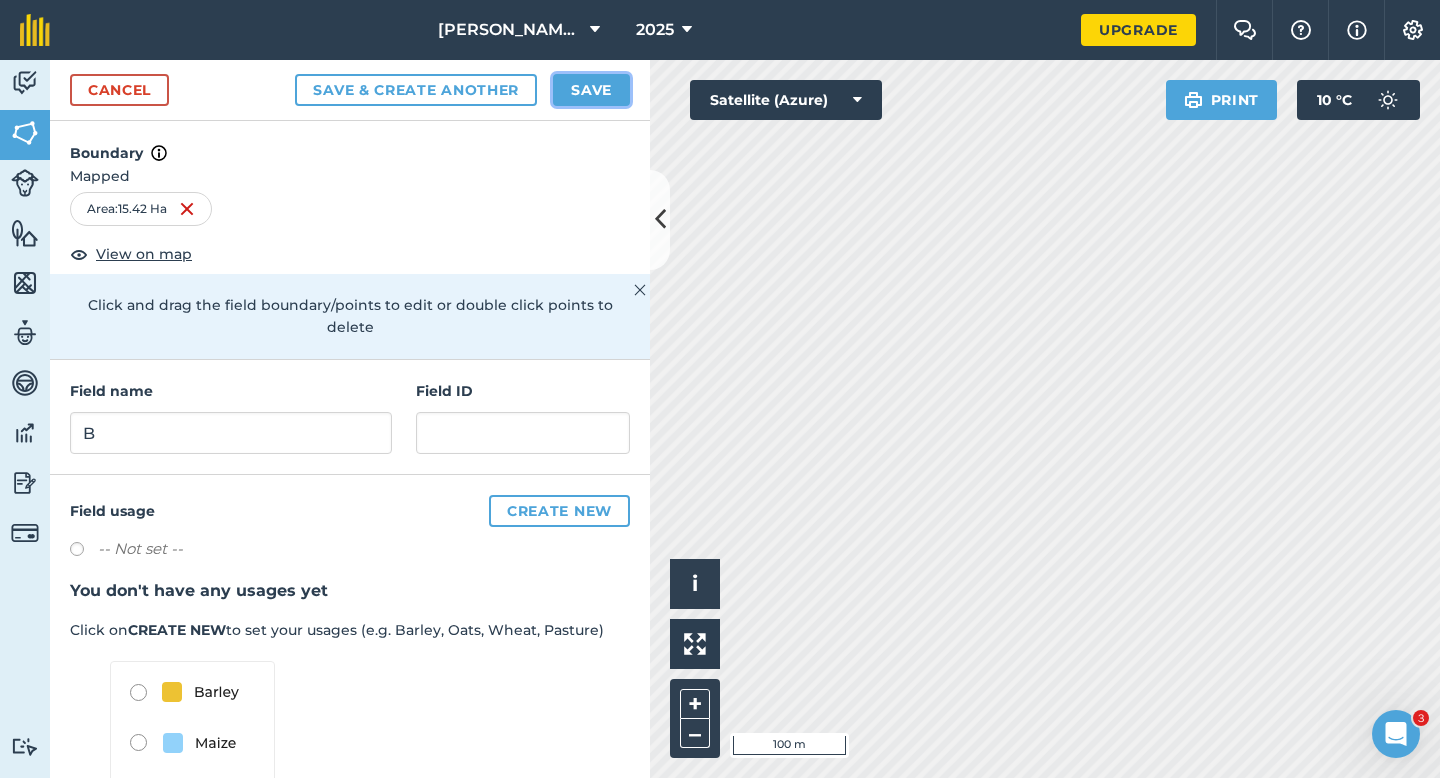 click on "Save" at bounding box center (591, 90) 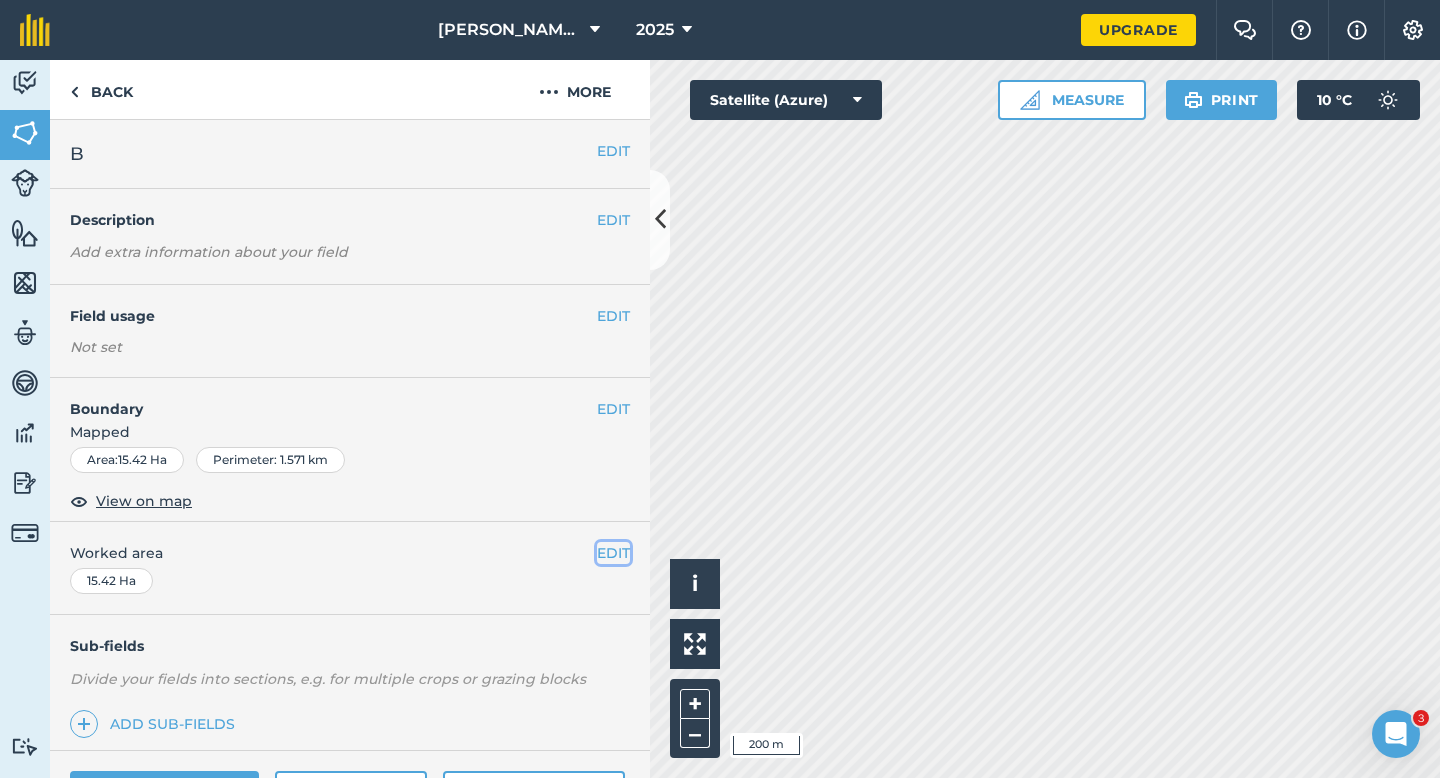 click on "EDIT" at bounding box center [613, 553] 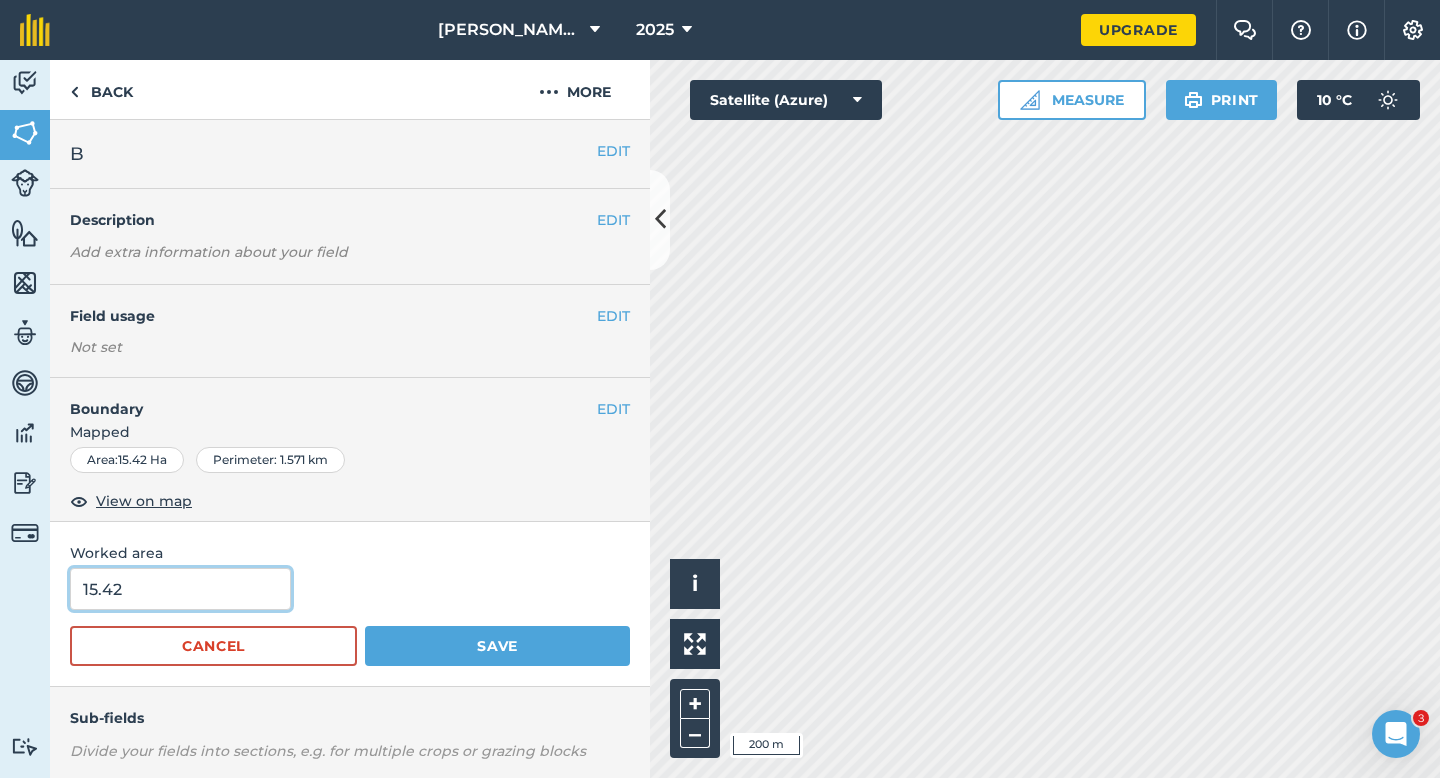 click on "15.42" at bounding box center (180, 589) 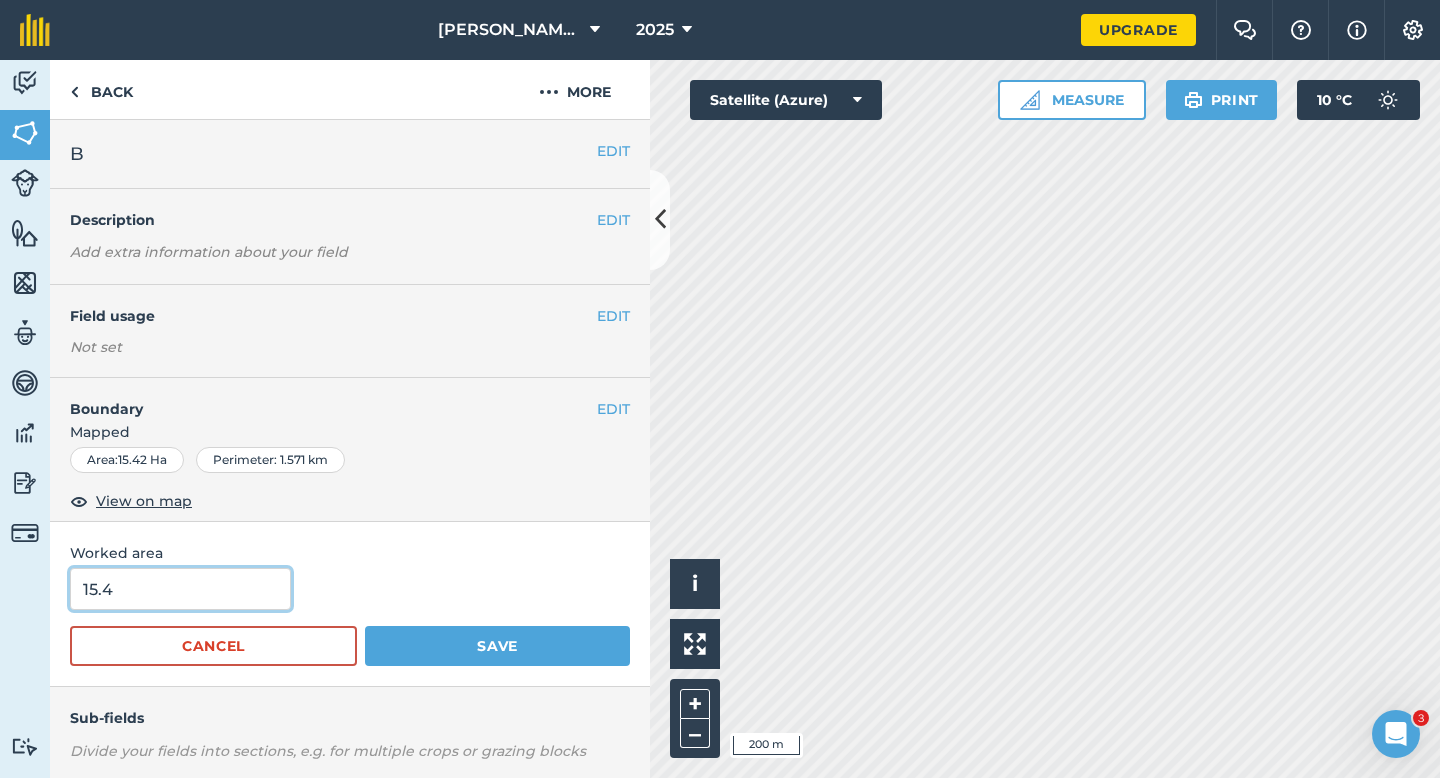 type on "15.4" 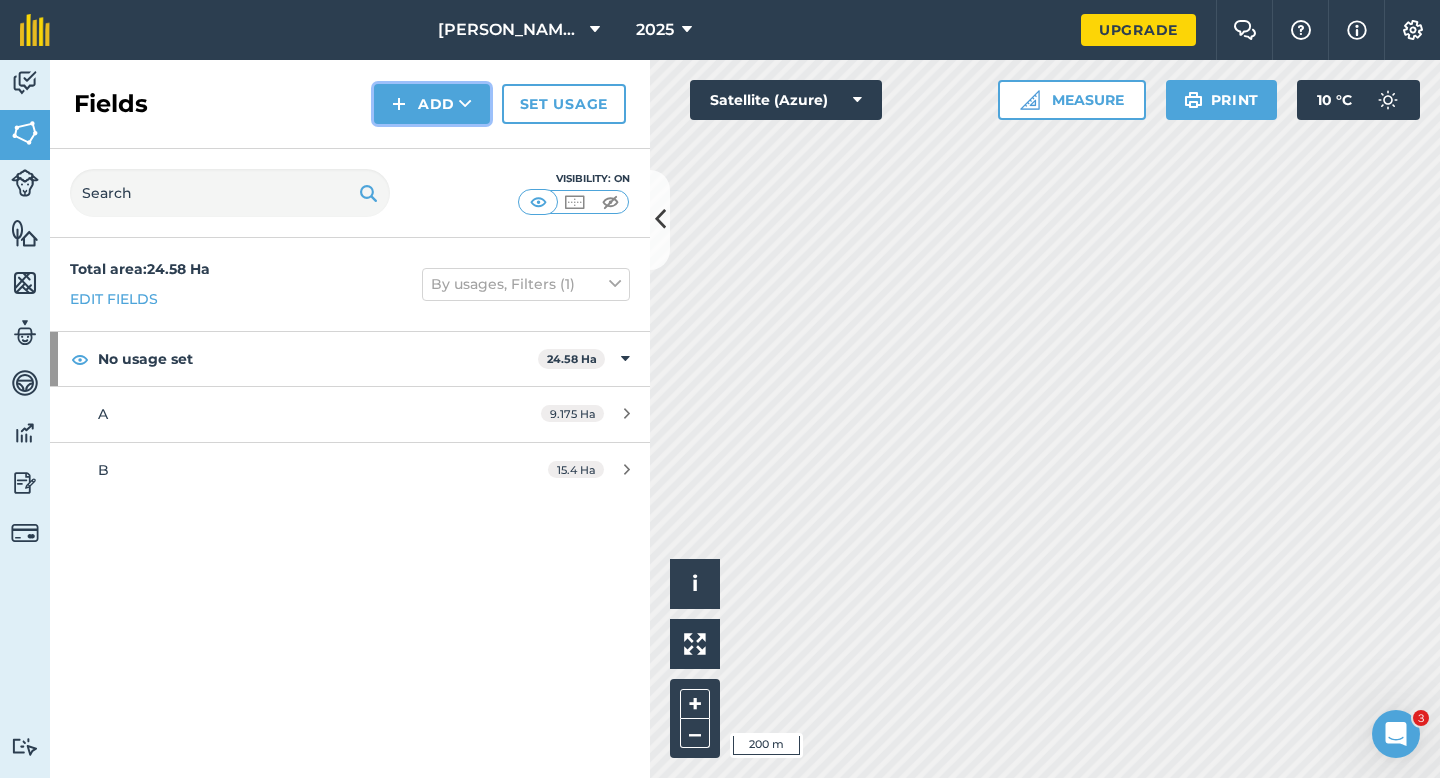 click on "Add" at bounding box center (432, 104) 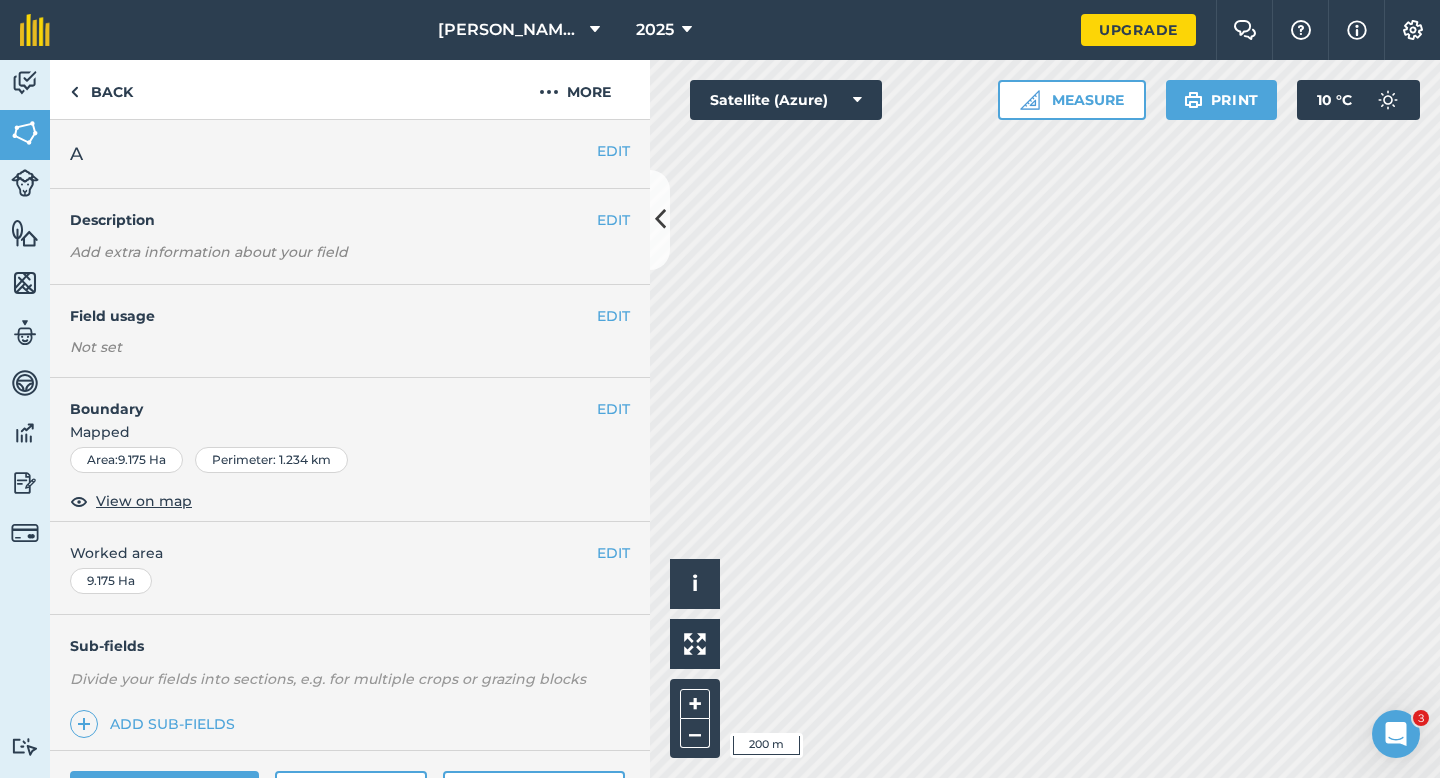 click on "EDIT Worked area 9.175   Ha" at bounding box center (350, 568) 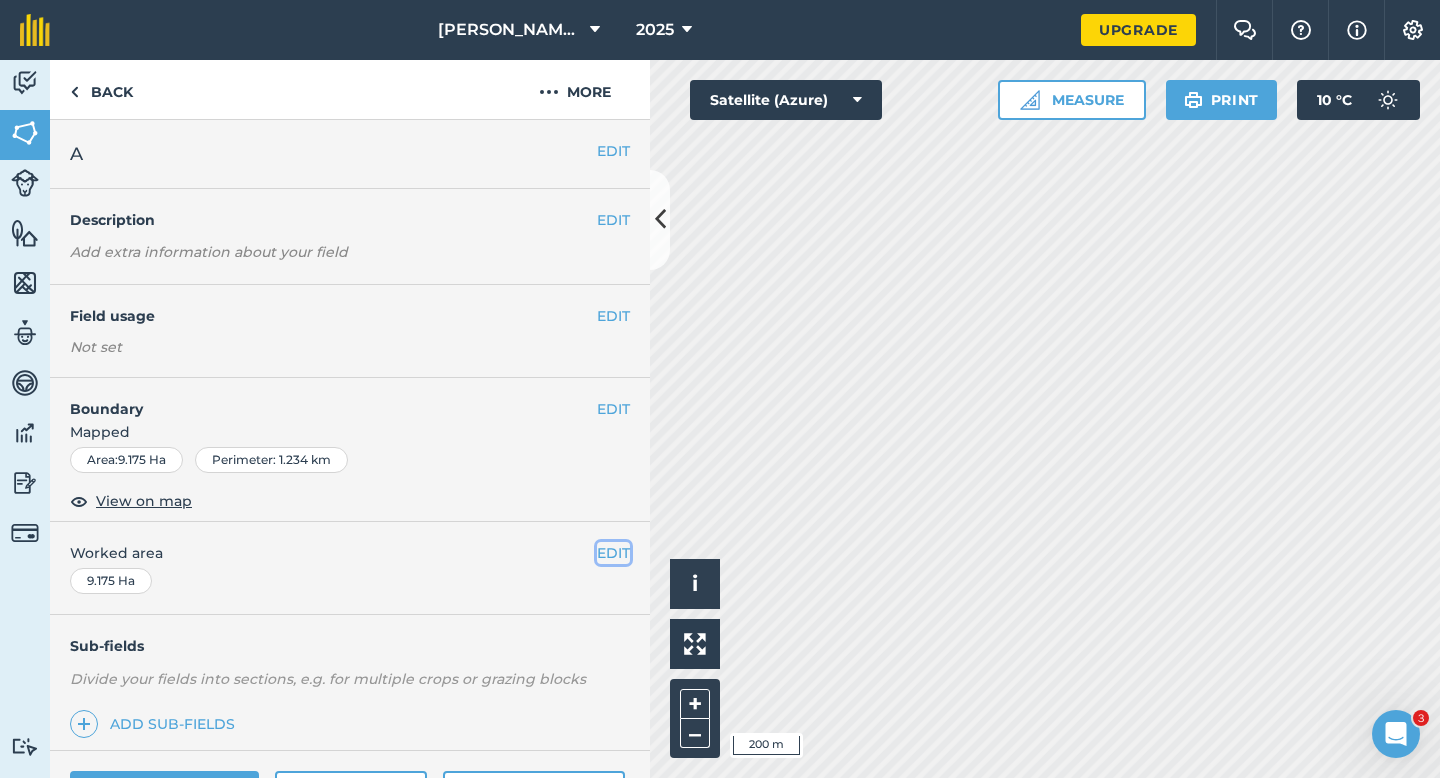 click on "EDIT" at bounding box center (613, 553) 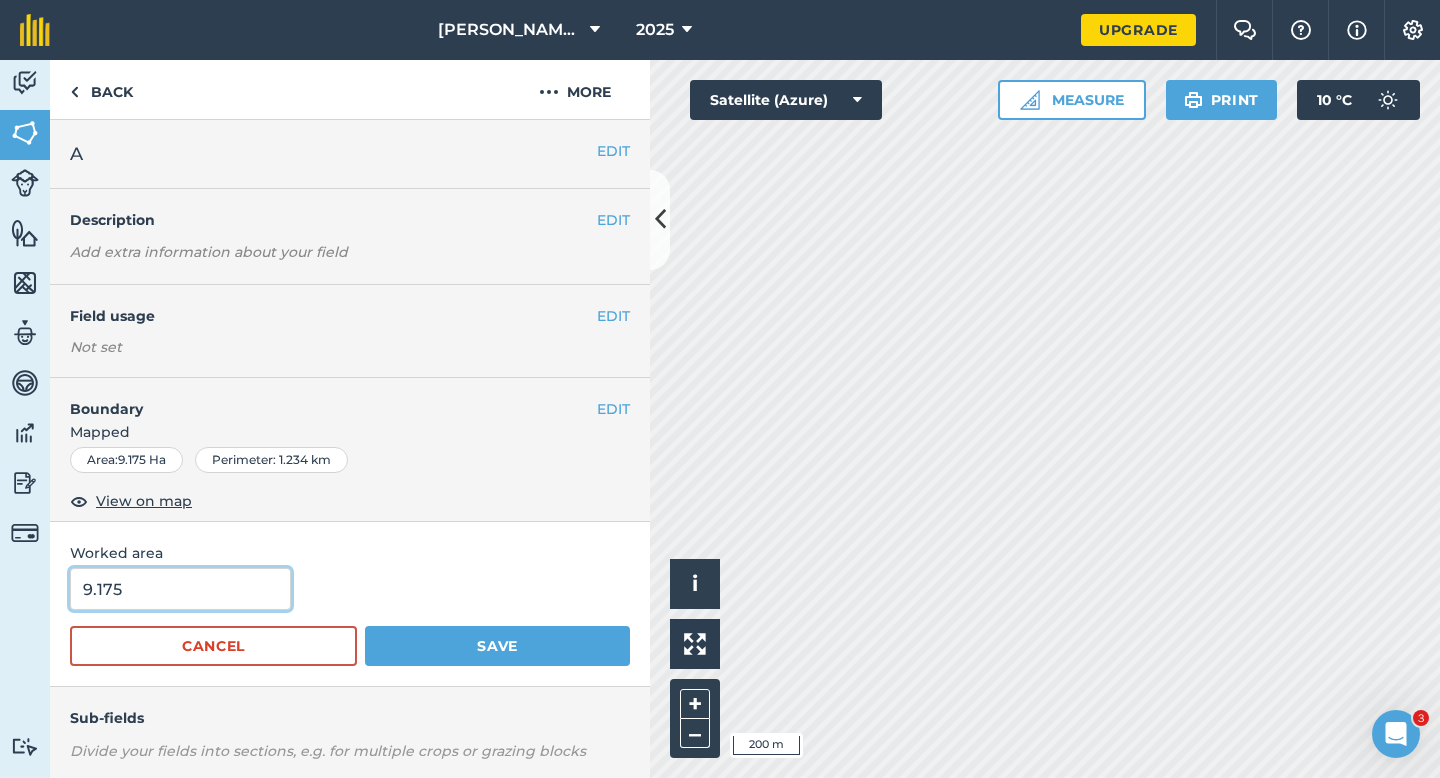 click on "9.175" at bounding box center [180, 589] 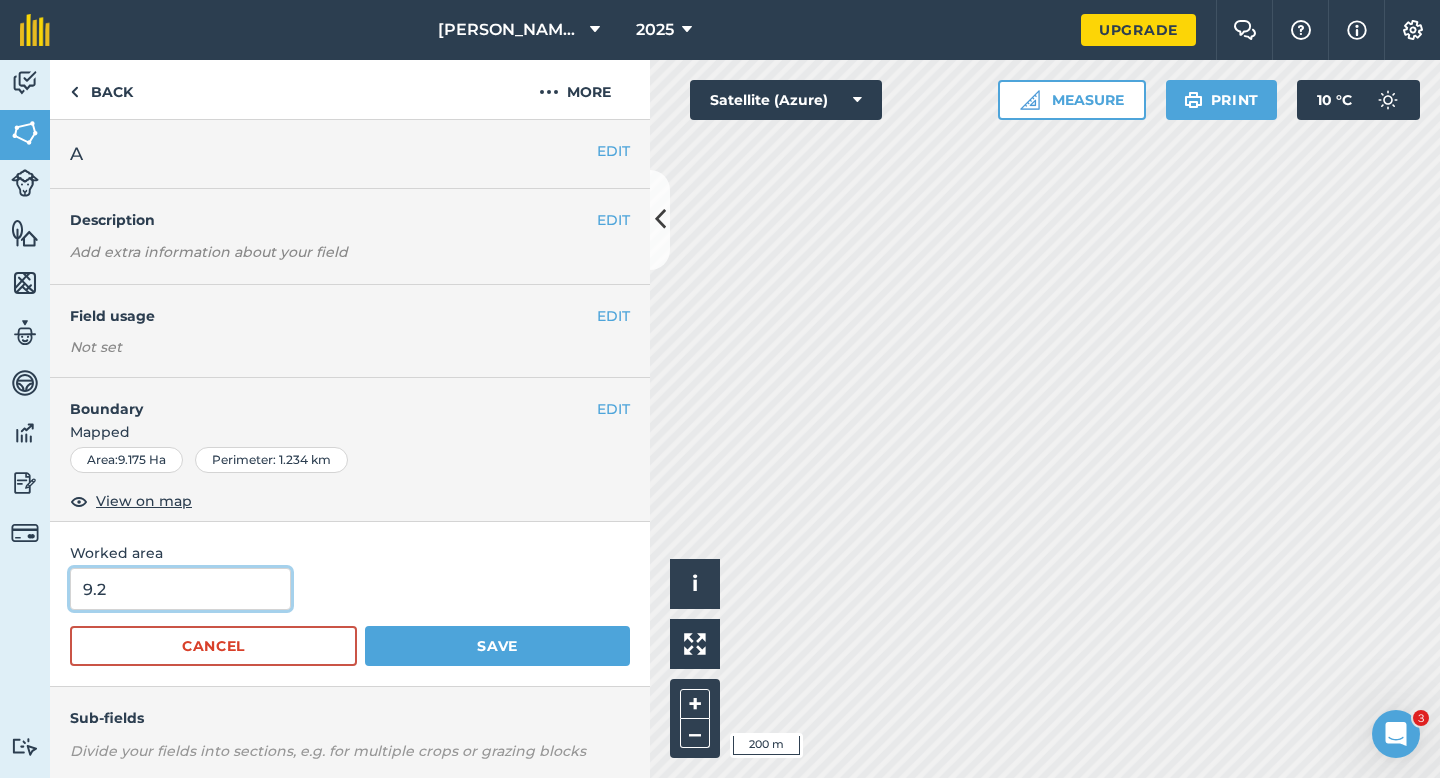 type on "9.2" 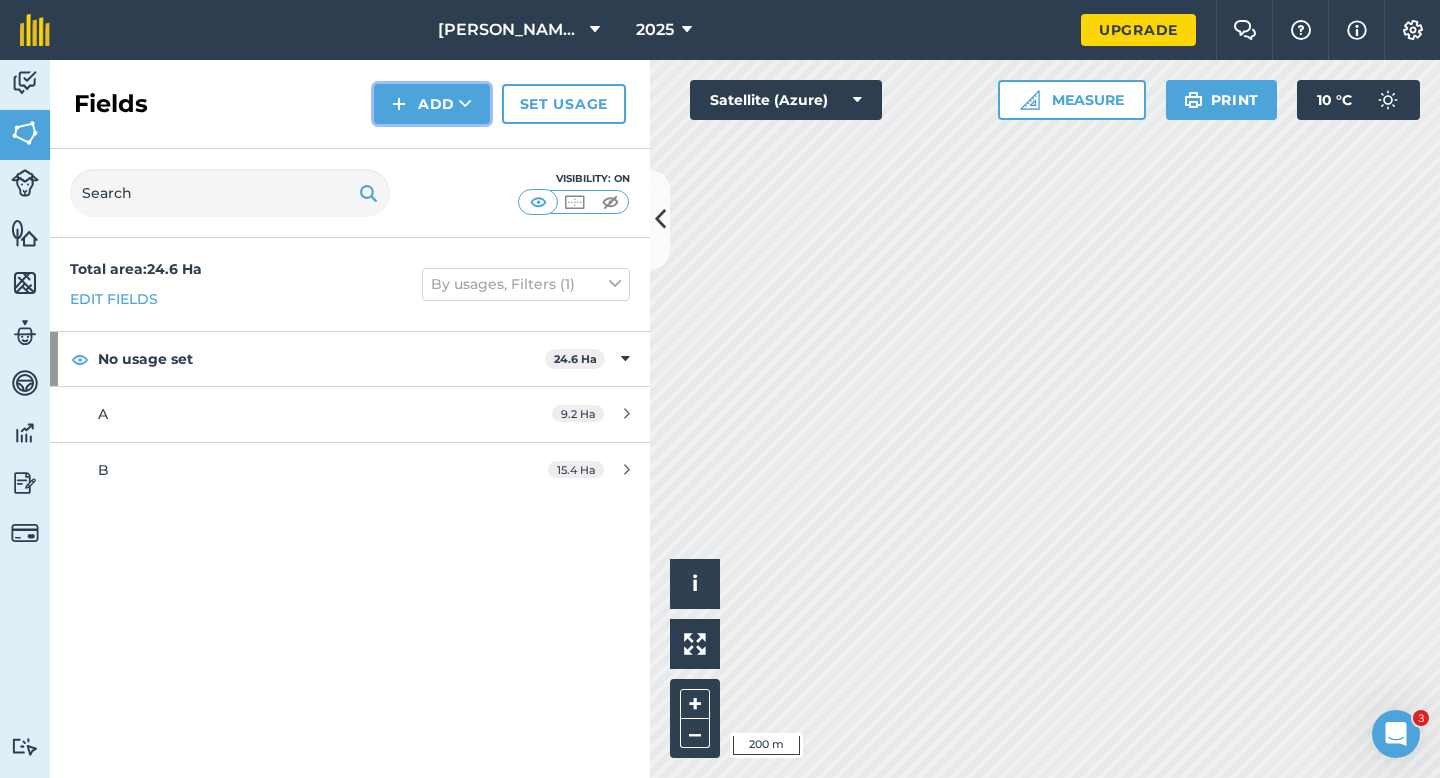 click on "Add" at bounding box center [432, 104] 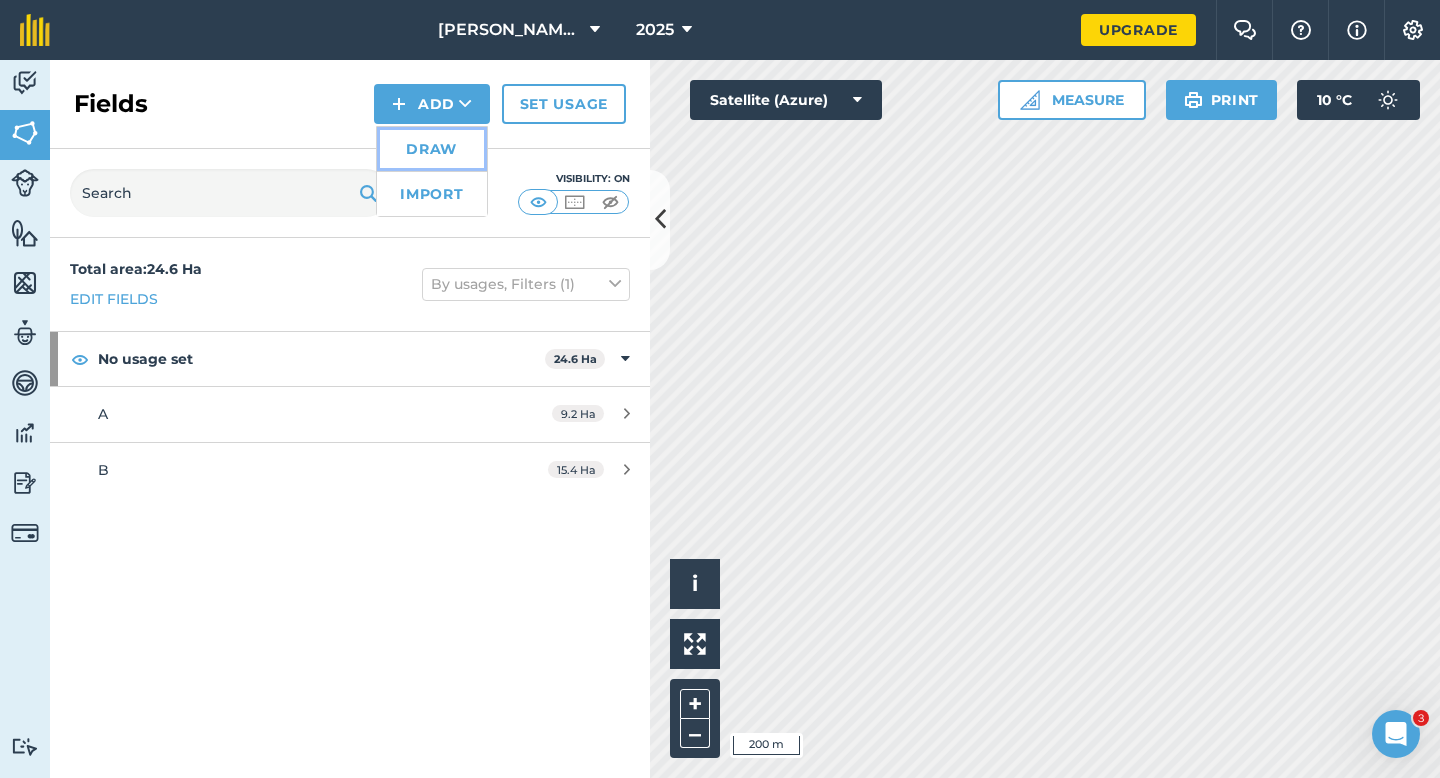 click on "Draw" at bounding box center (432, 149) 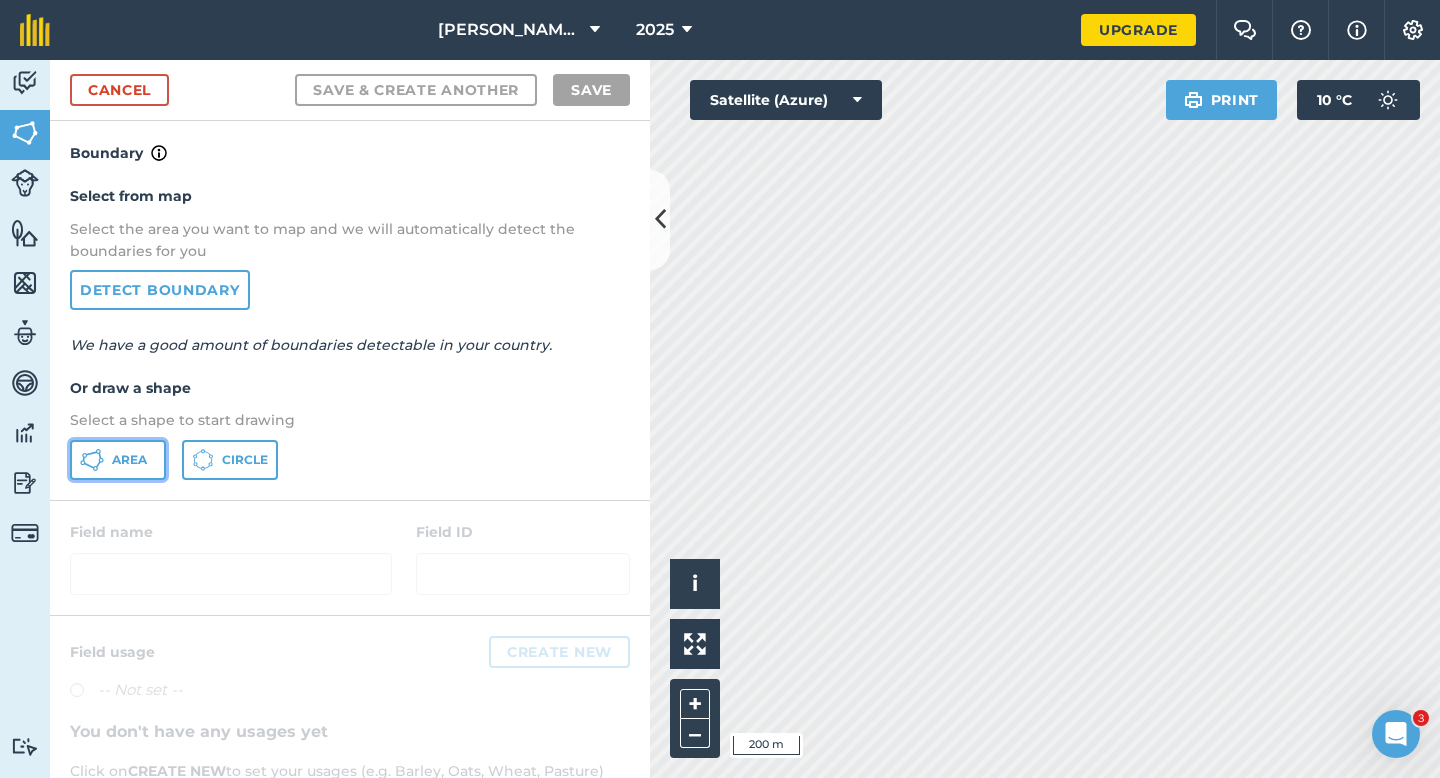 click on "Area" at bounding box center [118, 460] 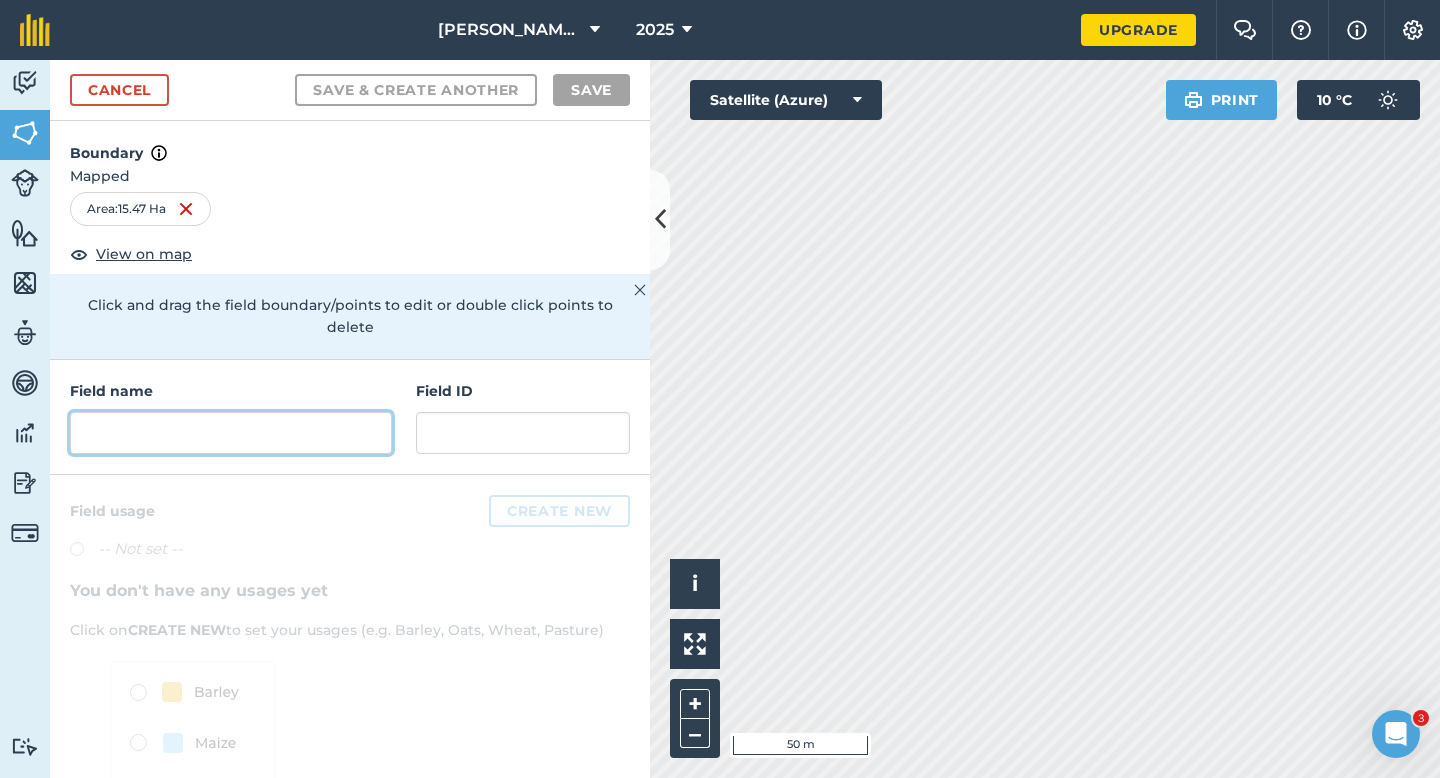 click at bounding box center [231, 433] 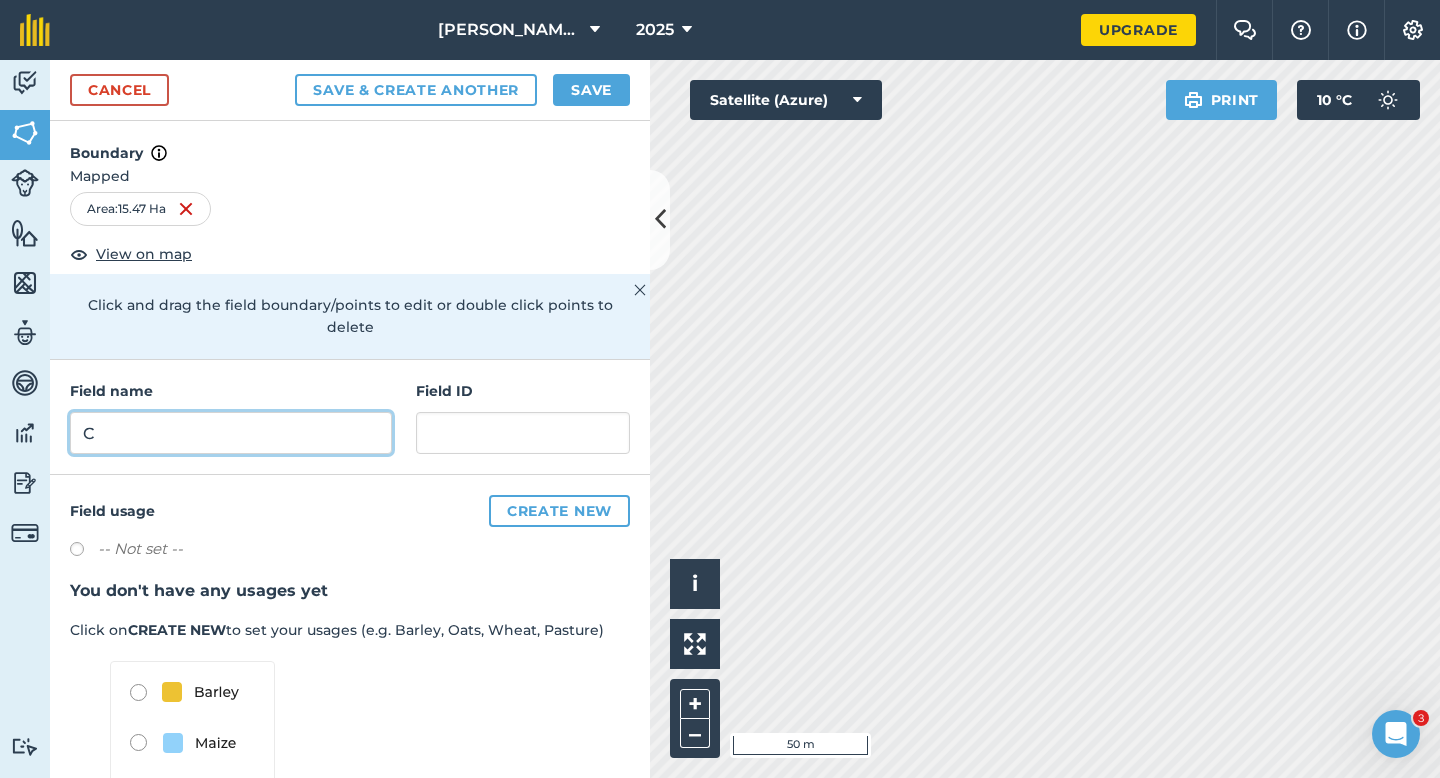 type on "C" 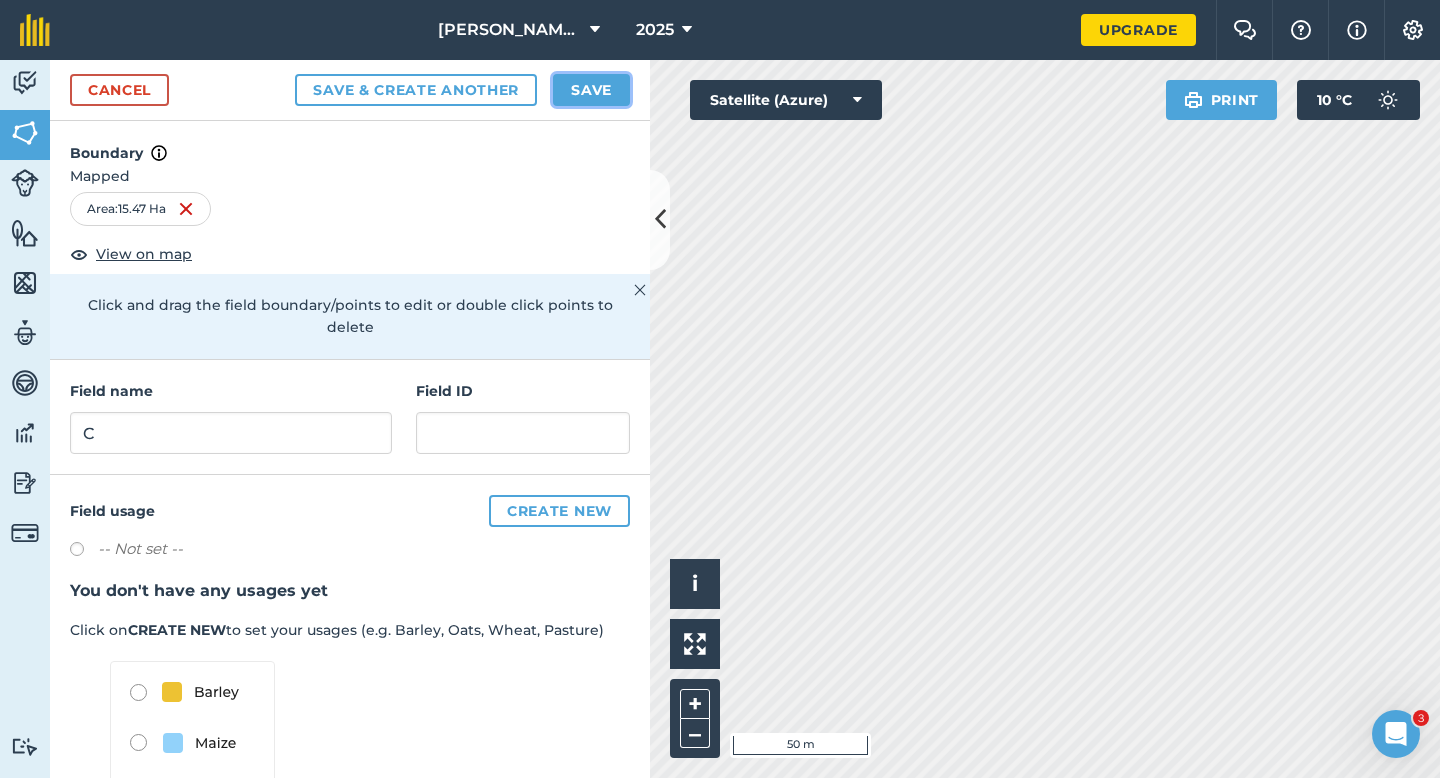 click on "Save" at bounding box center (591, 90) 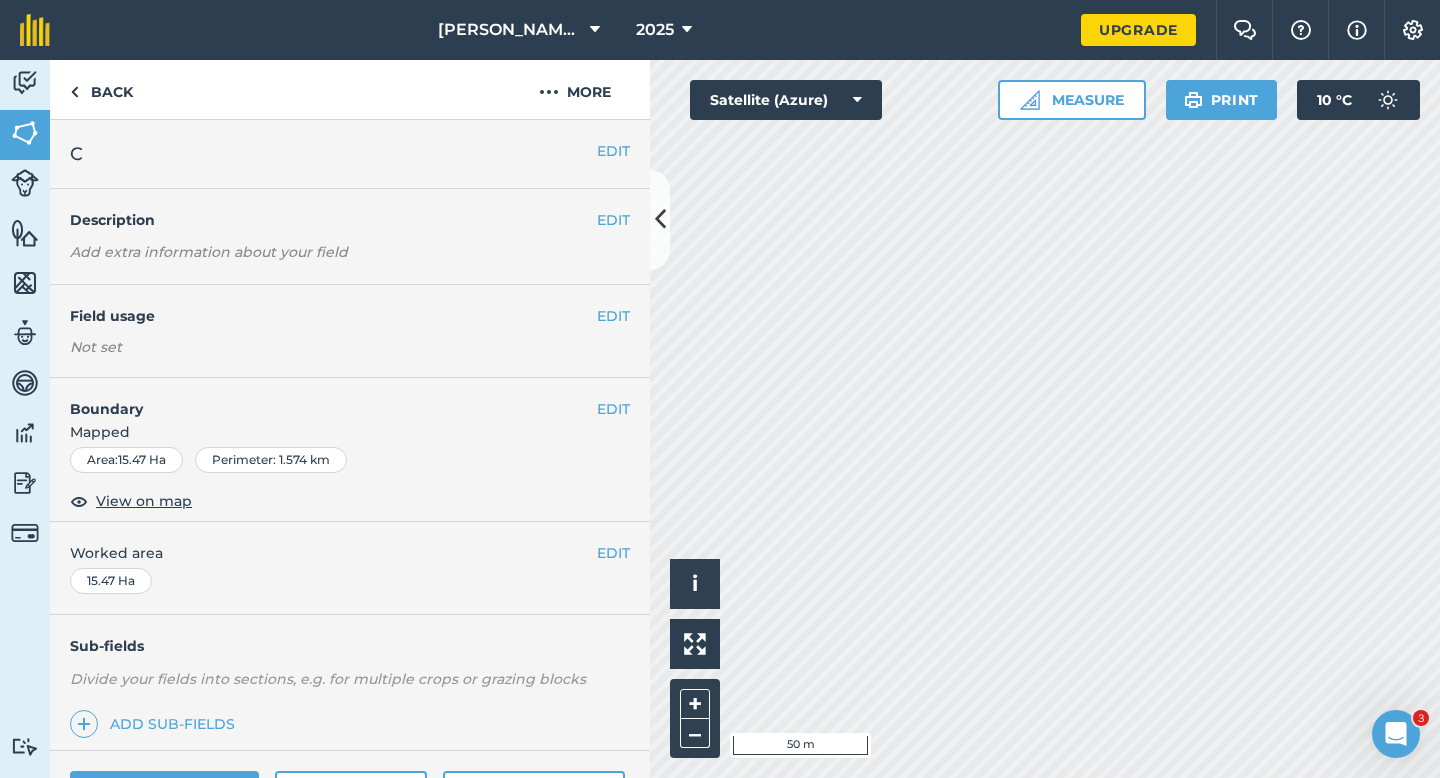 click on "EDIT Worked area 15.47   Ha" at bounding box center [350, 568] 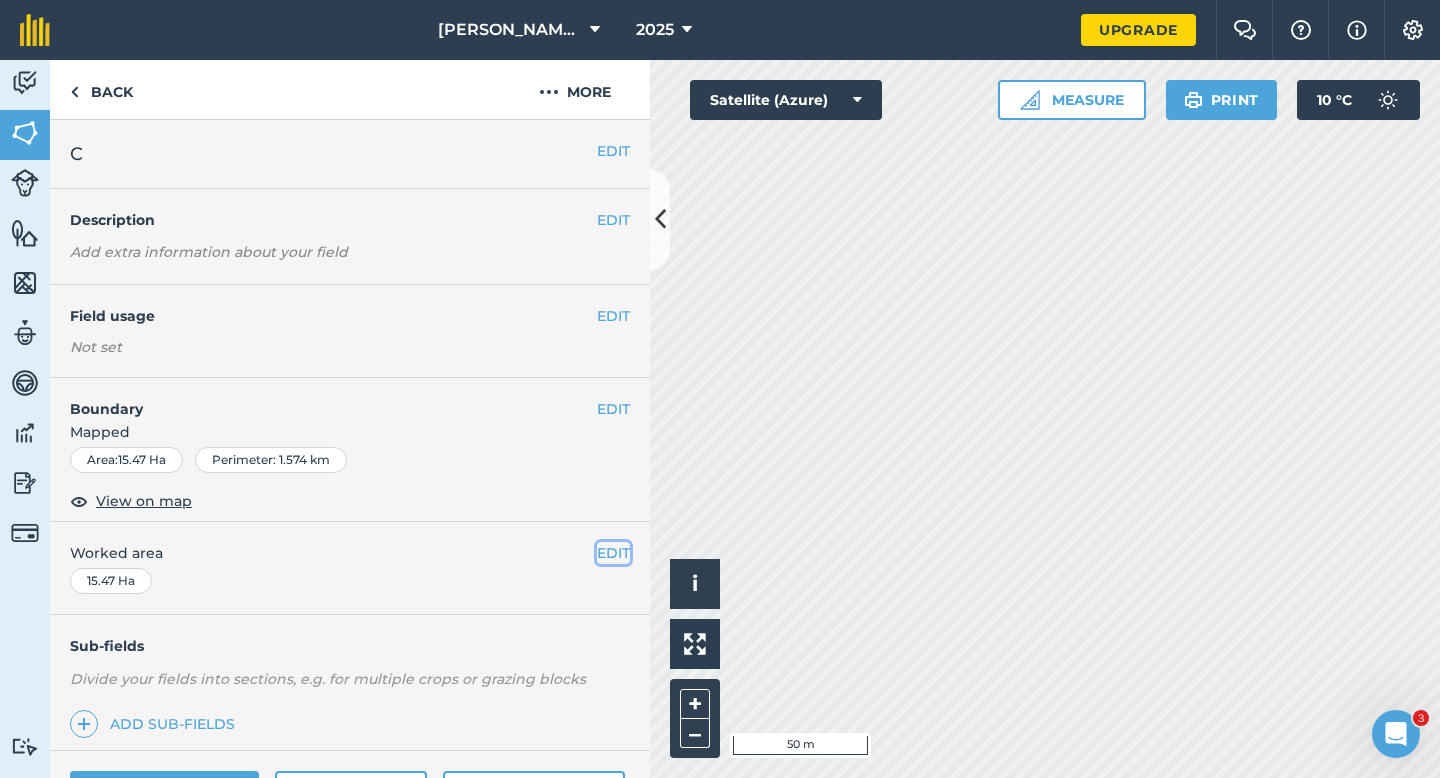 click on "EDIT" at bounding box center (613, 553) 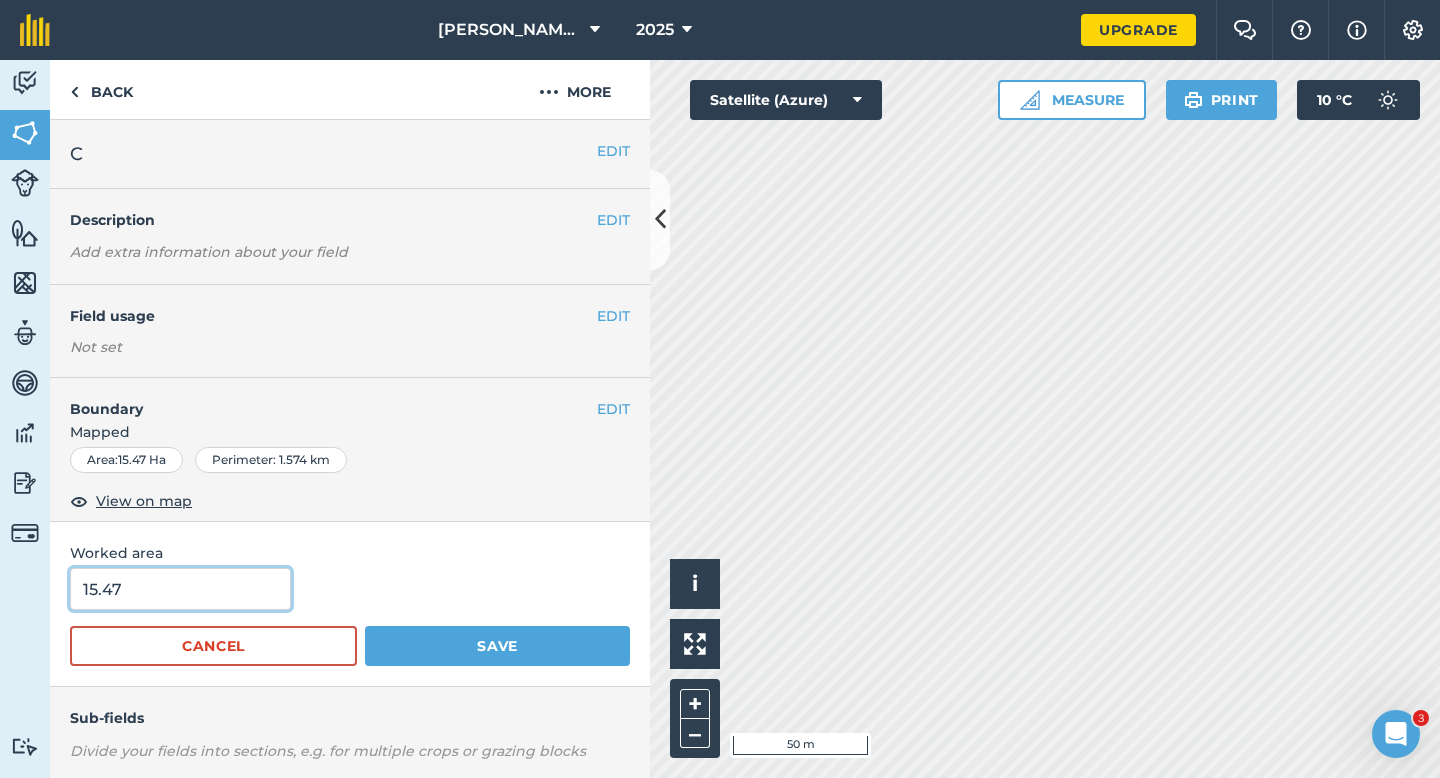 click on "15.47" at bounding box center (180, 589) 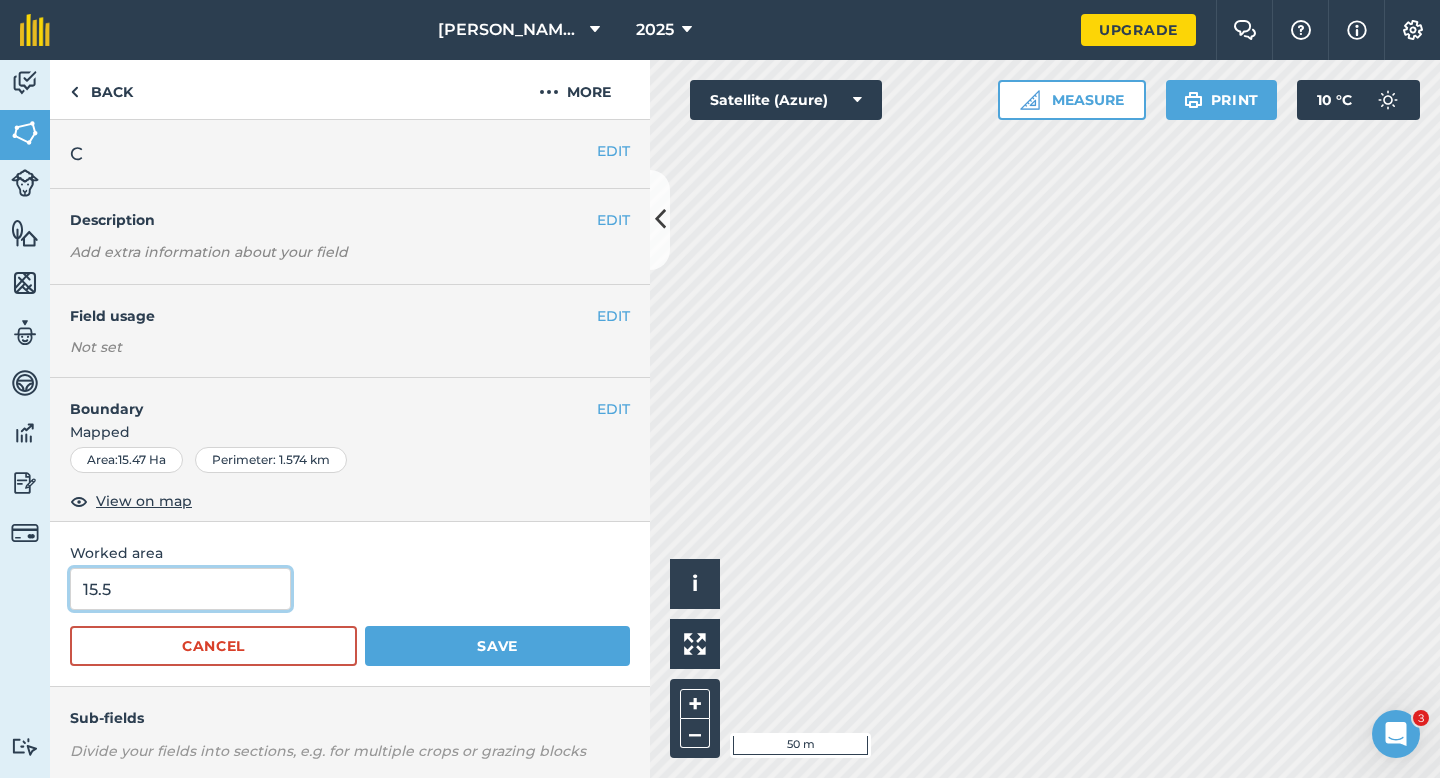 type on "15.5" 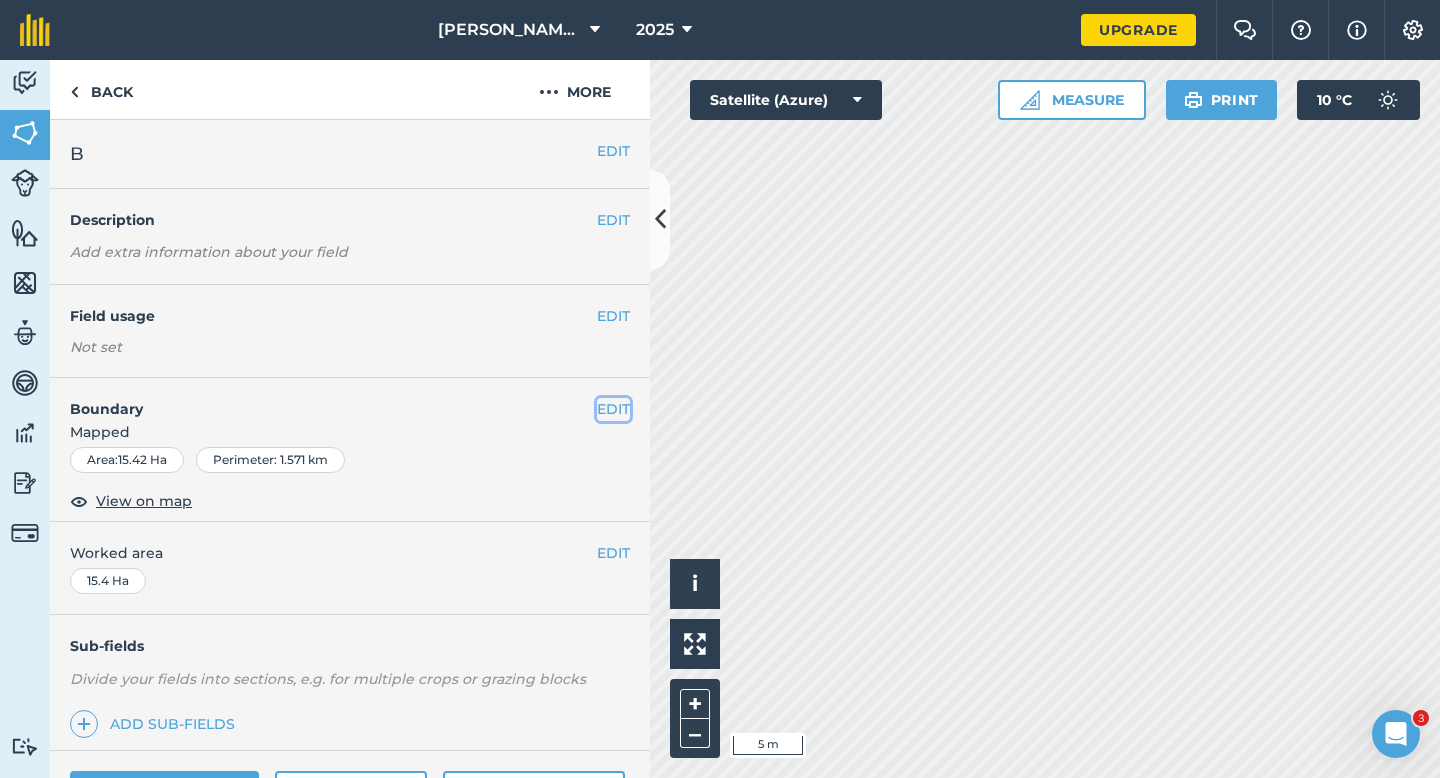click on "EDIT" at bounding box center [613, 409] 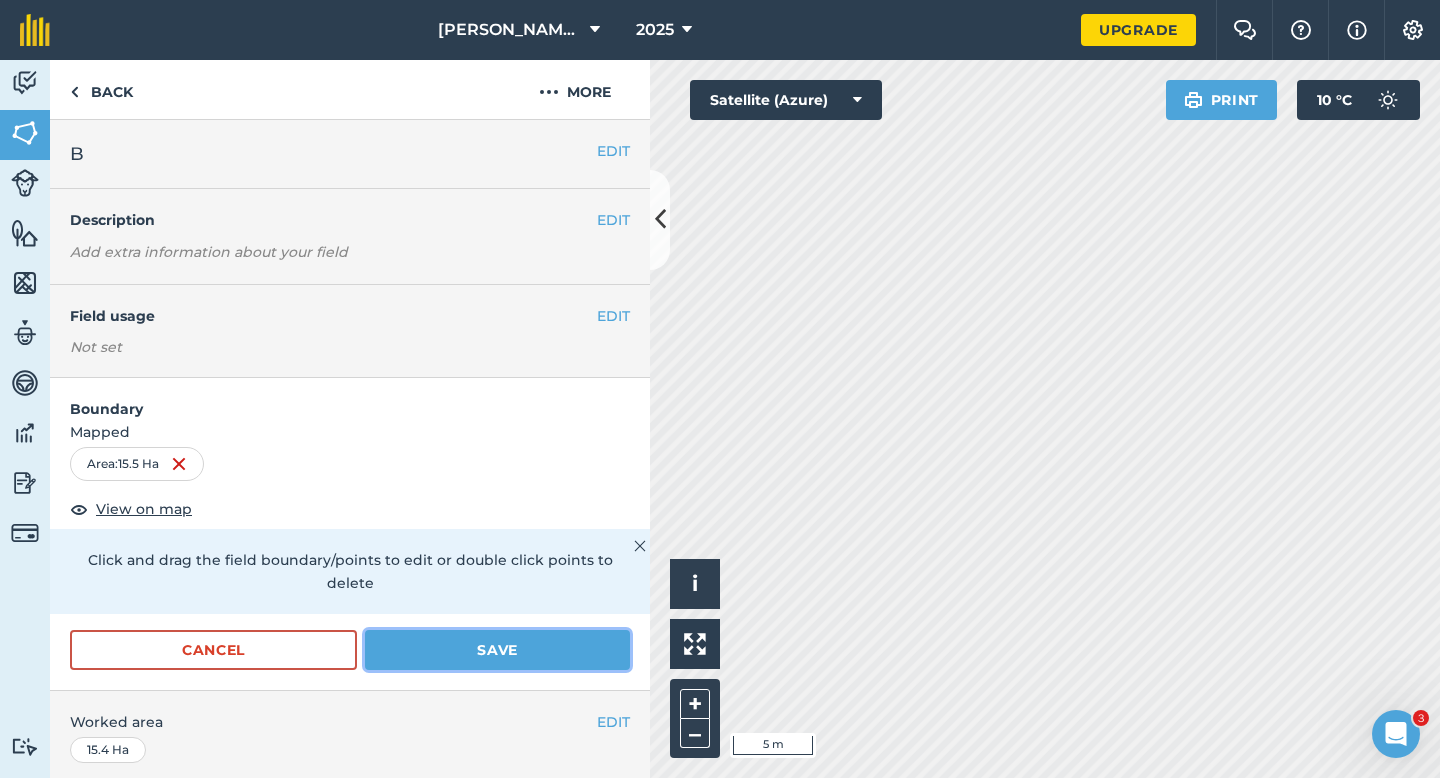 click on "Save" at bounding box center [497, 650] 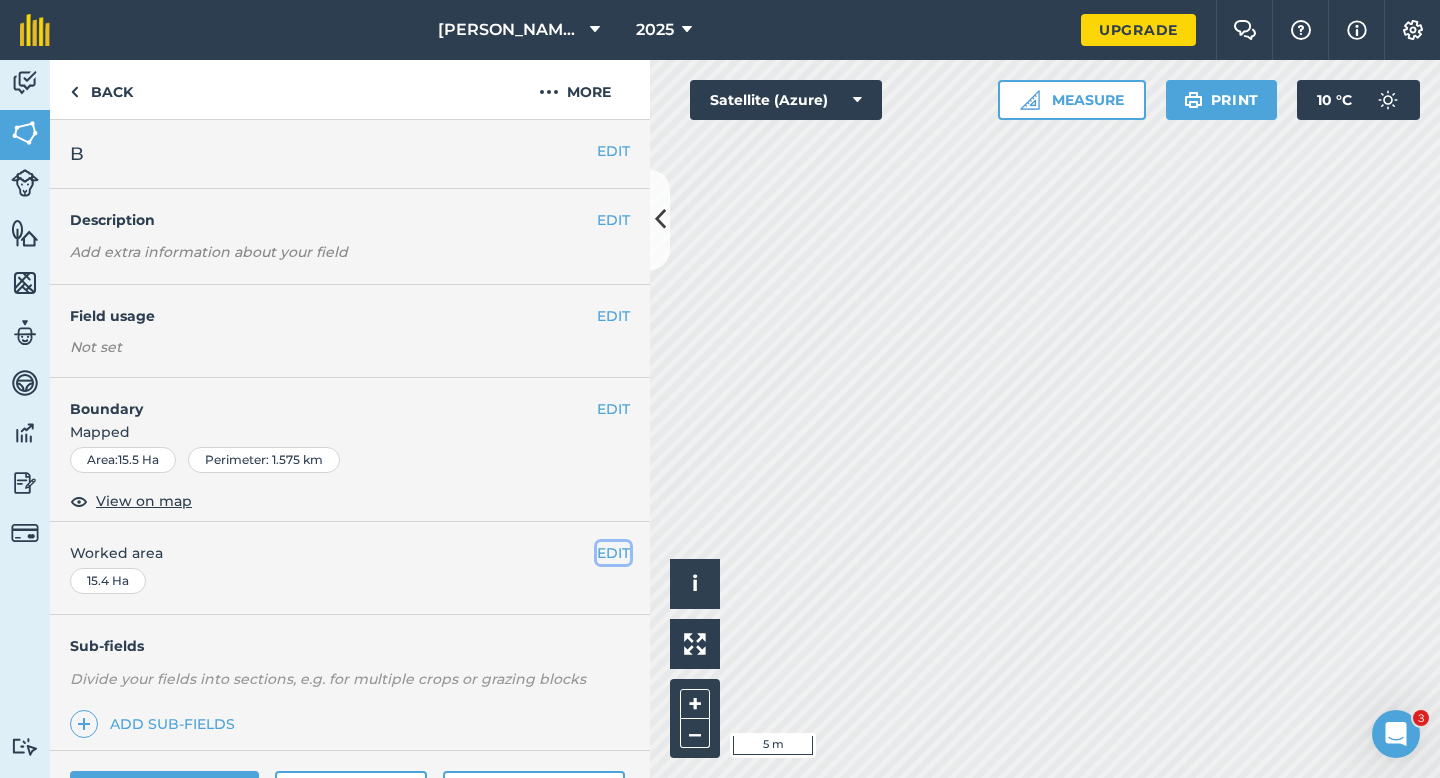 click on "EDIT" at bounding box center [613, 553] 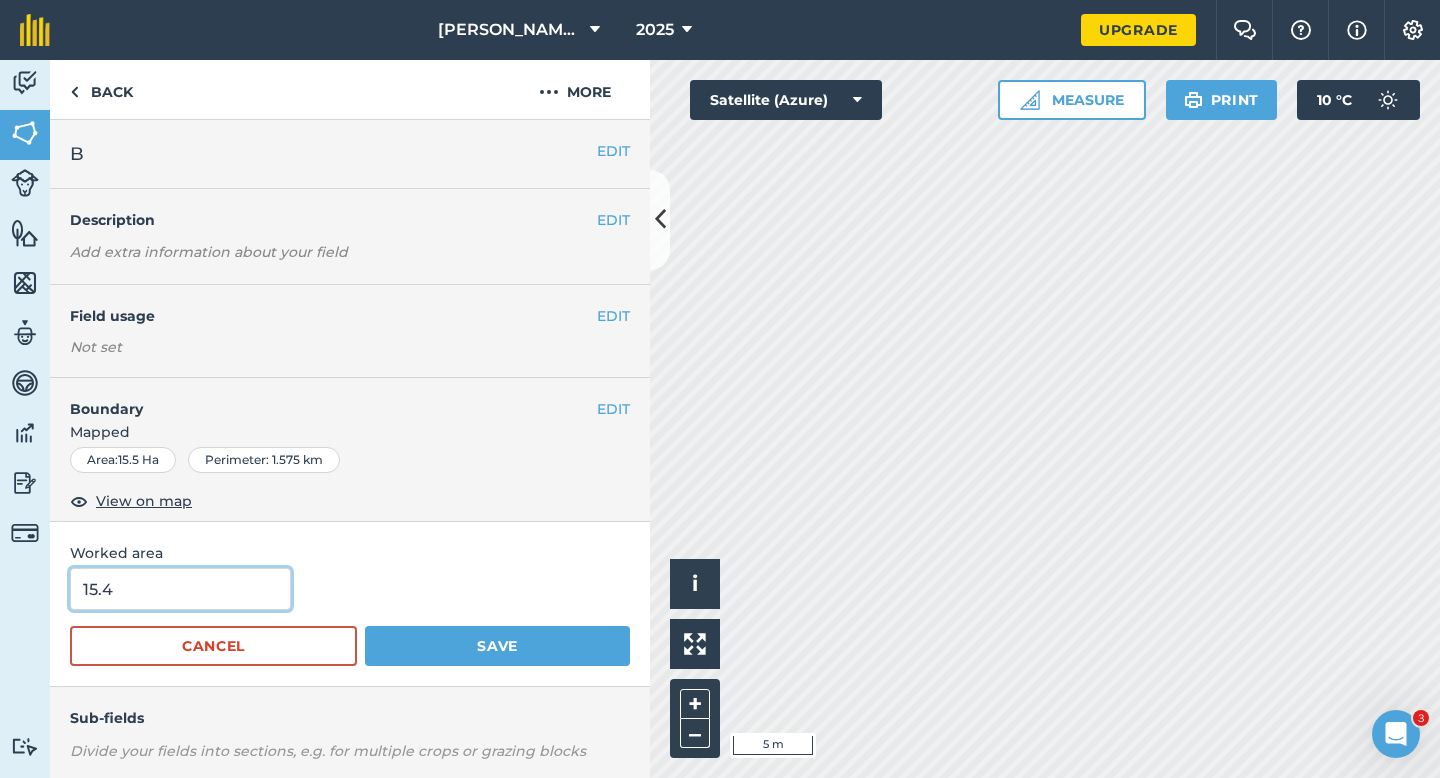 click on "15.4" at bounding box center [180, 589] 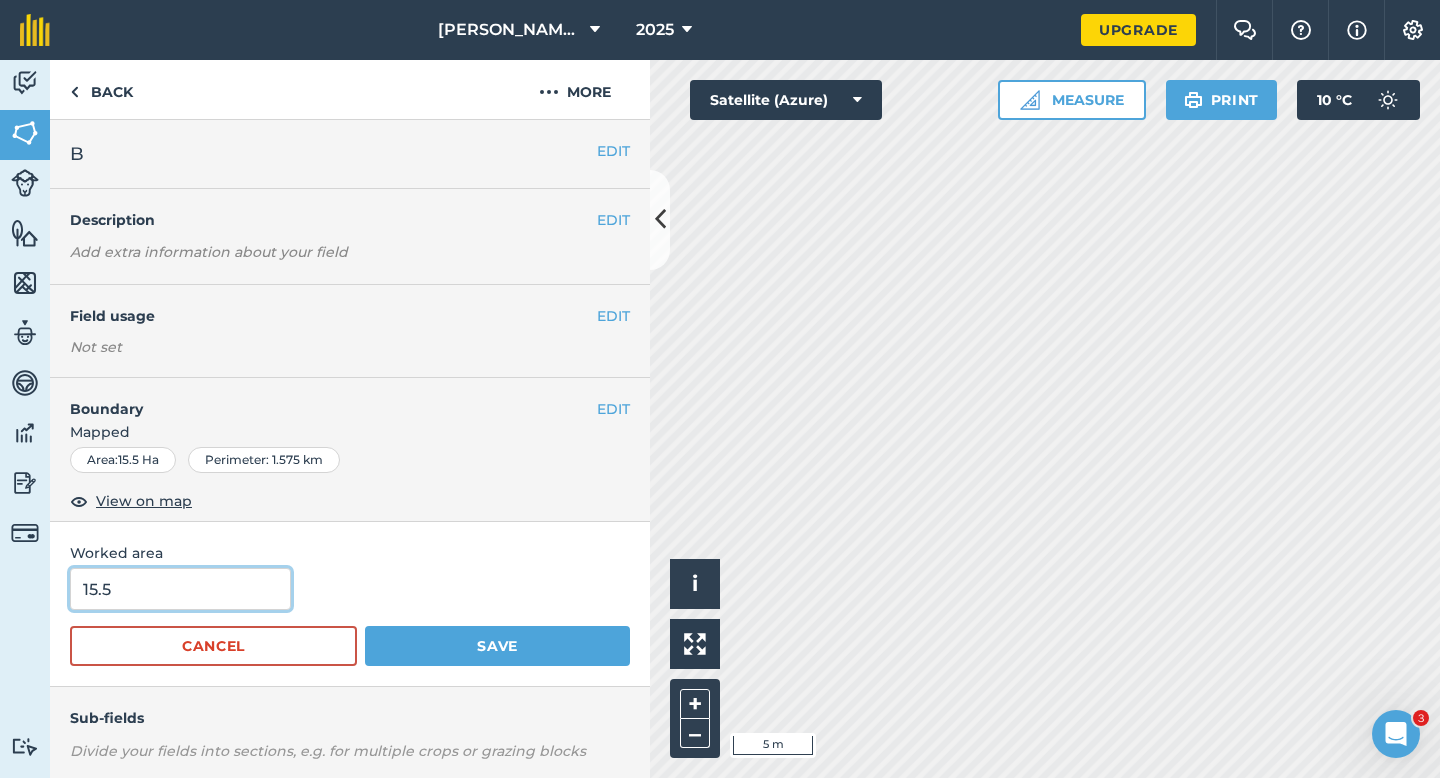 type on "15.5" 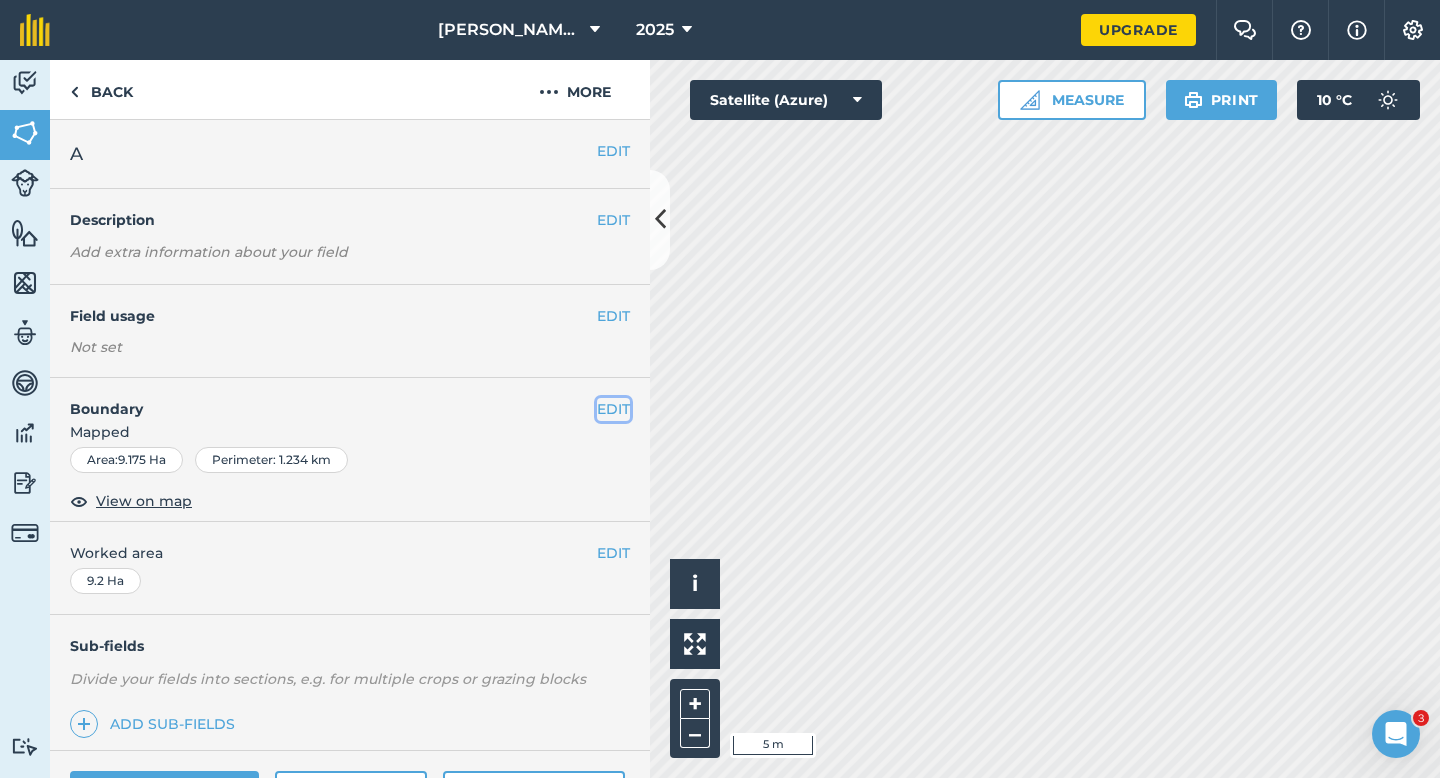 click on "EDIT" at bounding box center [613, 409] 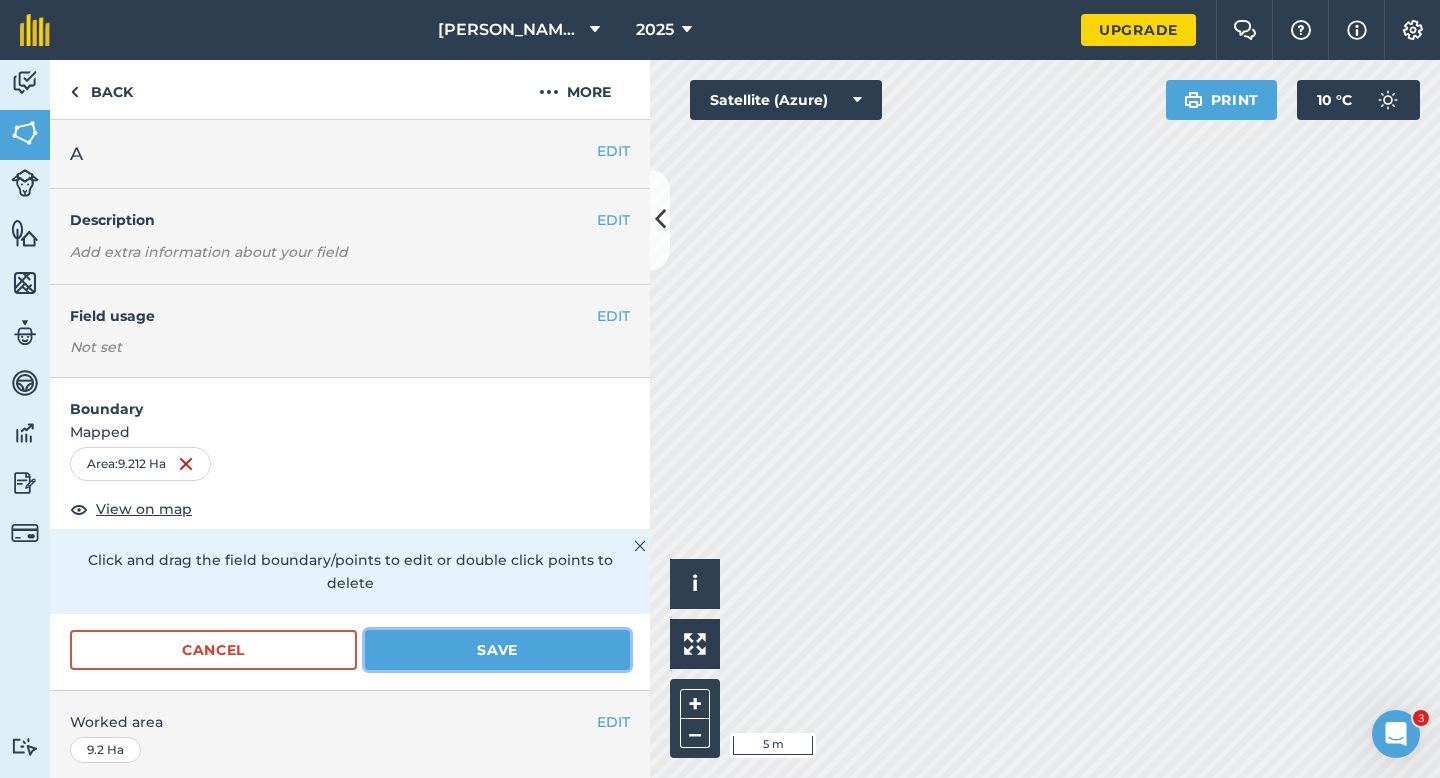 click on "Save" at bounding box center [497, 650] 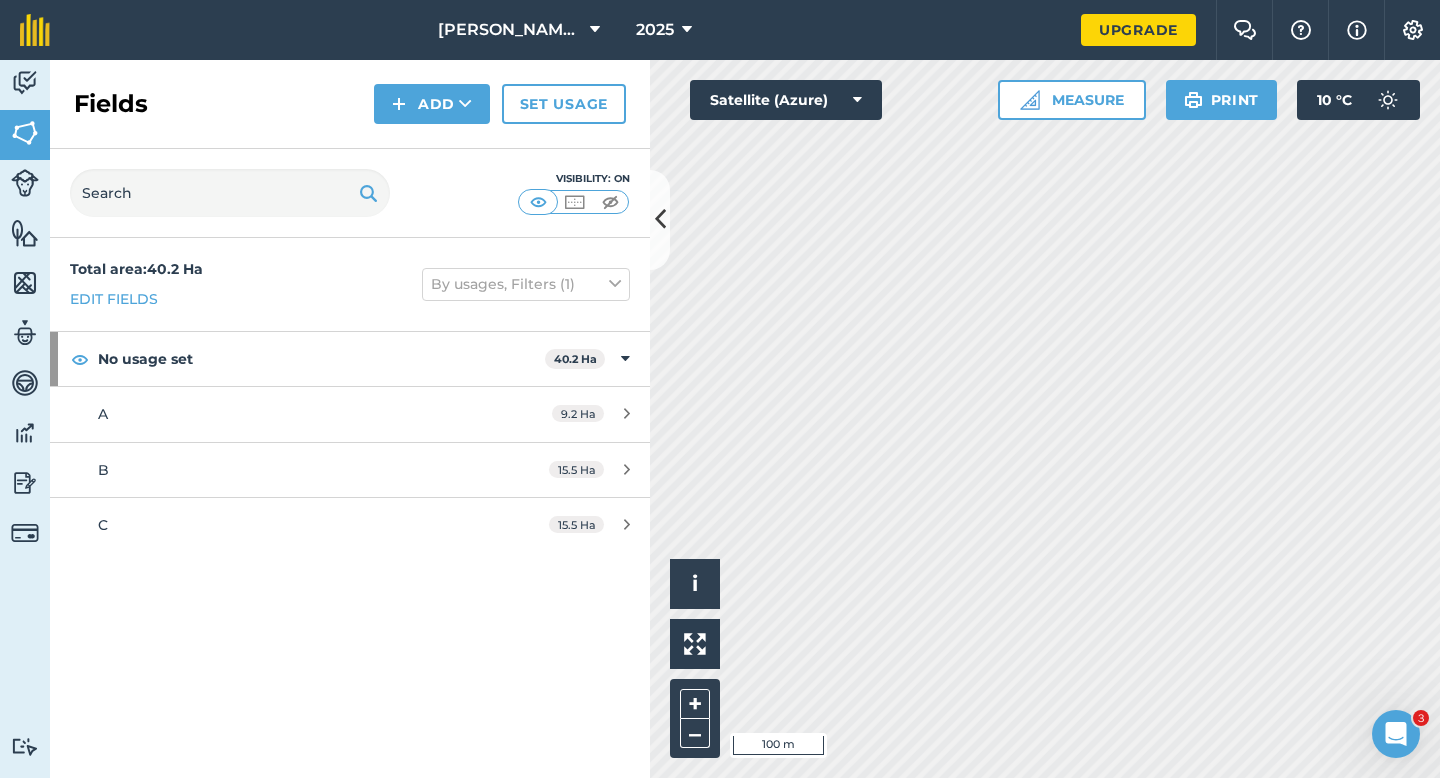 click on "Fields   Add   Set usage" at bounding box center (350, 104) 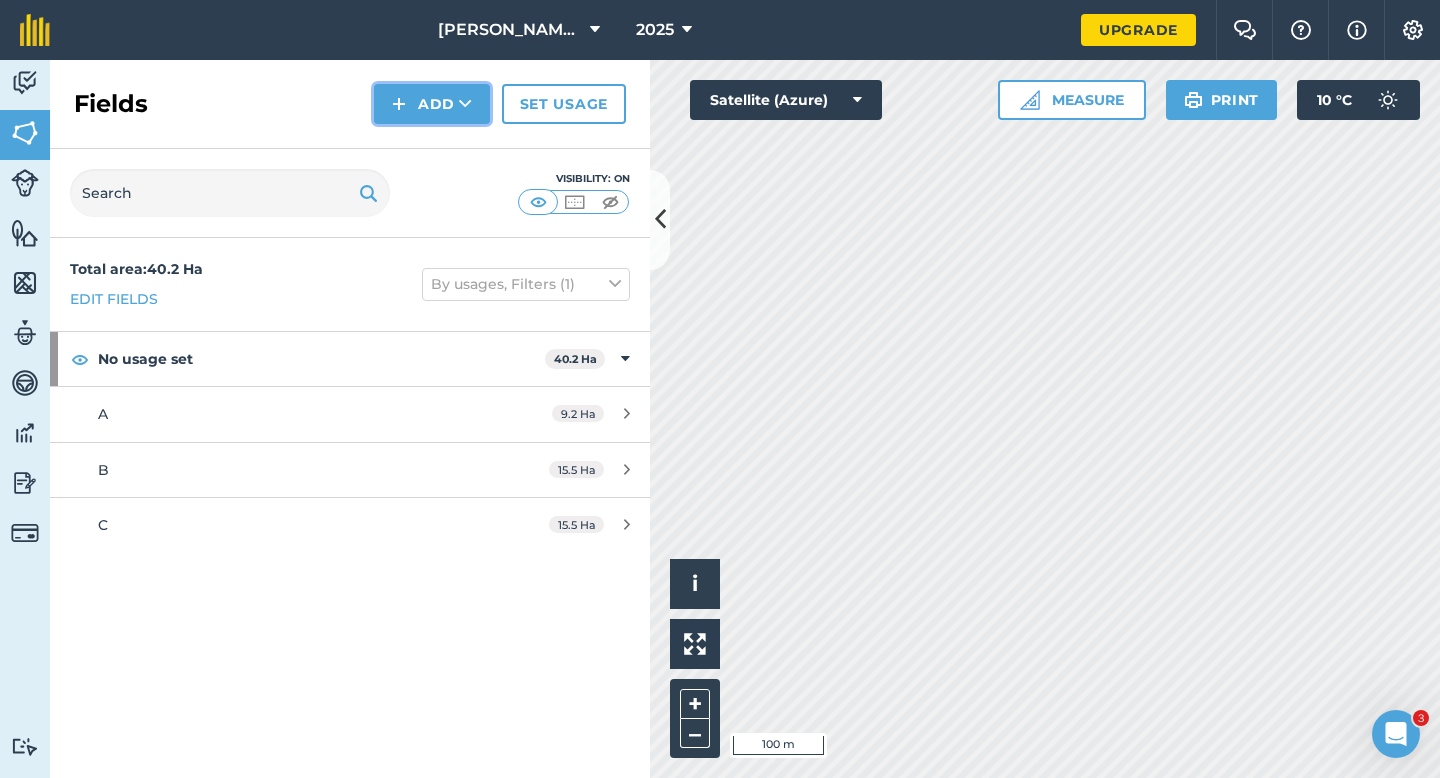 click on "Add" at bounding box center (432, 104) 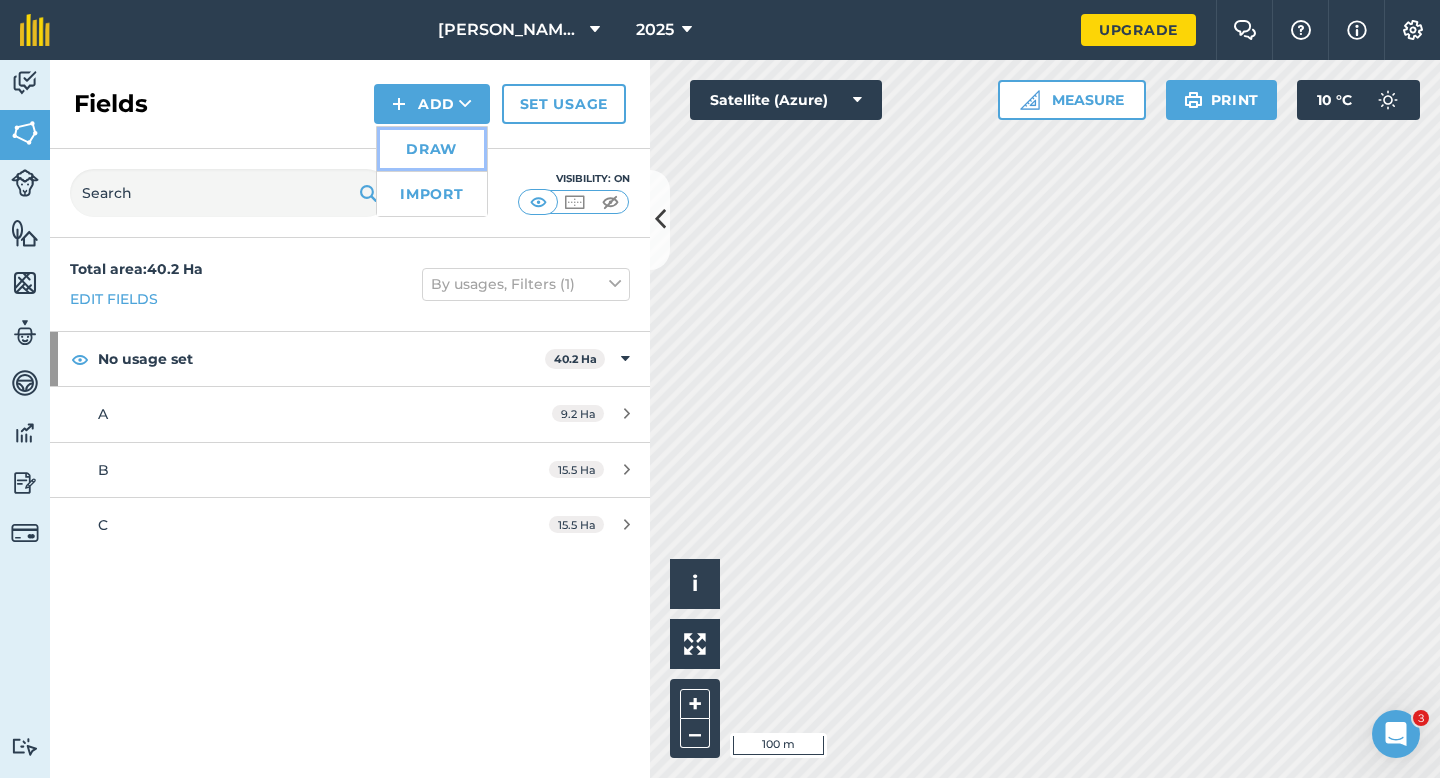 click on "Draw" at bounding box center (432, 149) 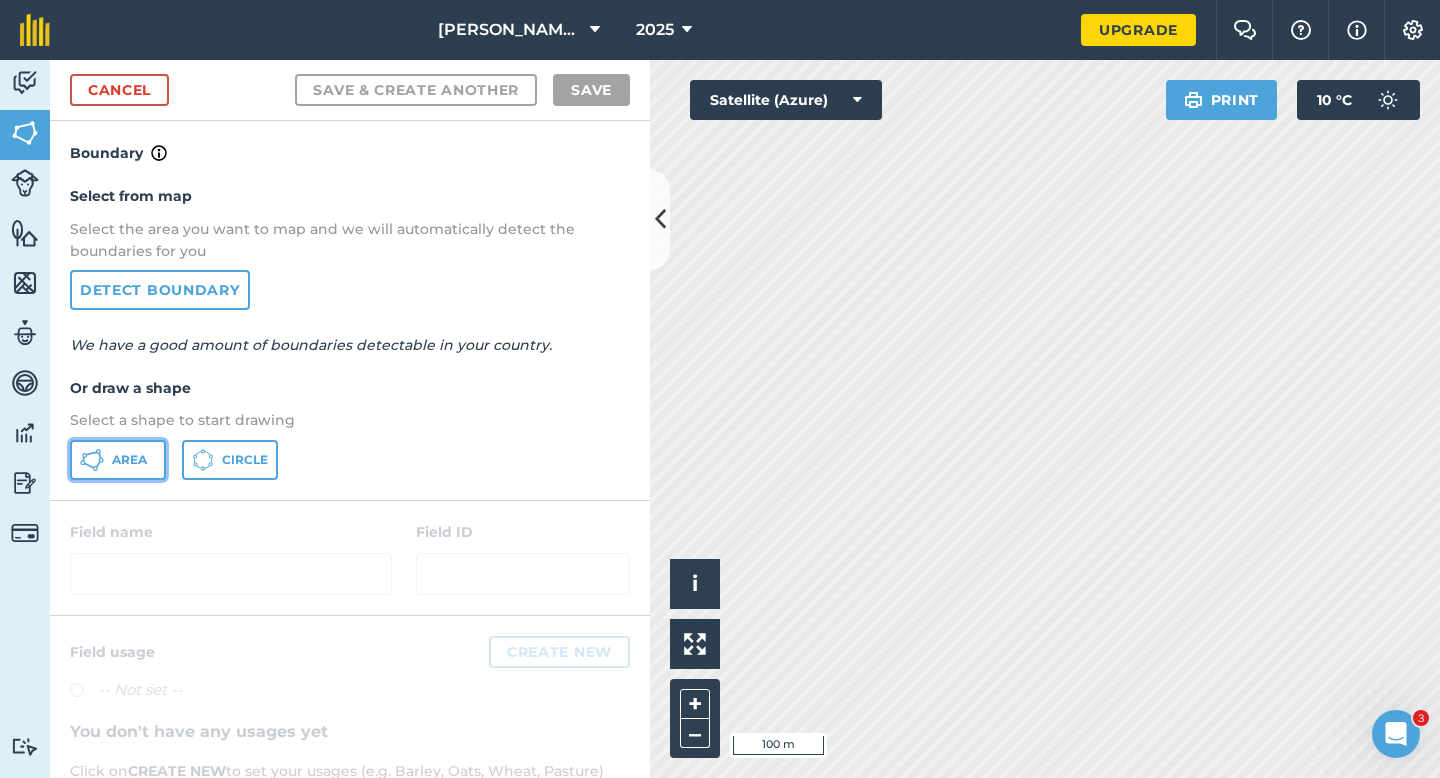 click on "Area" at bounding box center [129, 460] 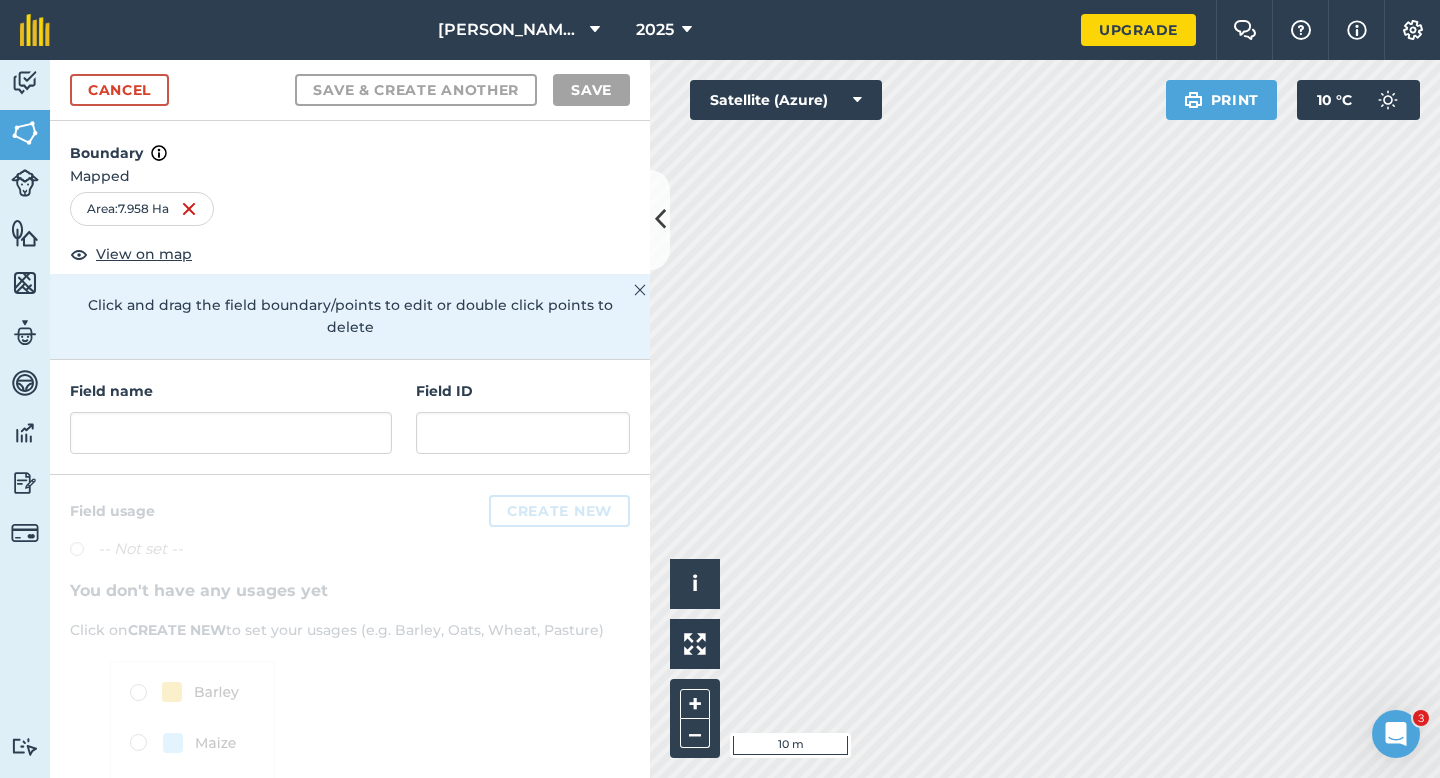 click on "Field name Field ID" at bounding box center [350, 417] 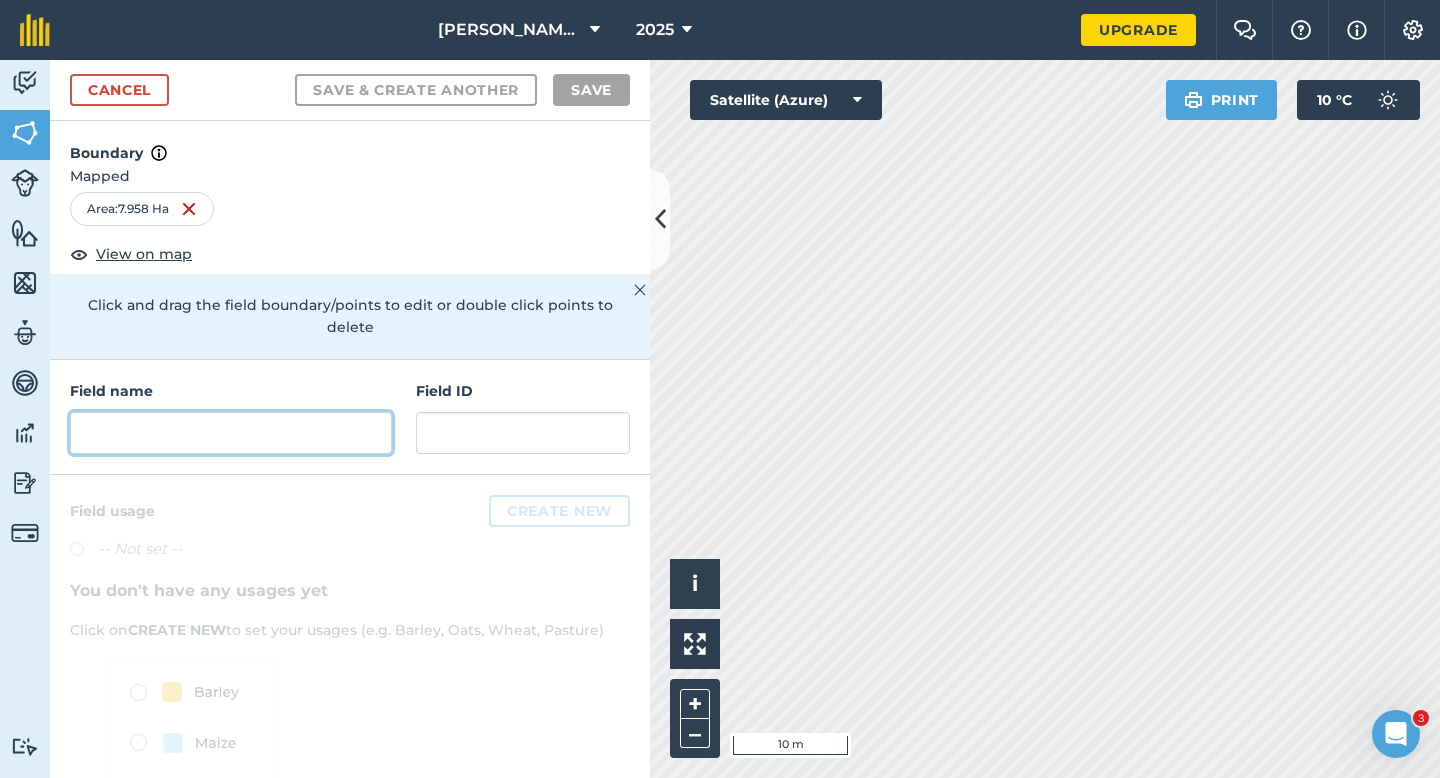 click at bounding box center (231, 433) 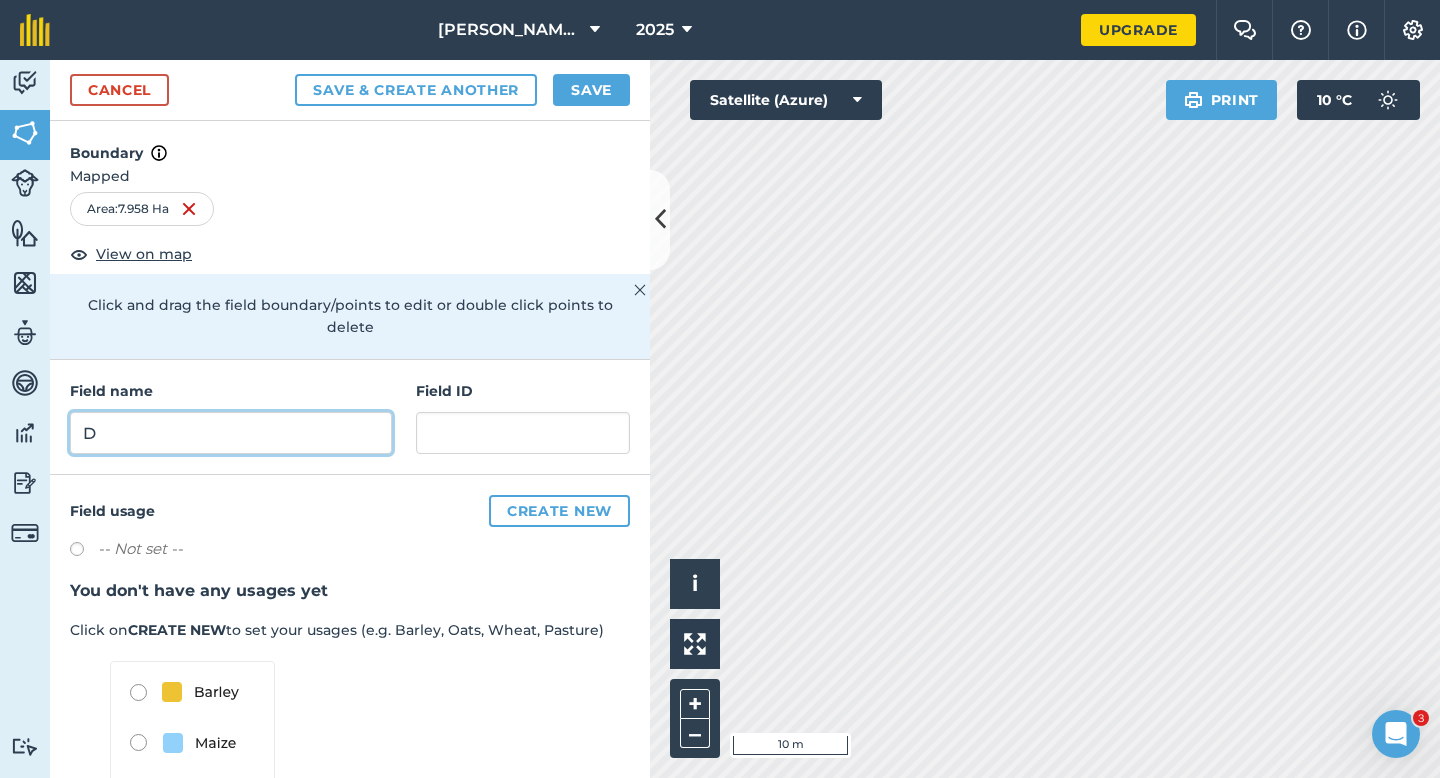 type on "D" 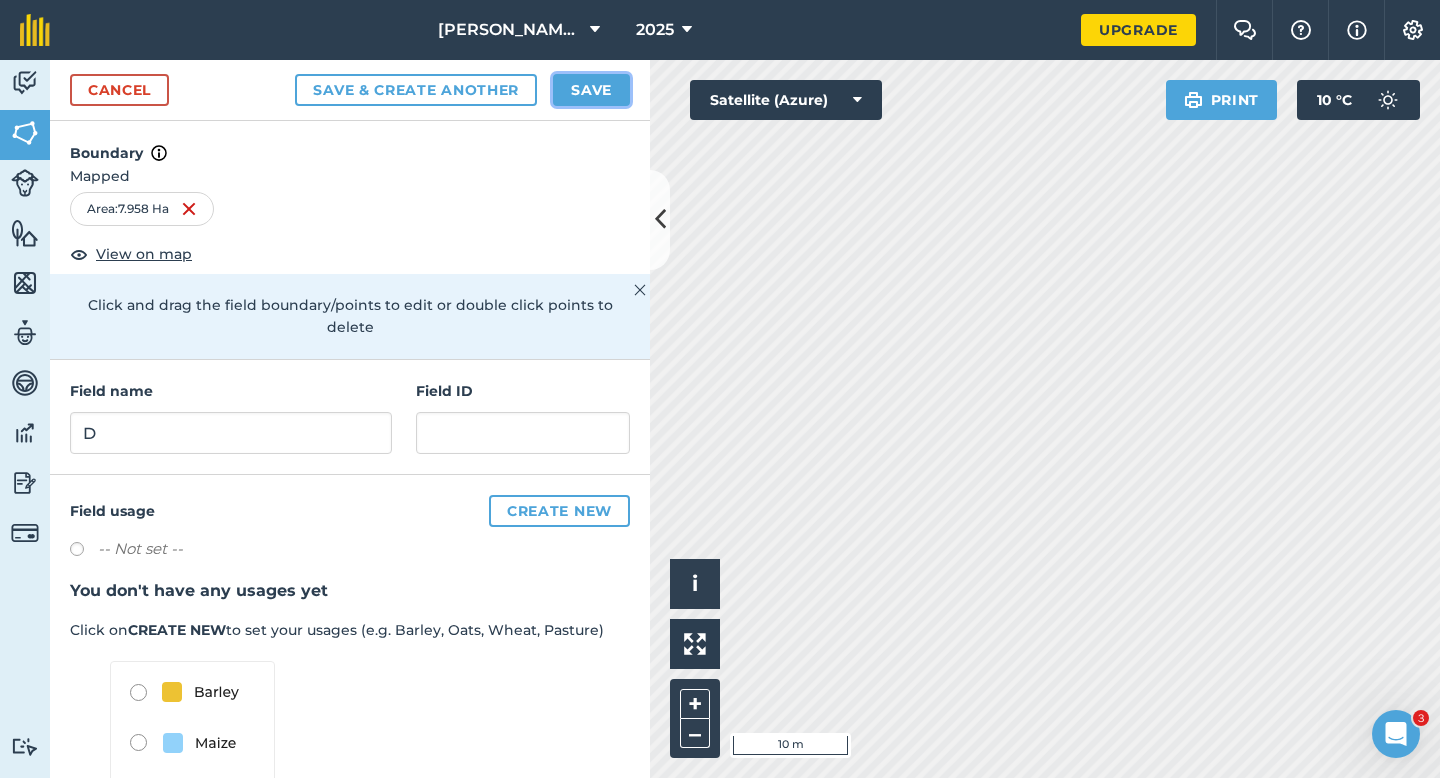 click on "Save" at bounding box center [591, 90] 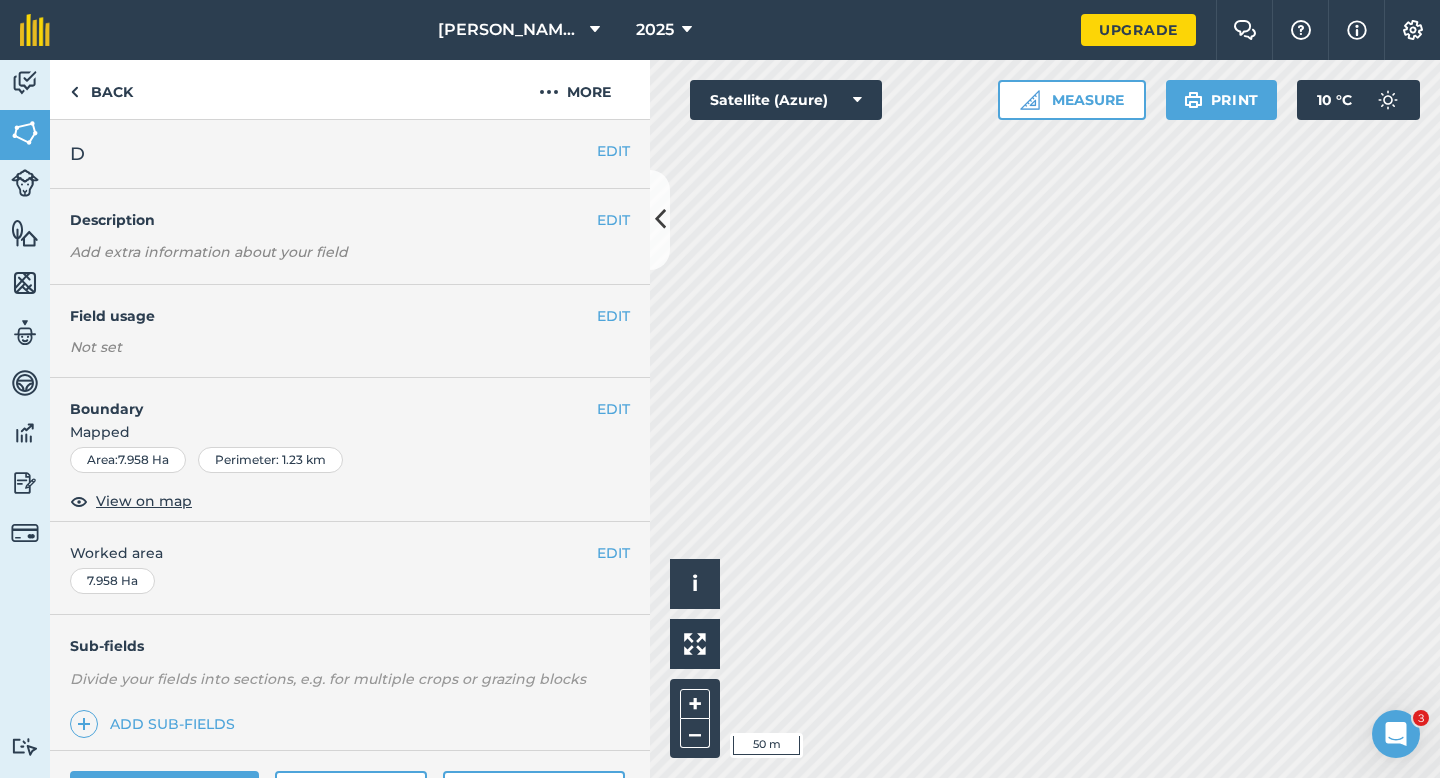click on "EDIT Worked area 7.958   Ha" at bounding box center [350, 568] 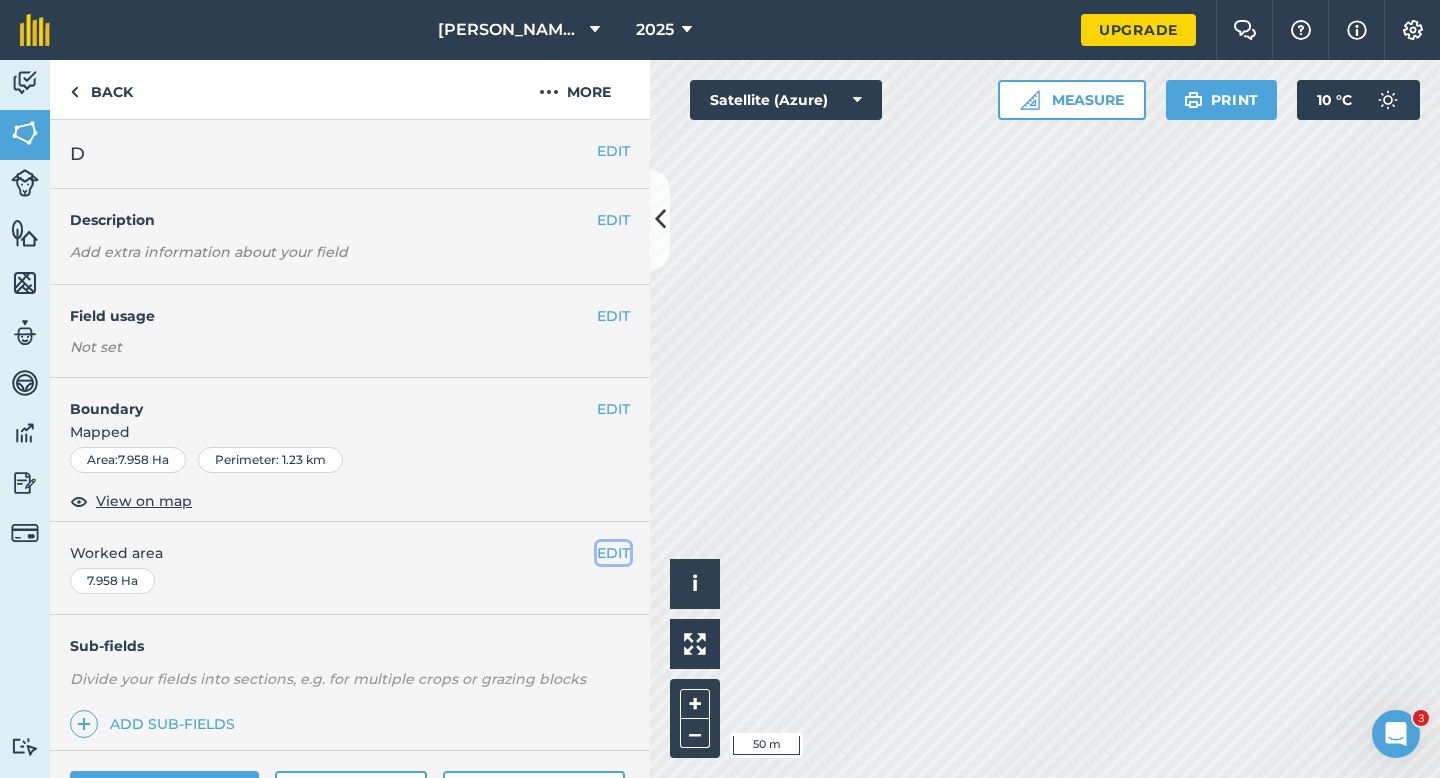 click on "EDIT" at bounding box center [613, 553] 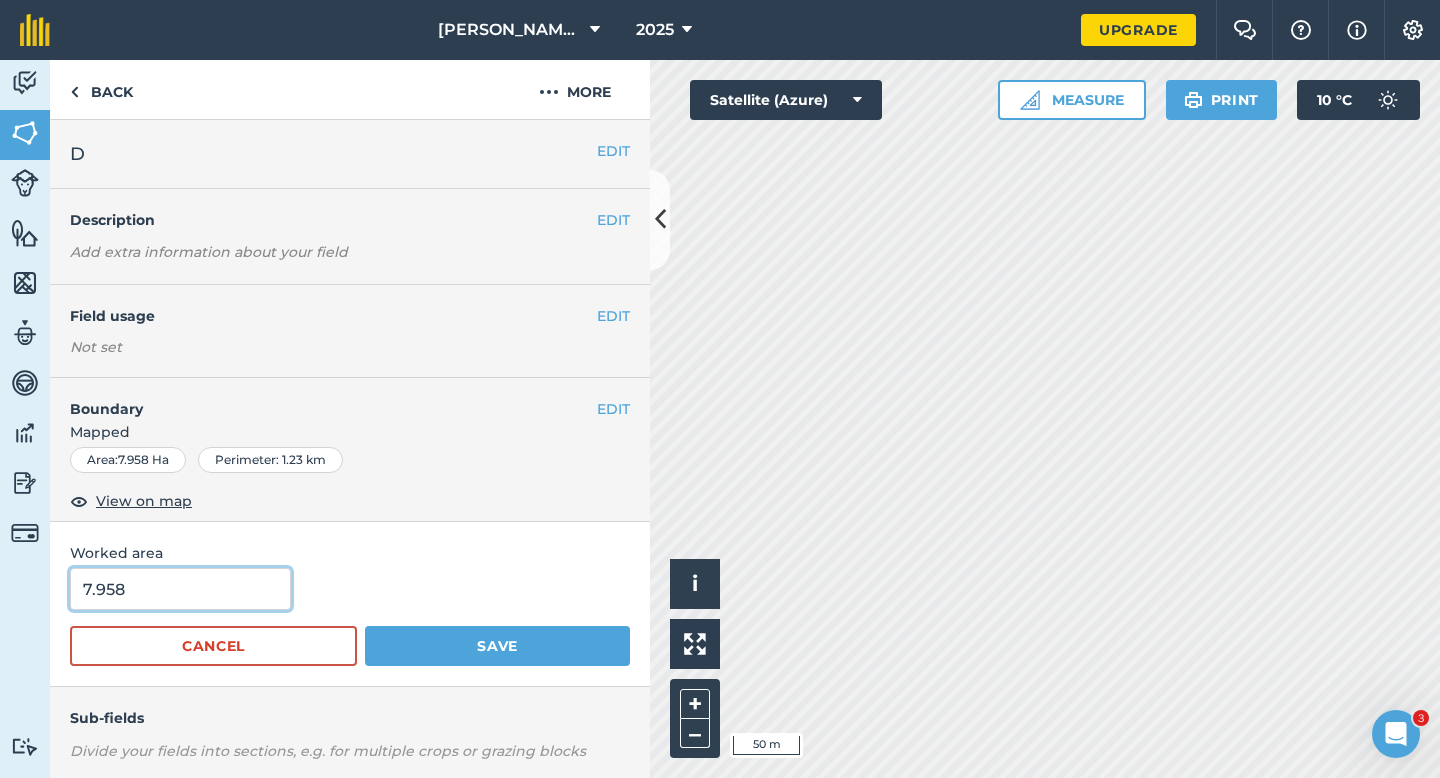 click on "7.958" at bounding box center [180, 589] 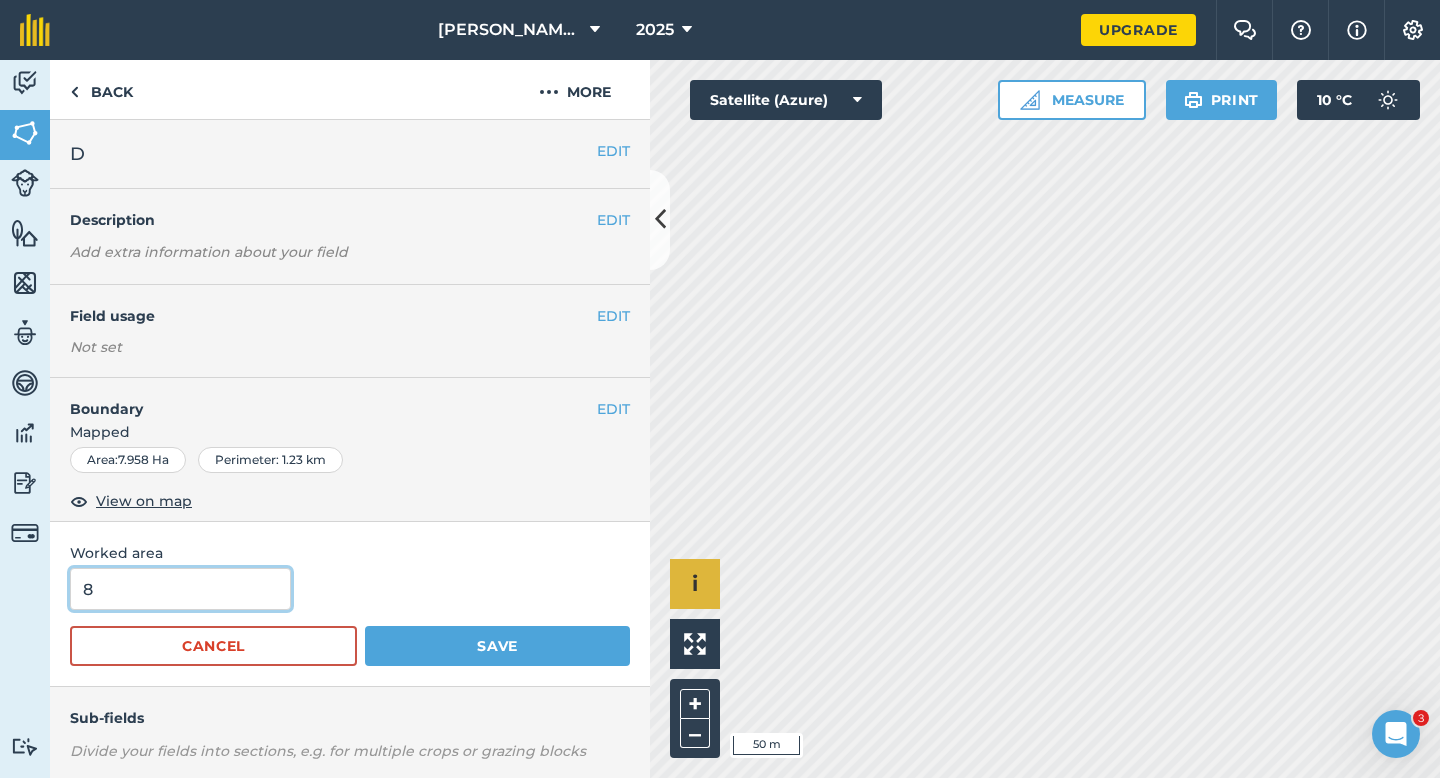 click on "Save" at bounding box center [497, 646] 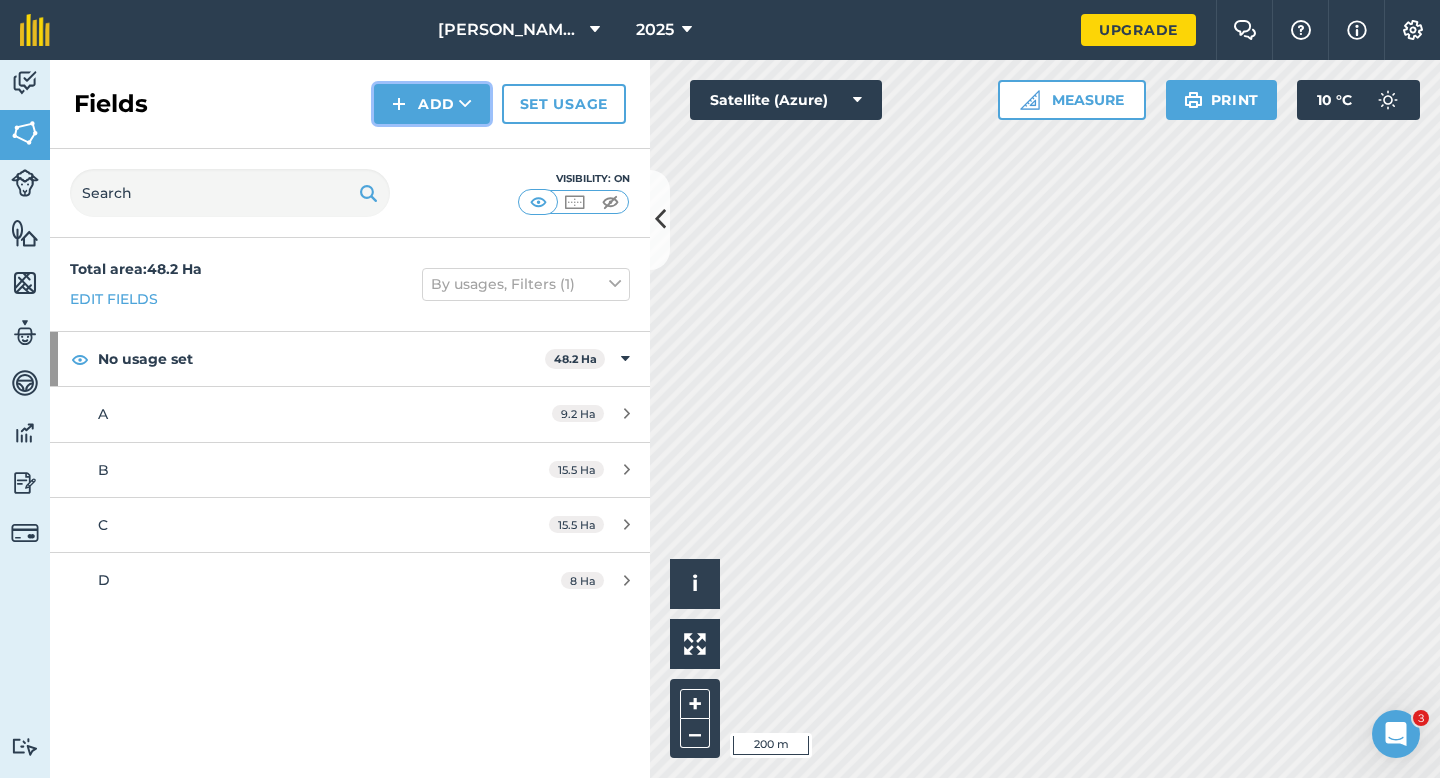click on "Add" at bounding box center (432, 104) 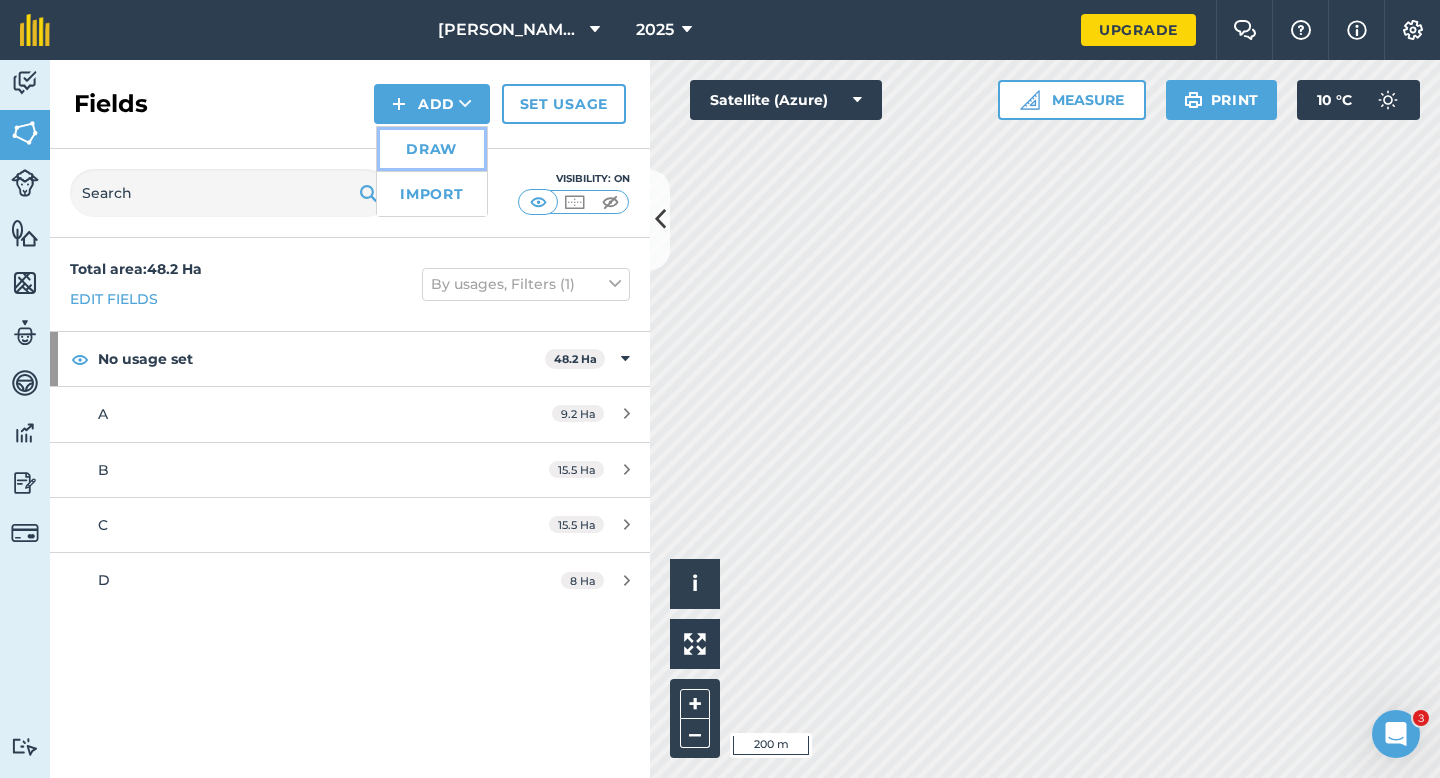 click on "Draw" at bounding box center (432, 149) 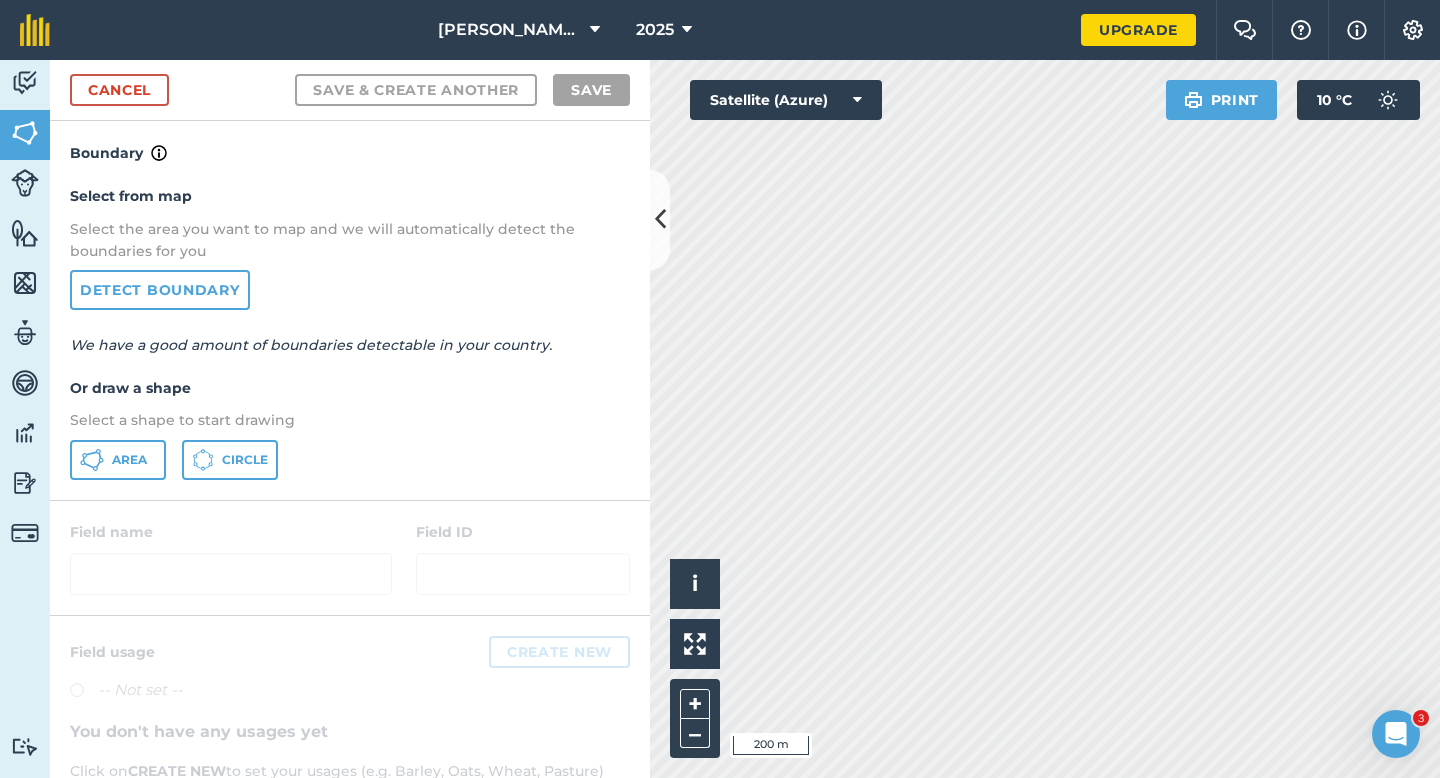 click on "Select from map Select the area you want to map and we will automatically detect the boundaries for you Detect boundary We have a good amount of boundaries detectable in your country. Or draw a shape Select a shape to start drawing Area Circle" at bounding box center [350, 332] 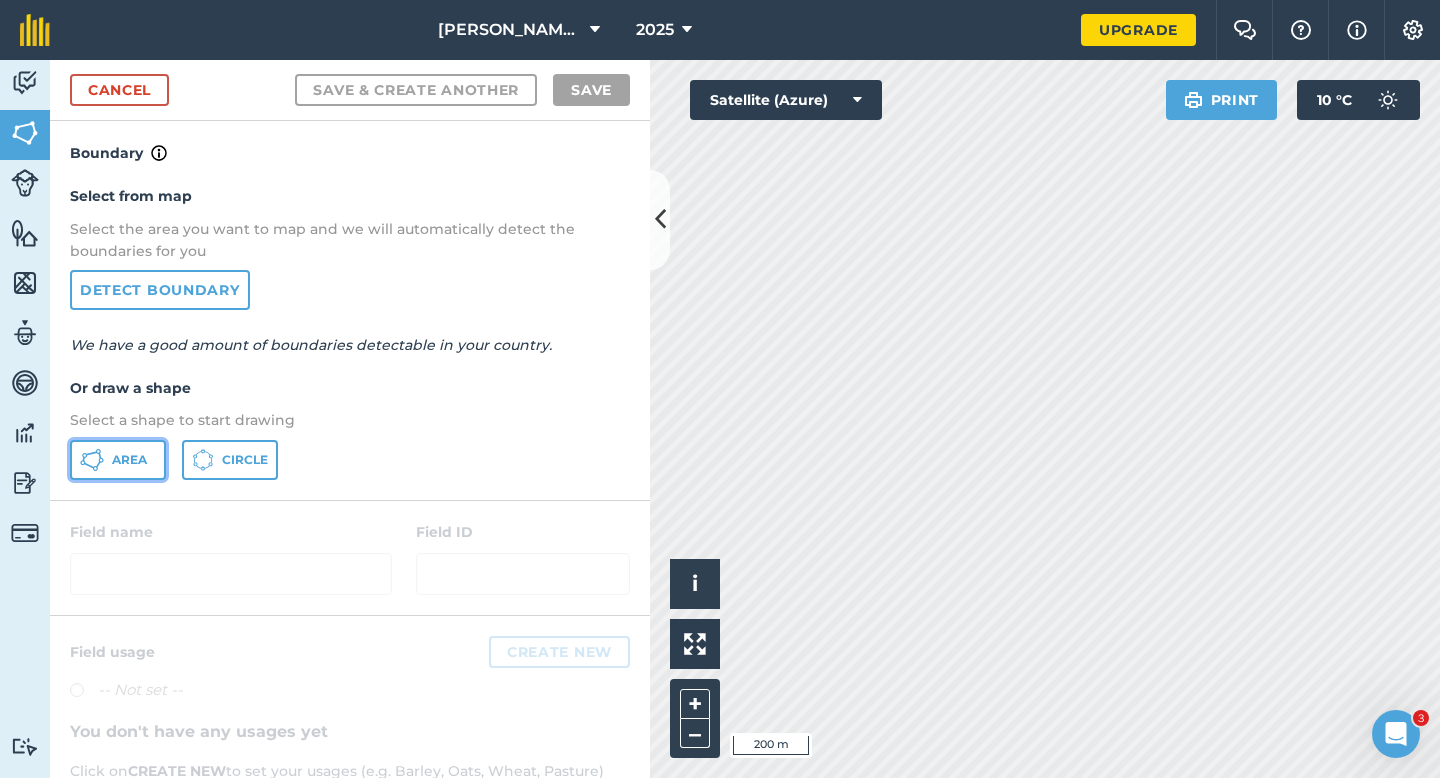 click on "Area" at bounding box center (118, 460) 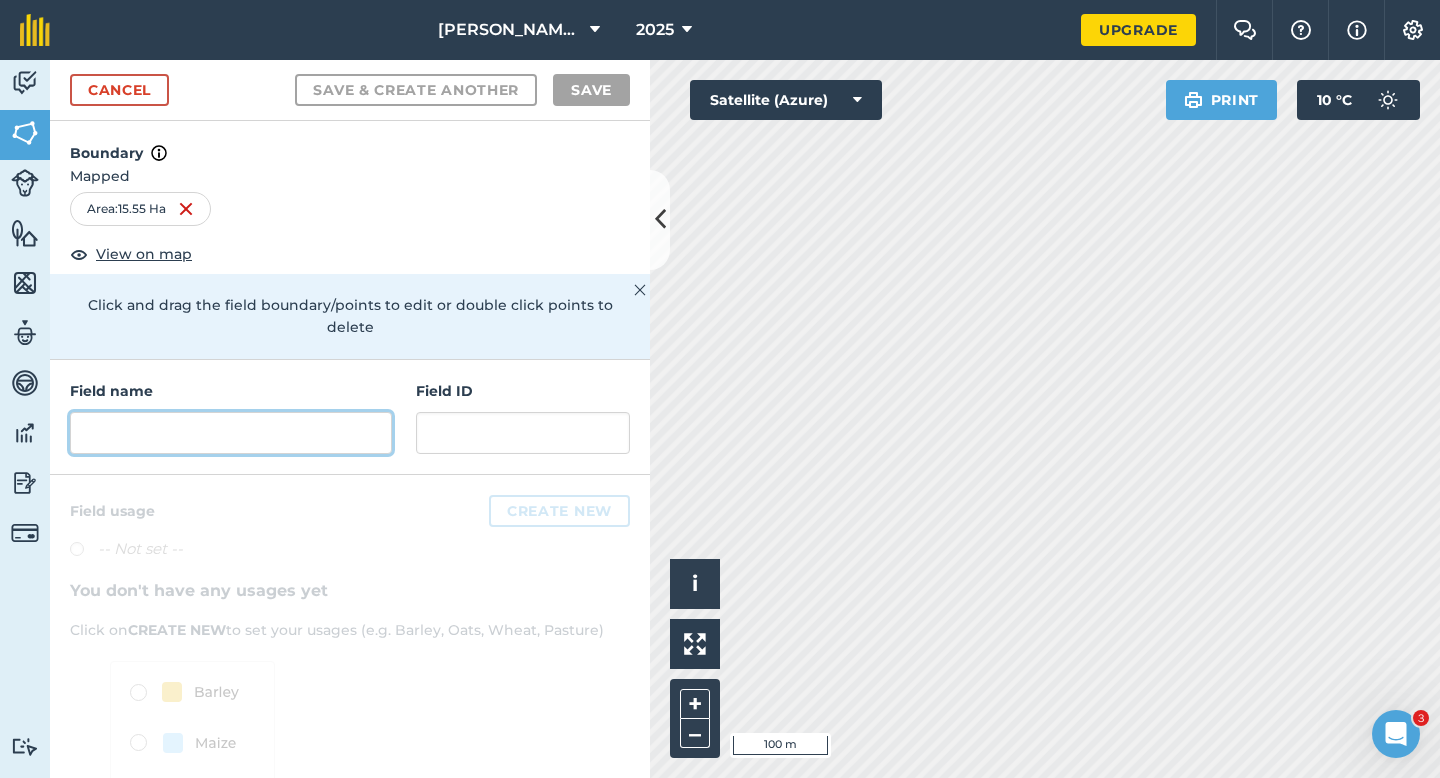 click at bounding box center [231, 433] 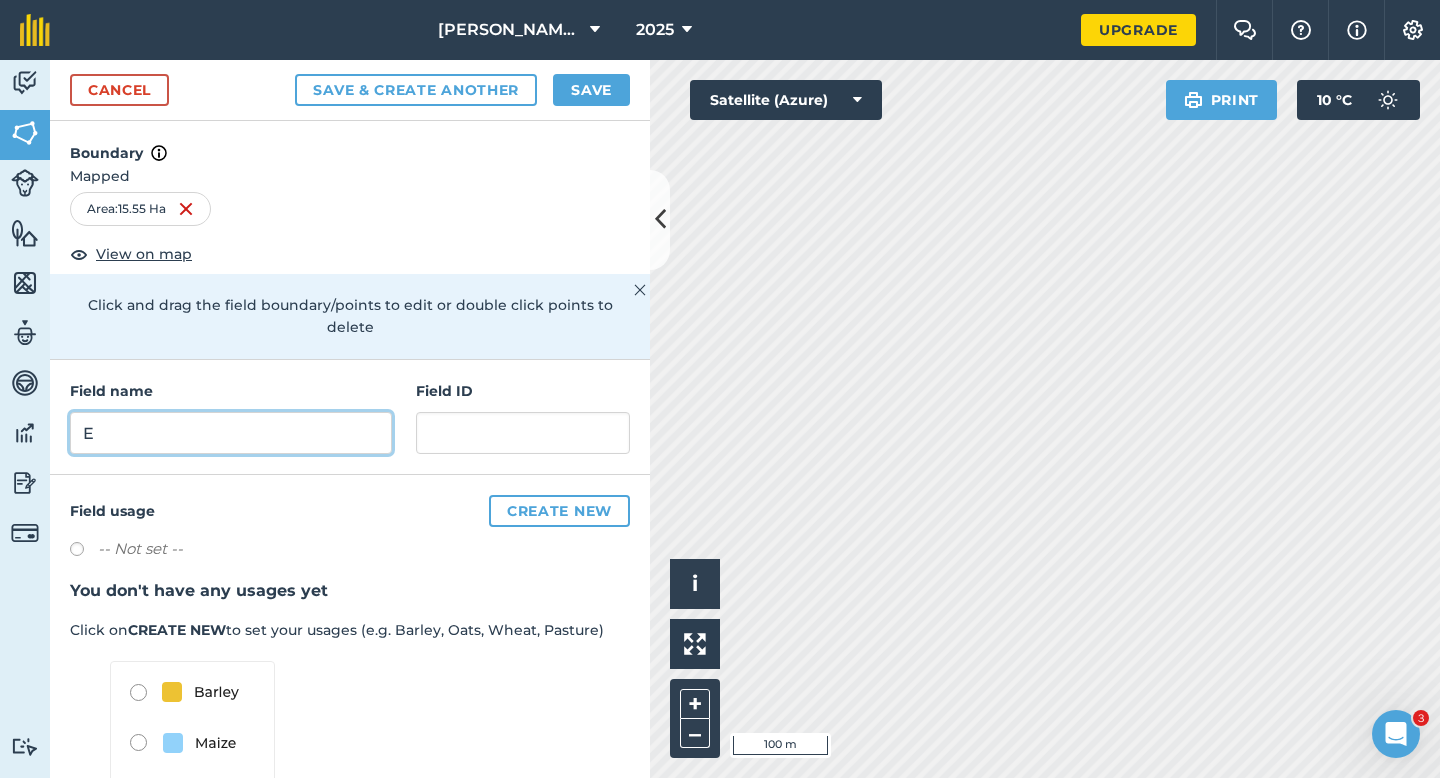 type on "E" 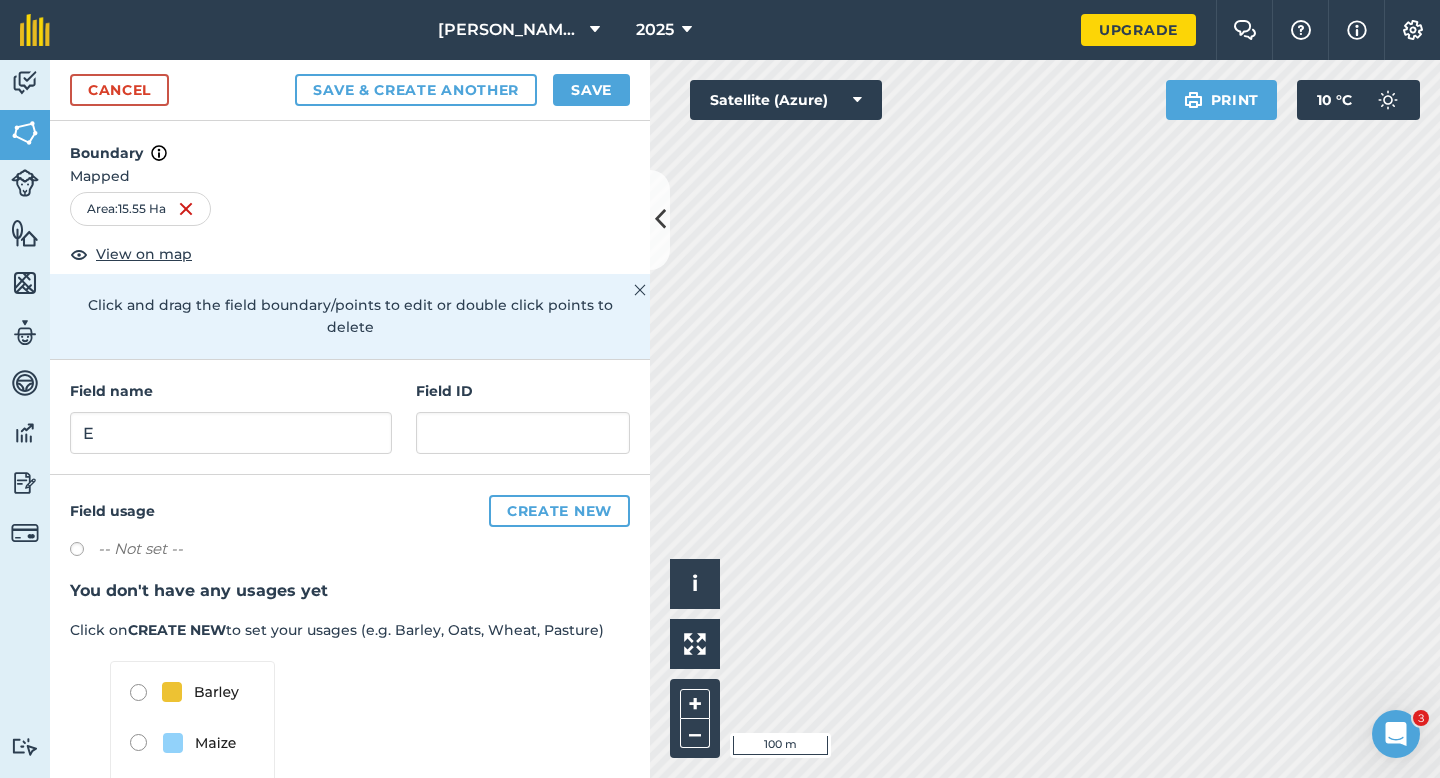 click on "Cancel Save & Create Another Save" at bounding box center [350, 90] 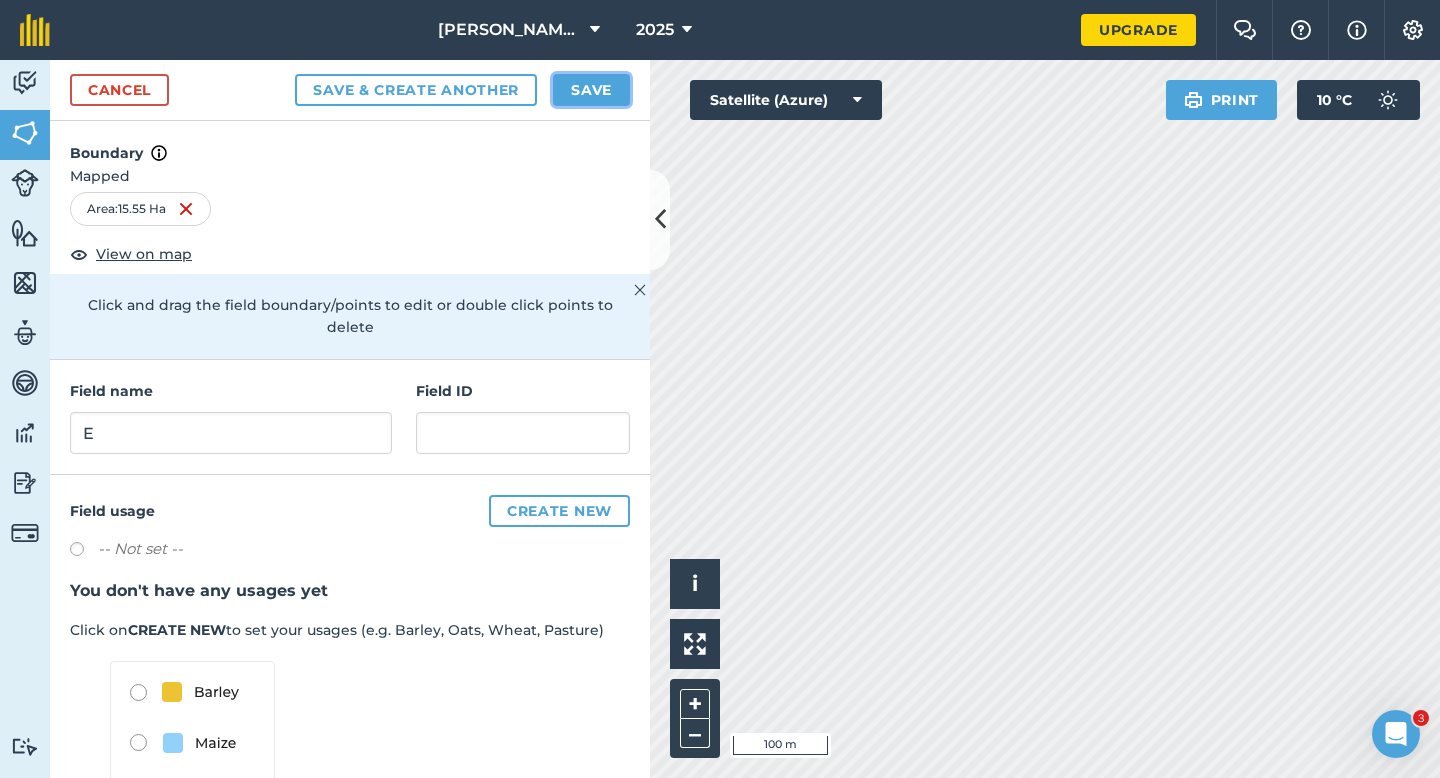 click on "Save" at bounding box center [591, 90] 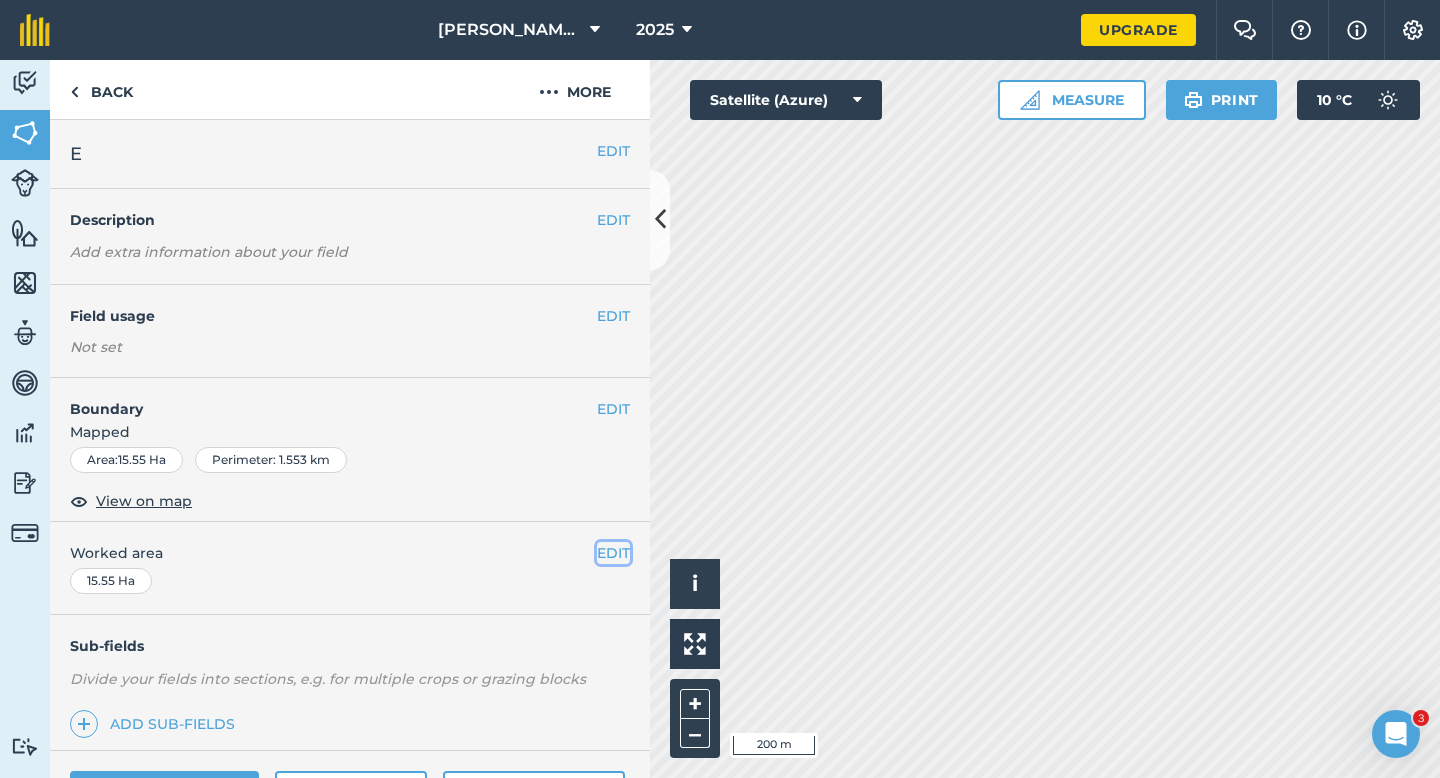click on "EDIT" at bounding box center [613, 553] 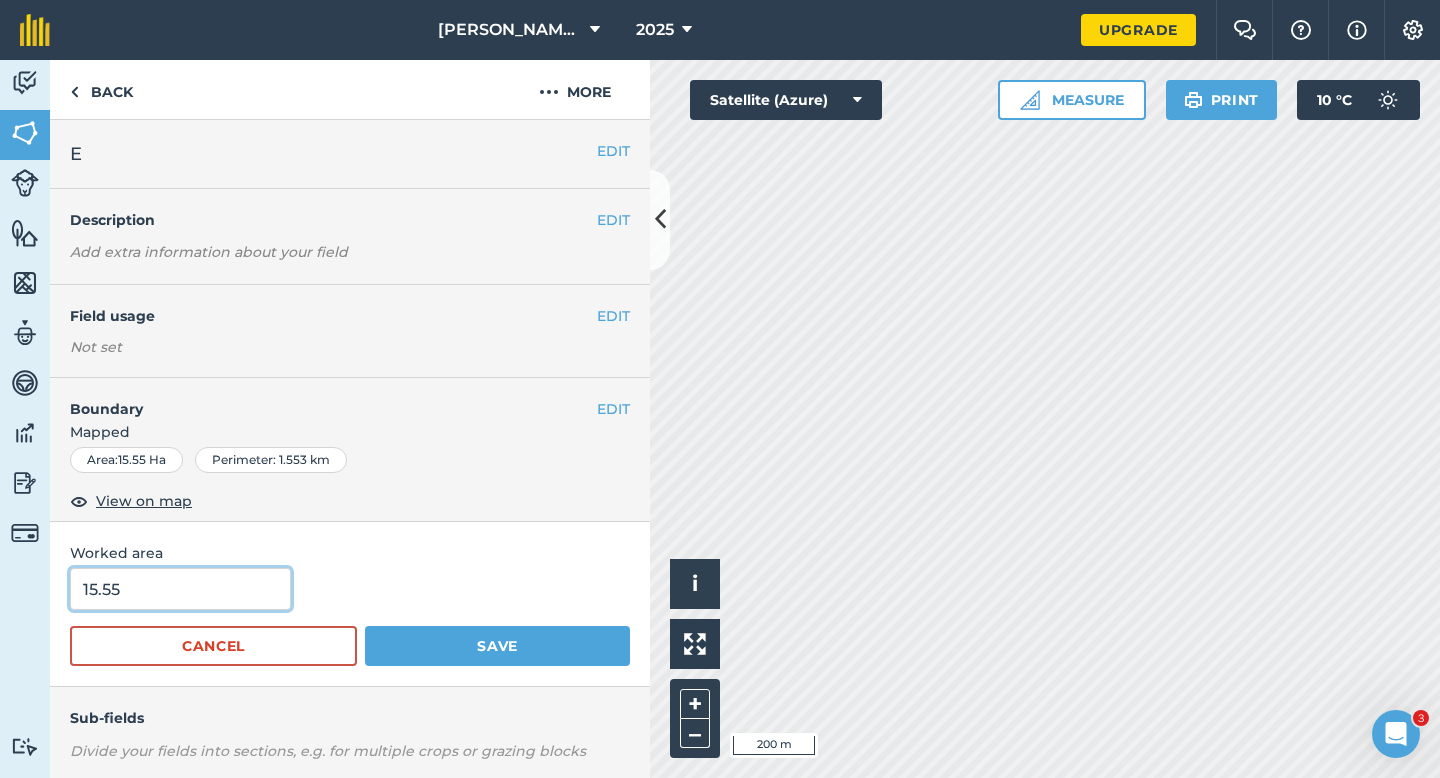 click on "15.55" at bounding box center (180, 589) 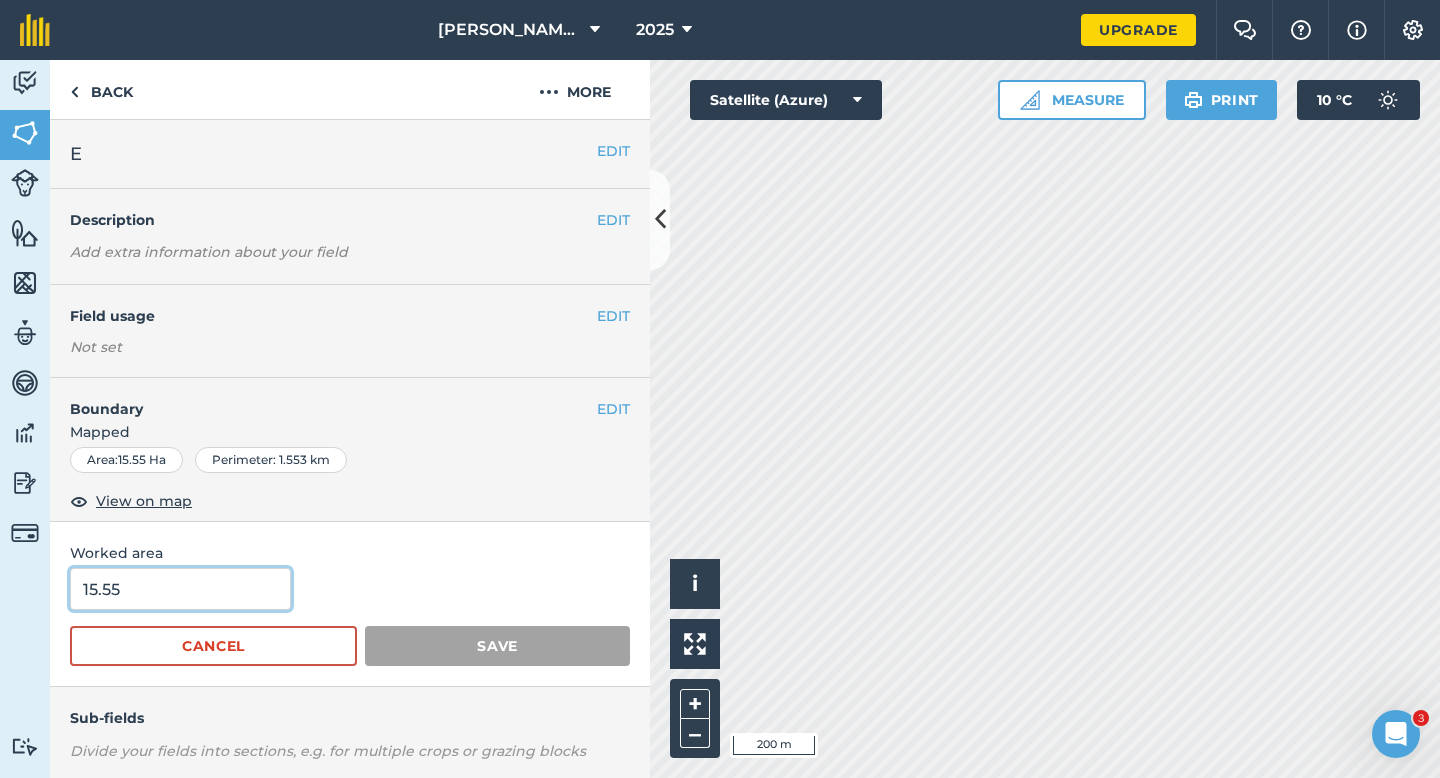 click on "15.55" at bounding box center [180, 589] 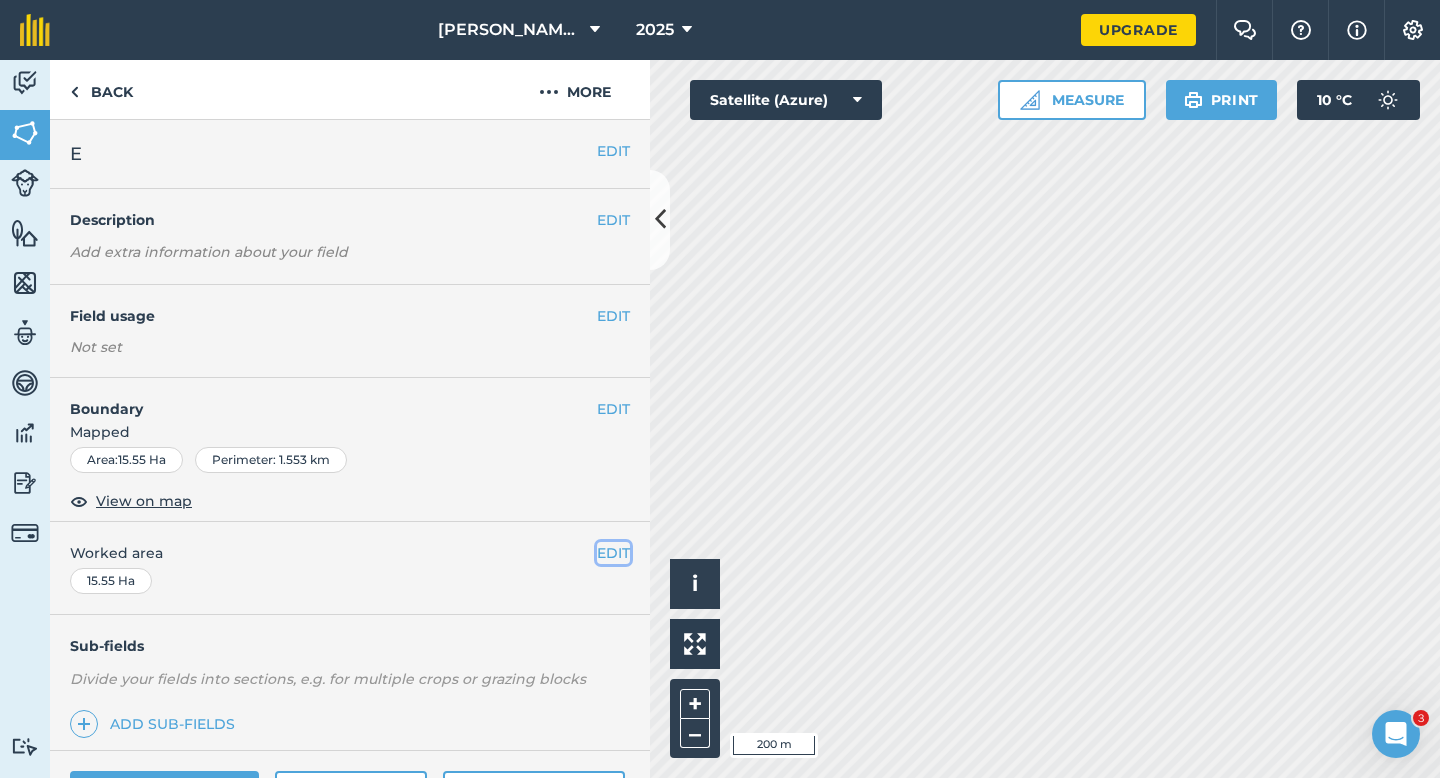 click on "EDIT" at bounding box center (613, 553) 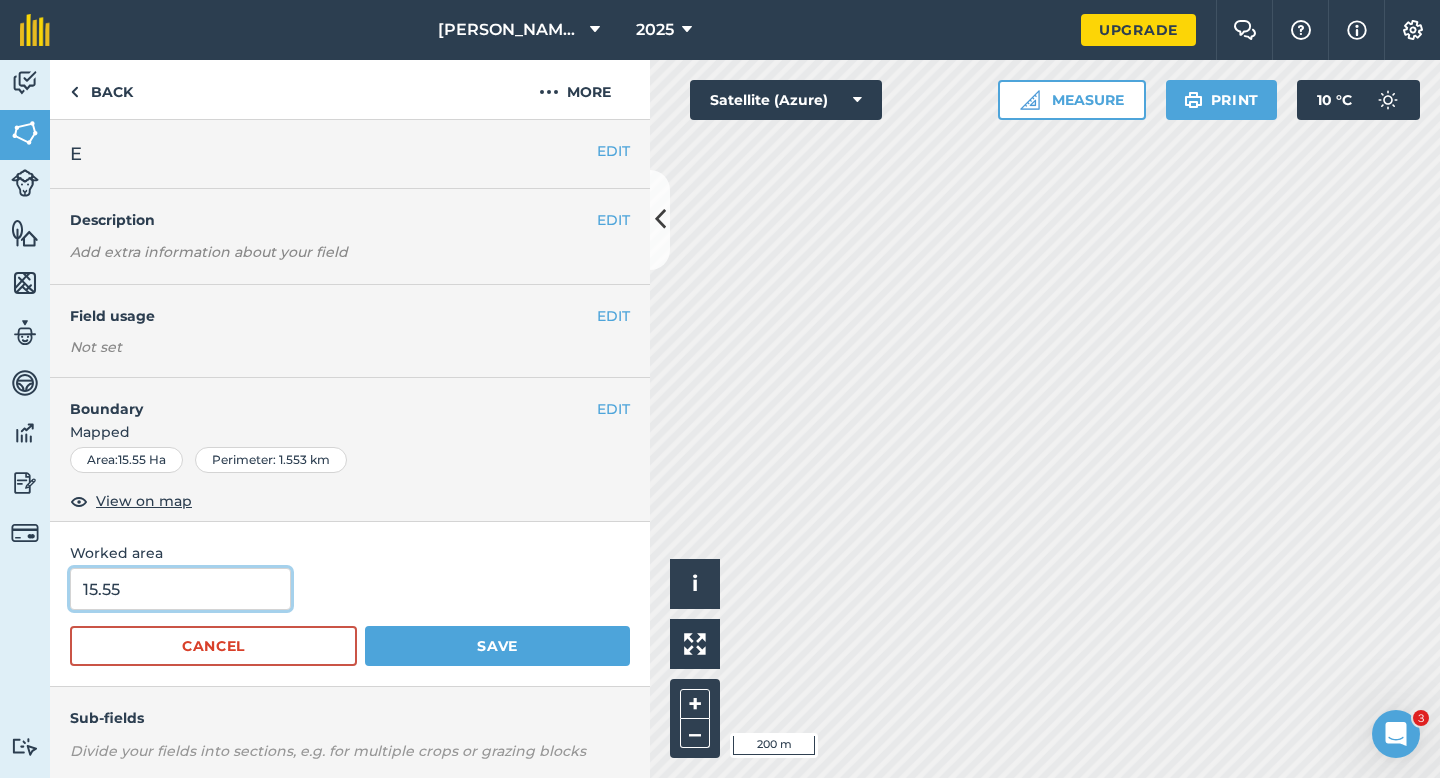 click on "15.55" at bounding box center [180, 589] 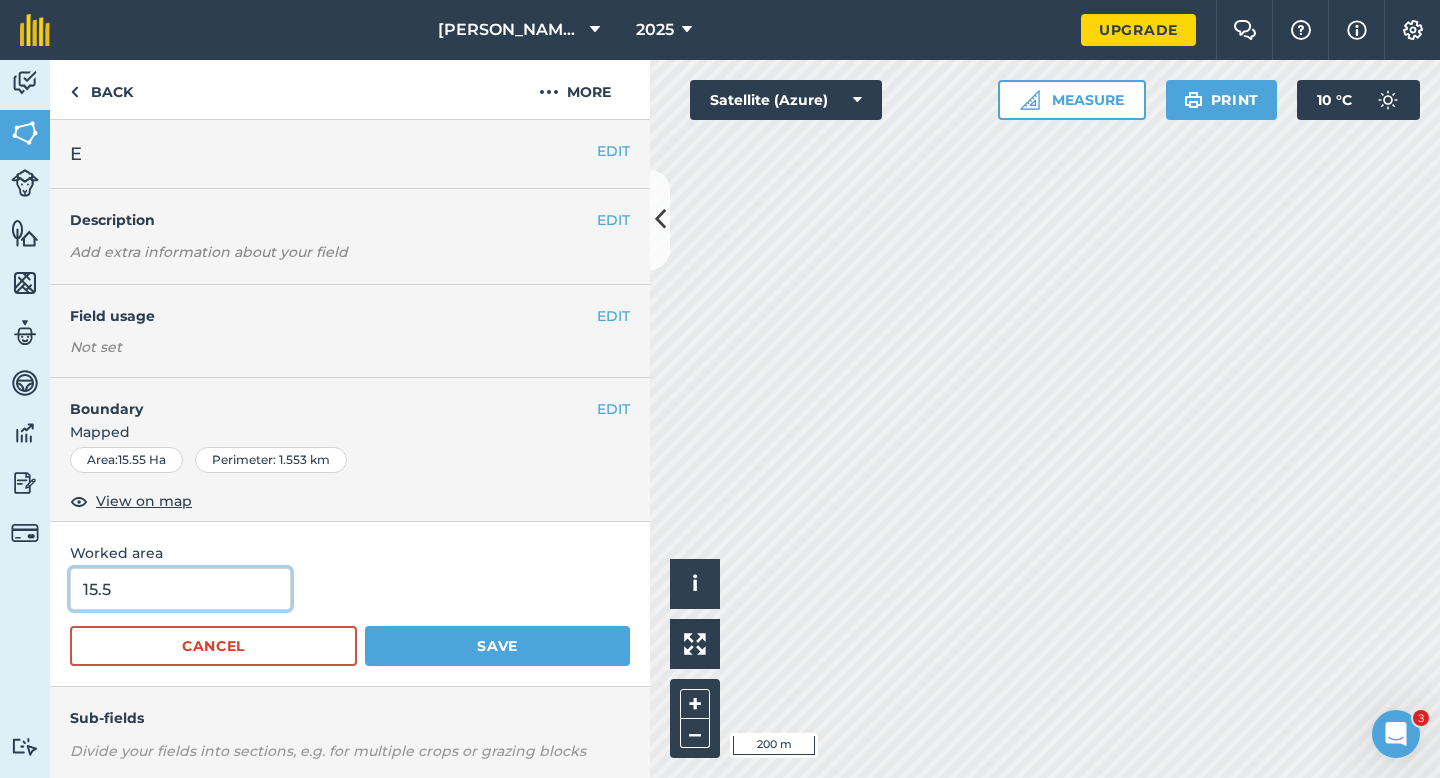 type on "15.5" 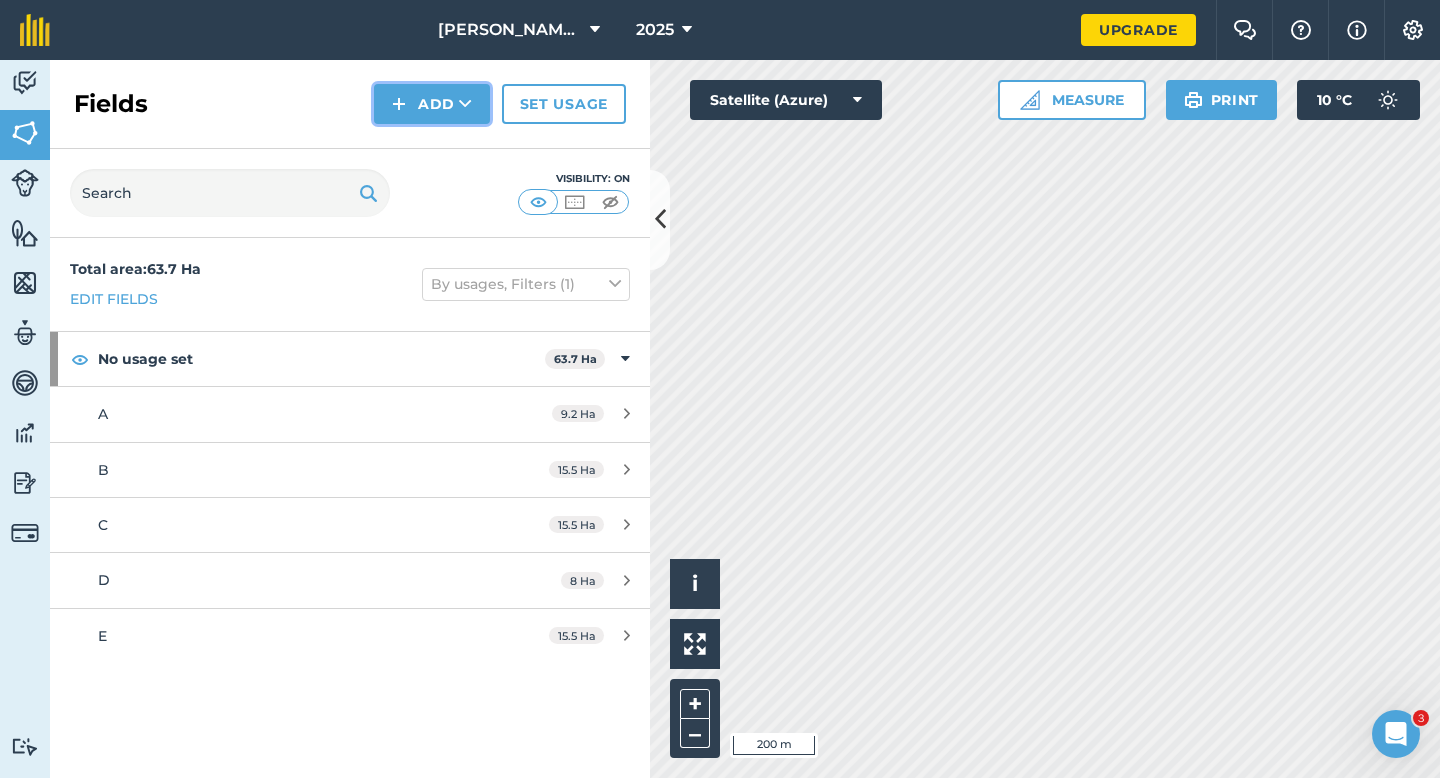 click on "Add" at bounding box center [432, 104] 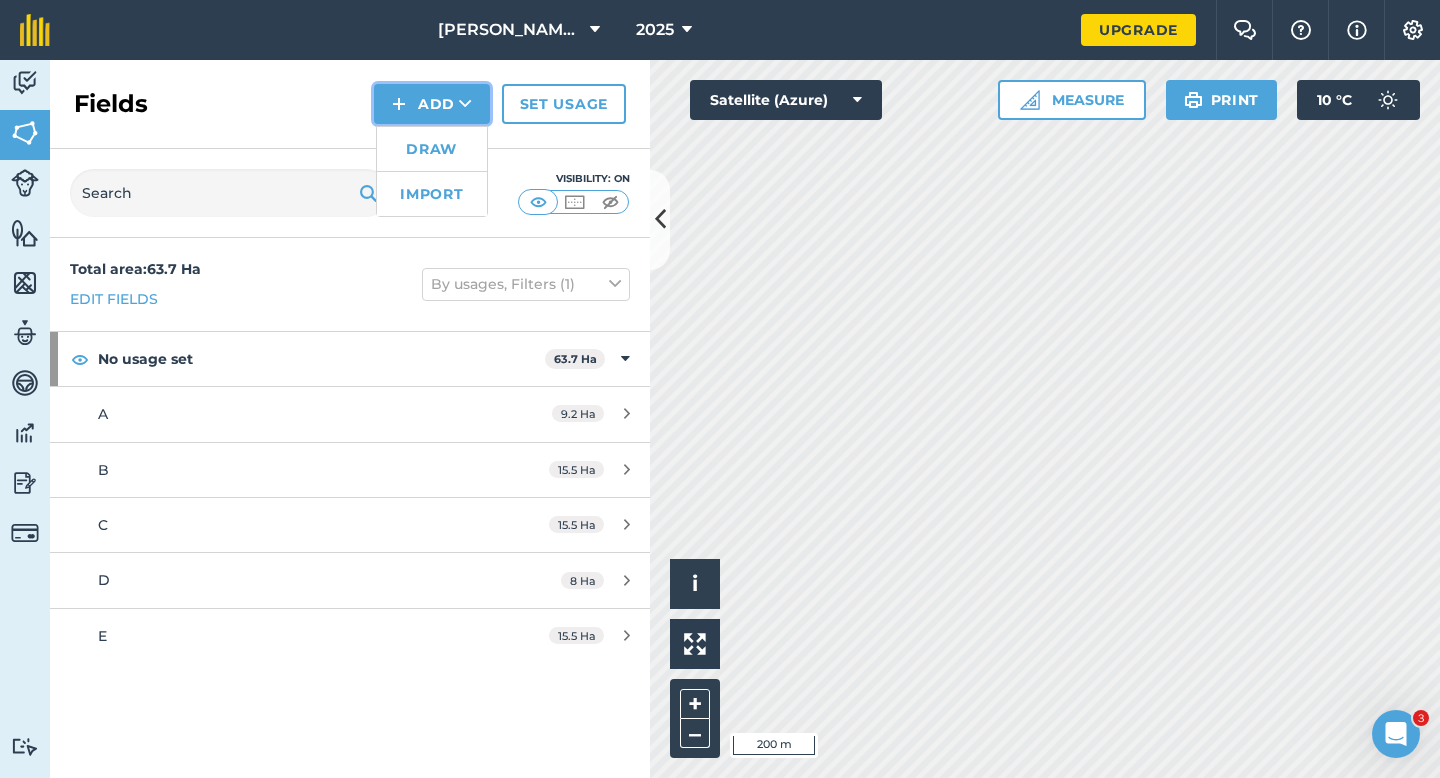 click on "Add   Draw Import" at bounding box center (432, 104) 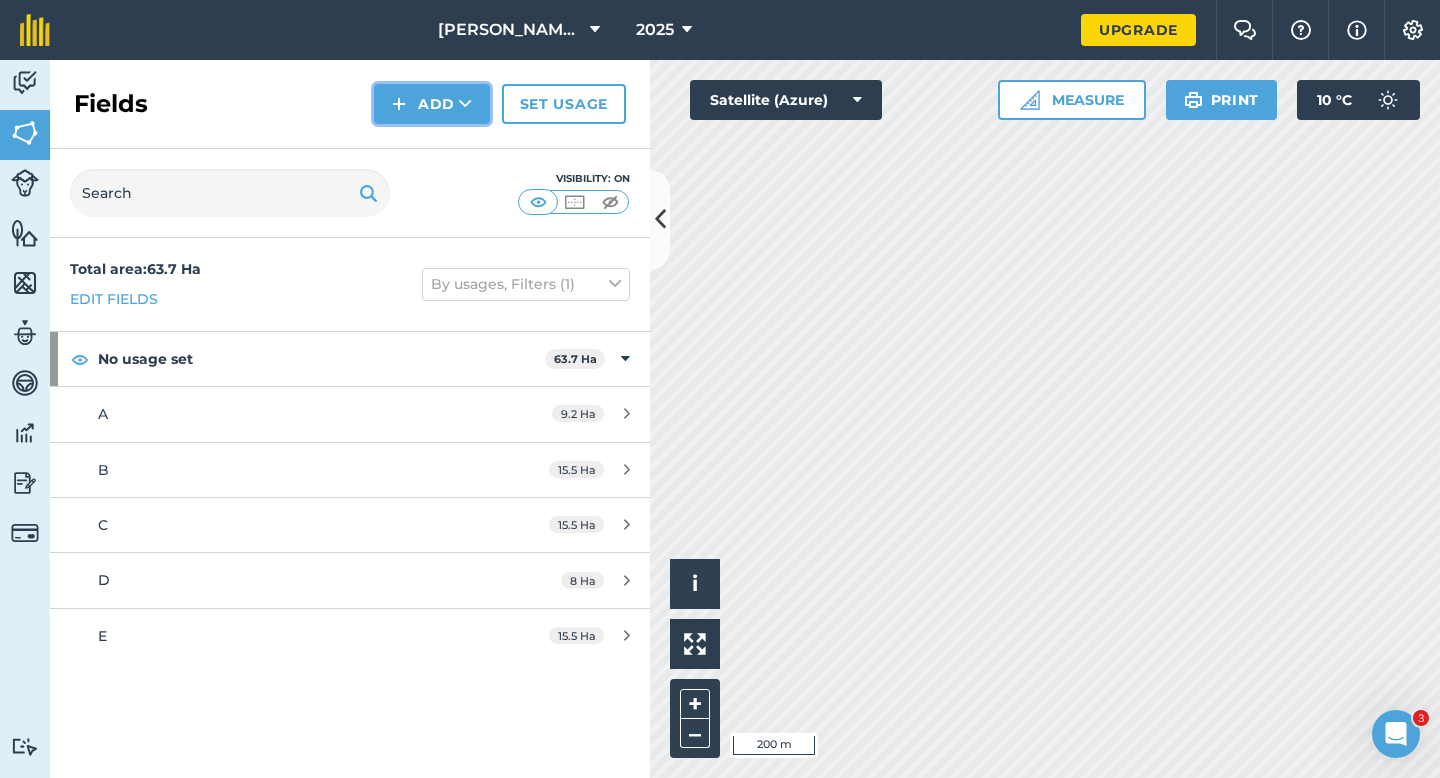click on "Add" at bounding box center [432, 104] 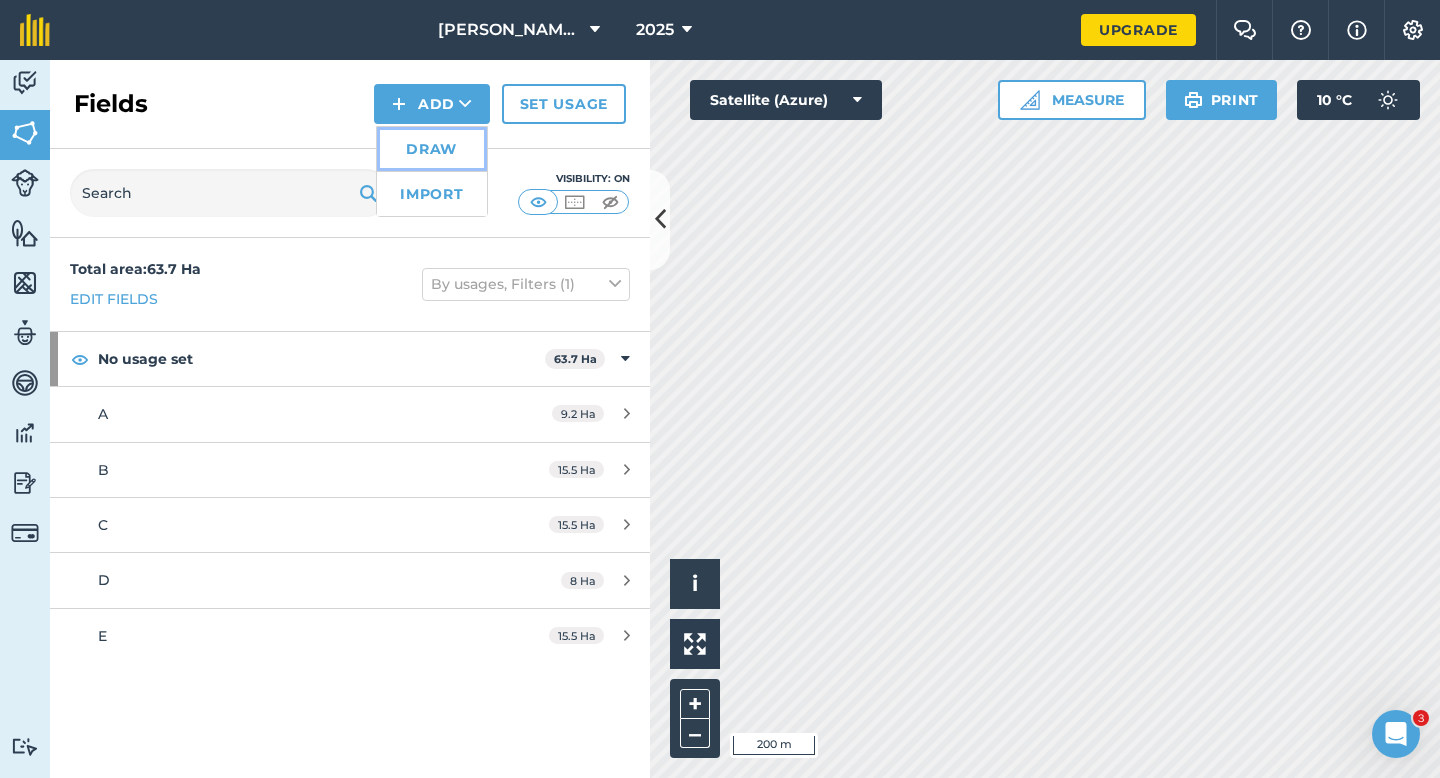 click on "Draw" at bounding box center (432, 149) 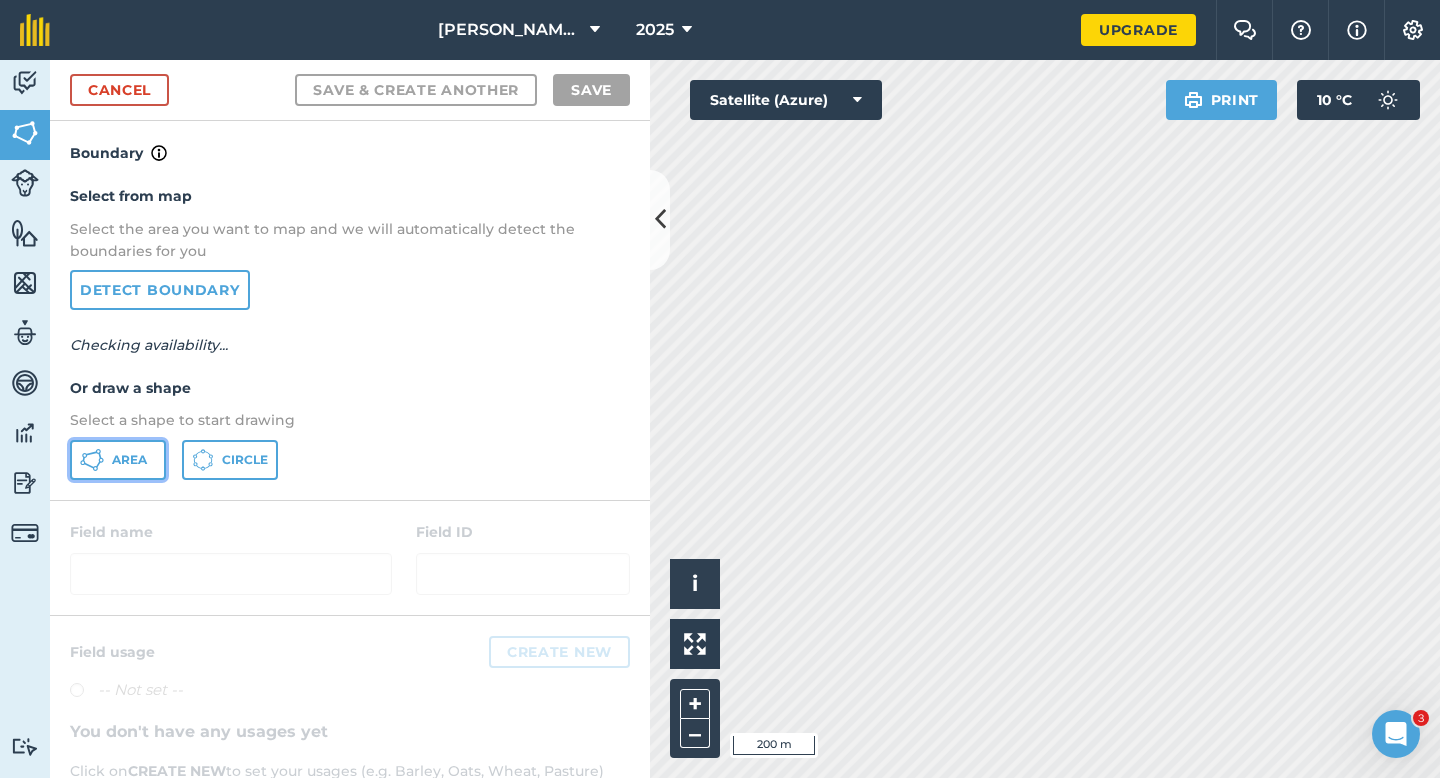 click on "Area" at bounding box center [129, 460] 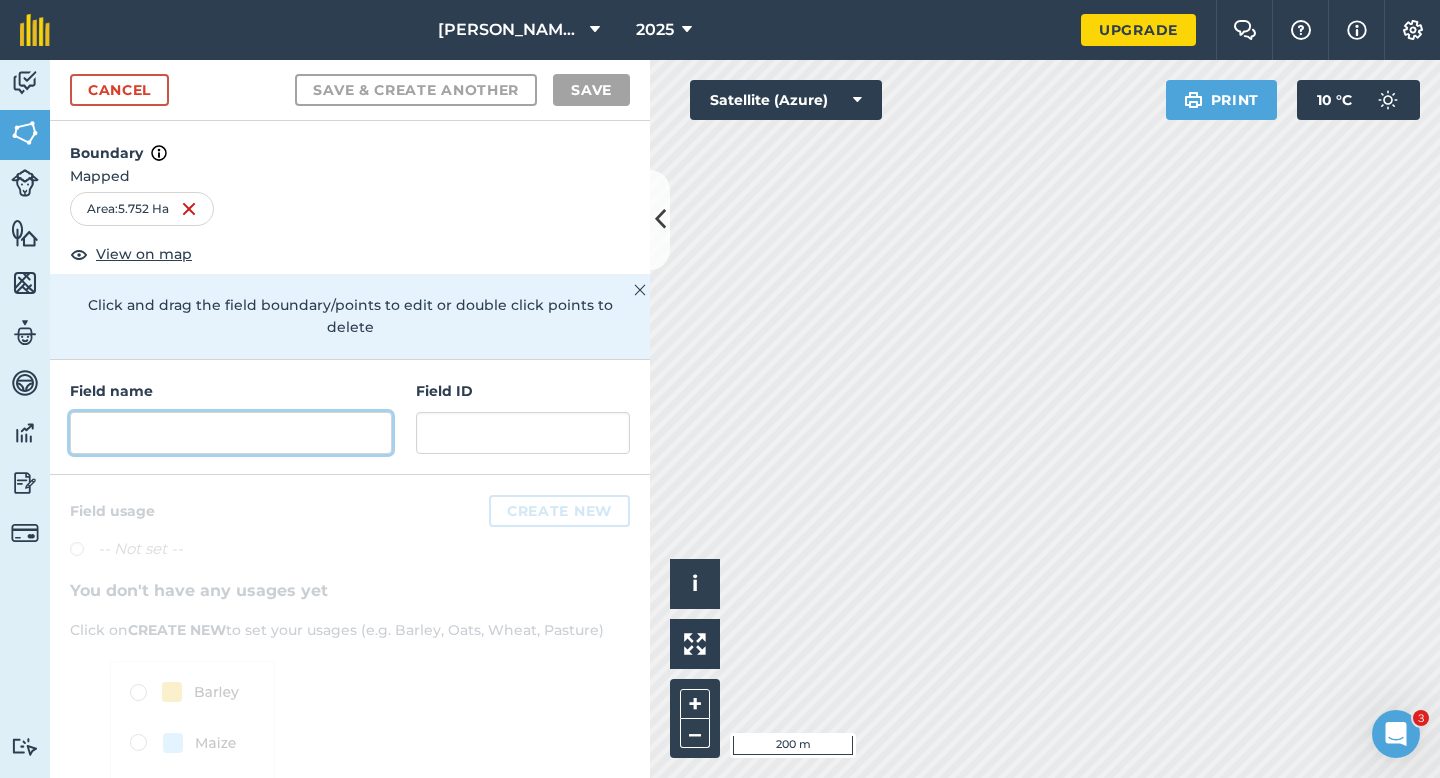 click at bounding box center (231, 433) 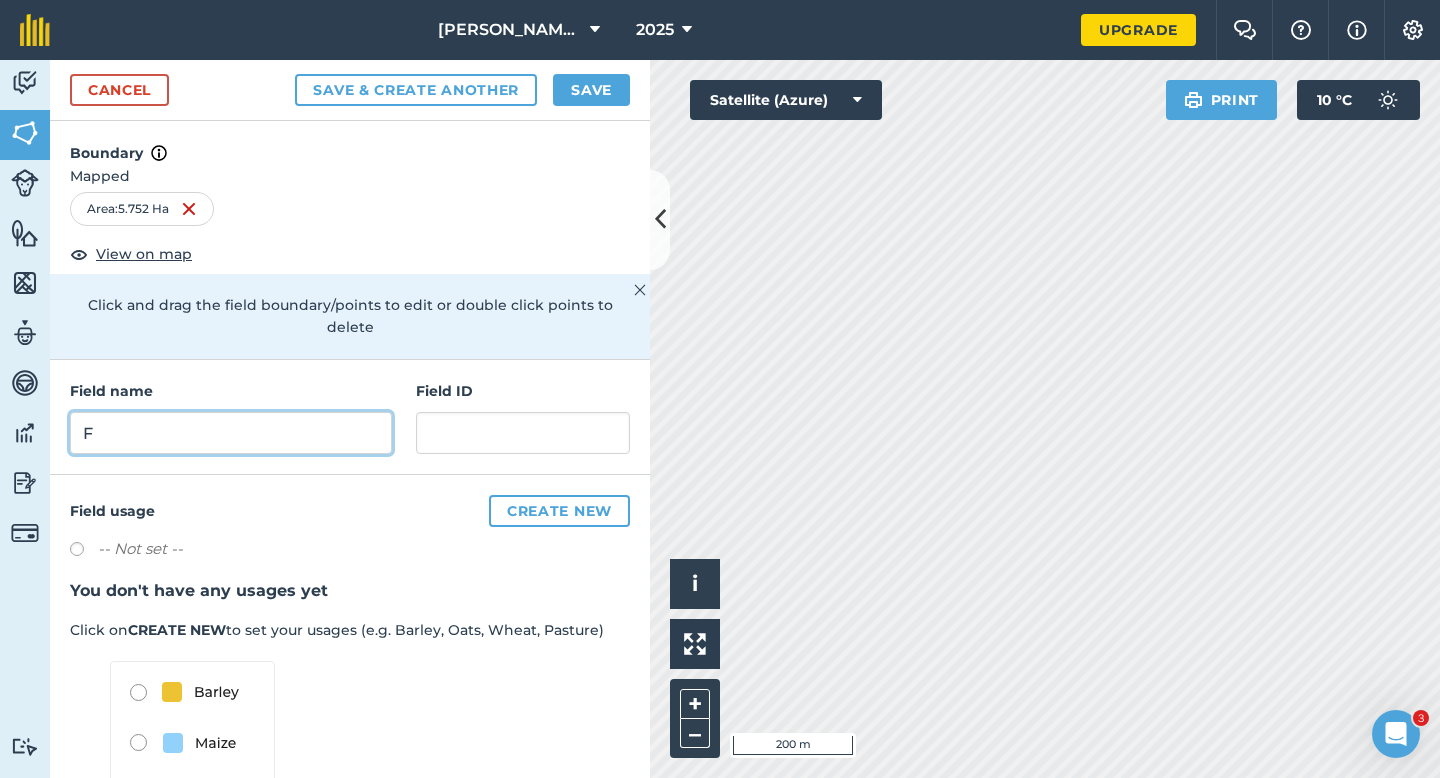 type on "F" 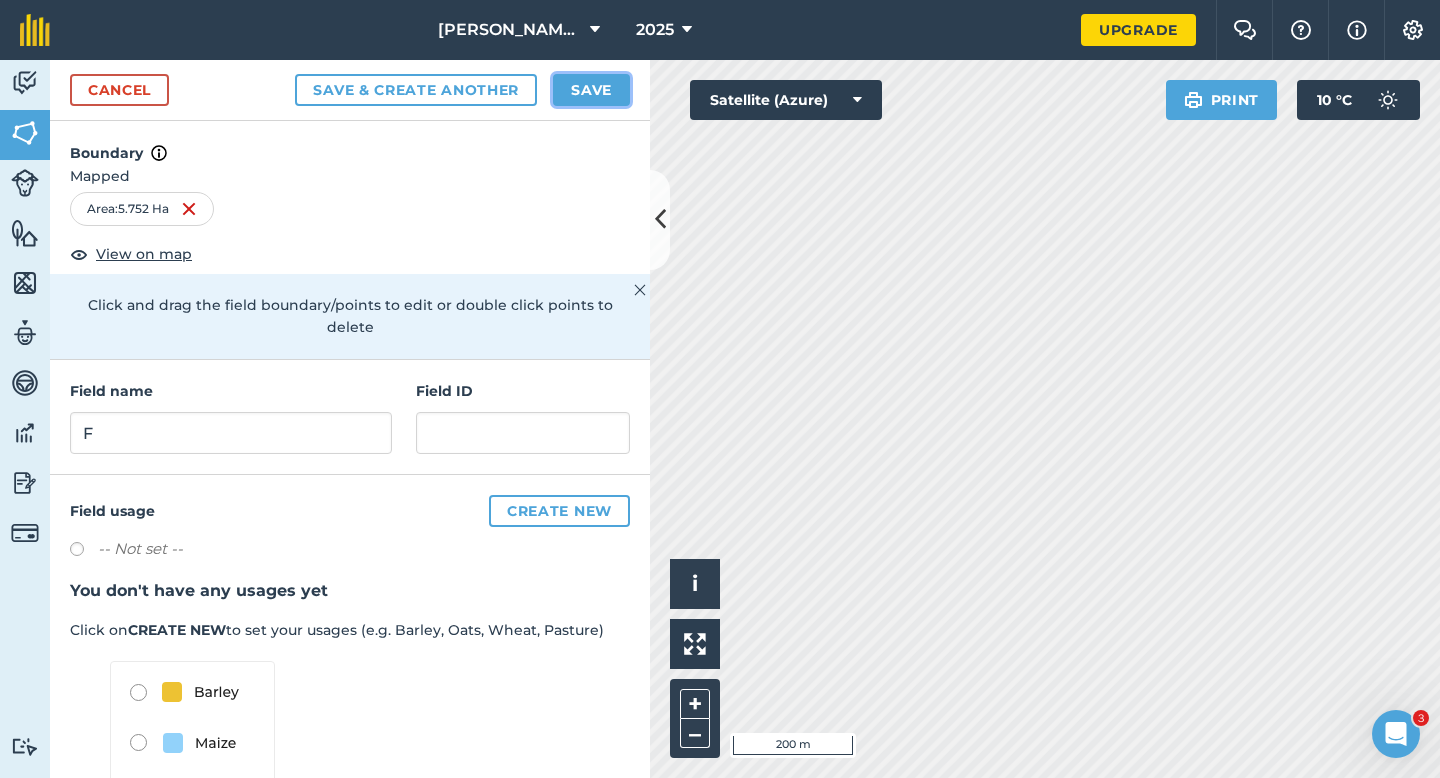 click on "Save" at bounding box center [591, 90] 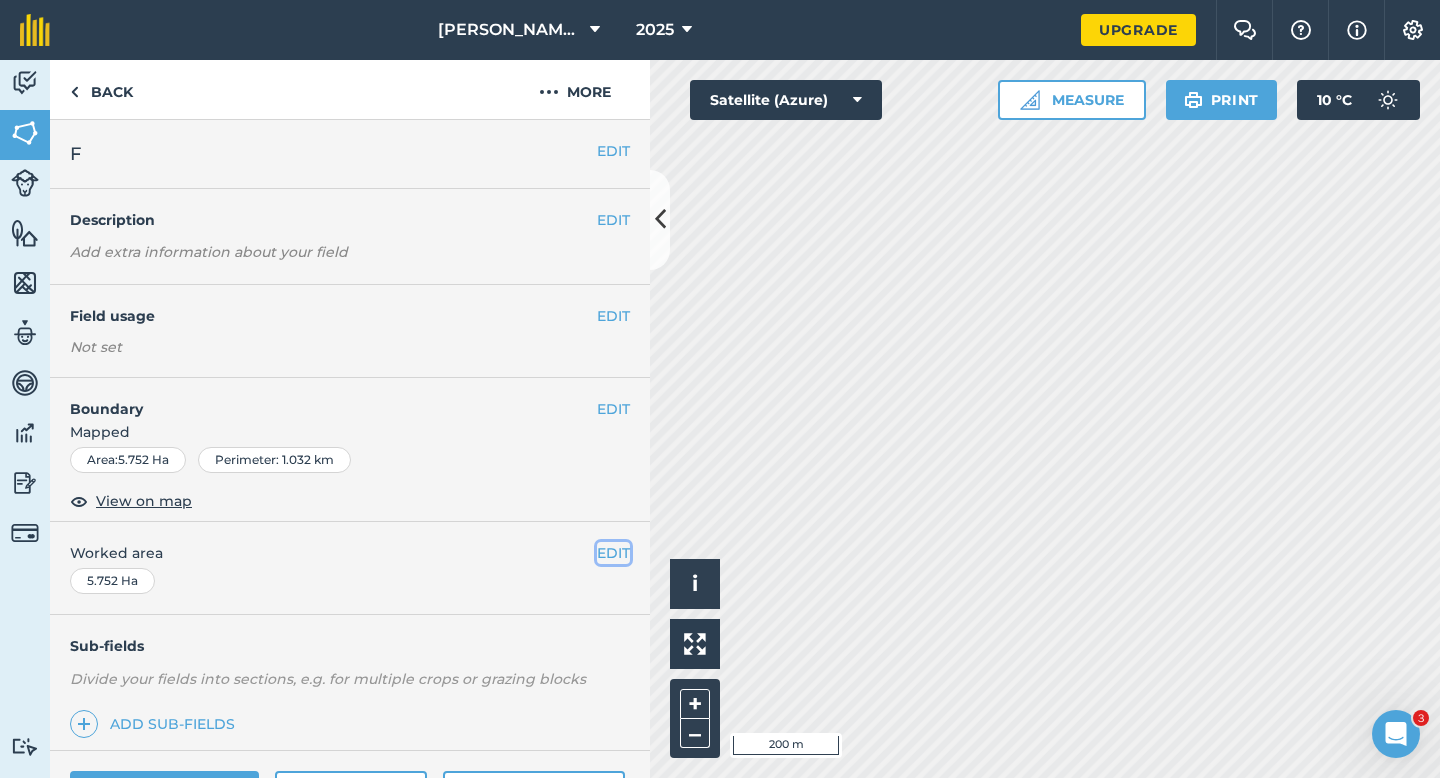 click on "EDIT" at bounding box center (613, 553) 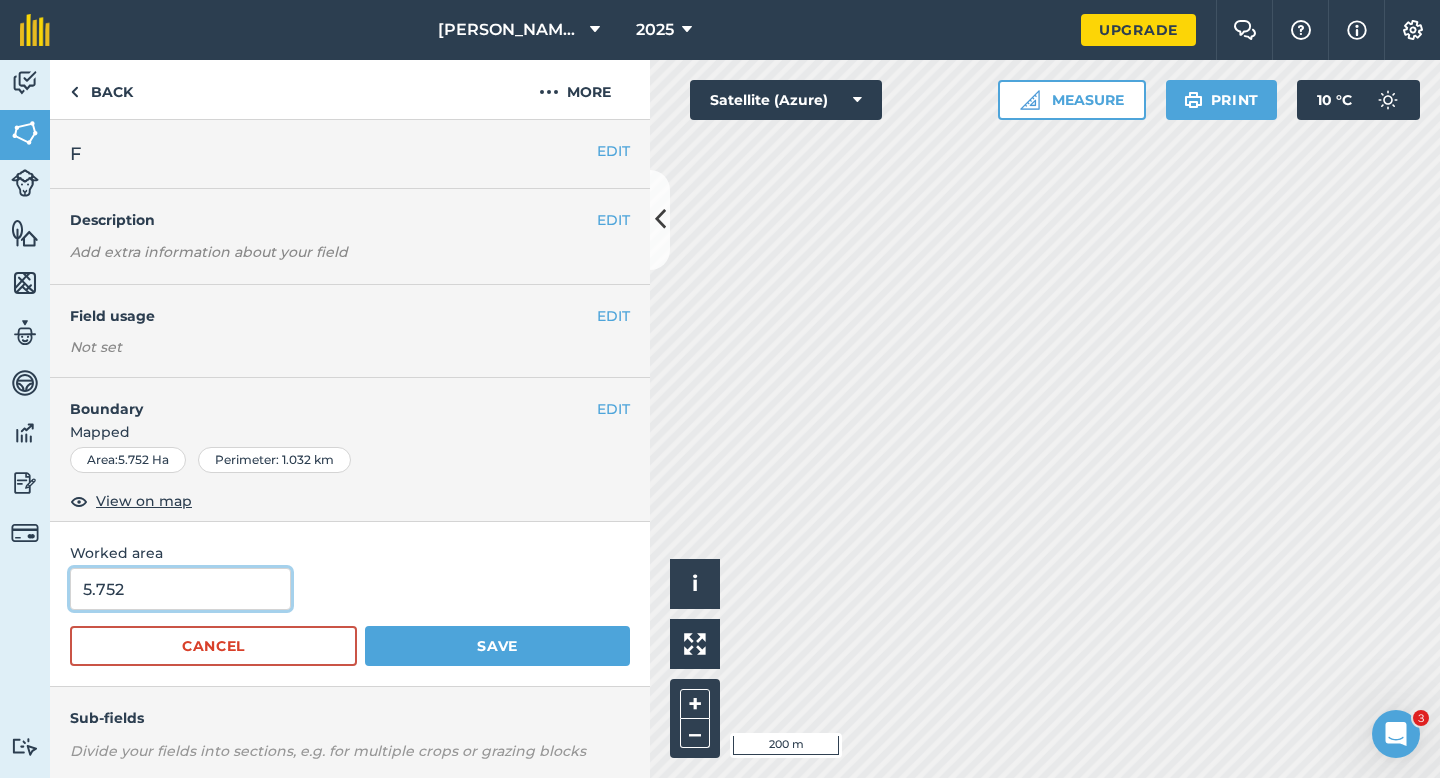 click on "5.752" at bounding box center [180, 589] 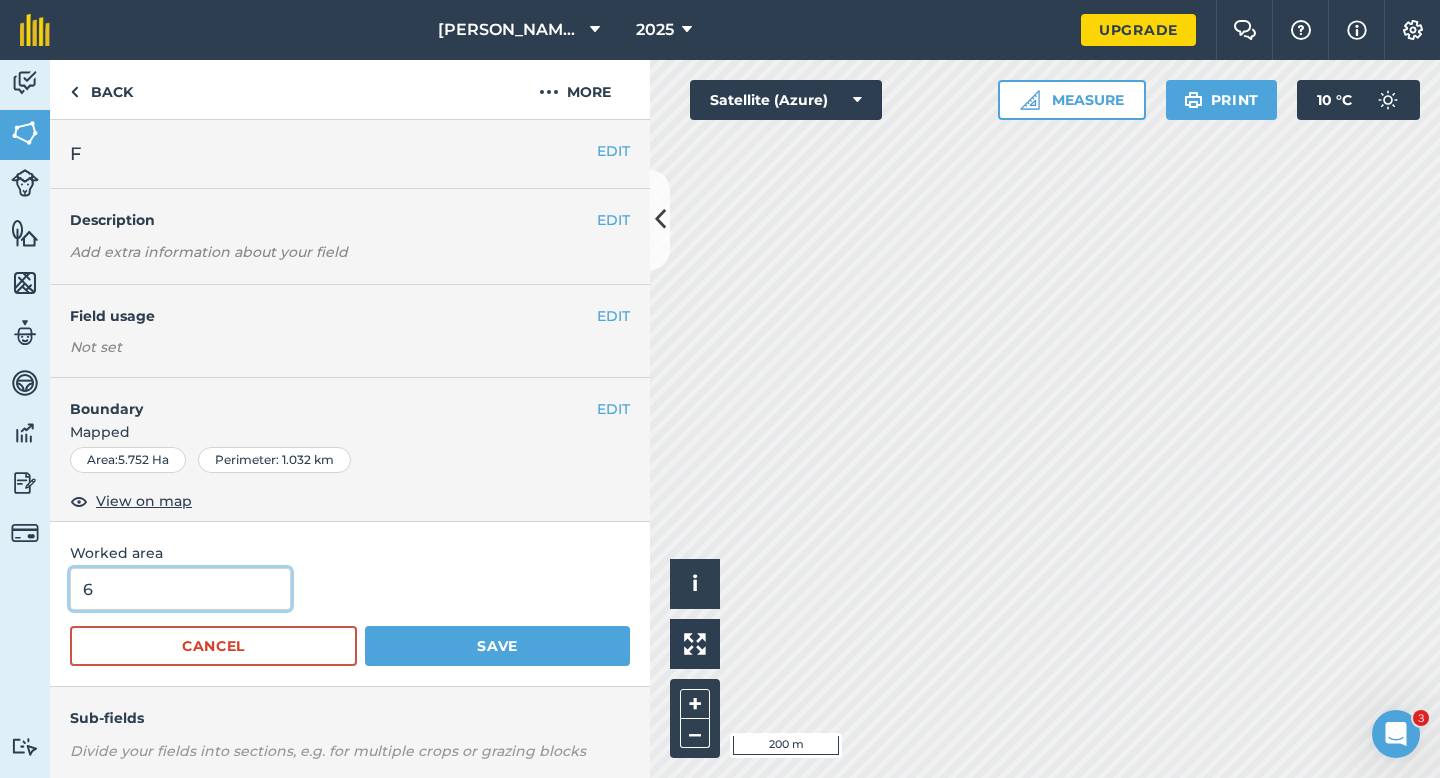 type on "6" 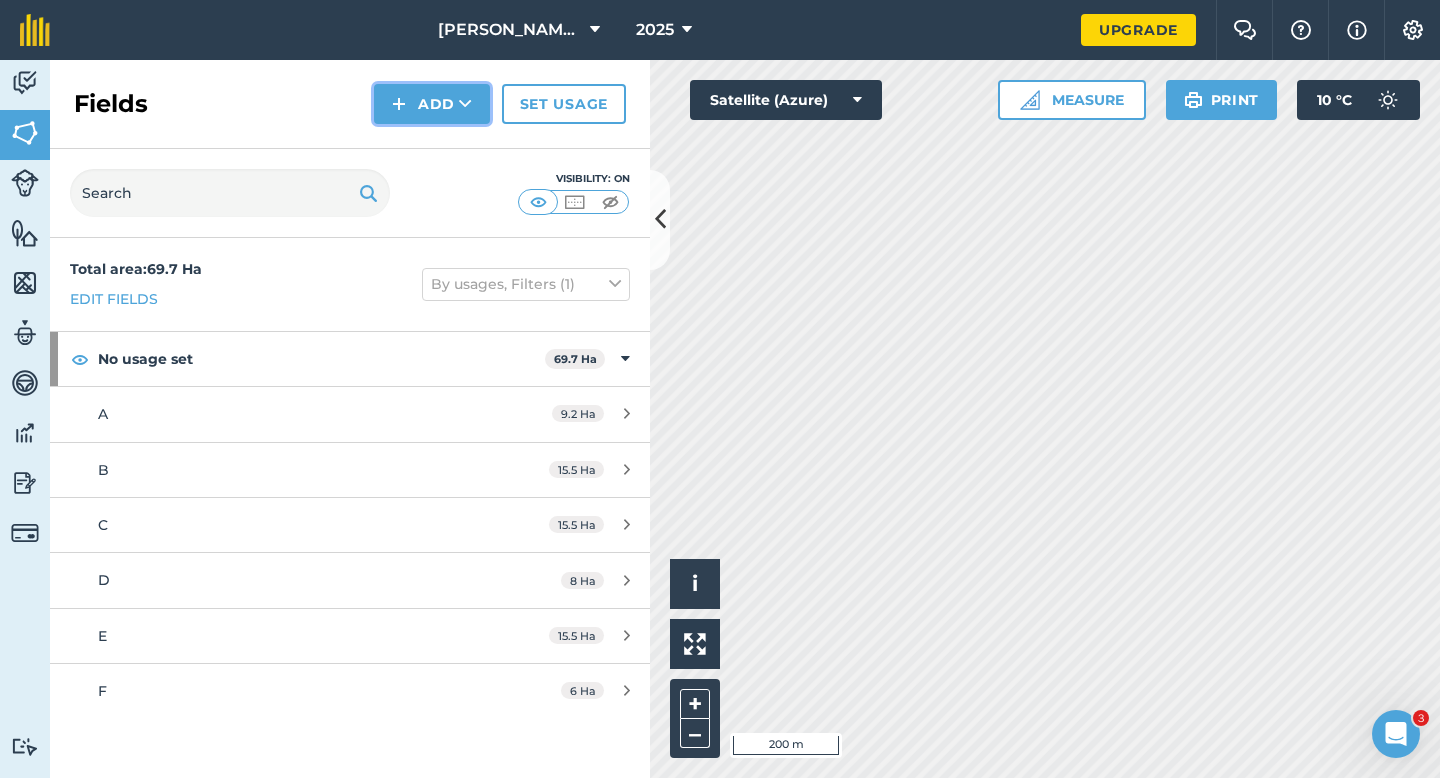 click at bounding box center (399, 104) 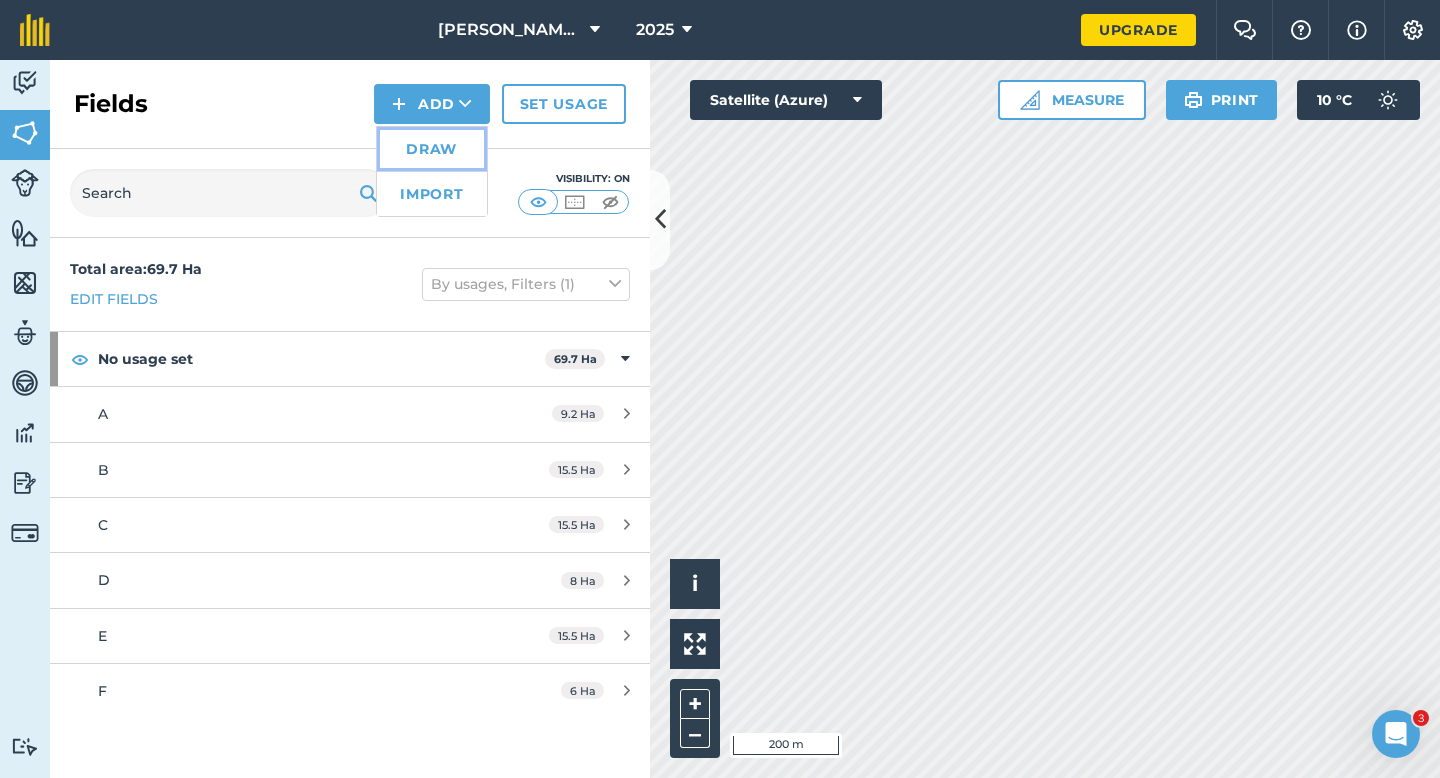 click on "Draw" at bounding box center [432, 149] 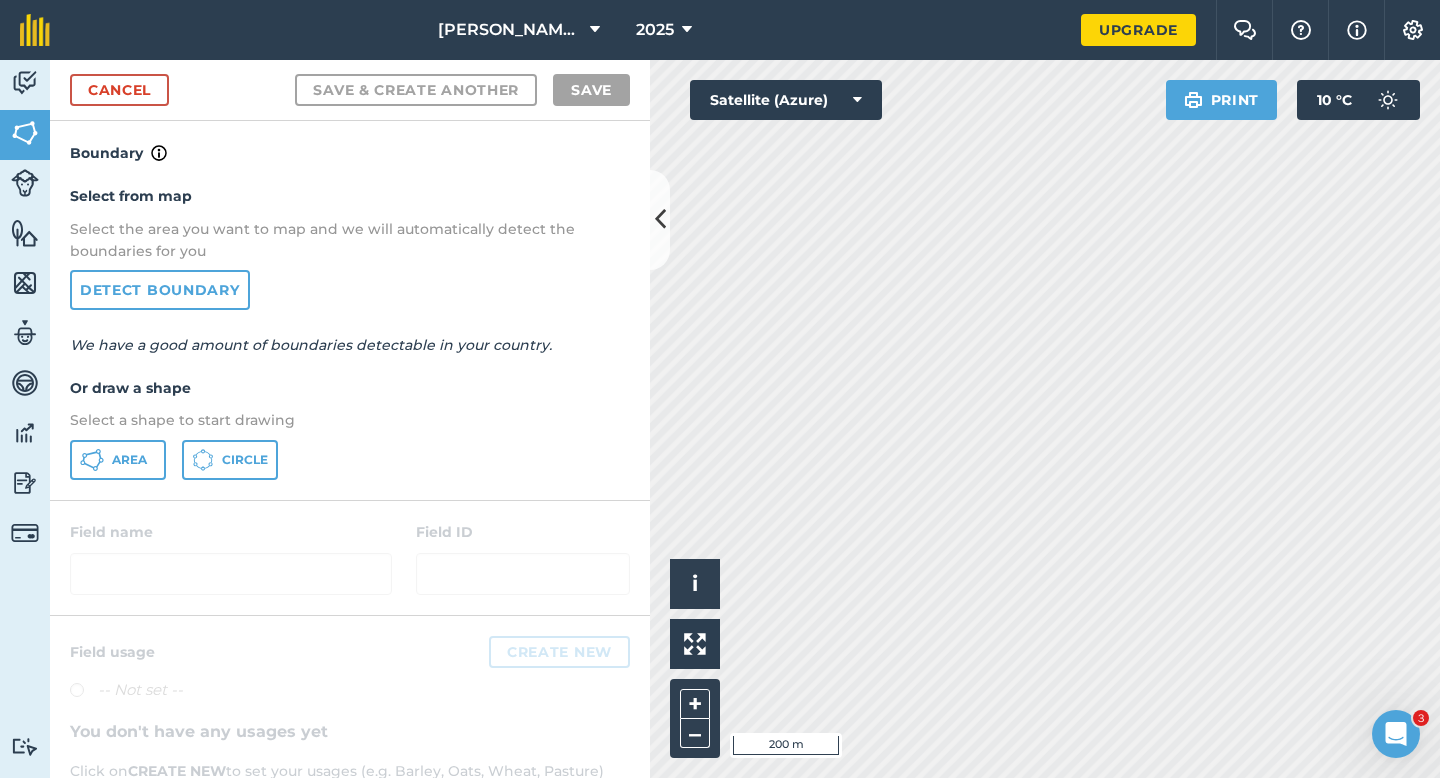 click on "Area Circle" at bounding box center [350, 460] 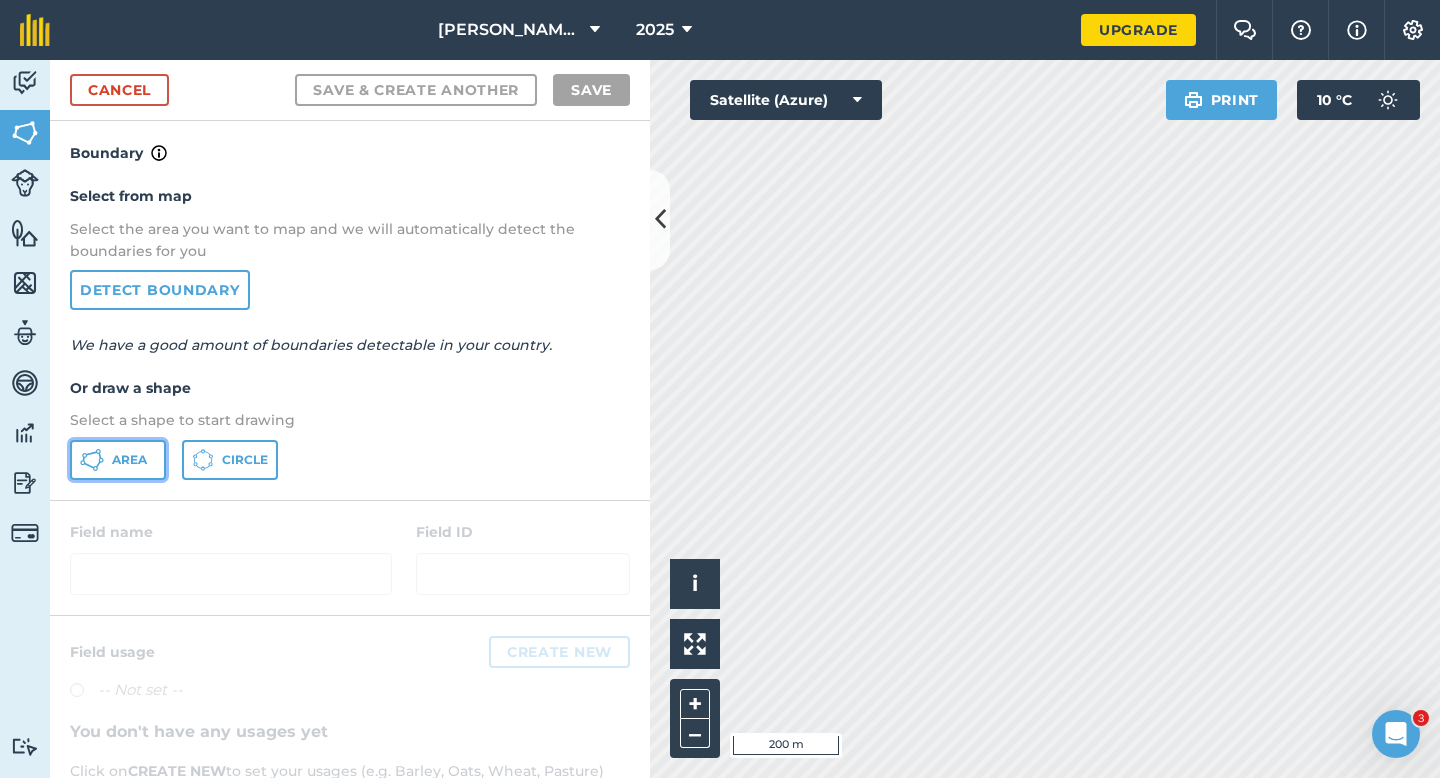 click on "Area" at bounding box center [118, 460] 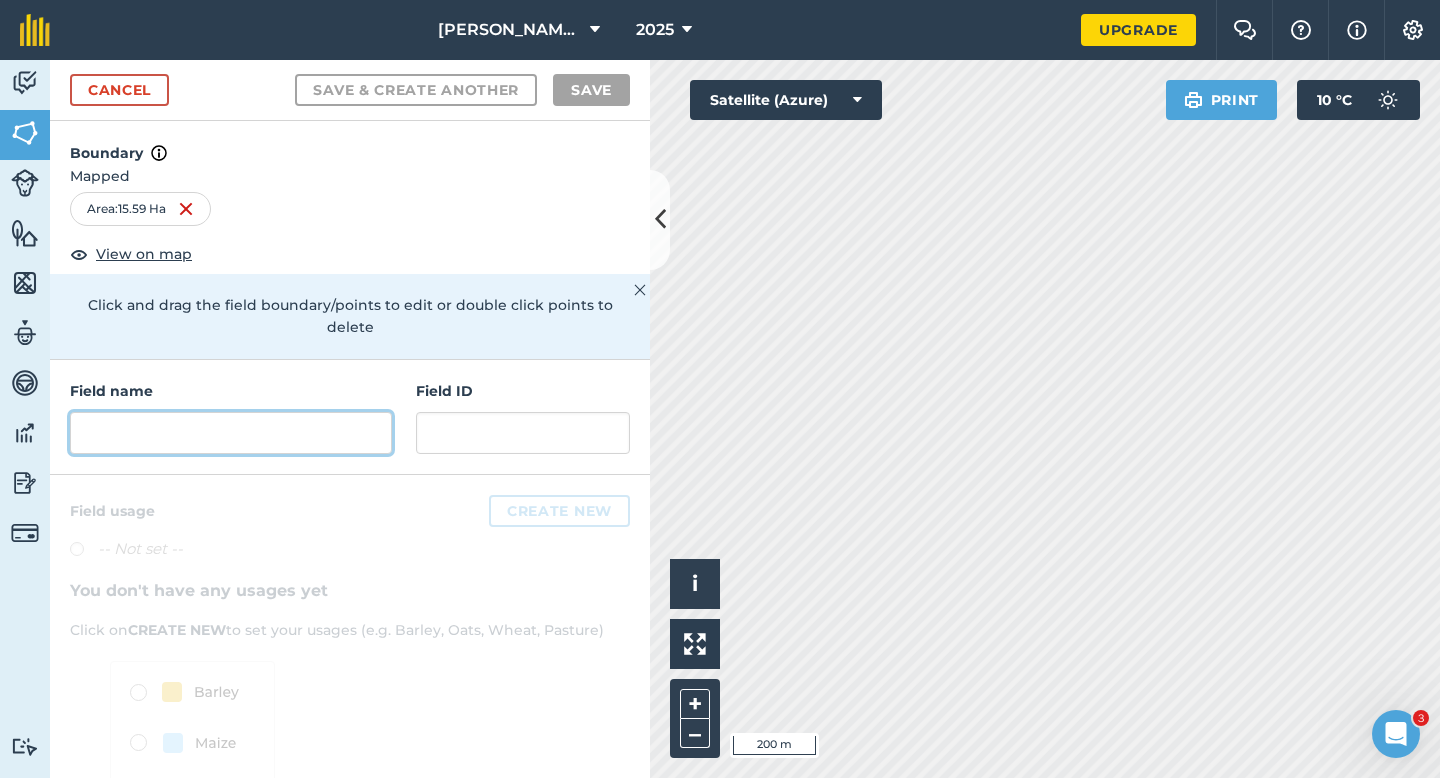 click at bounding box center (231, 433) 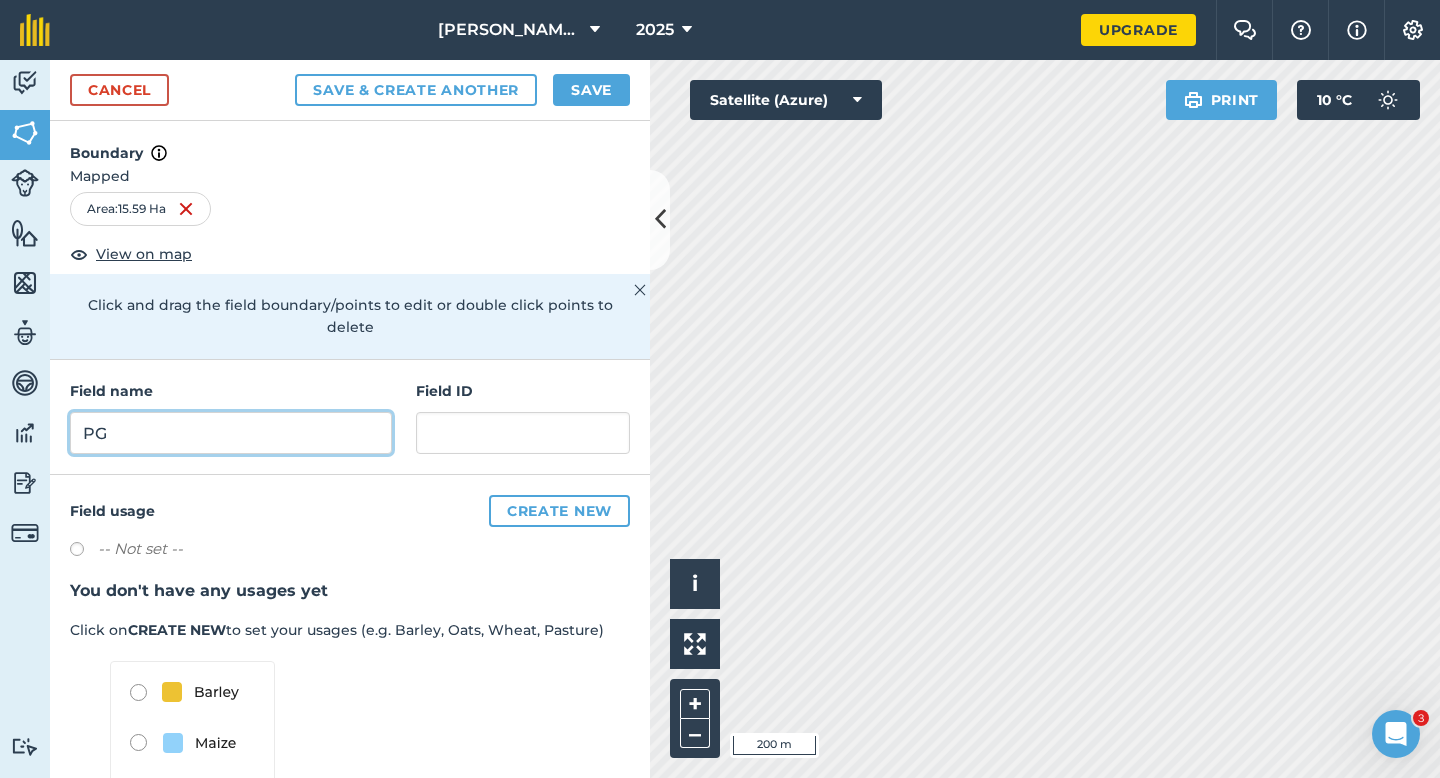 type on "P" 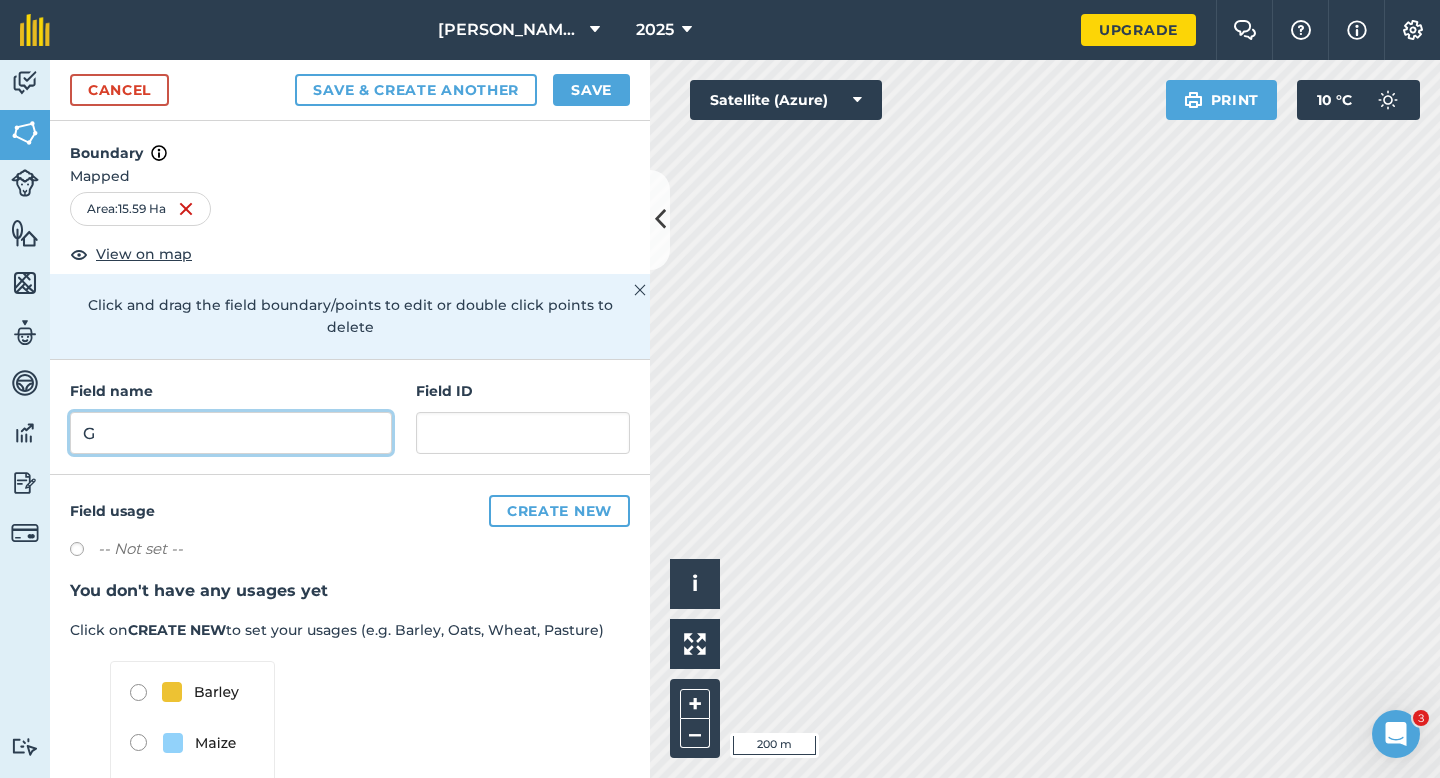 type on "G" 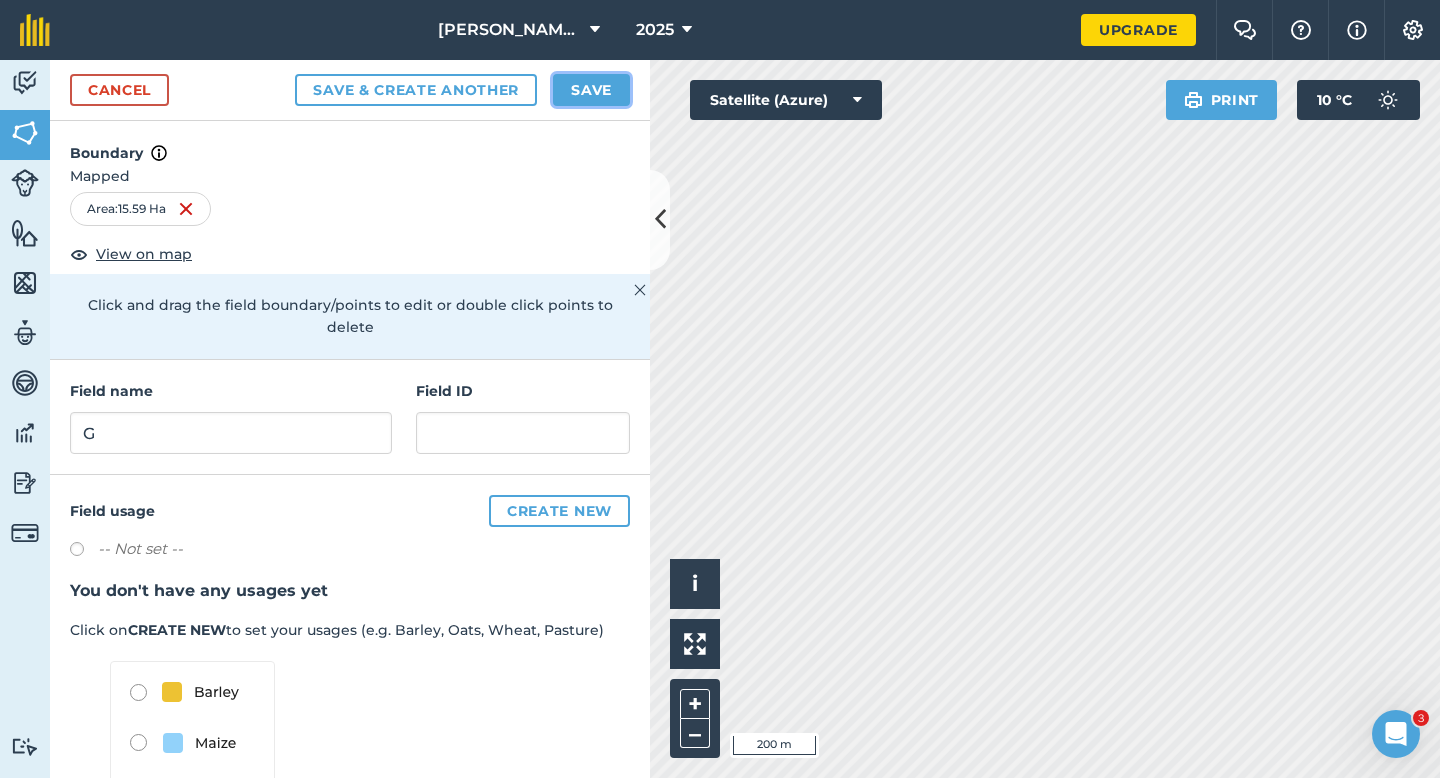 click on "Save" at bounding box center (591, 90) 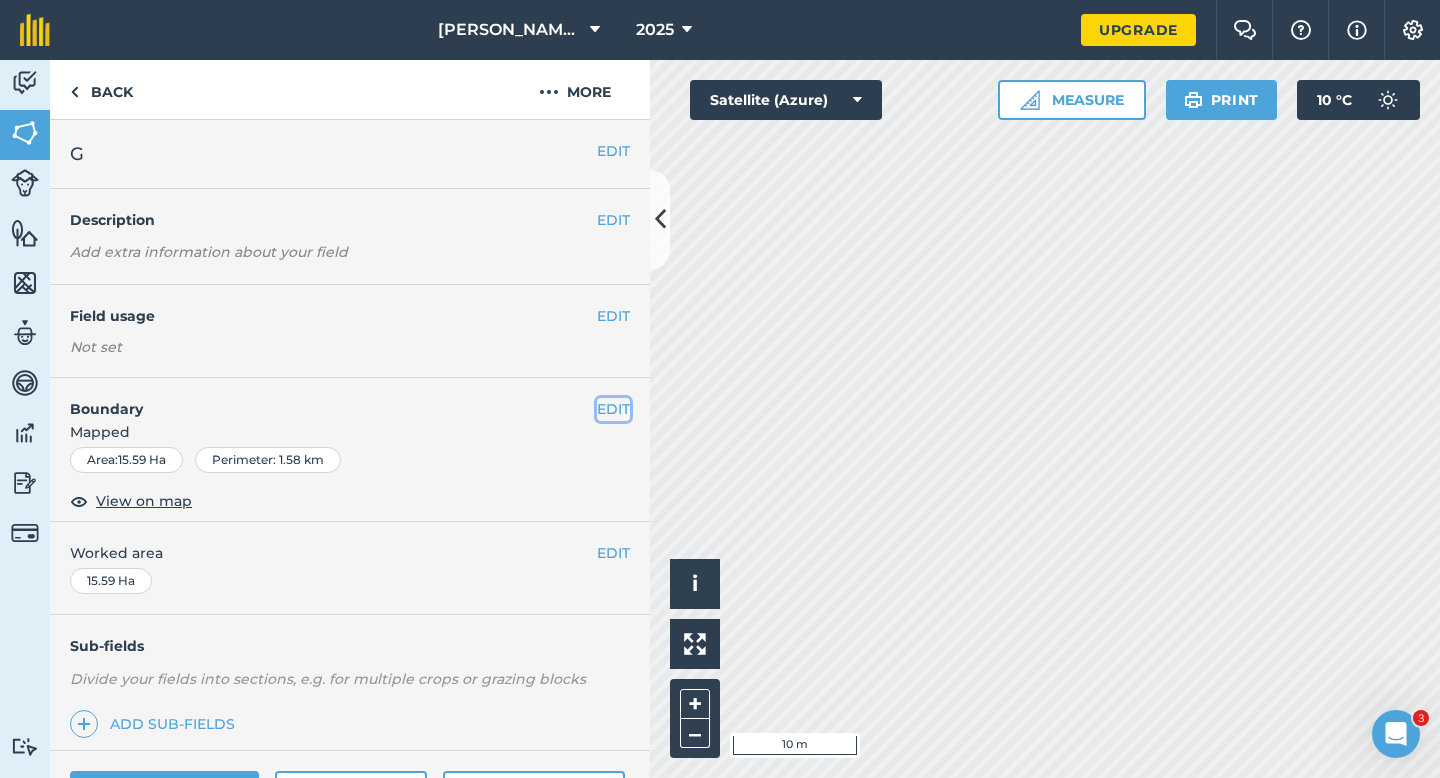 click on "EDIT" at bounding box center [613, 409] 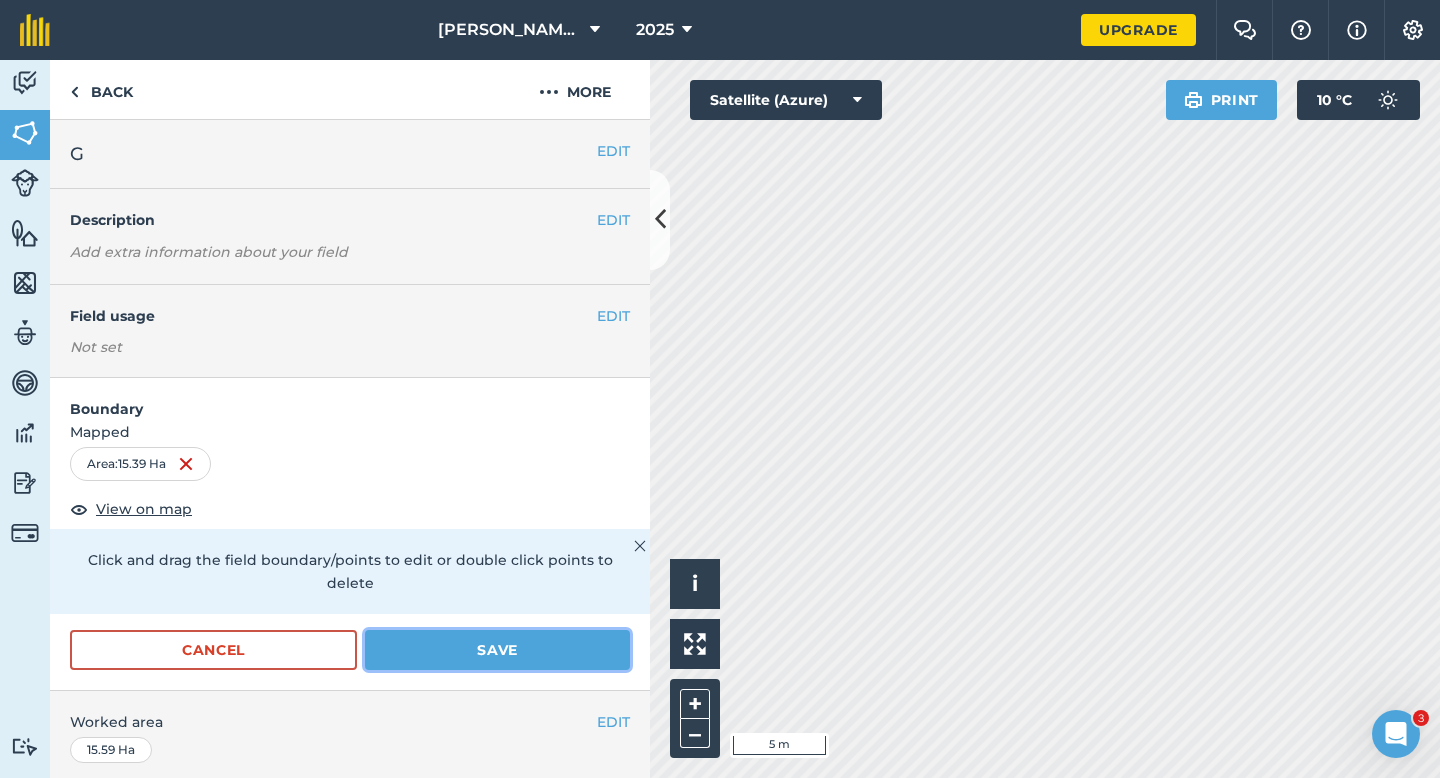 click on "Save" at bounding box center (497, 650) 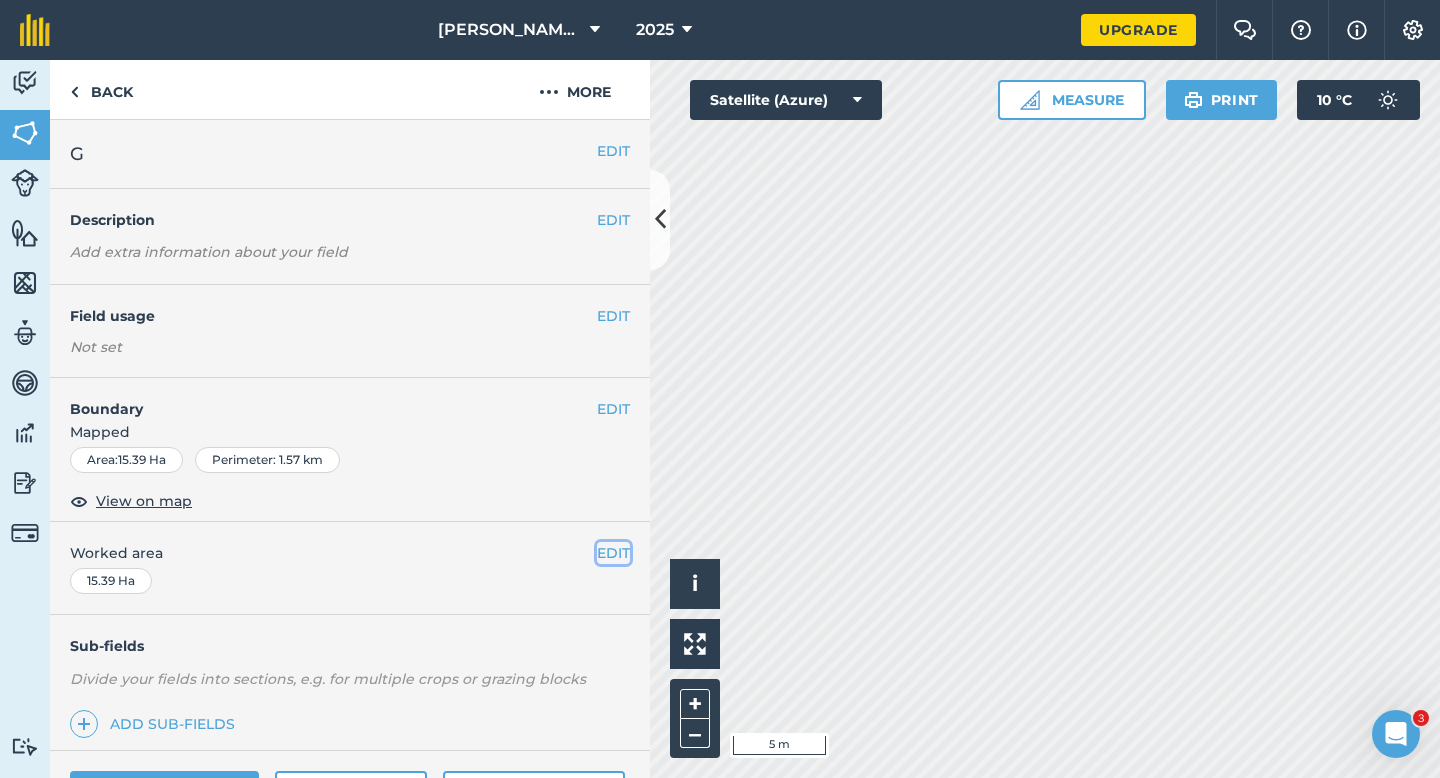 click on "EDIT" at bounding box center (613, 553) 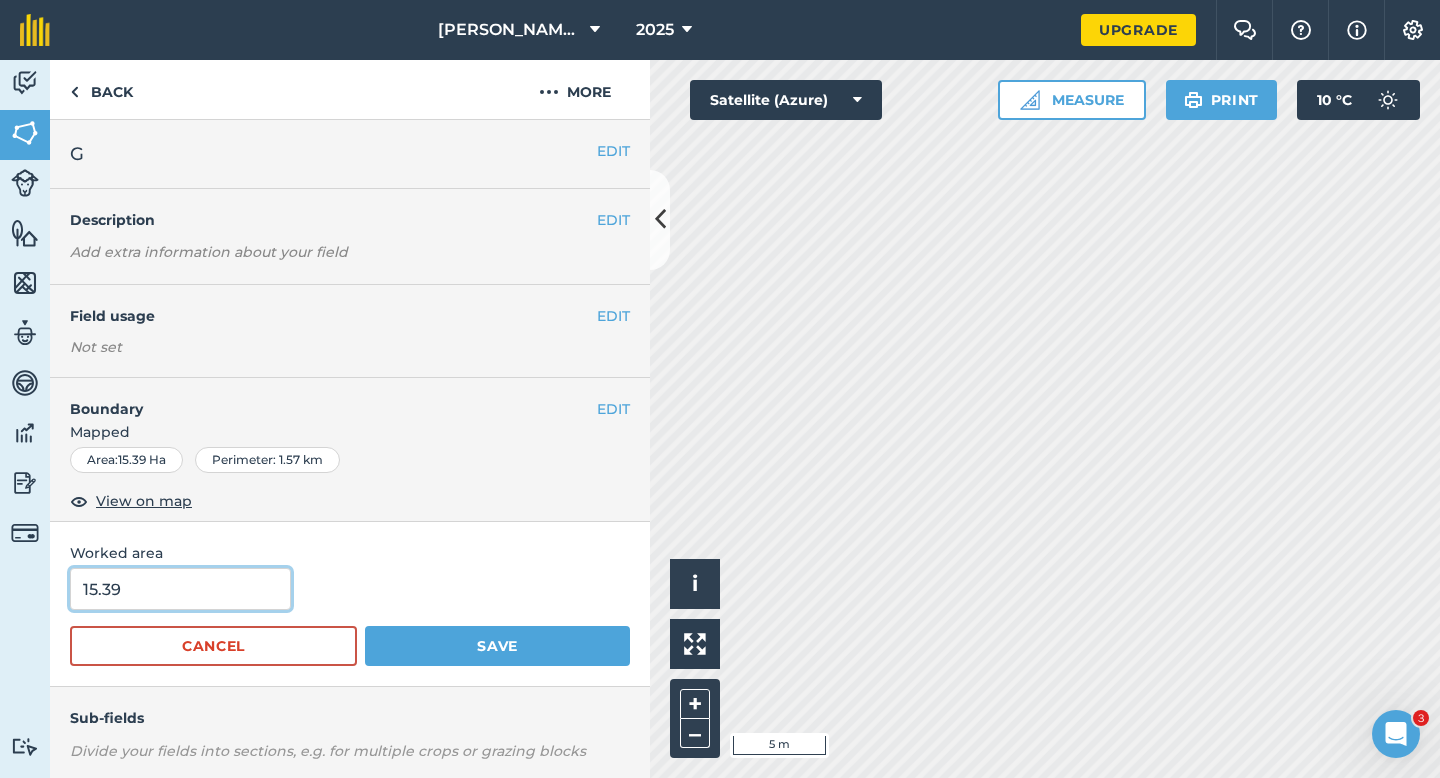 click on "15.39" at bounding box center (180, 589) 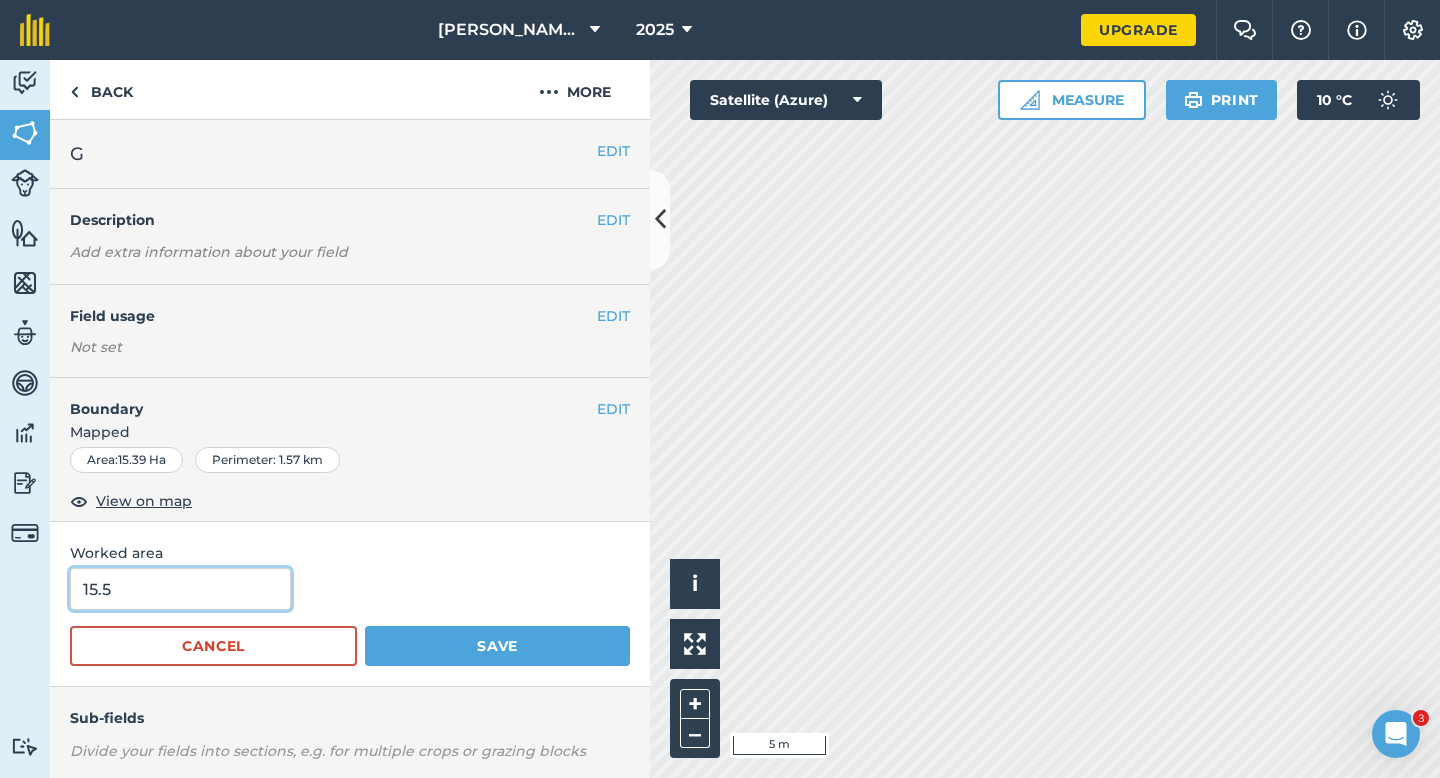 type on "15.5" 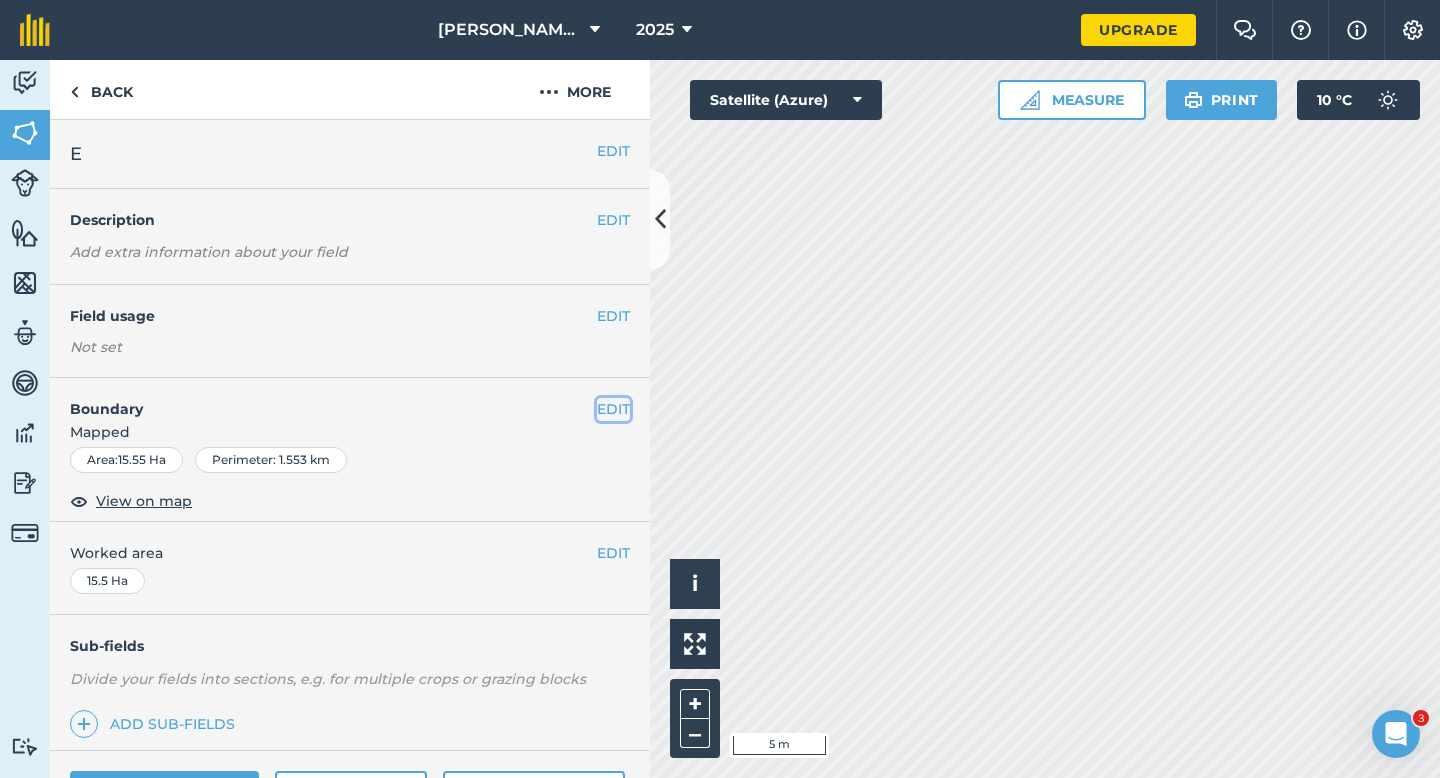 click on "EDIT" at bounding box center [613, 409] 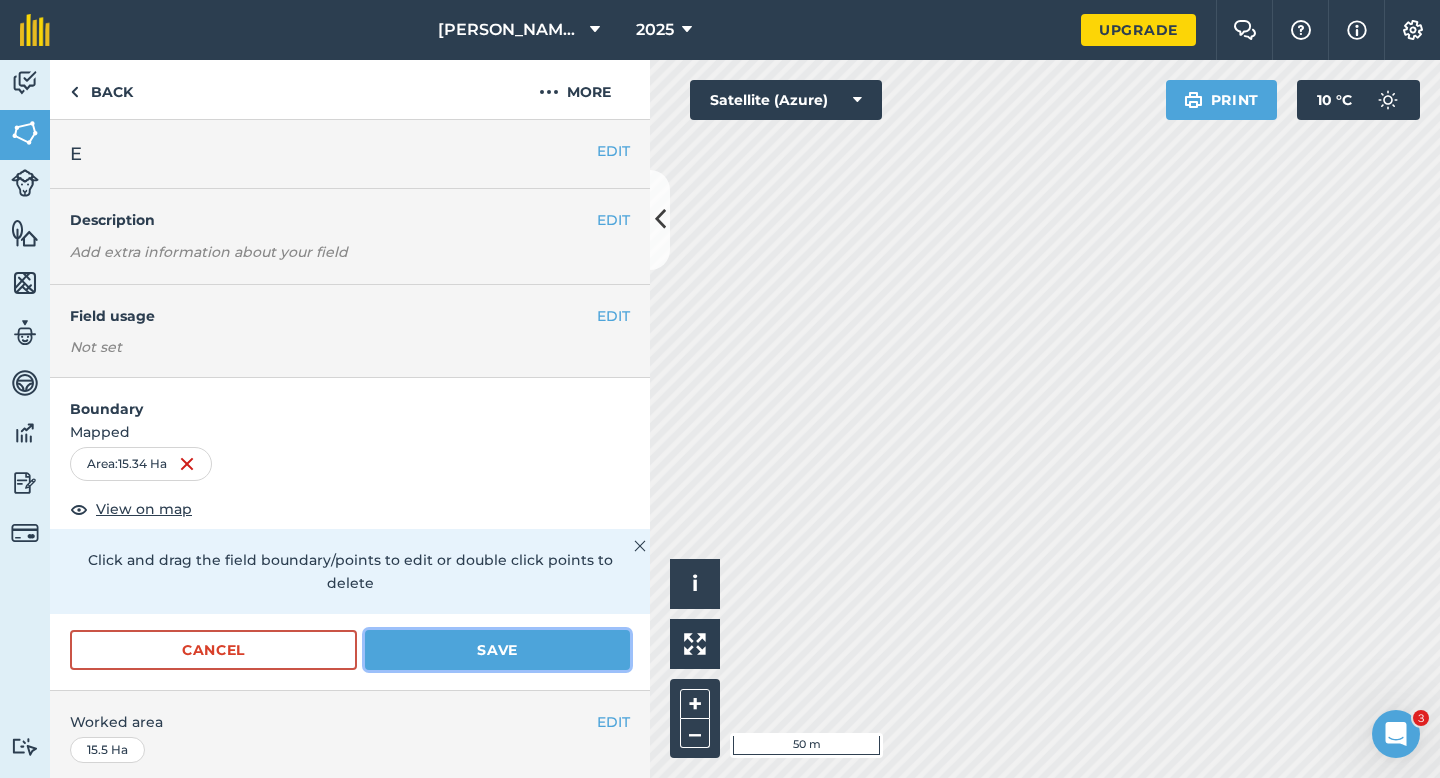 click on "Save" at bounding box center [497, 650] 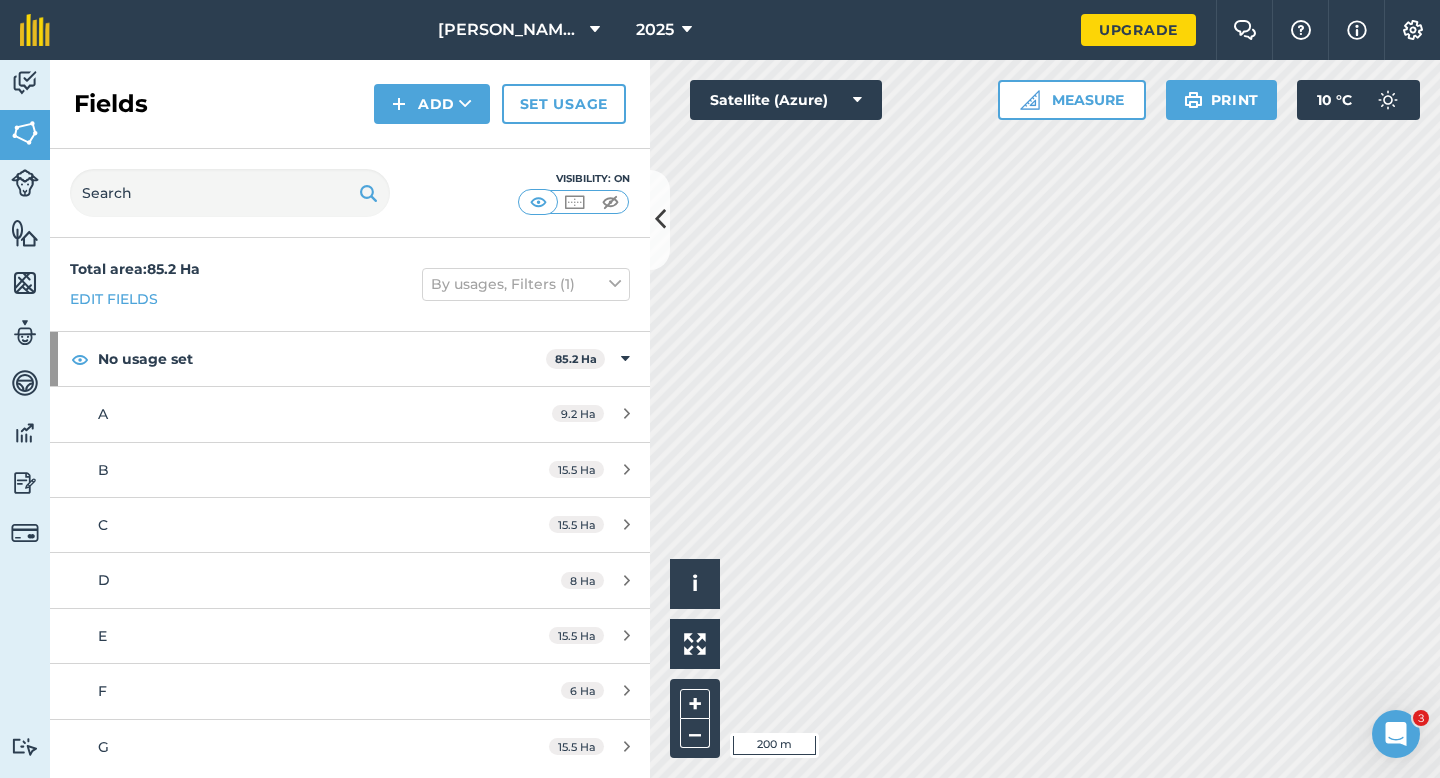 click on "Fields   Add   Set usage" at bounding box center [350, 104] 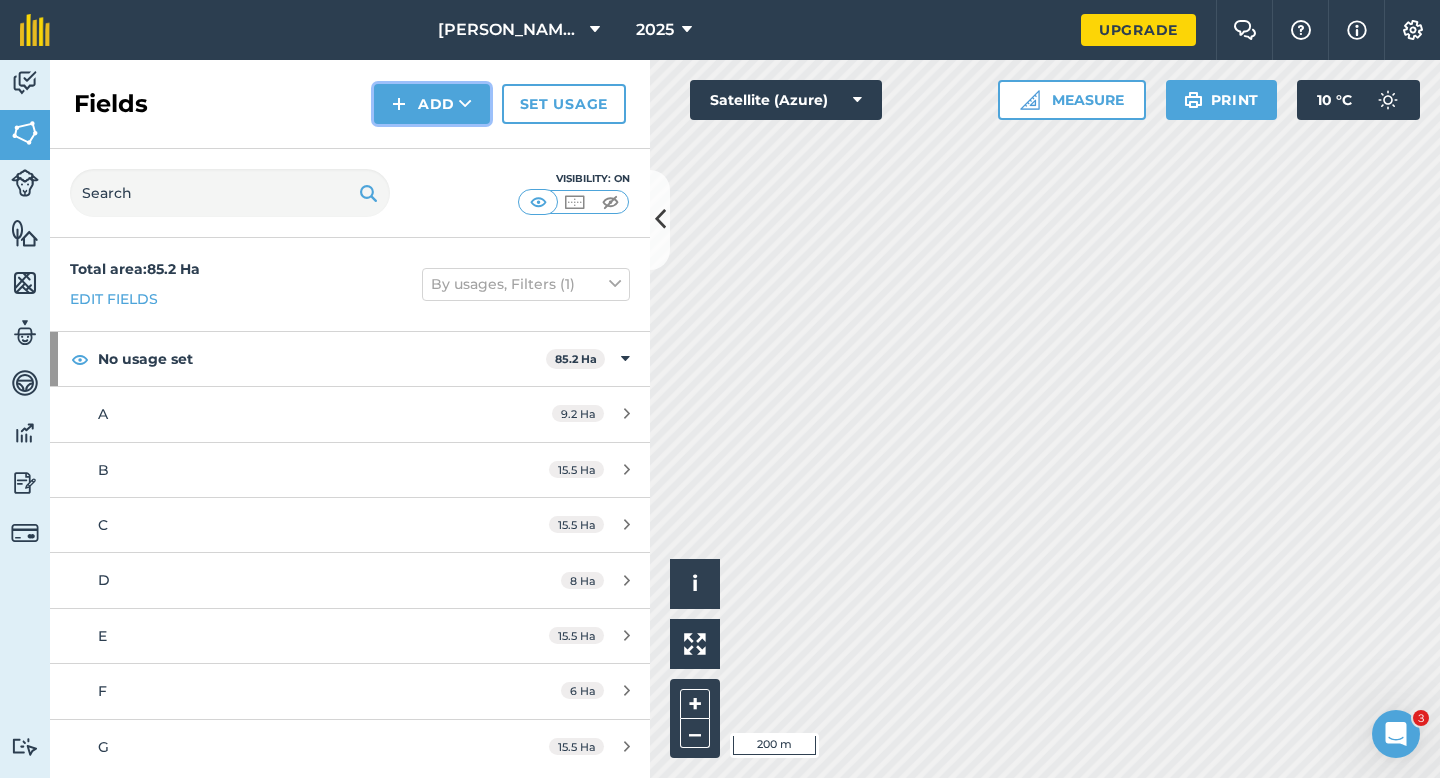 click on "Add" at bounding box center [432, 104] 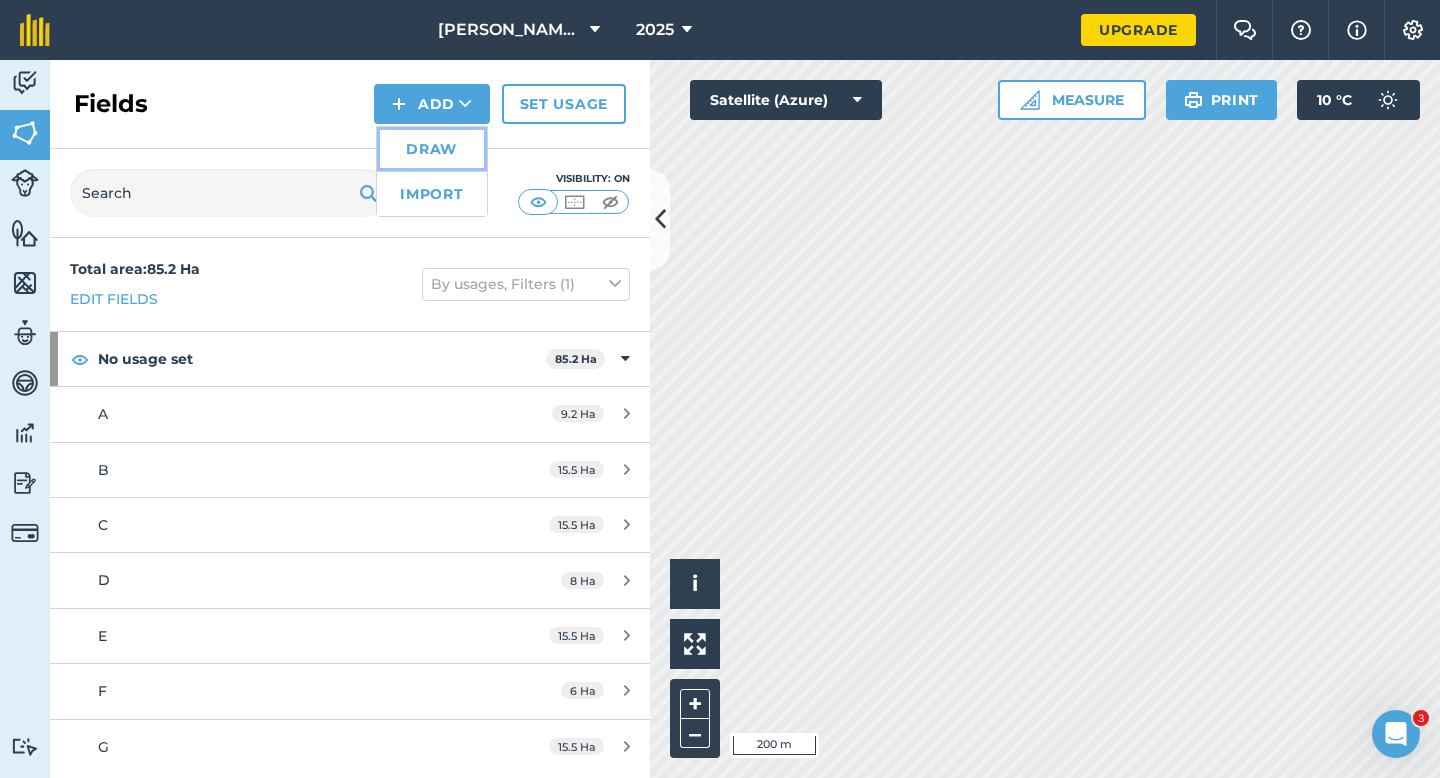 click on "Draw" at bounding box center [432, 149] 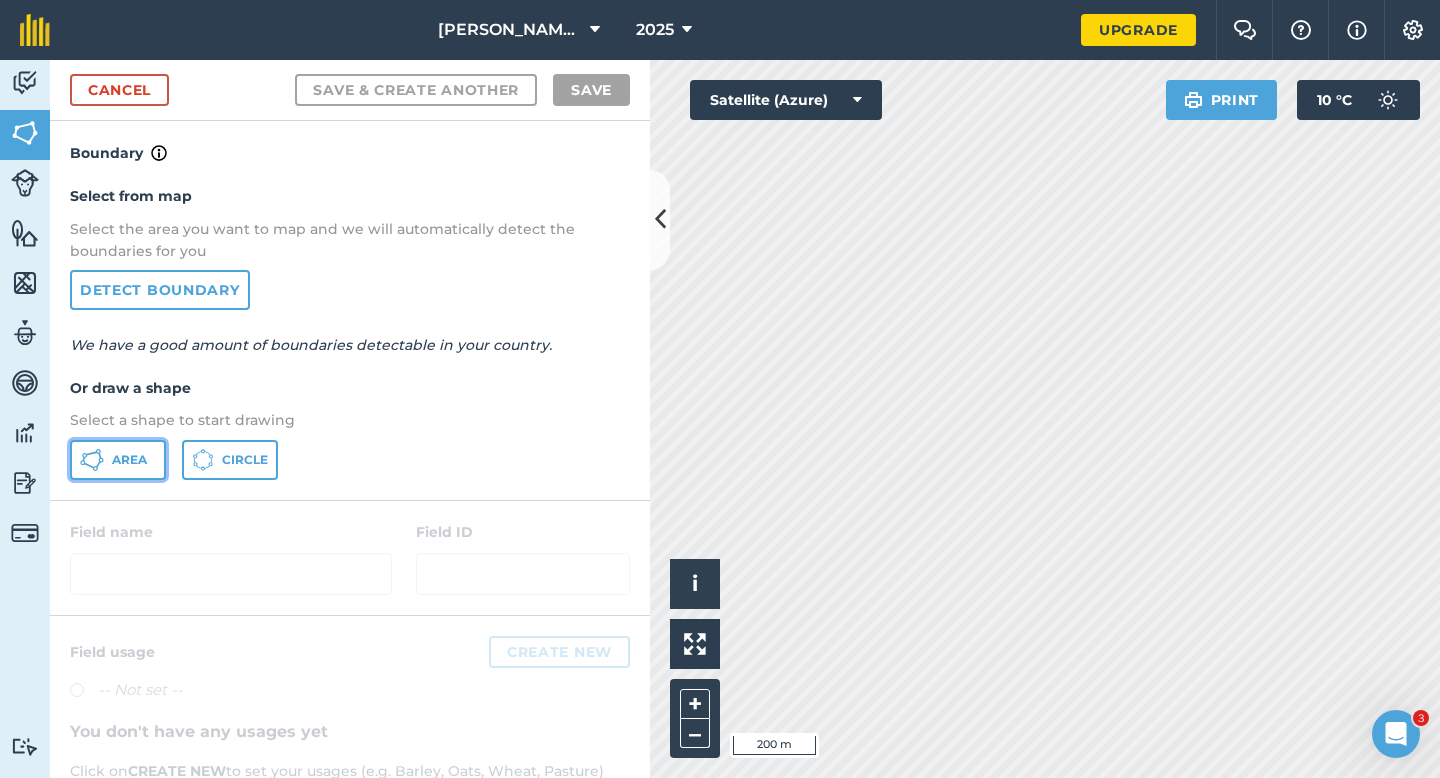 click on "Area" at bounding box center [118, 460] 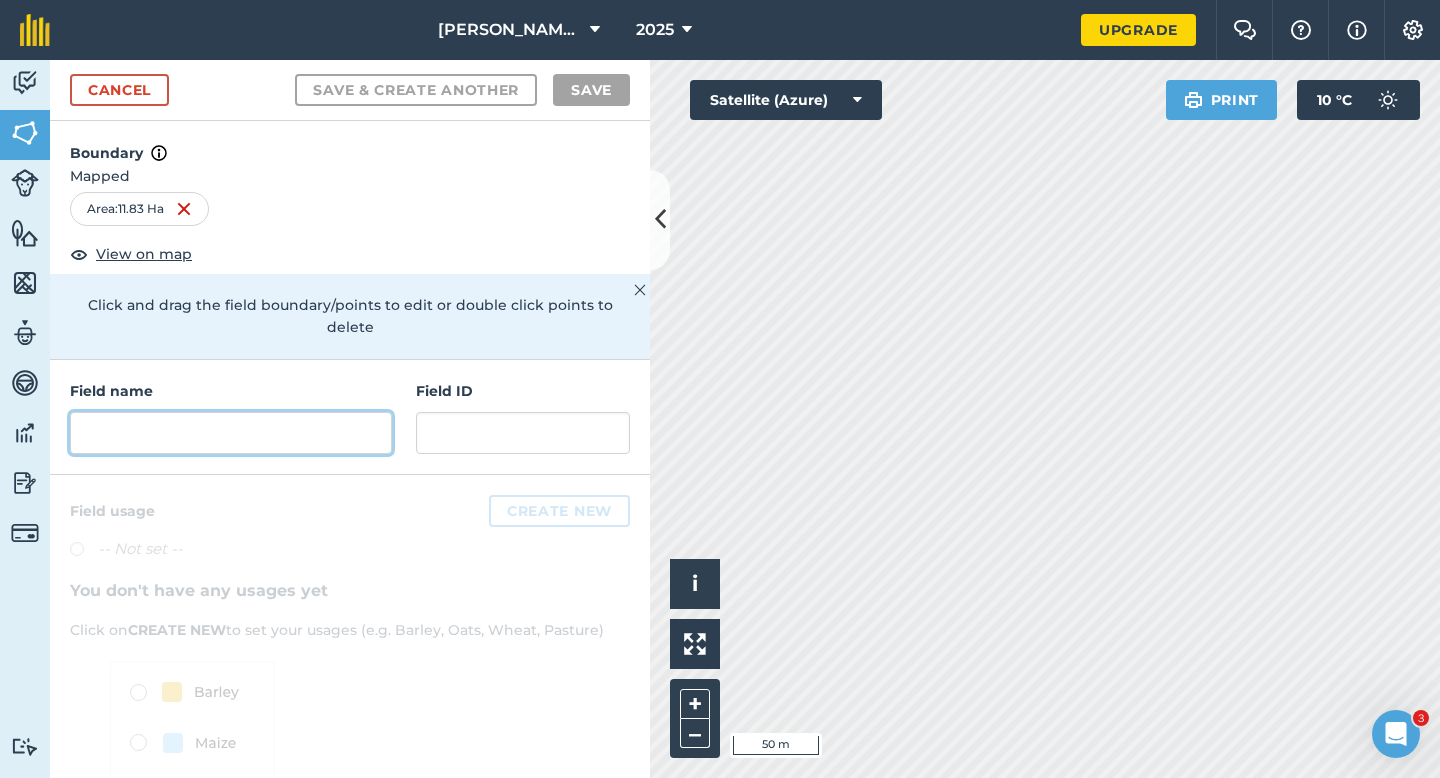 click at bounding box center (231, 433) 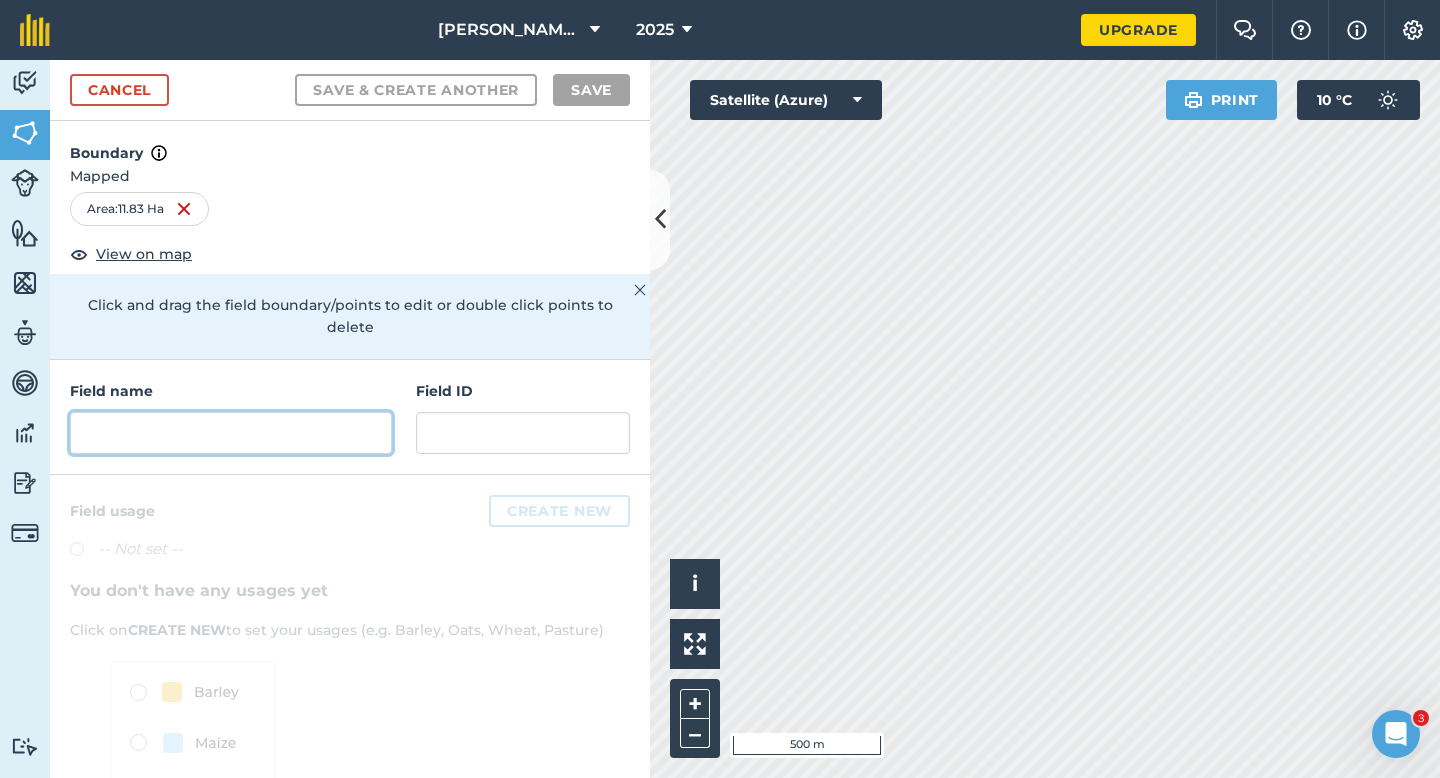 click at bounding box center (231, 433) 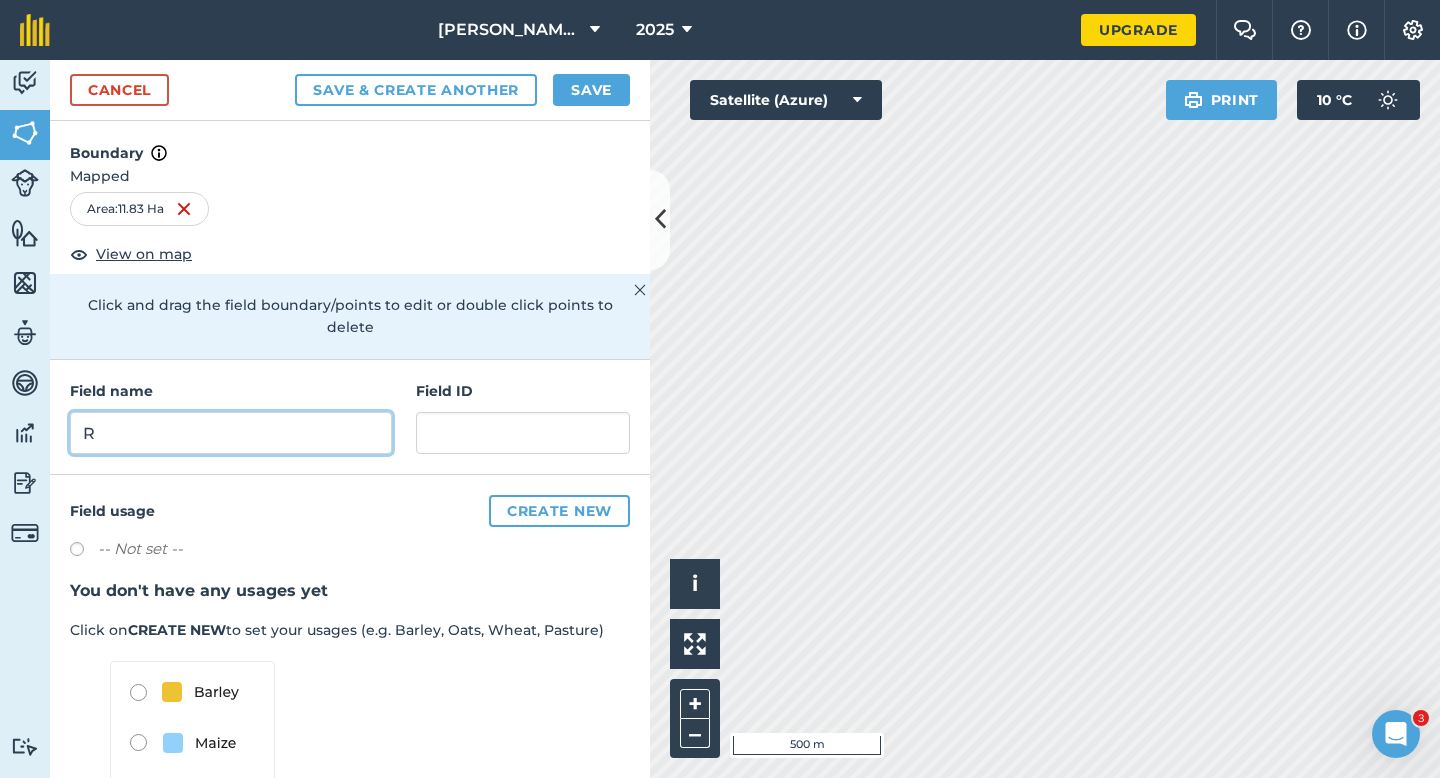type on "R" 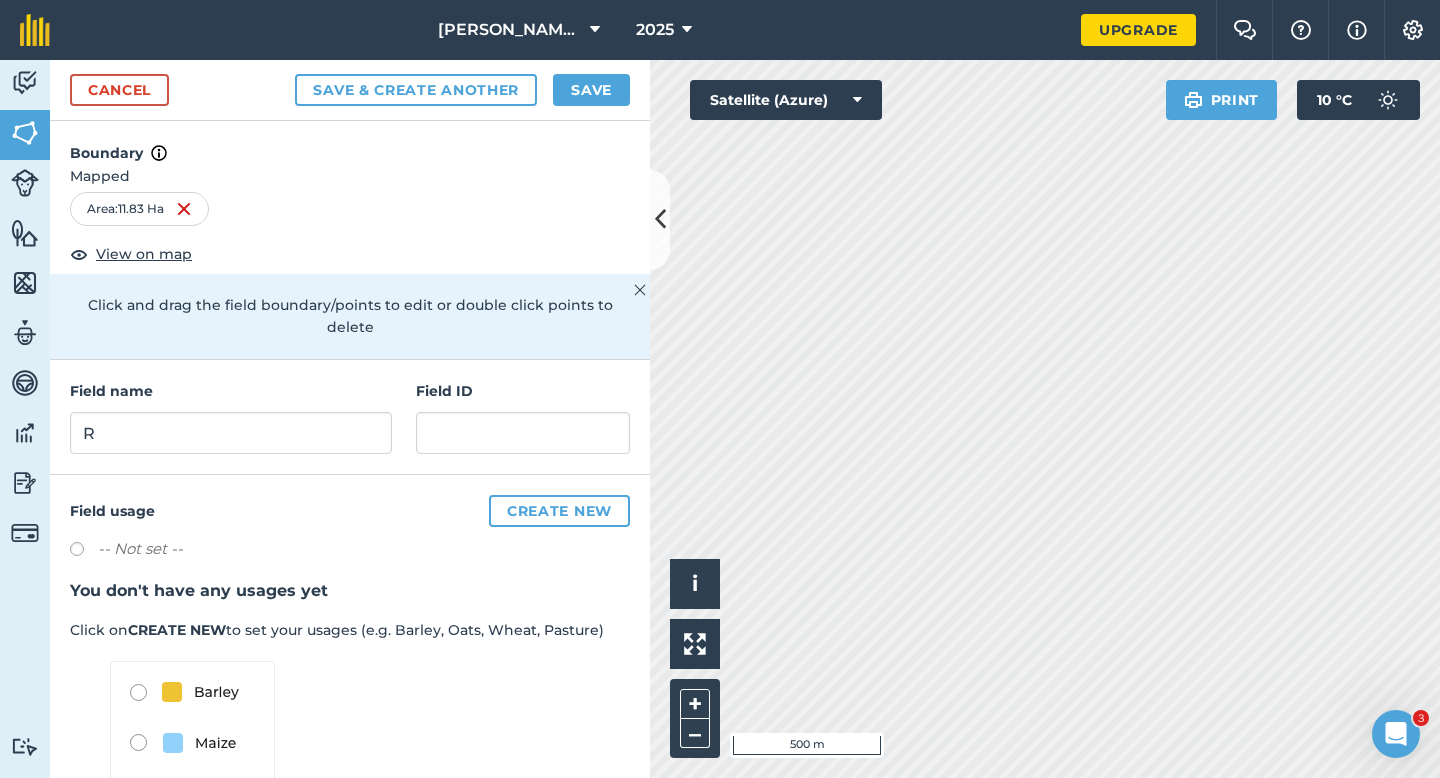 click on "Cancel Save & Create Another Save" at bounding box center [350, 90] 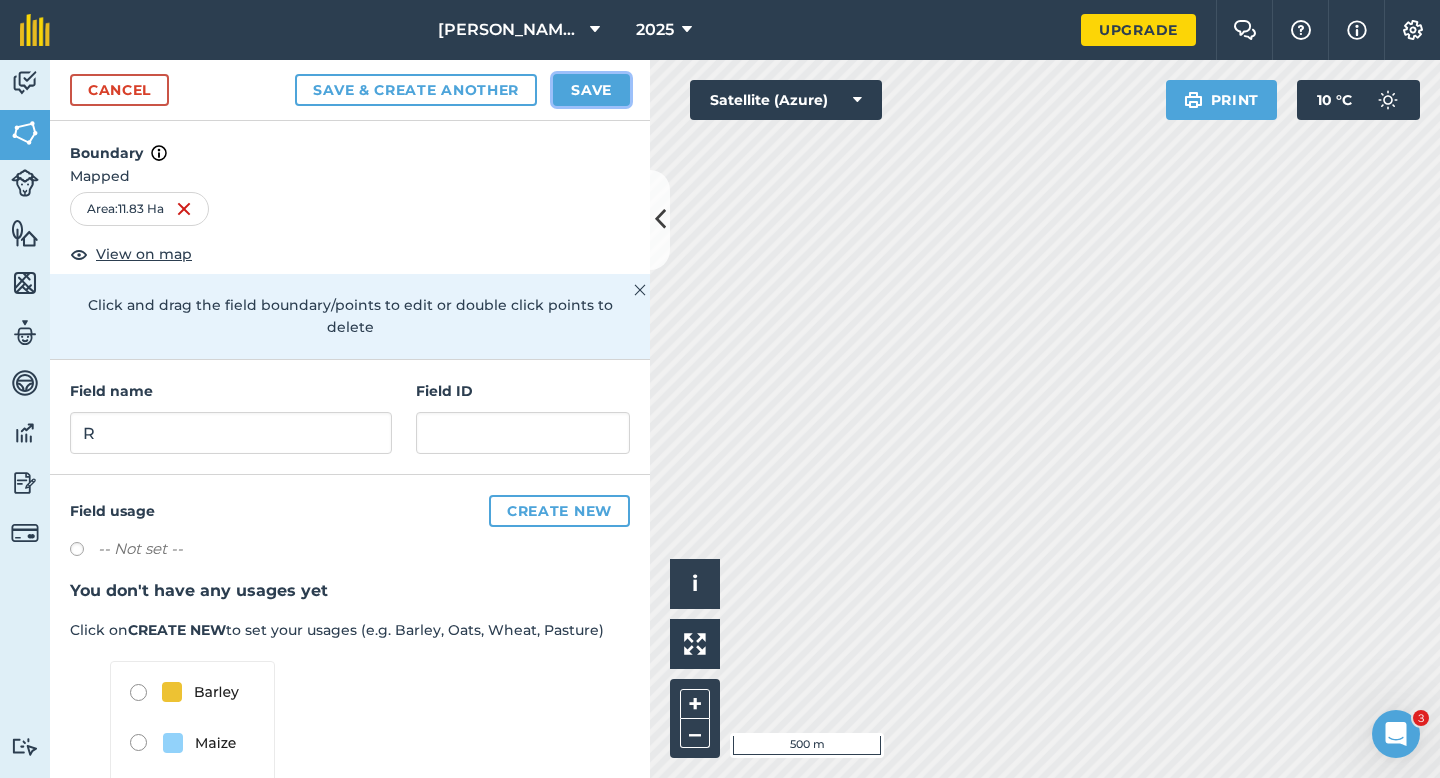 click on "Save" at bounding box center [591, 90] 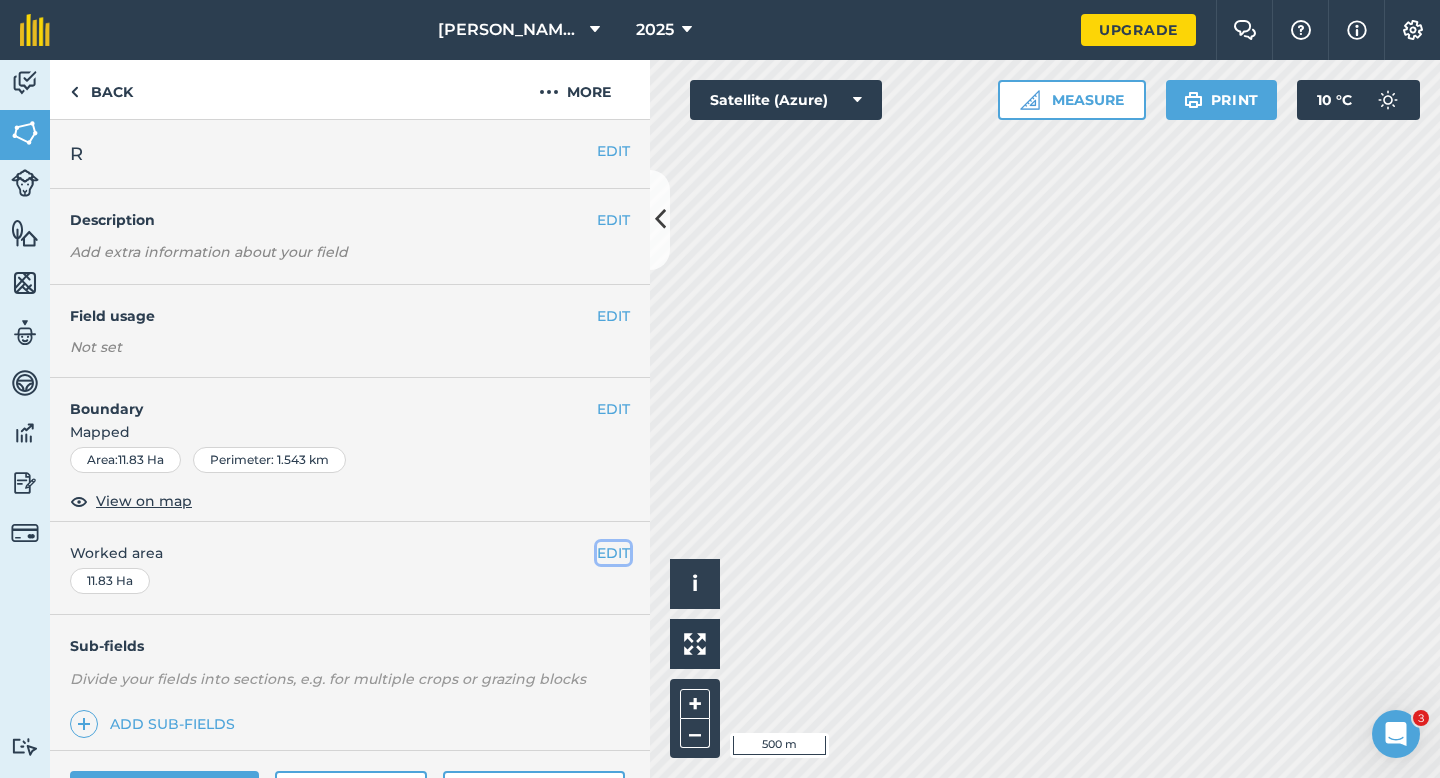 click on "EDIT" at bounding box center [613, 553] 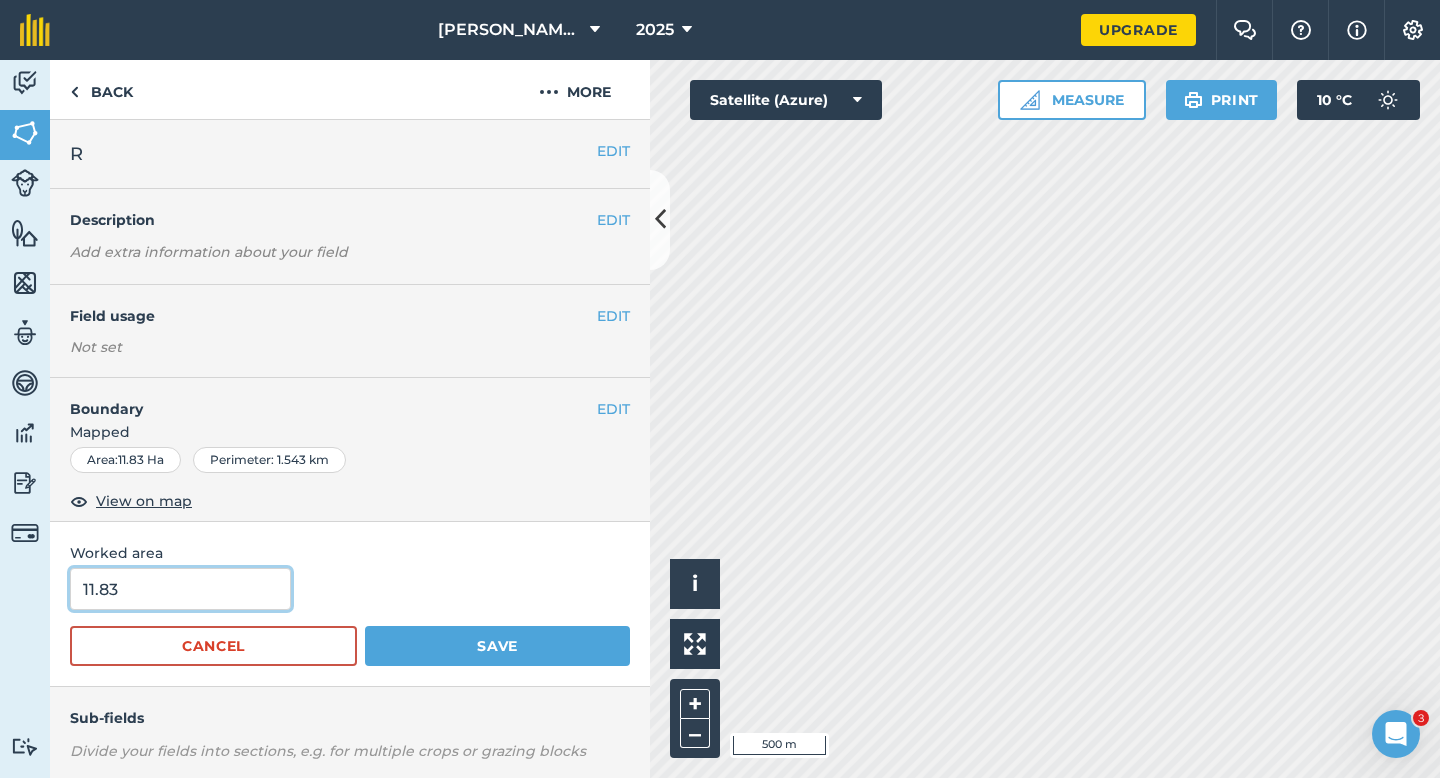 click on "11.83" at bounding box center [180, 589] 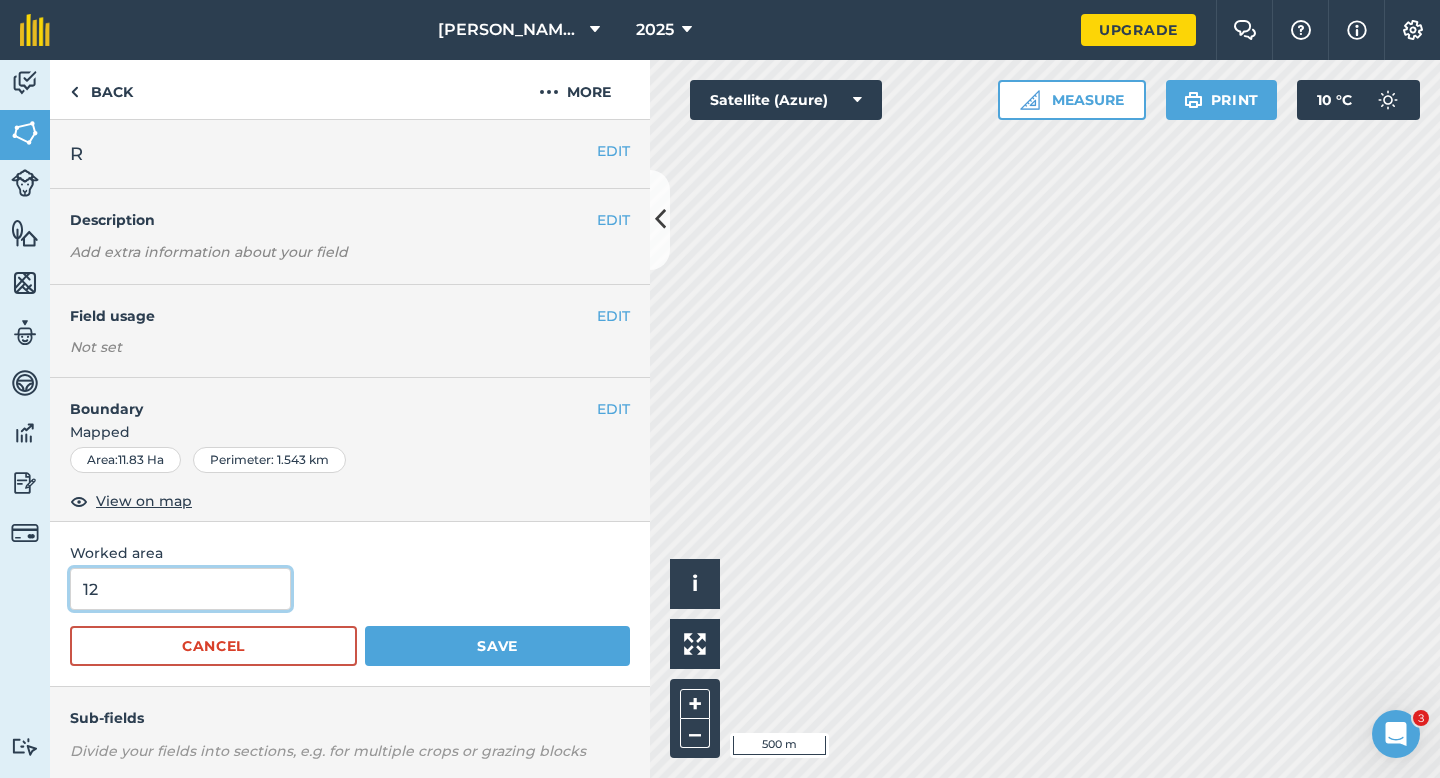 click on "Save" at bounding box center [497, 646] 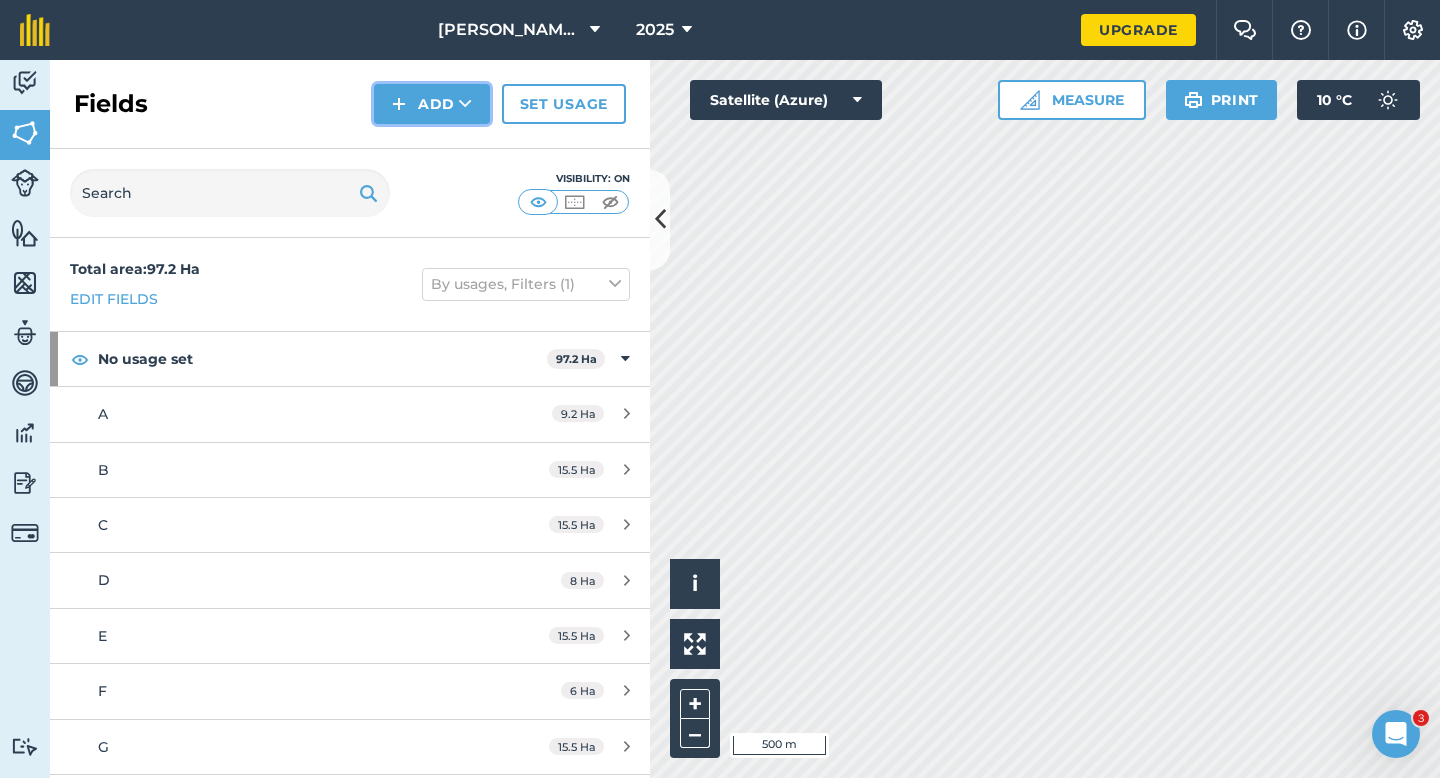click on "Add" at bounding box center (432, 104) 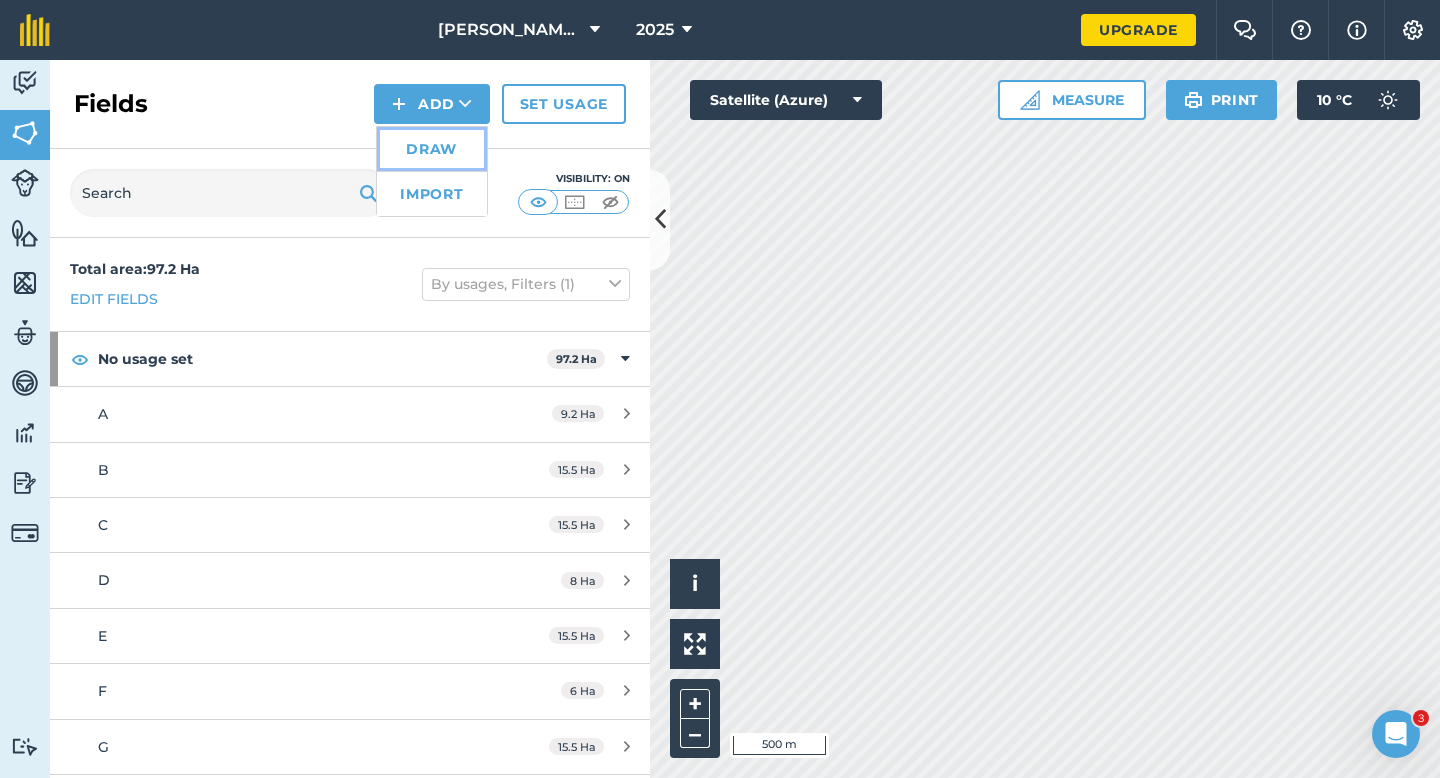click on "Draw" at bounding box center [432, 149] 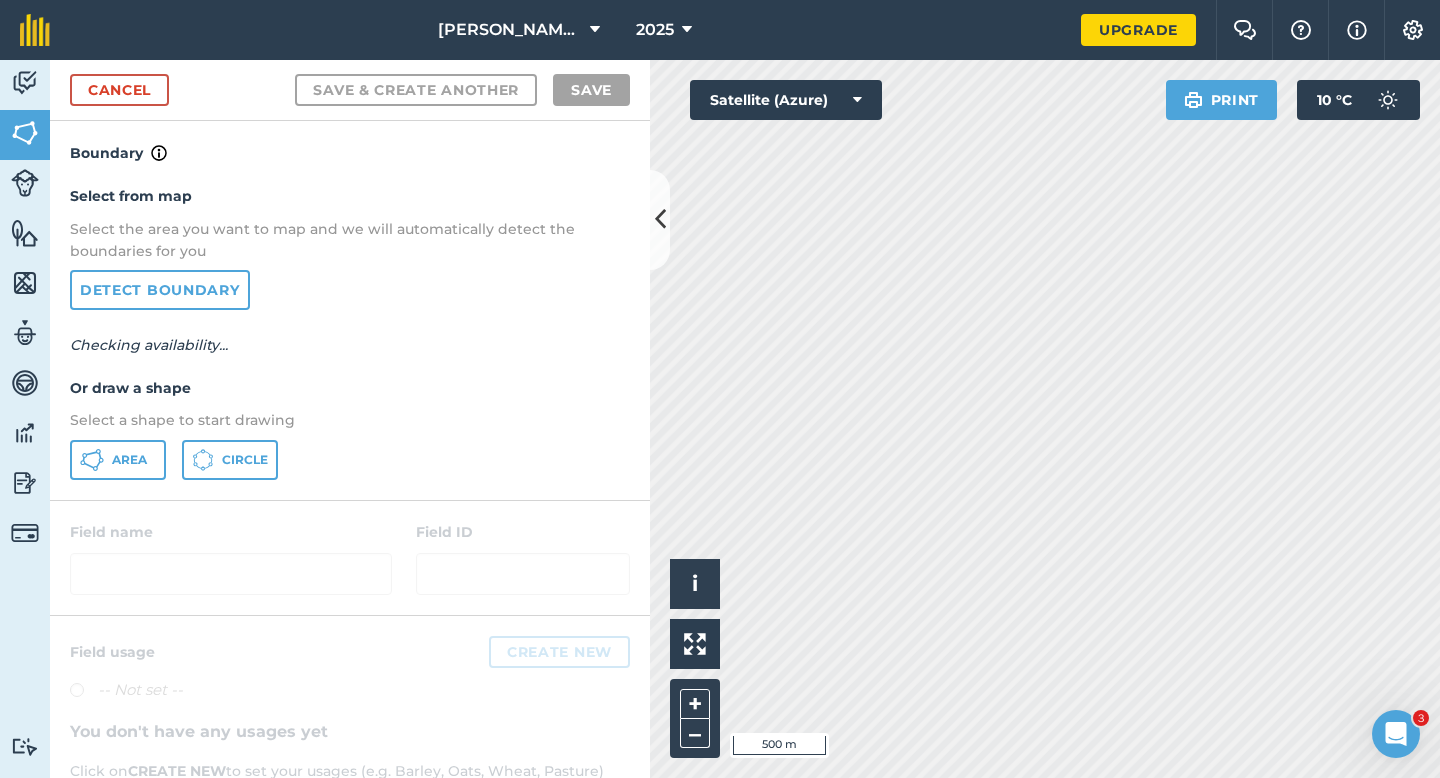 click on "Select from map Select the area you want to map and we will automatically detect the boundaries for you Detect boundary Checking availability... Or draw a shape Select a shape to start drawing Area Circle" at bounding box center (350, 332) 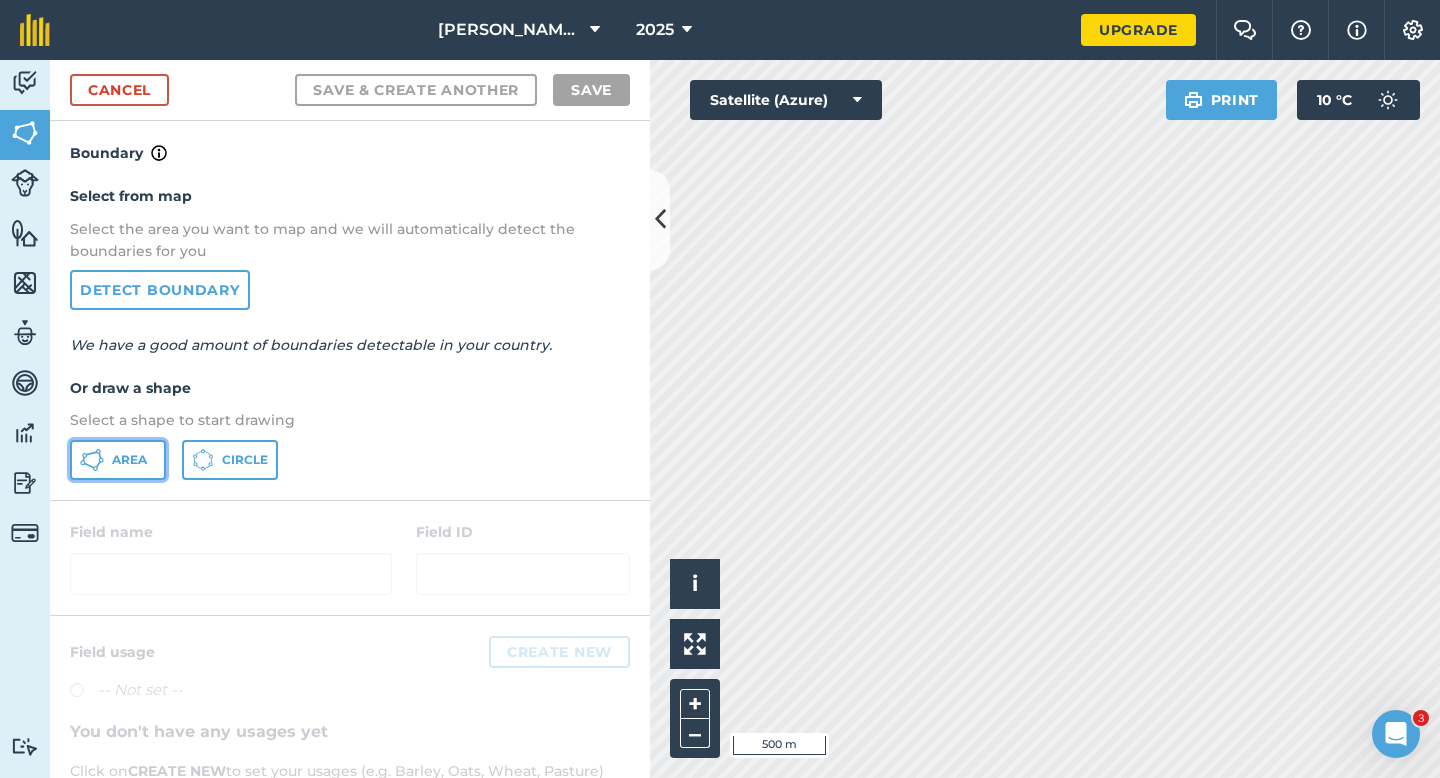 click on "Area" at bounding box center (129, 460) 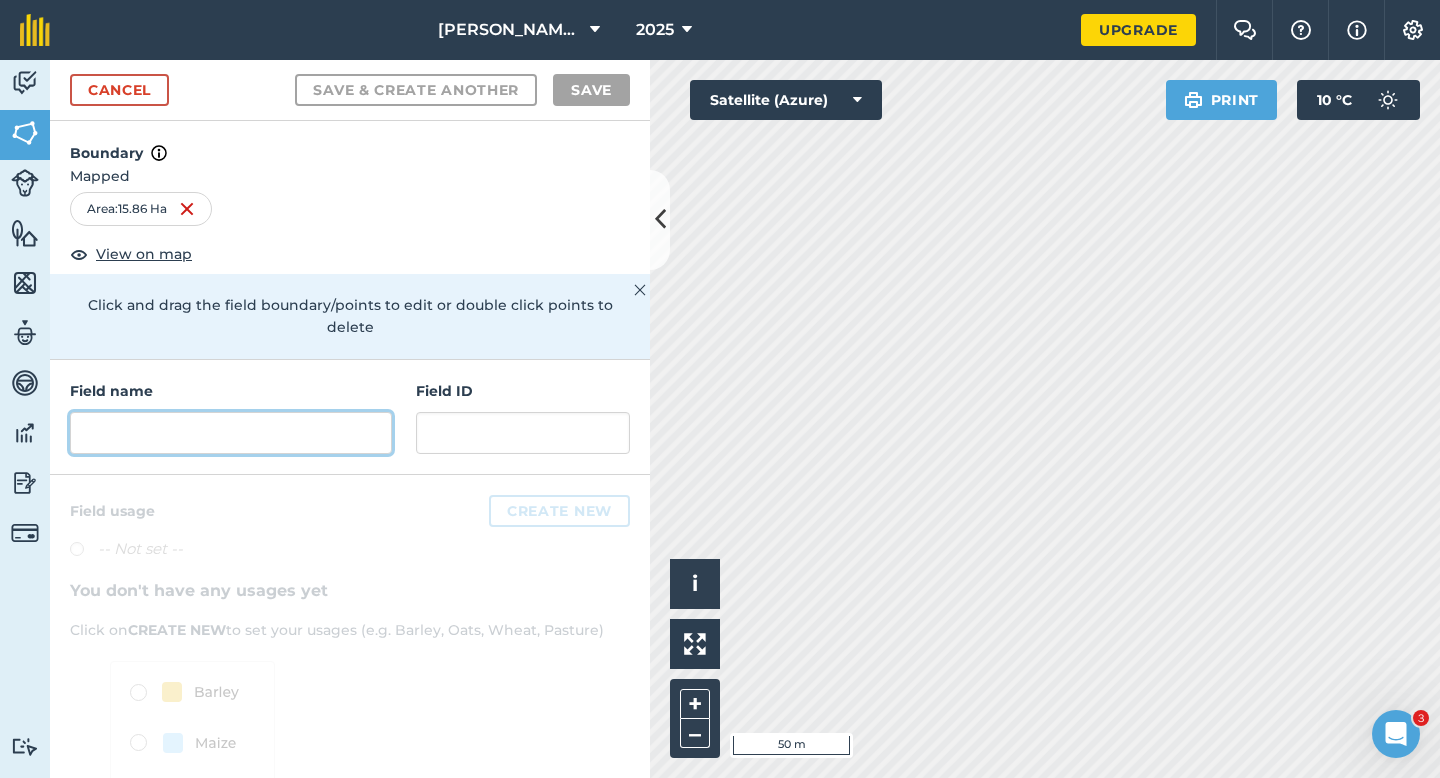 click at bounding box center (231, 433) 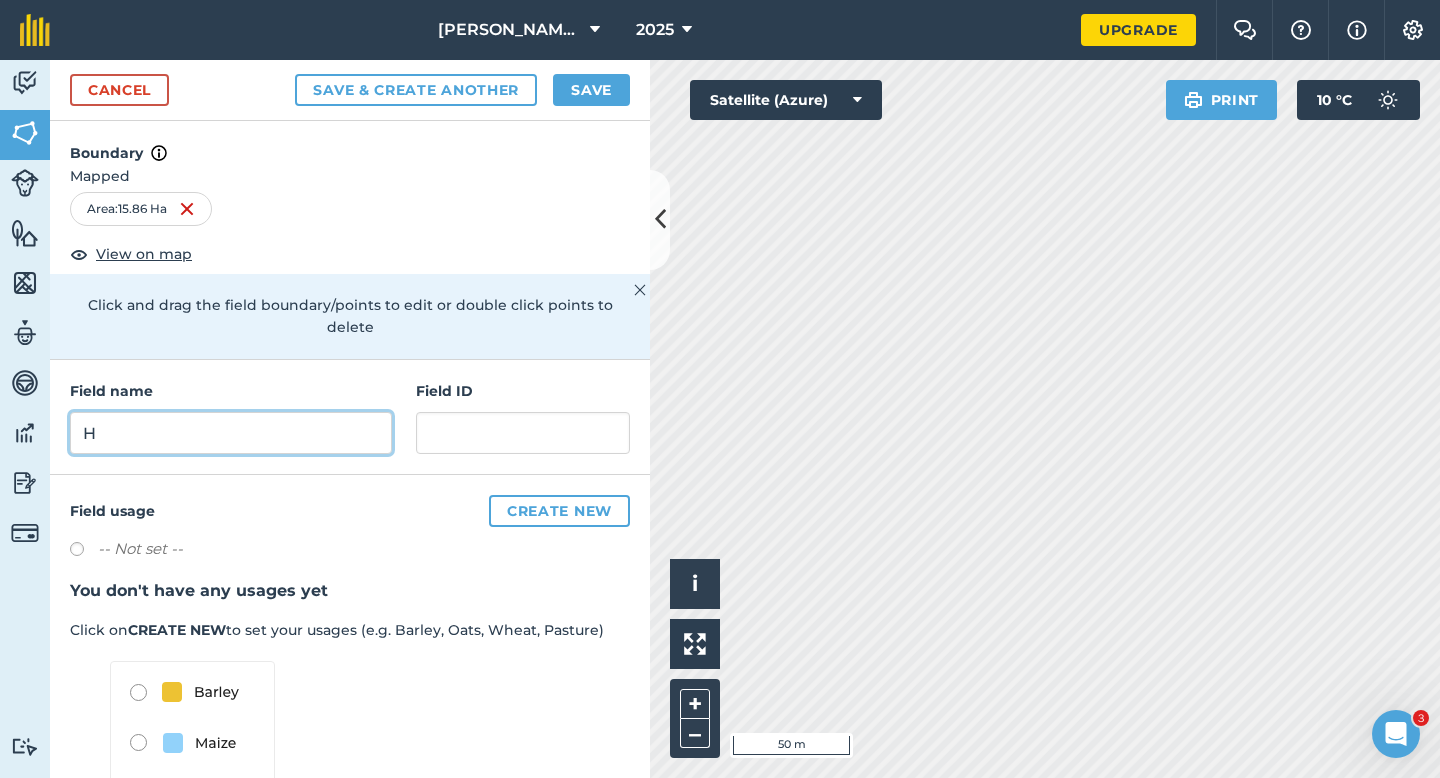 type on "H" 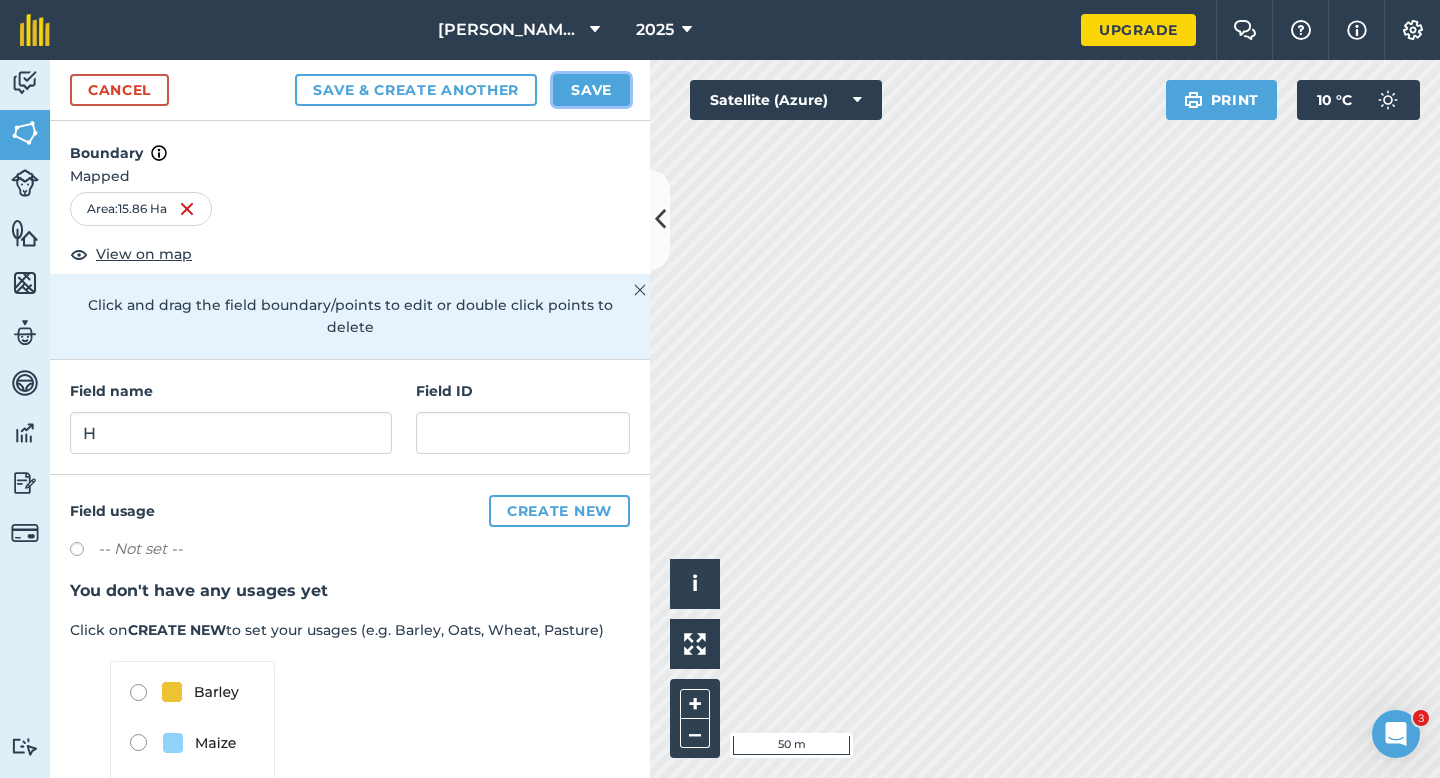 click on "Save" at bounding box center [591, 90] 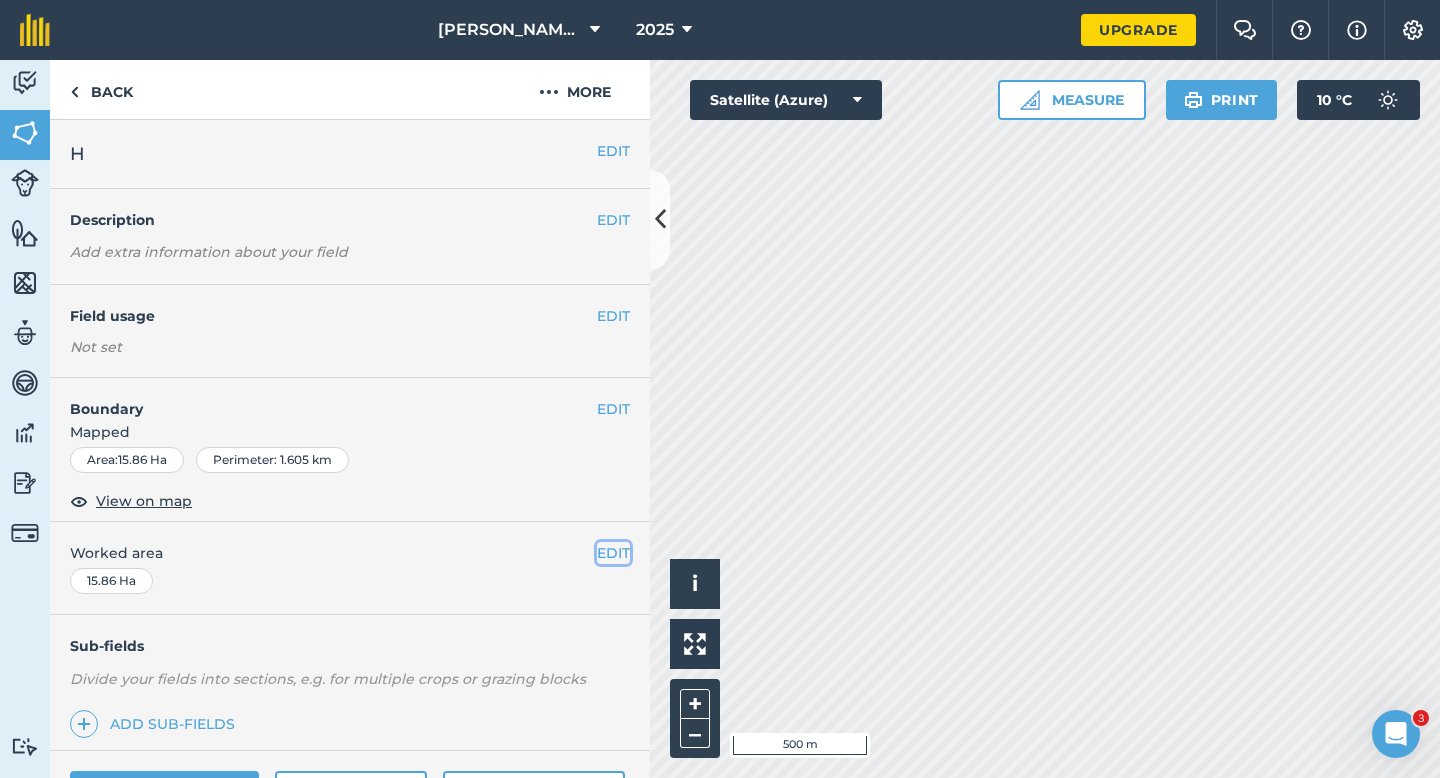 click on "EDIT" at bounding box center (613, 553) 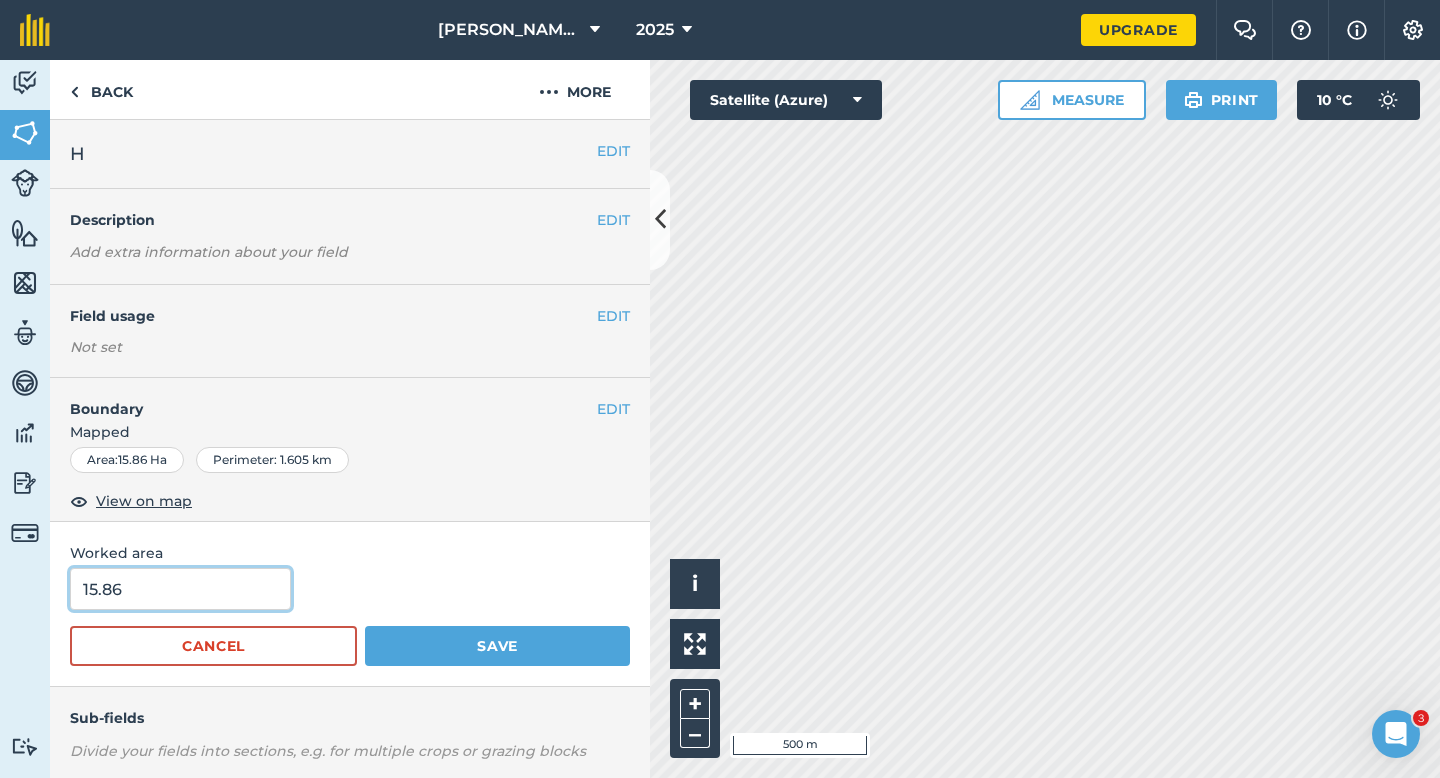 click on "15.86" at bounding box center (180, 589) 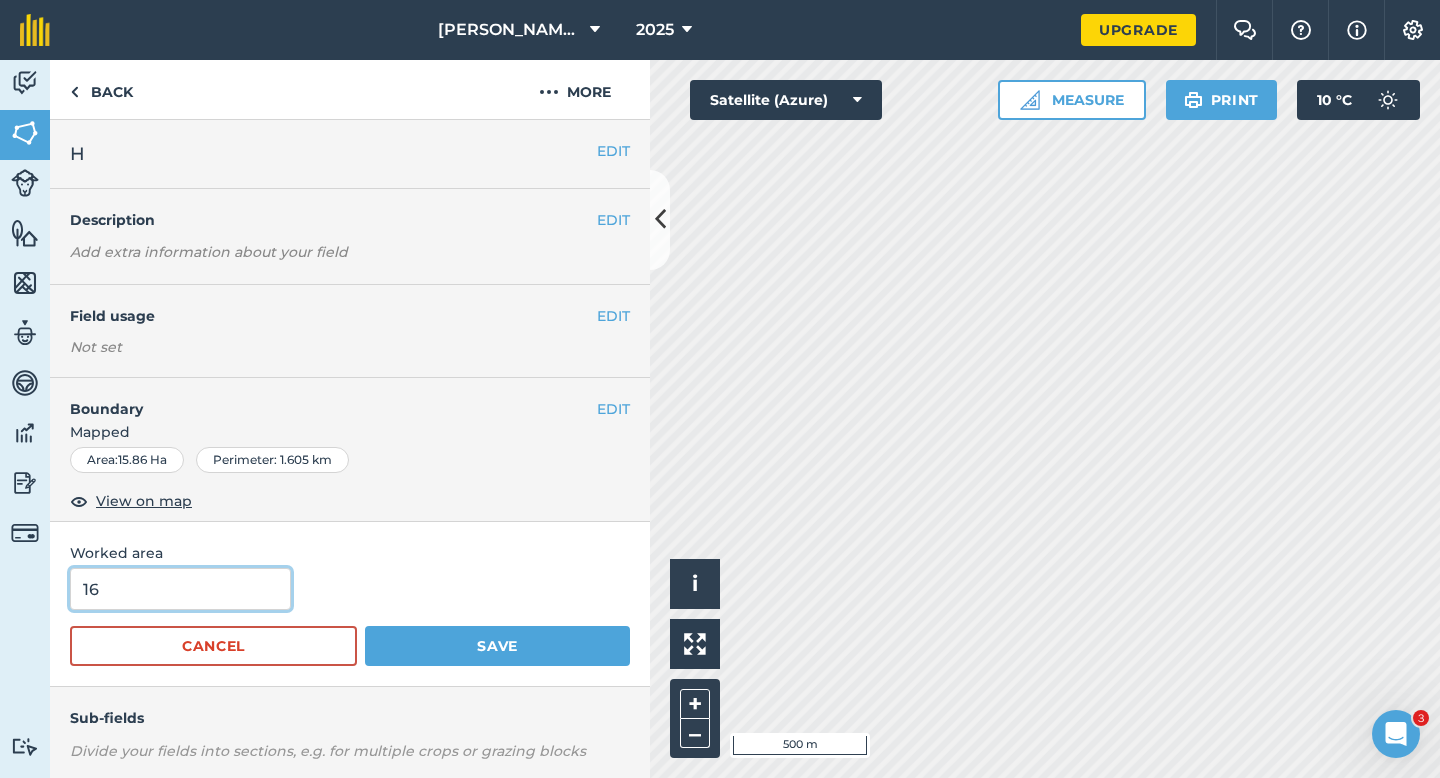 click on "Save" at bounding box center [497, 646] 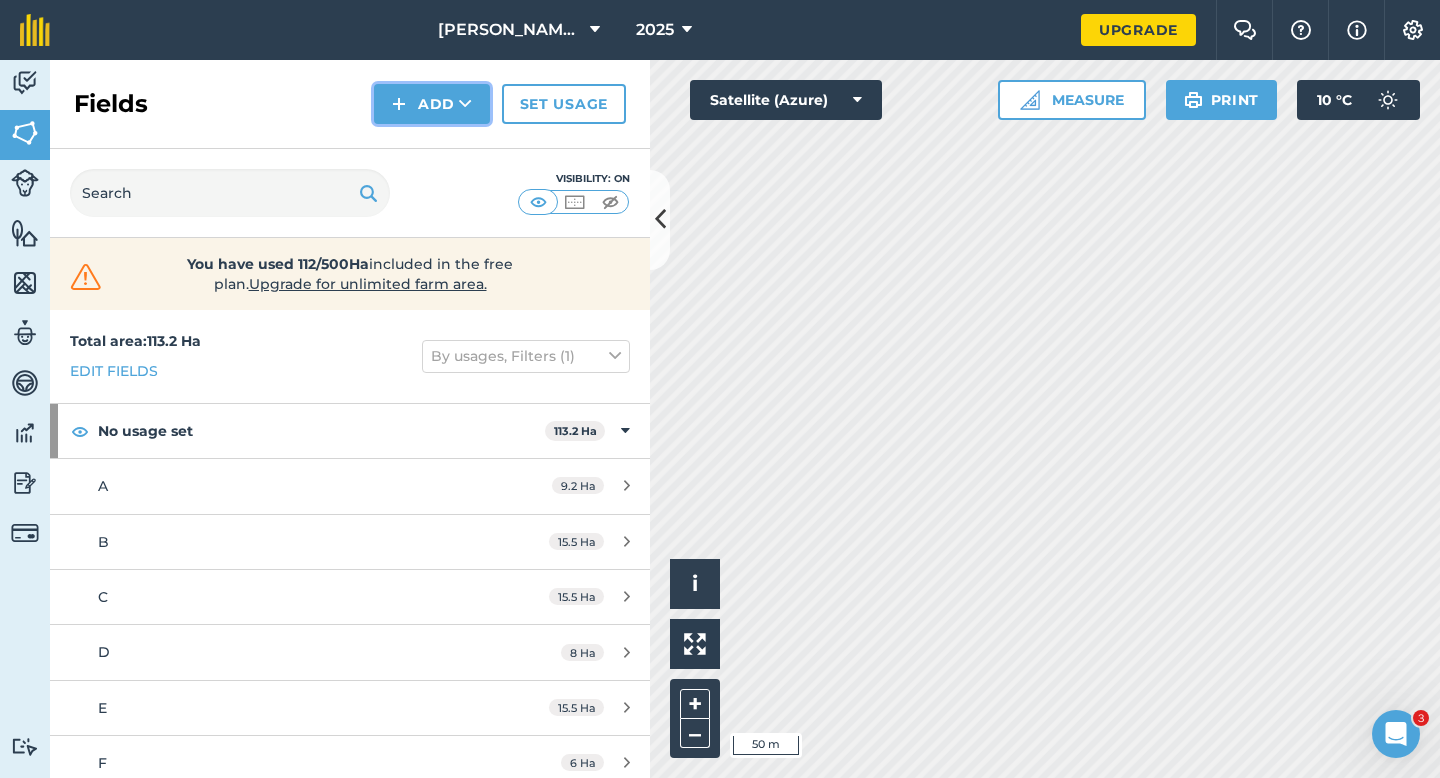 click on "Add" at bounding box center (432, 104) 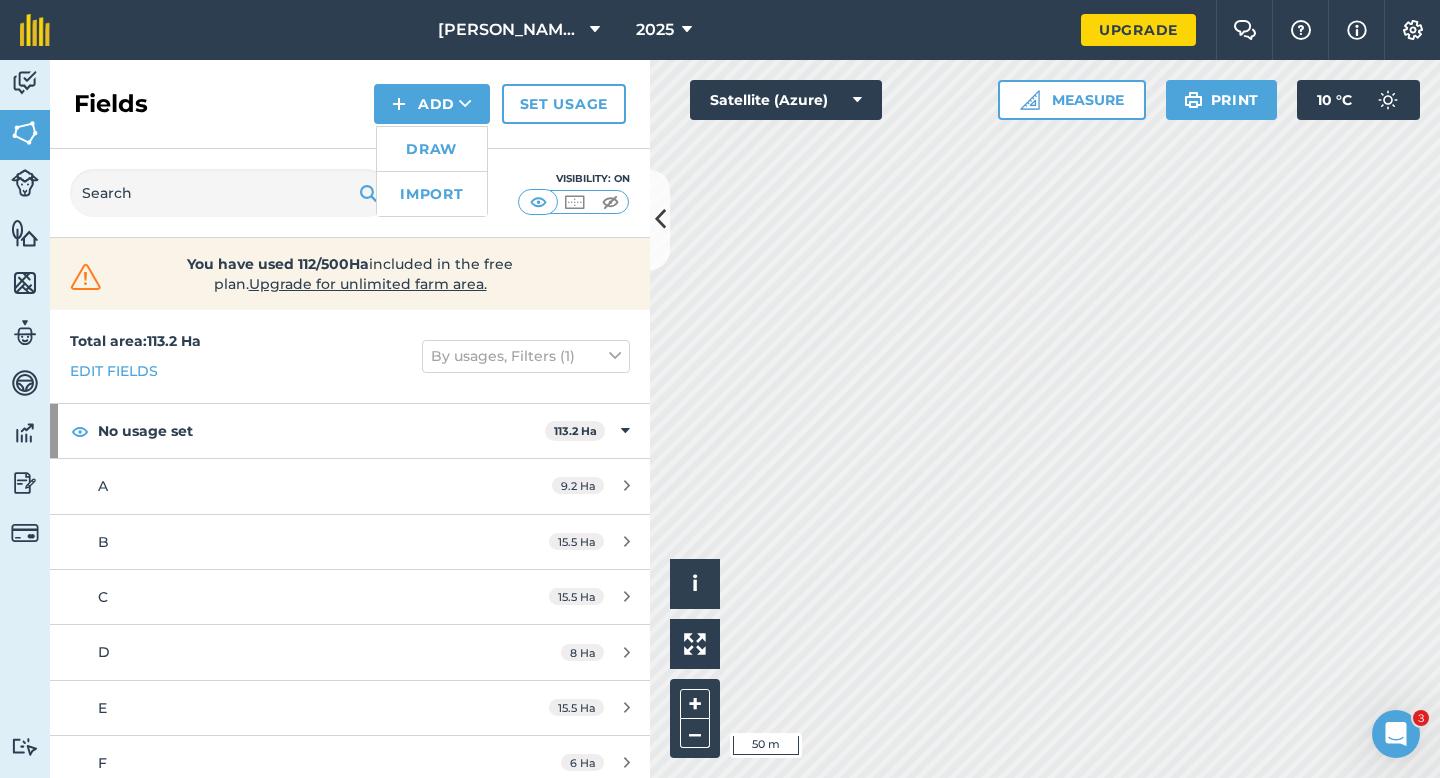 click on "Draw" at bounding box center [432, 149] 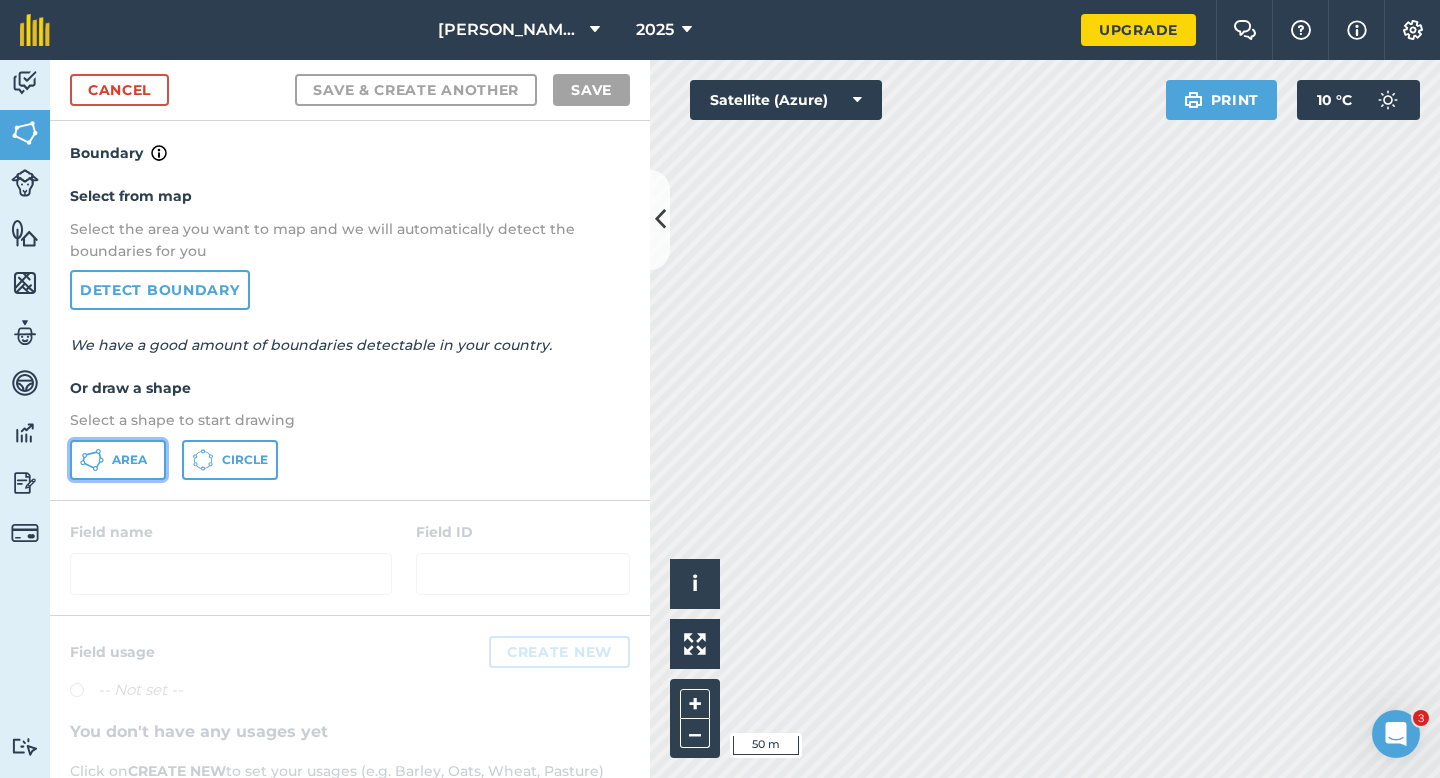 click on "Area" at bounding box center (118, 460) 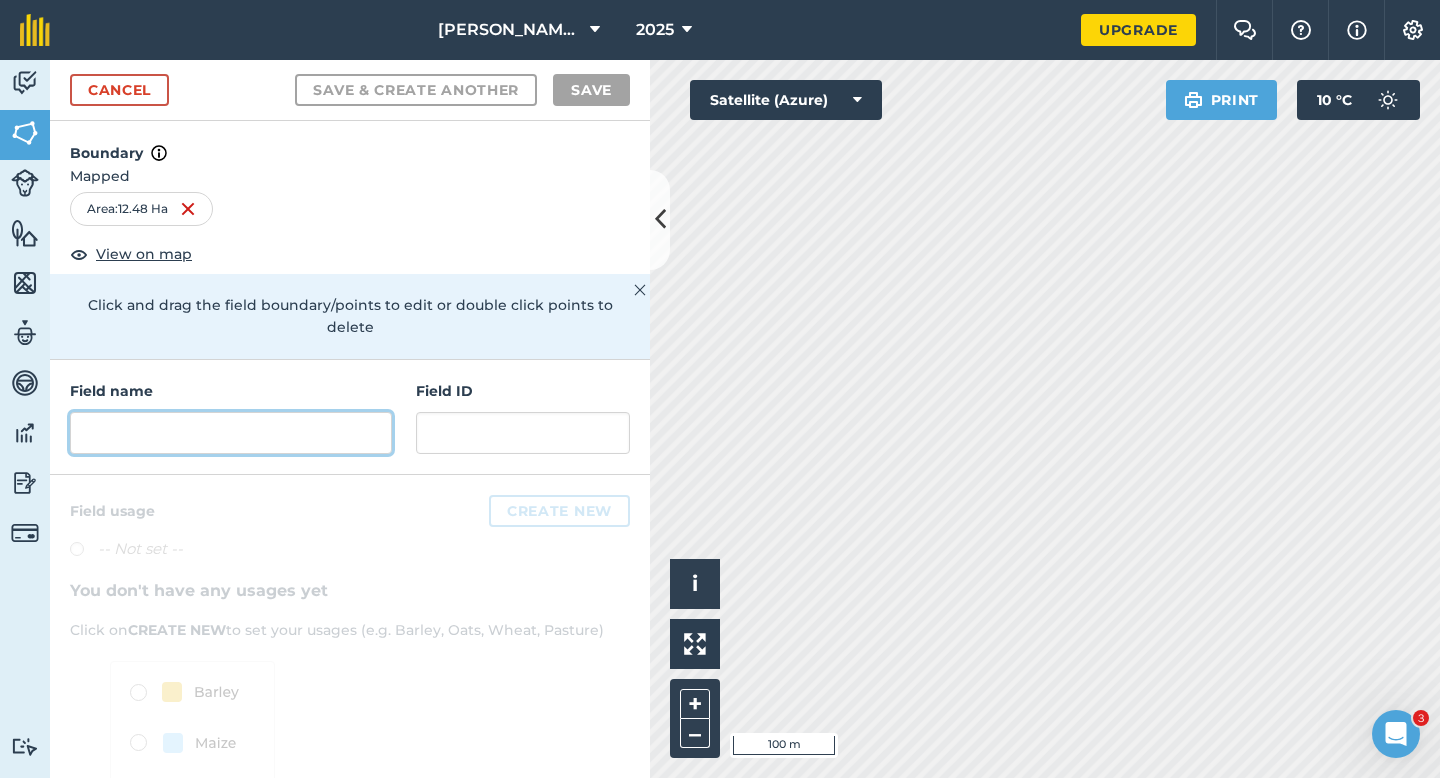click at bounding box center (231, 433) 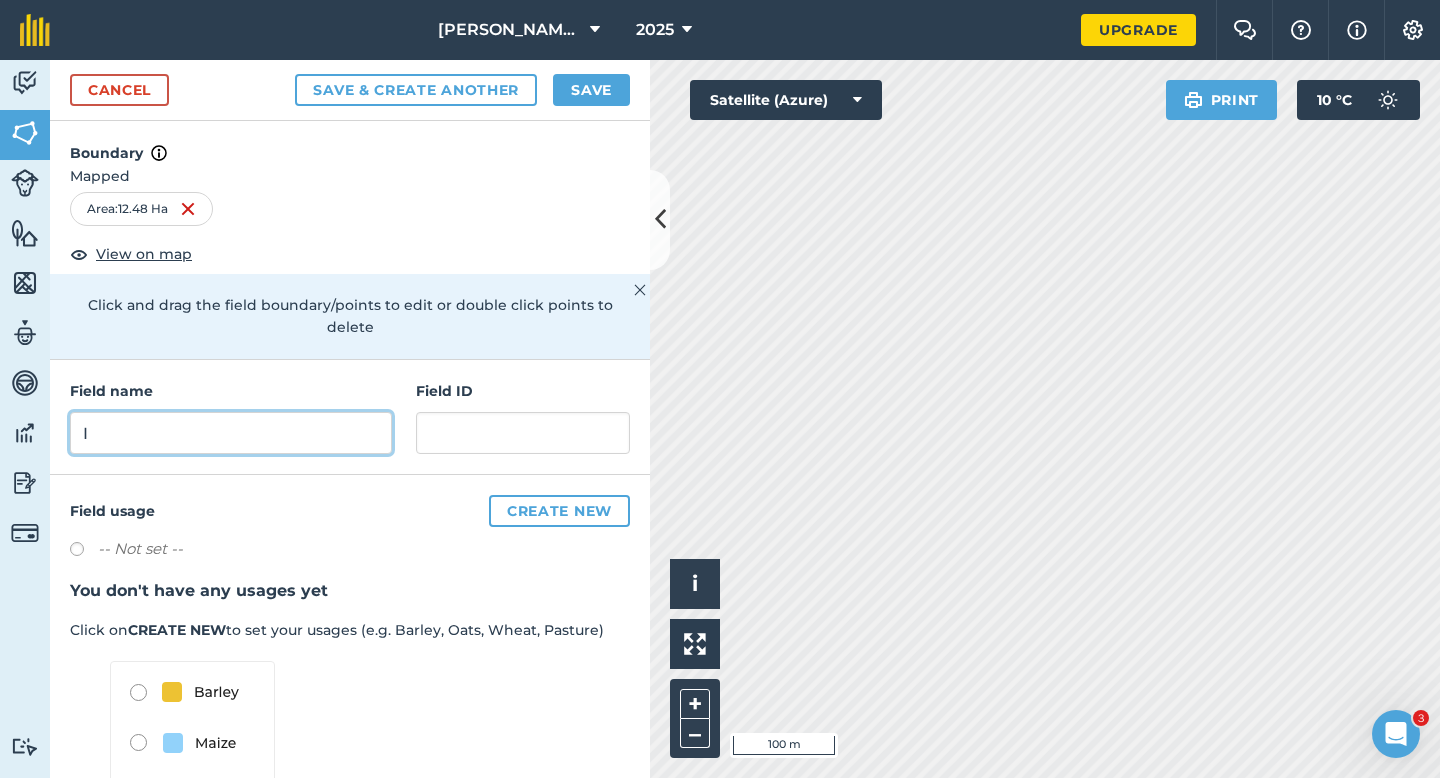 type on "I" 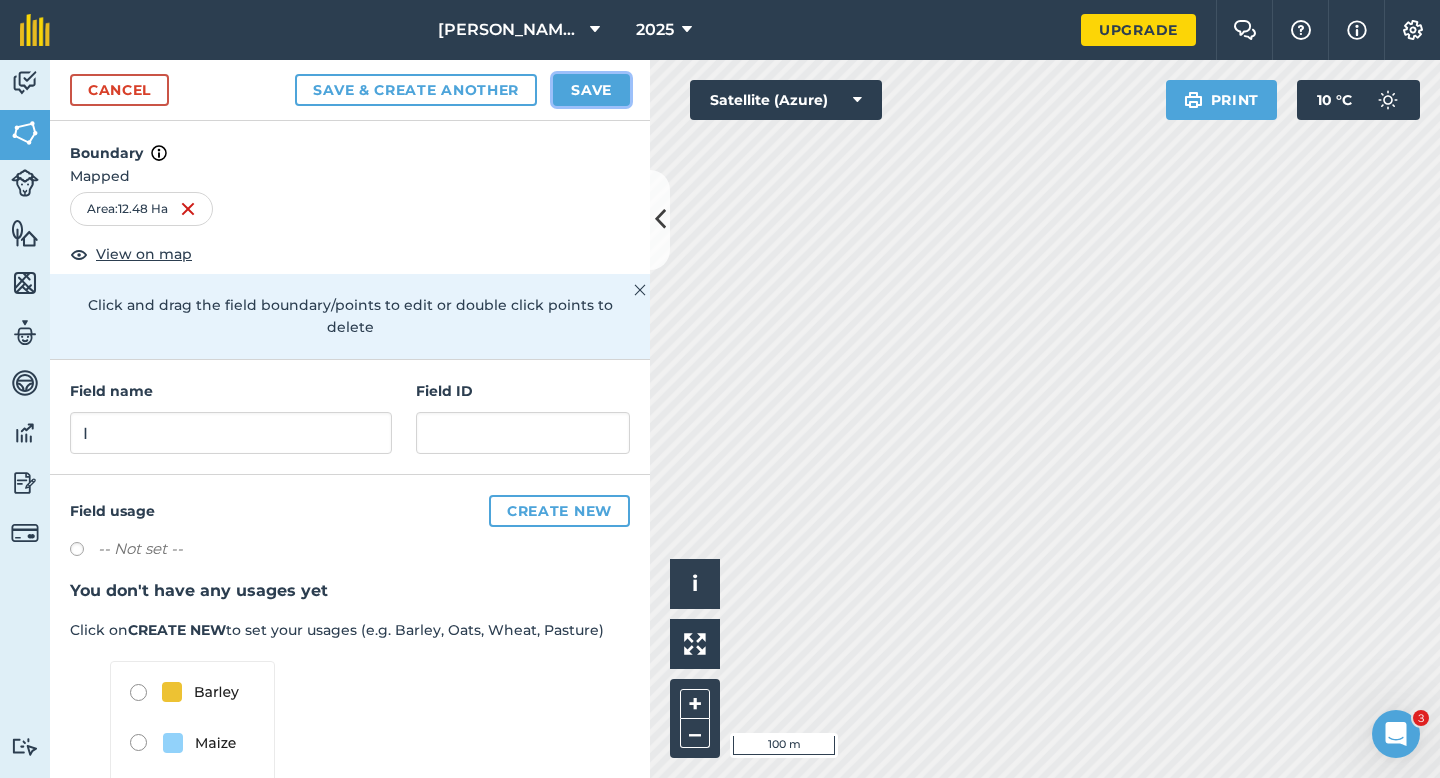 click on "Save" at bounding box center [591, 90] 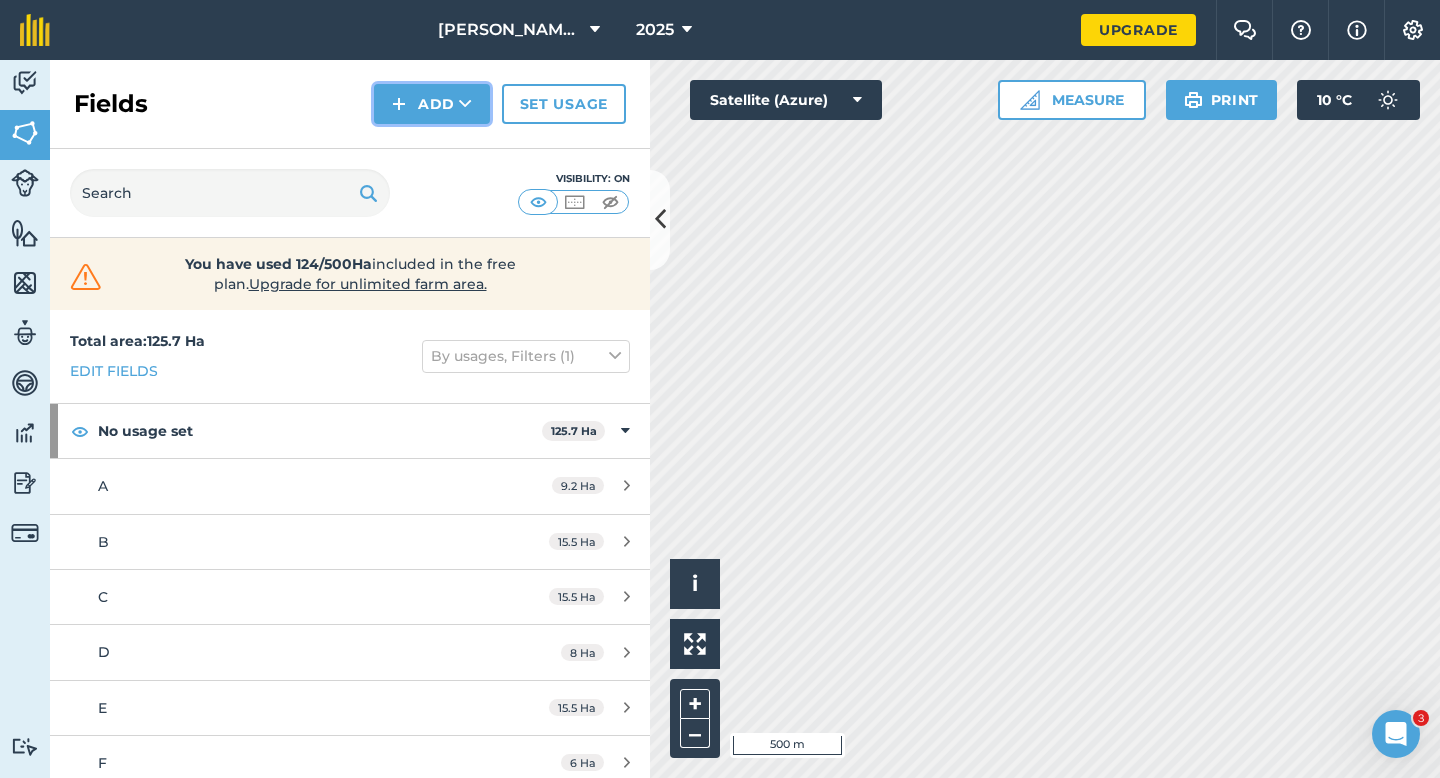 click at bounding box center (399, 104) 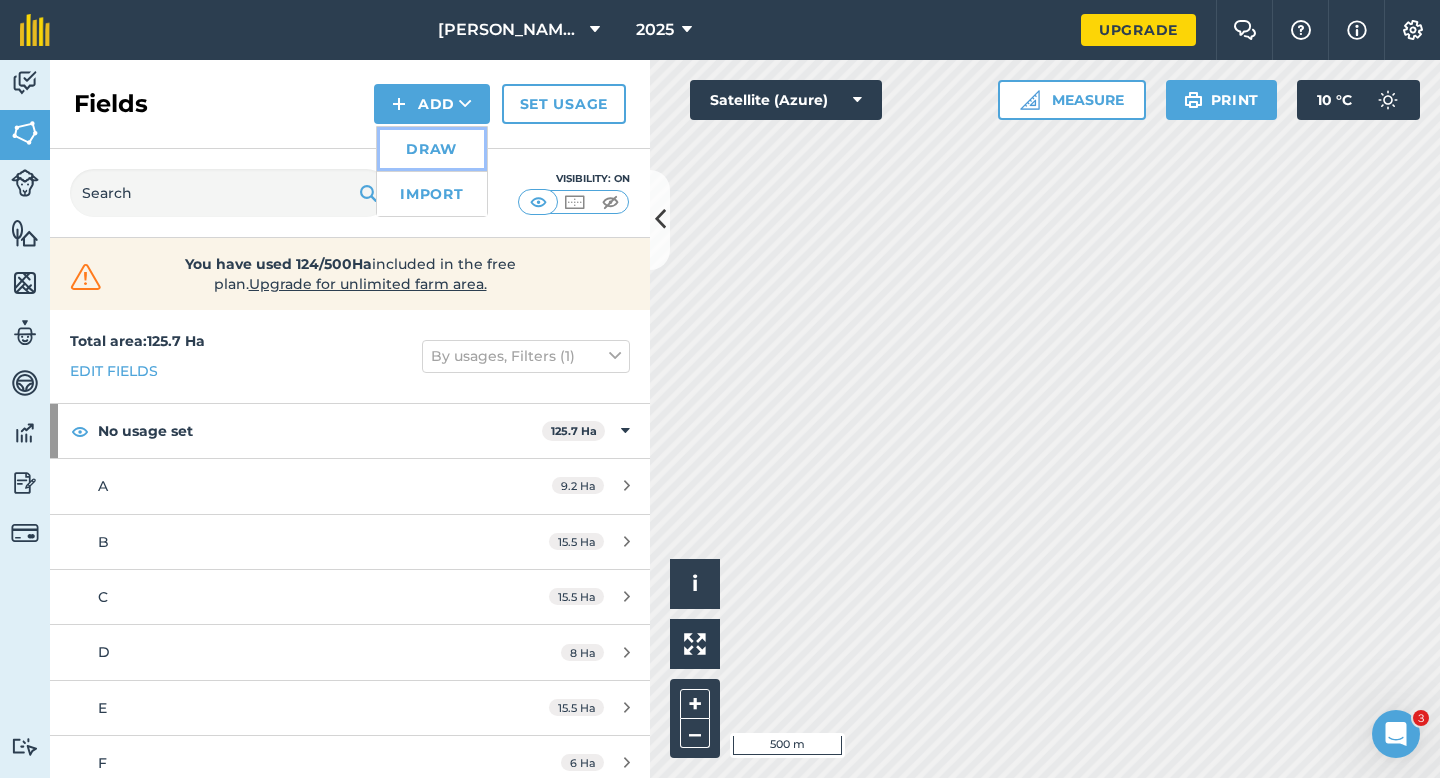 click on "Draw" at bounding box center [432, 149] 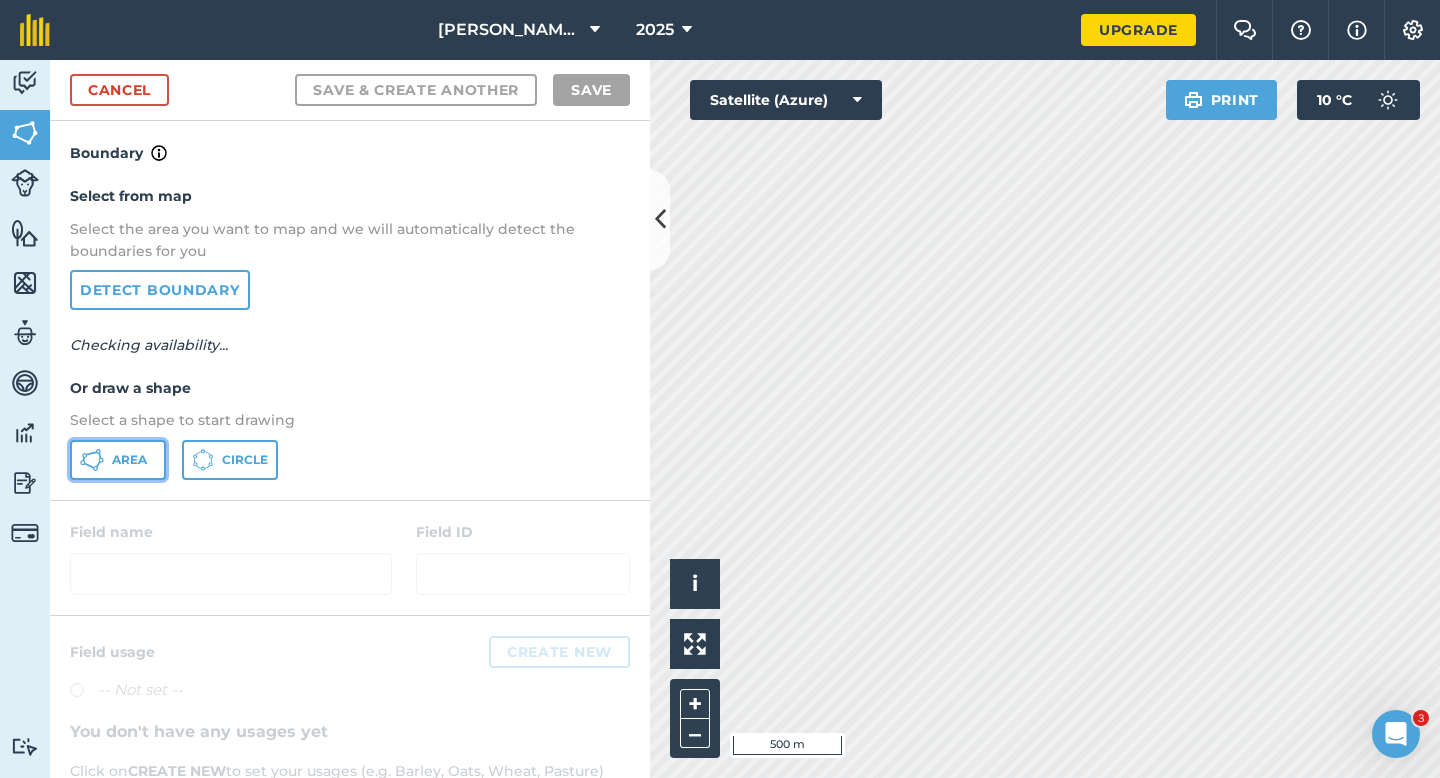 click on "Area" at bounding box center (129, 460) 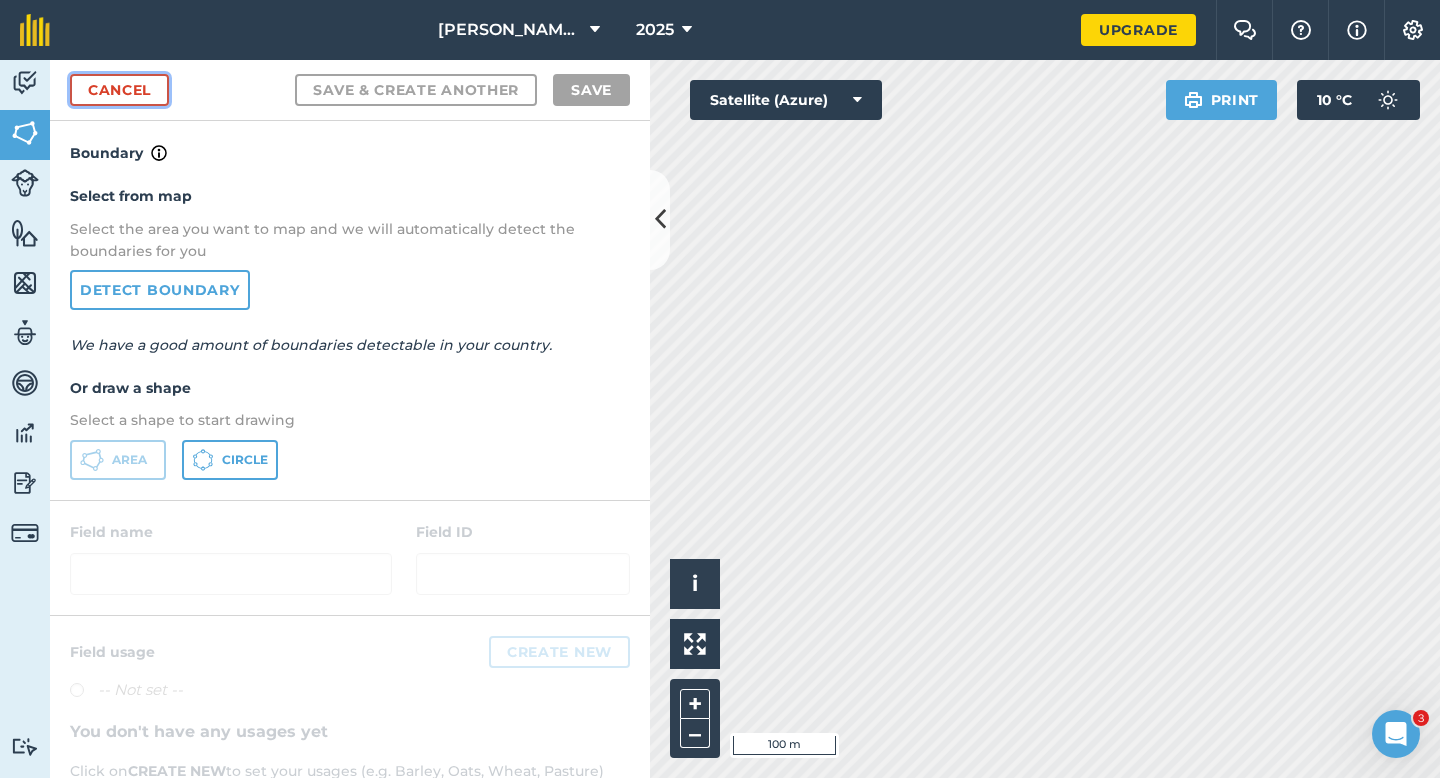 click on "Cancel" at bounding box center (119, 90) 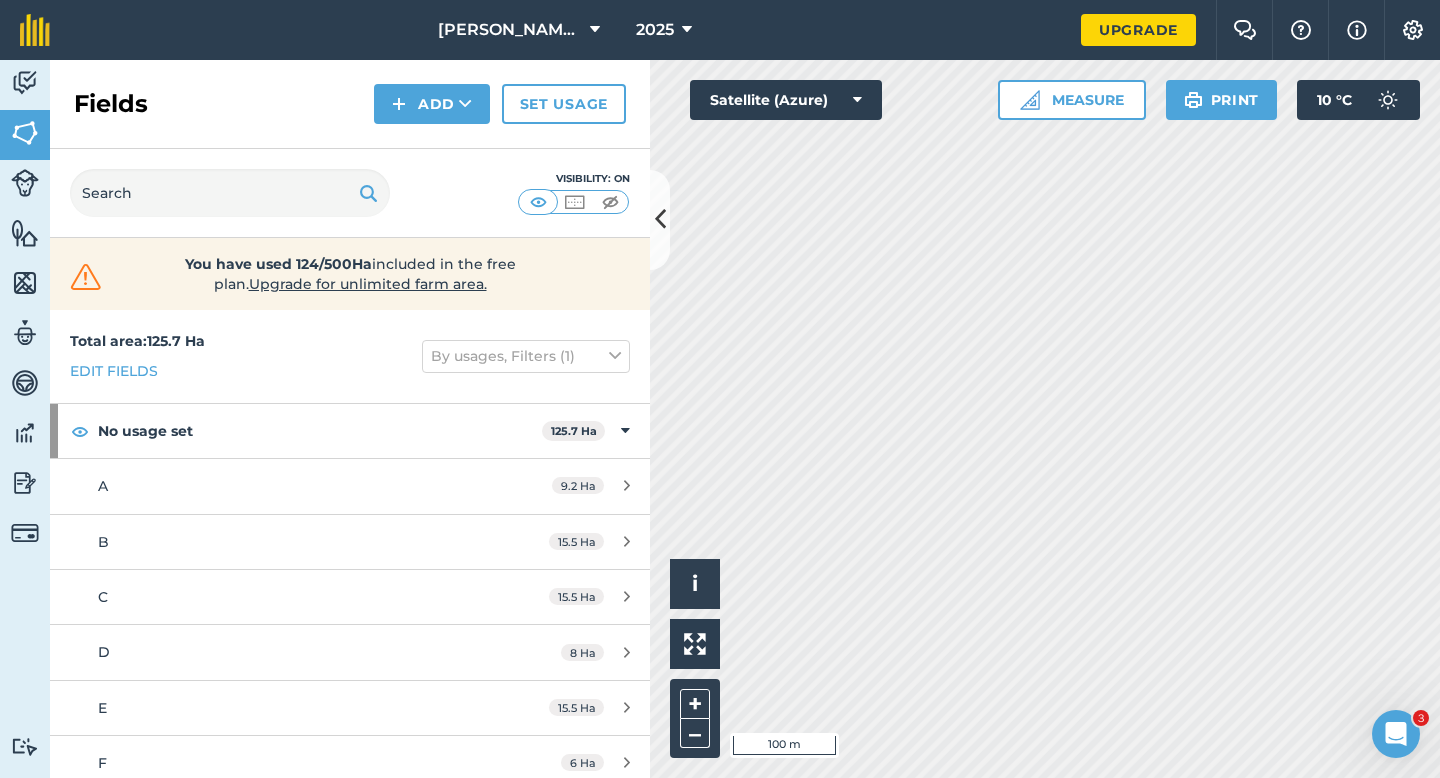 click on "Fields   Add   Set usage" at bounding box center (350, 104) 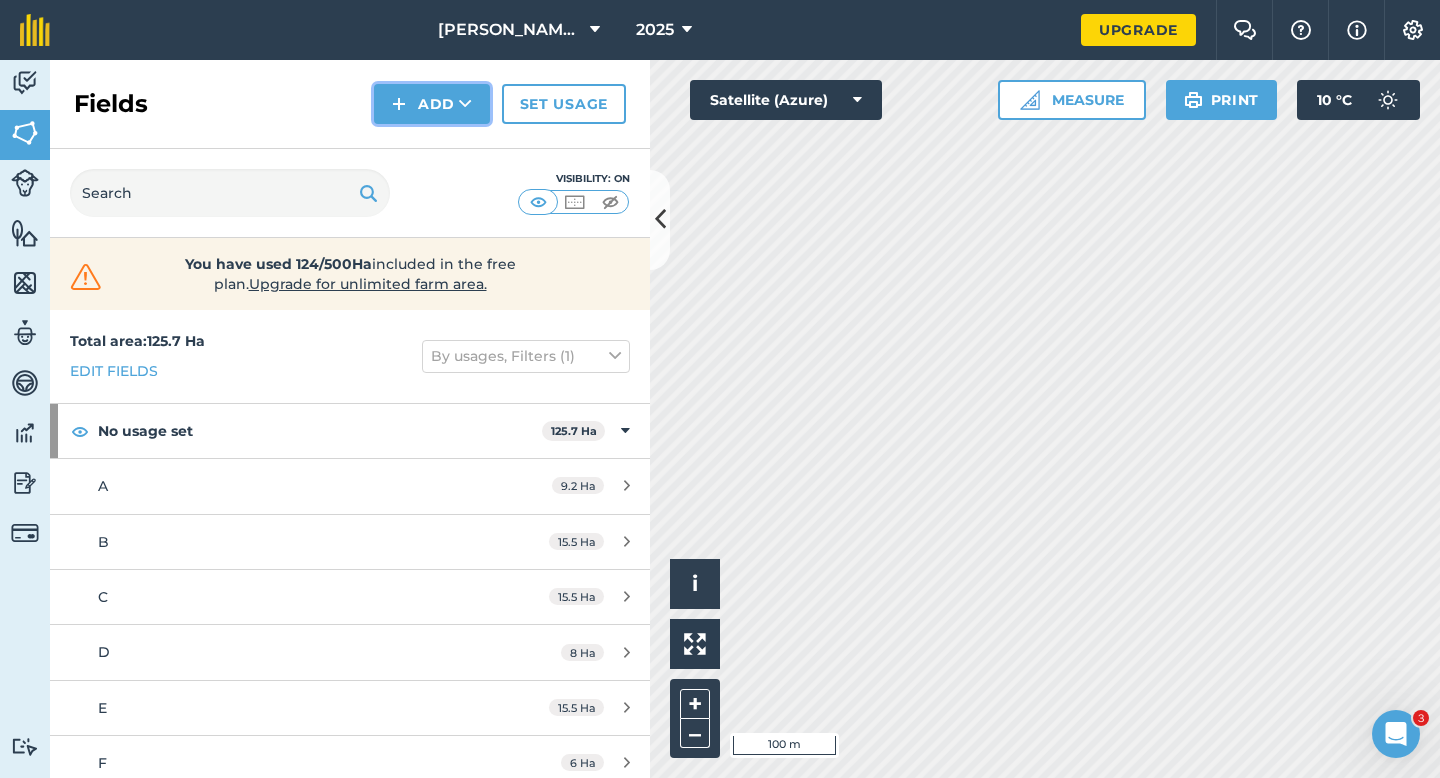 click on "Add" at bounding box center [432, 104] 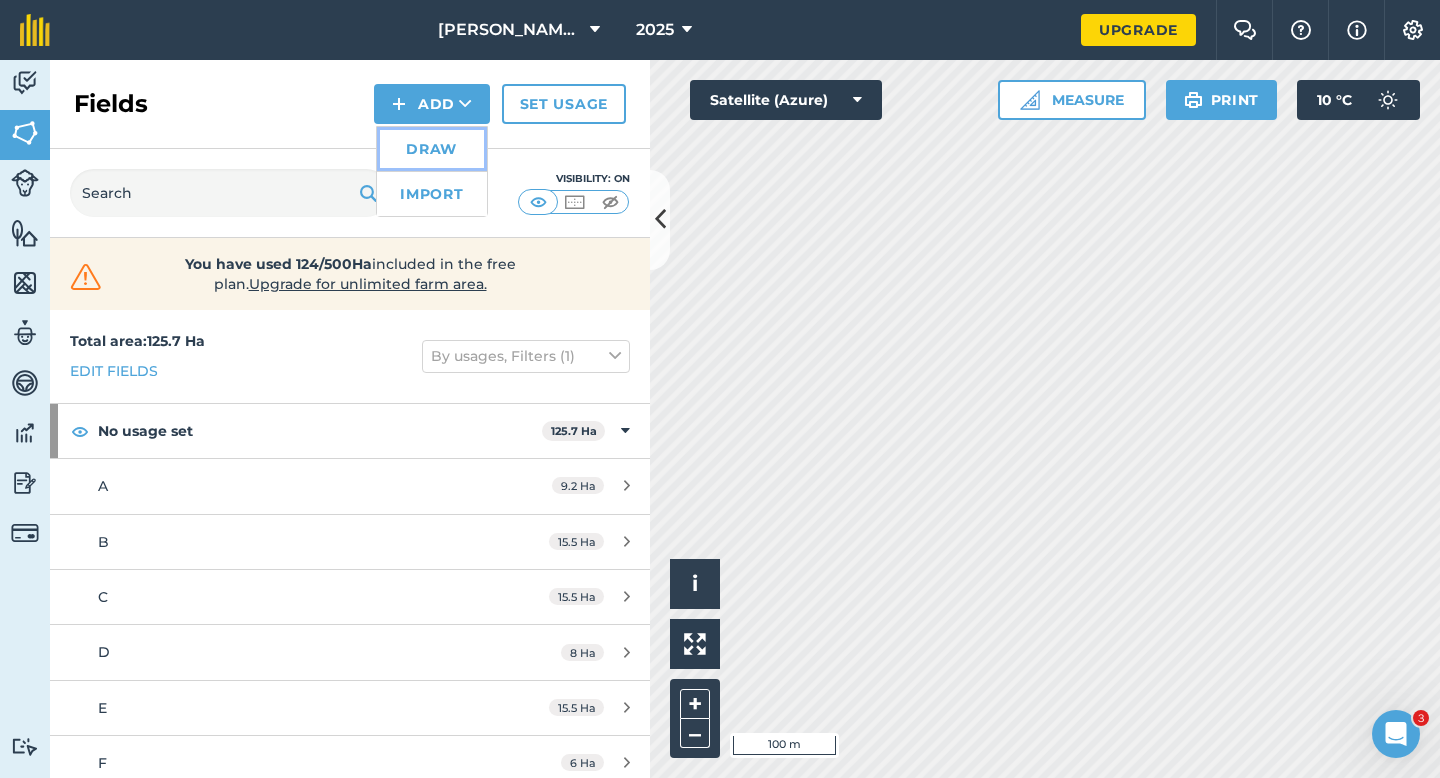 click on "Draw" at bounding box center (432, 149) 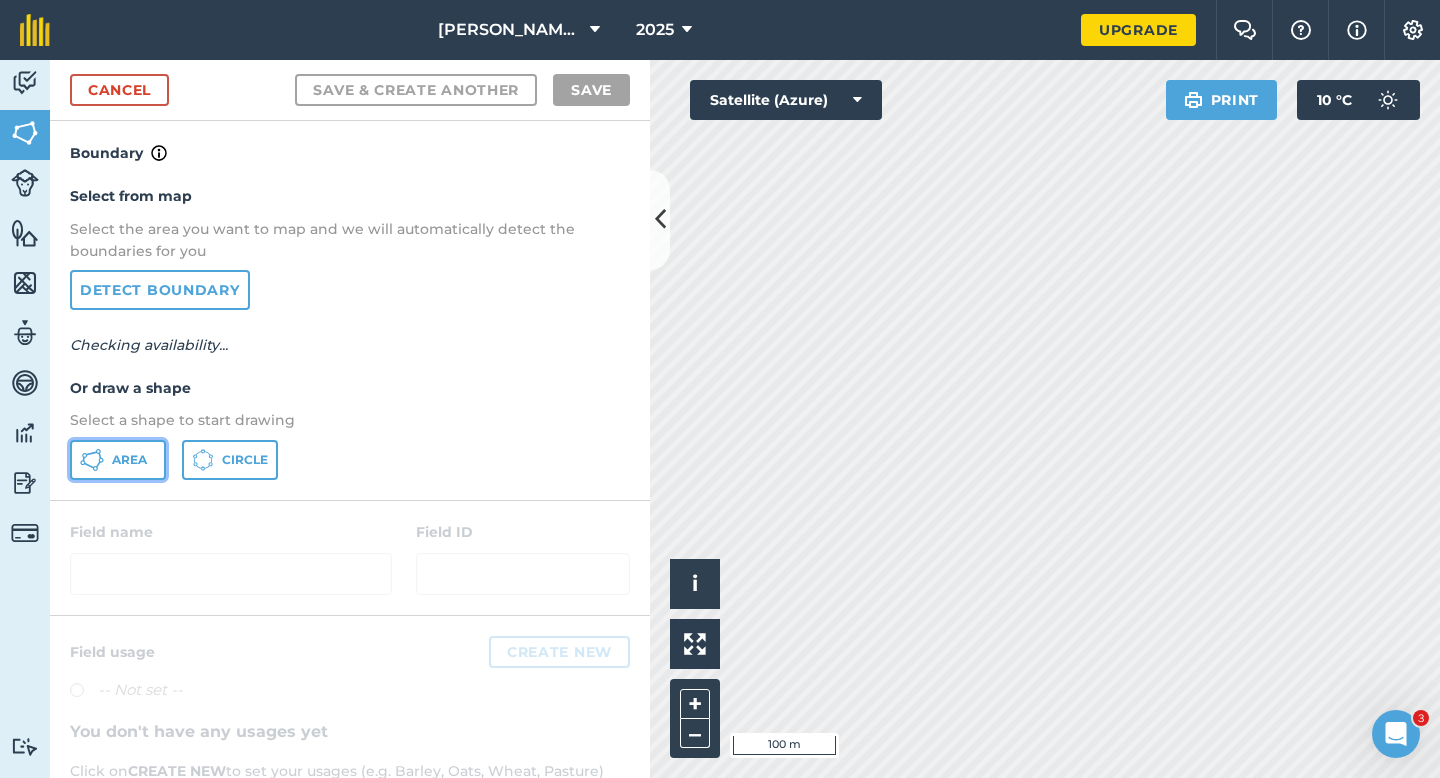 click 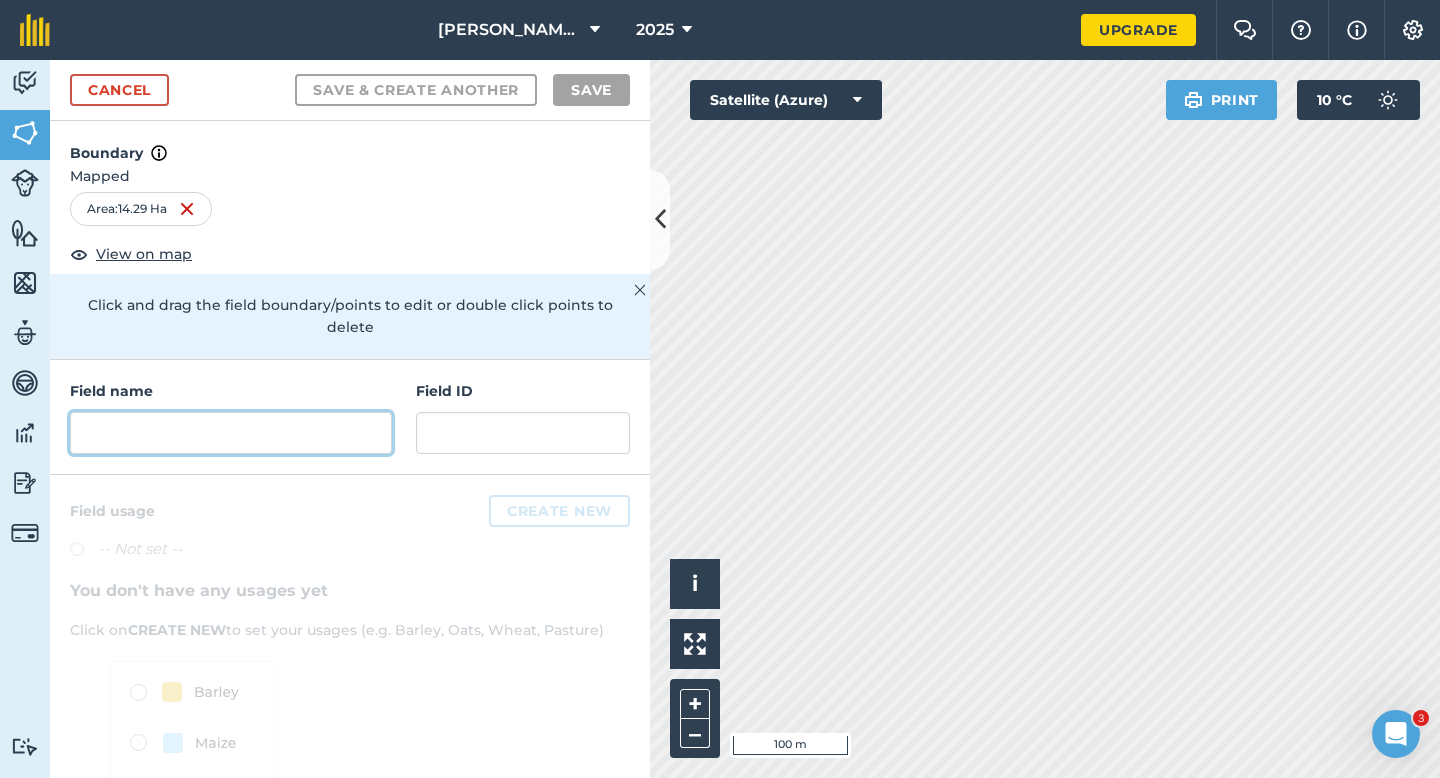 click at bounding box center [231, 433] 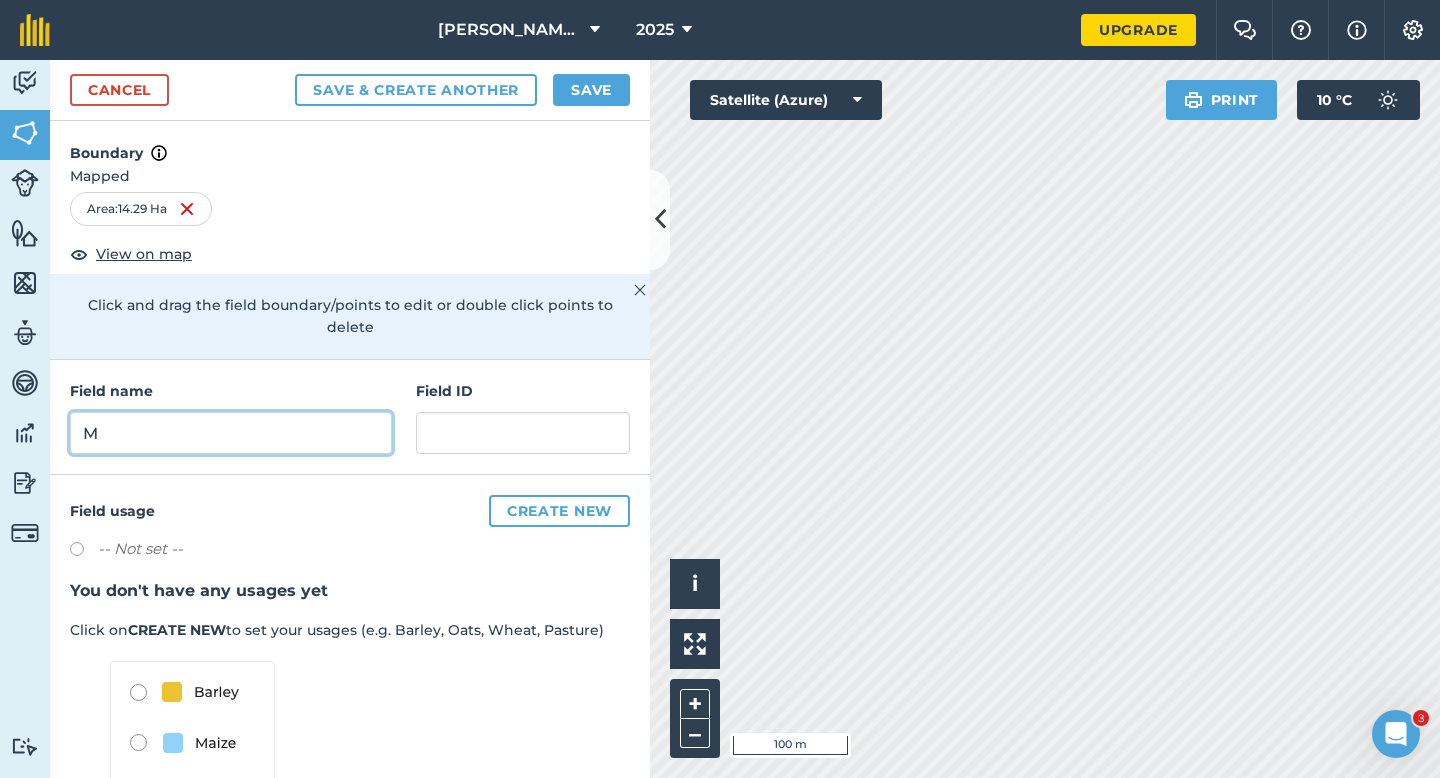 type on "M" 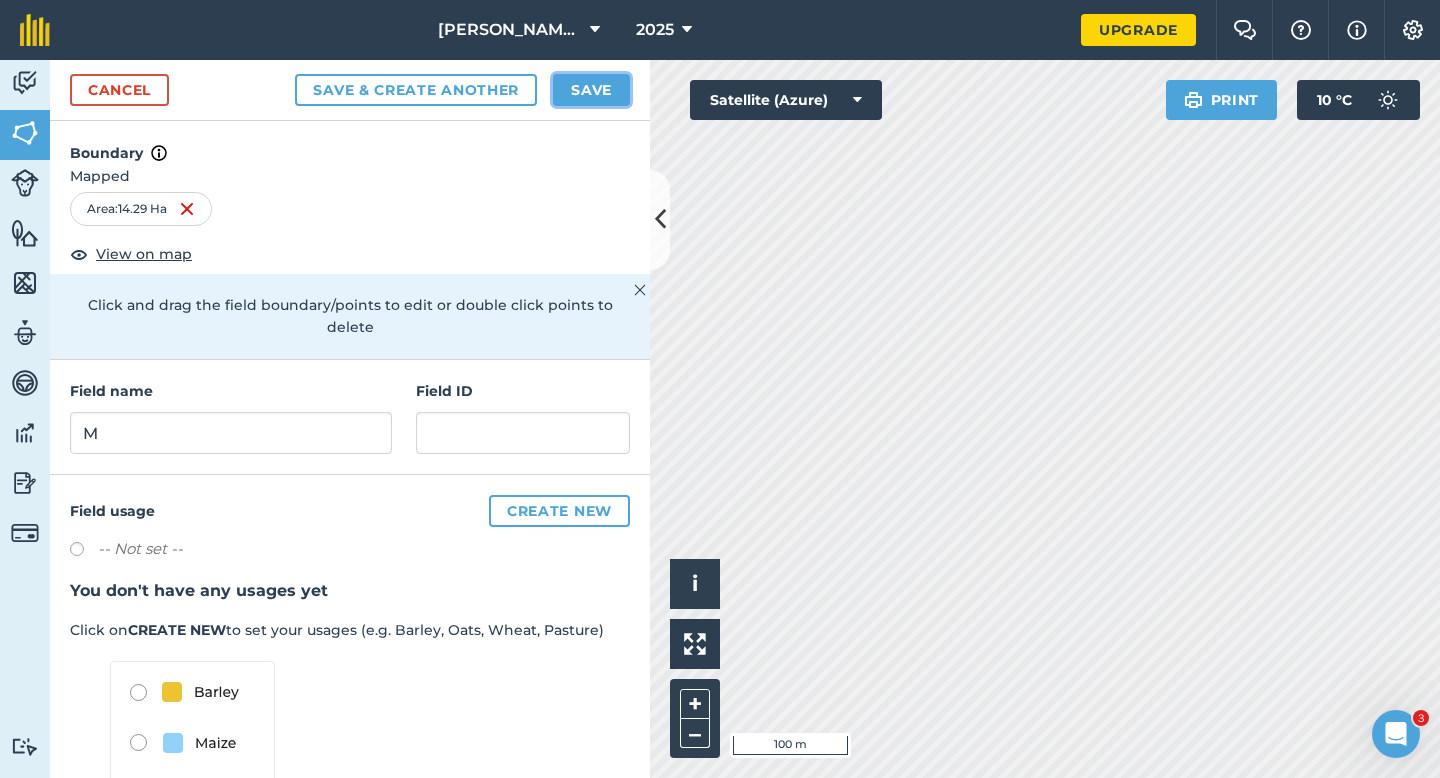 click on "Save" at bounding box center (591, 90) 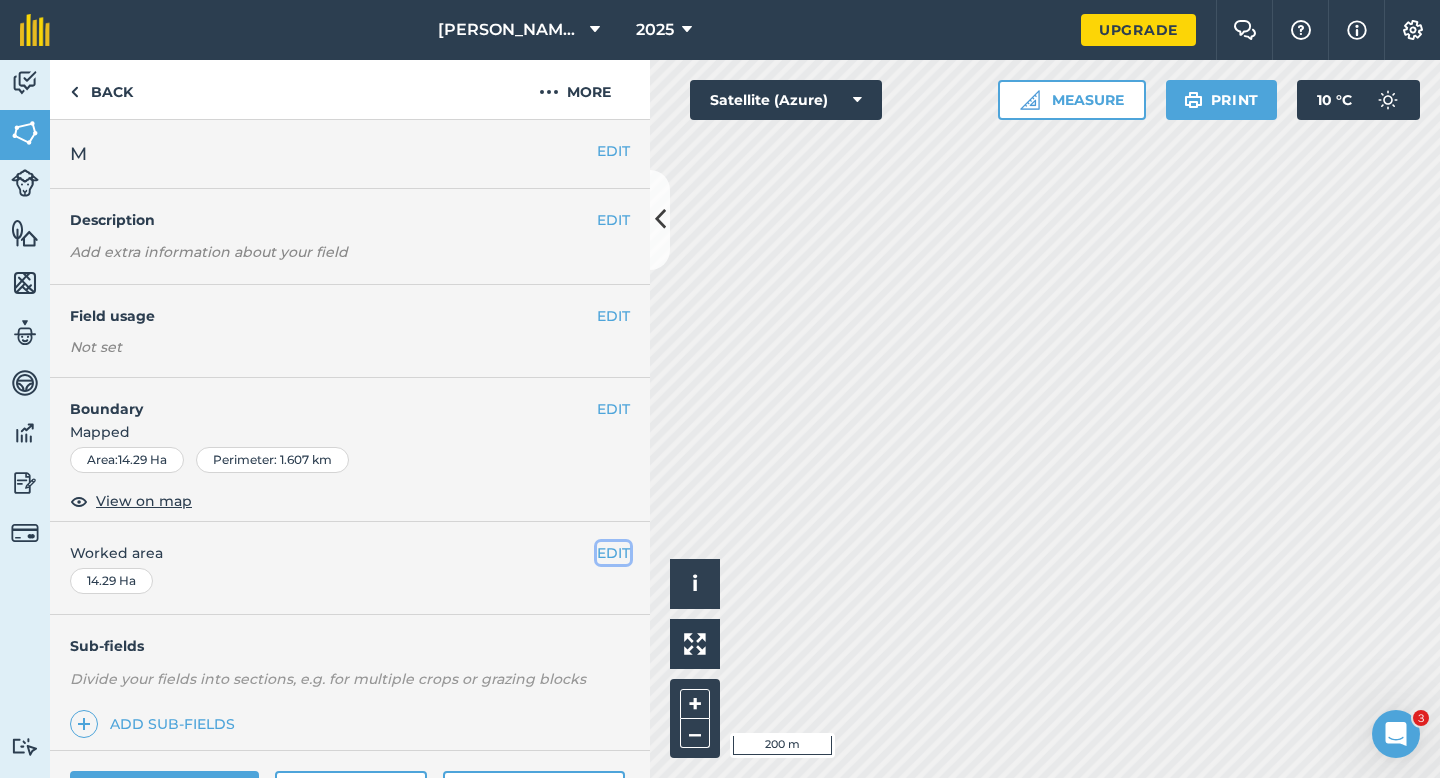 click on "EDIT" at bounding box center (613, 553) 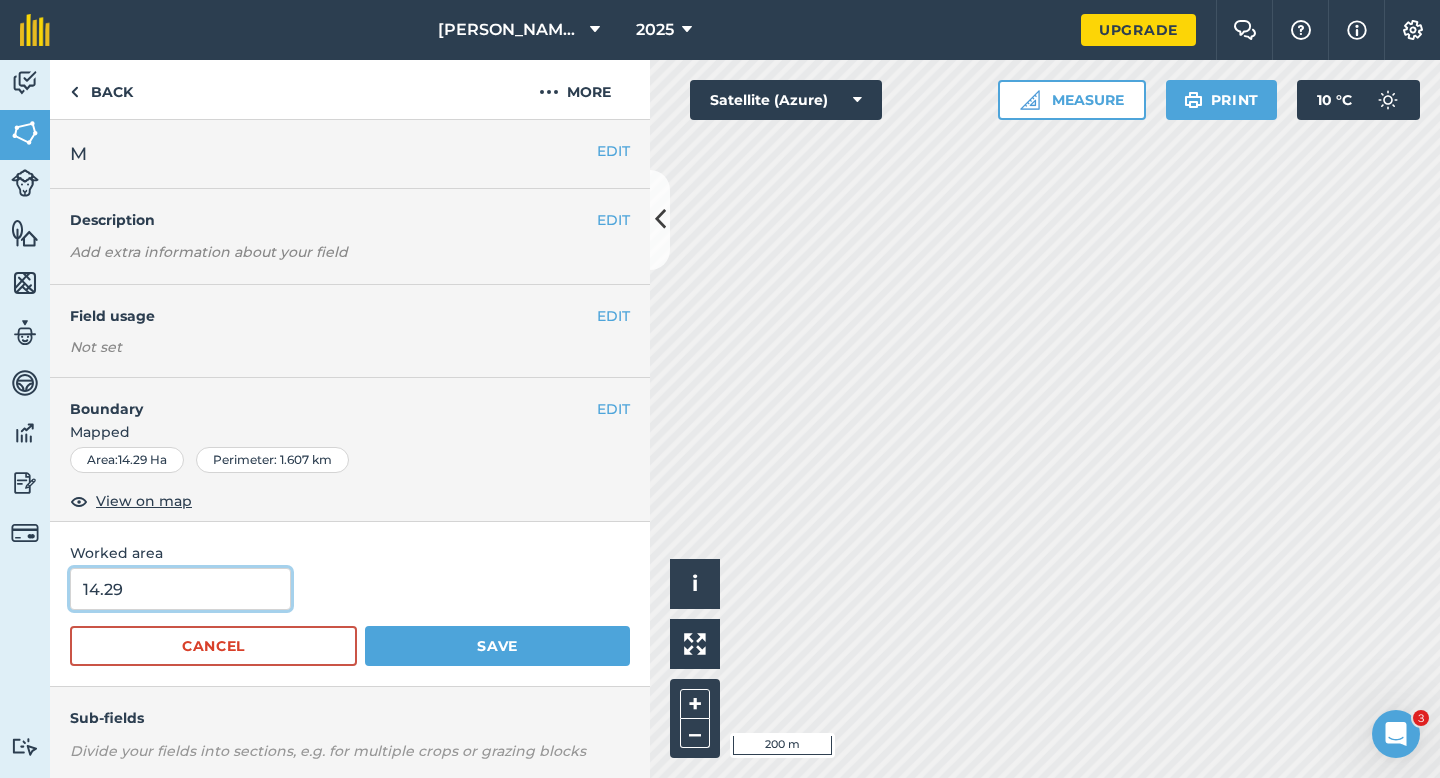 click on "14.29" at bounding box center (180, 589) 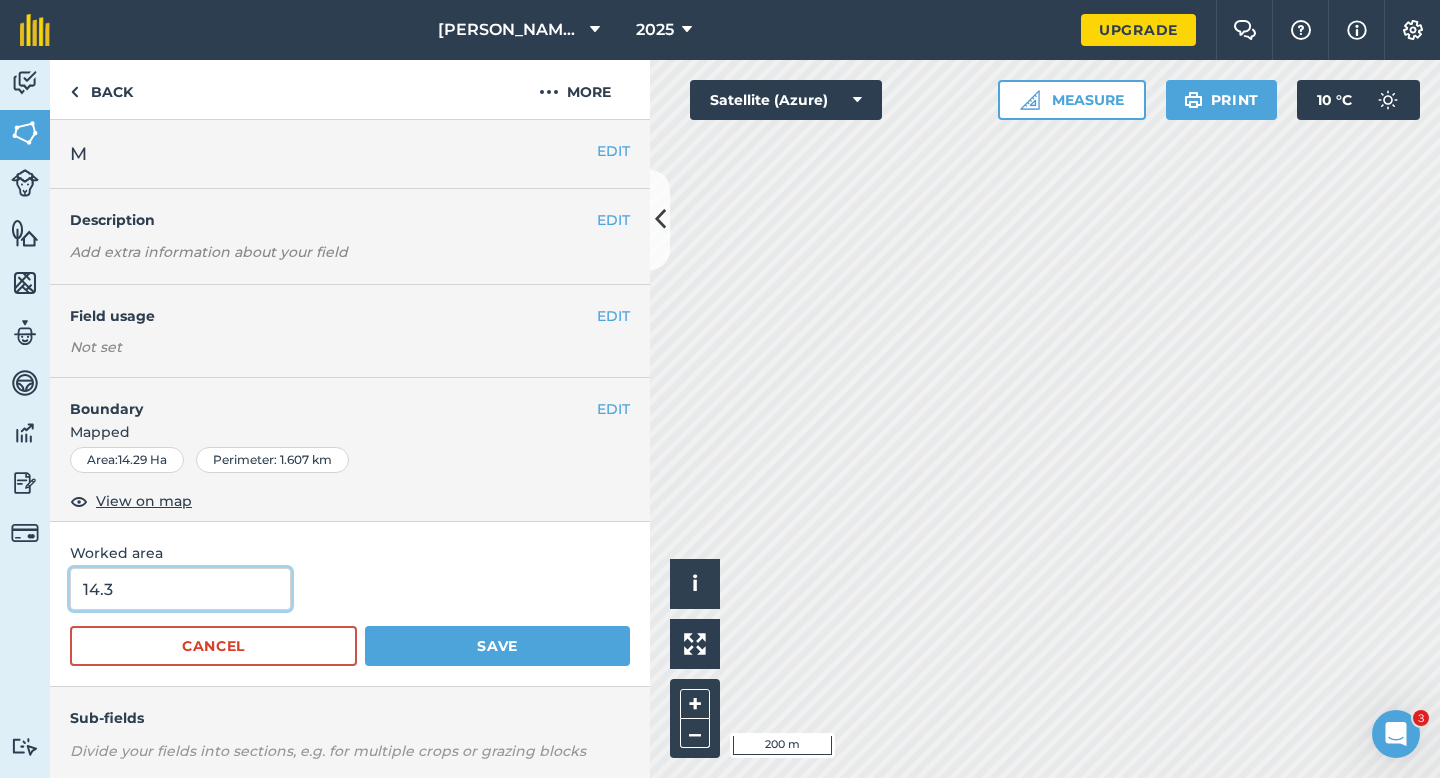 type on "14.3" 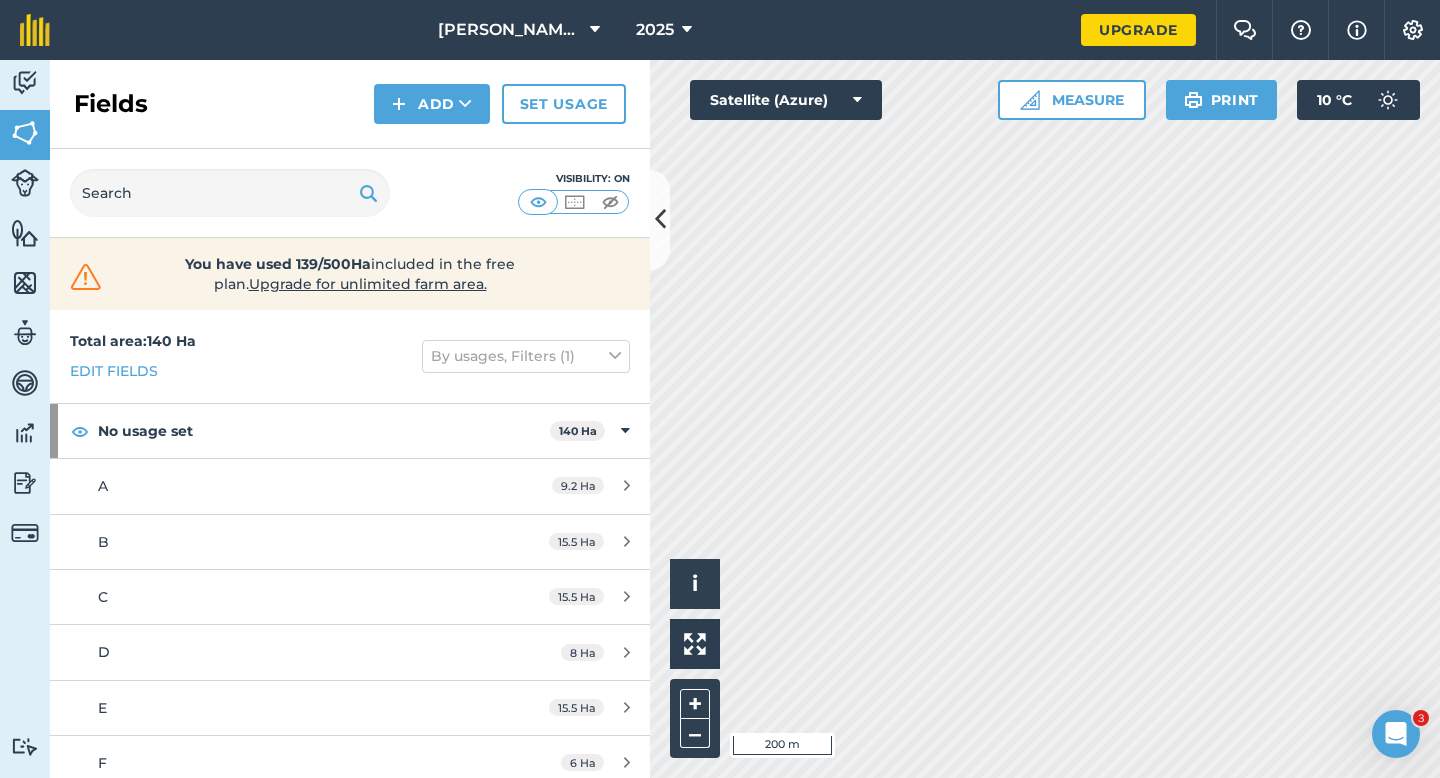 click on "Fields   Add   Set usage" at bounding box center [350, 104] 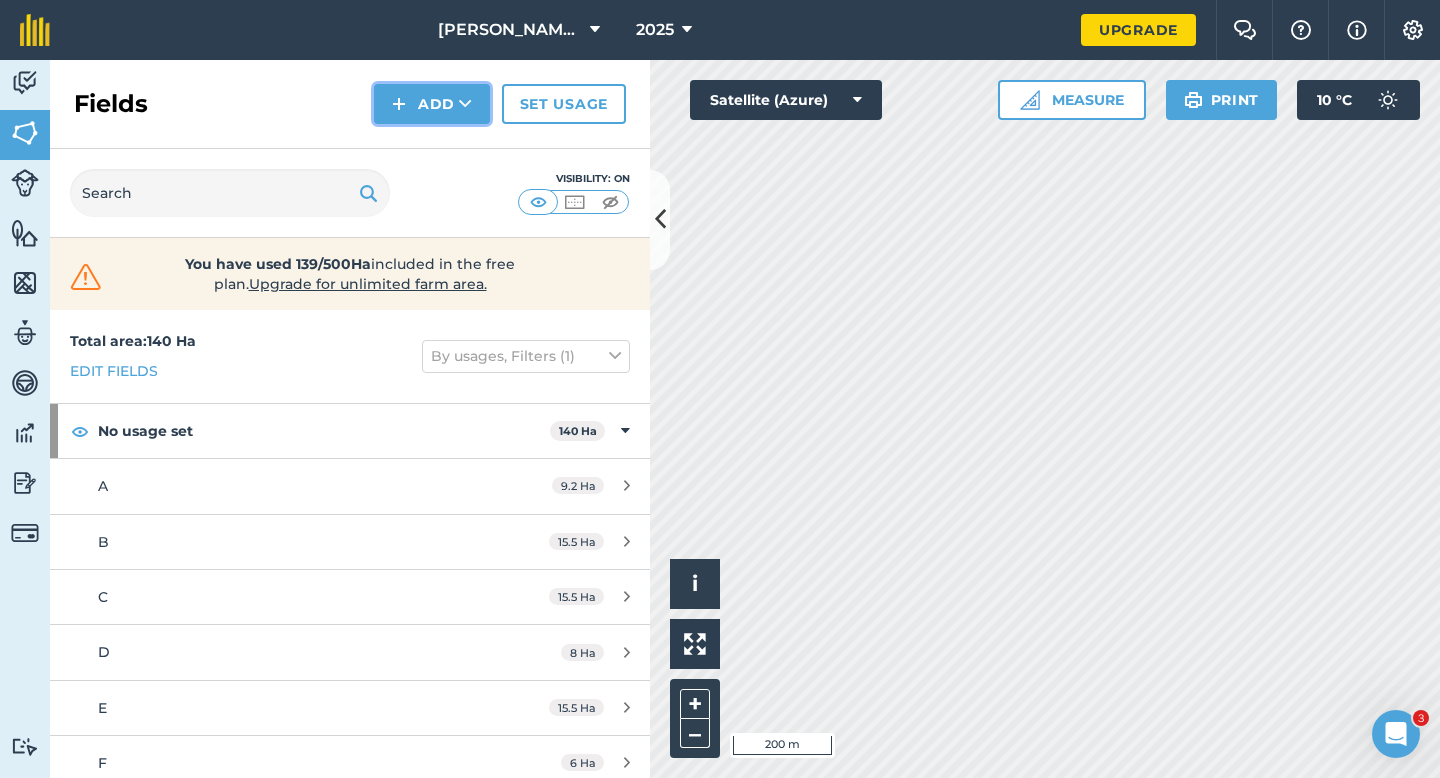click on "Add" at bounding box center [432, 104] 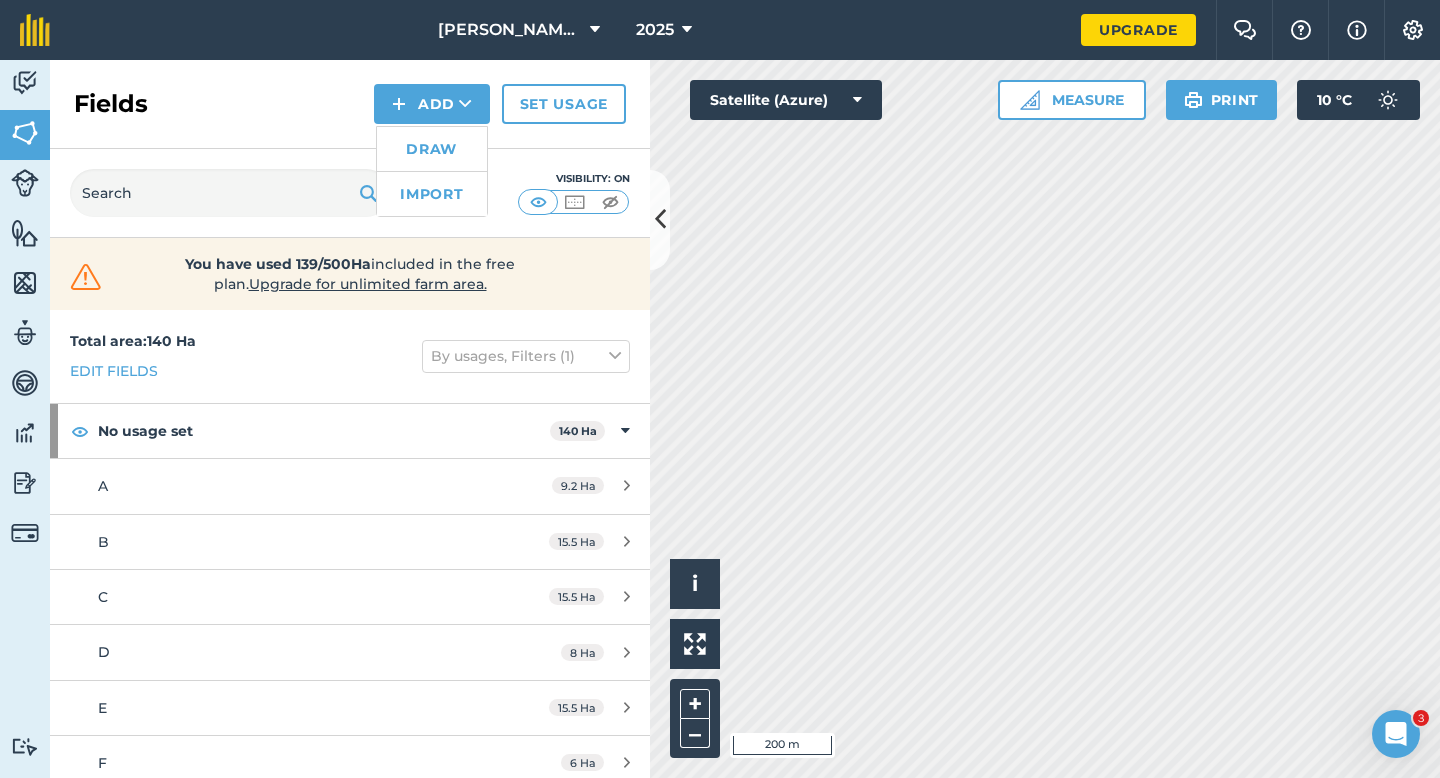 click on "Fields   Add   Draw Import Set usage" at bounding box center (350, 104) 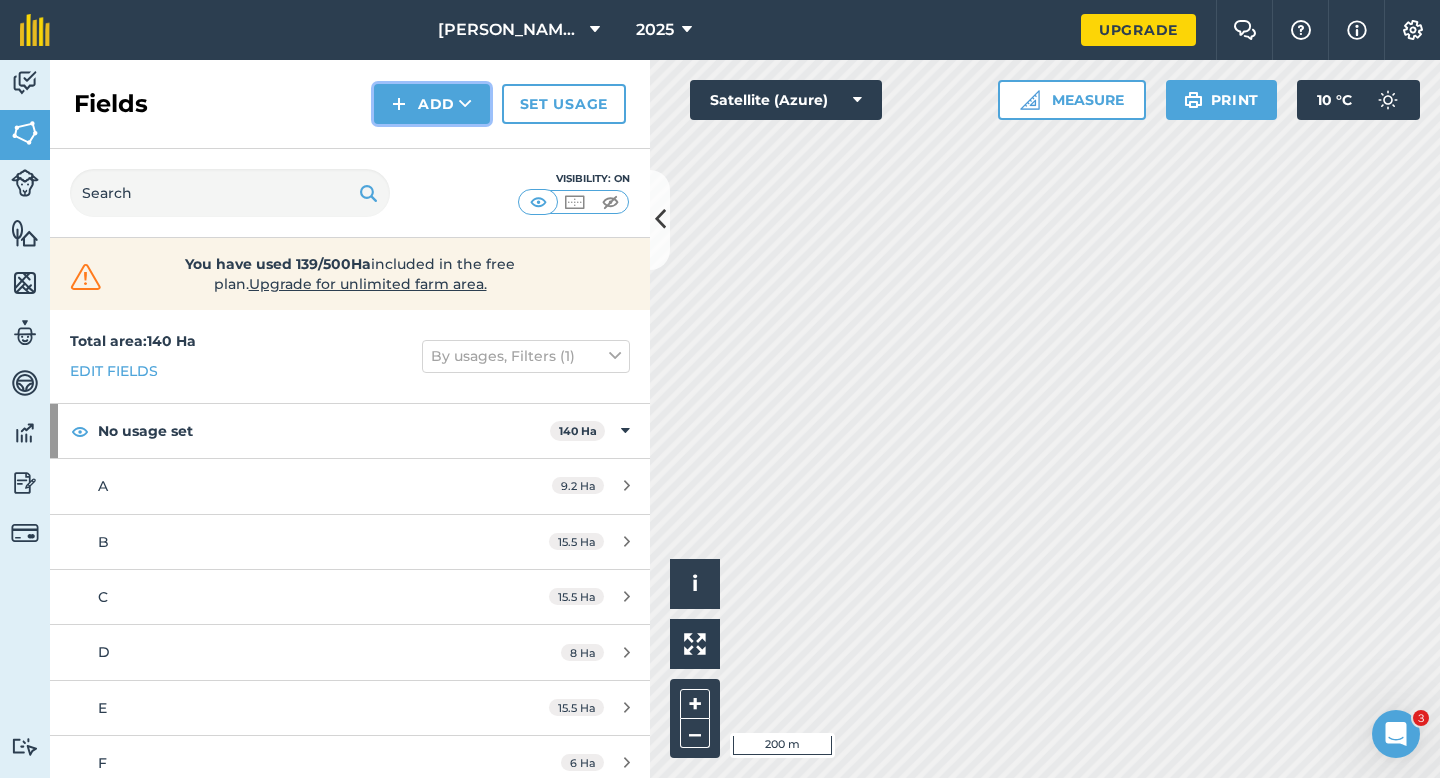 click on "Add" at bounding box center [432, 104] 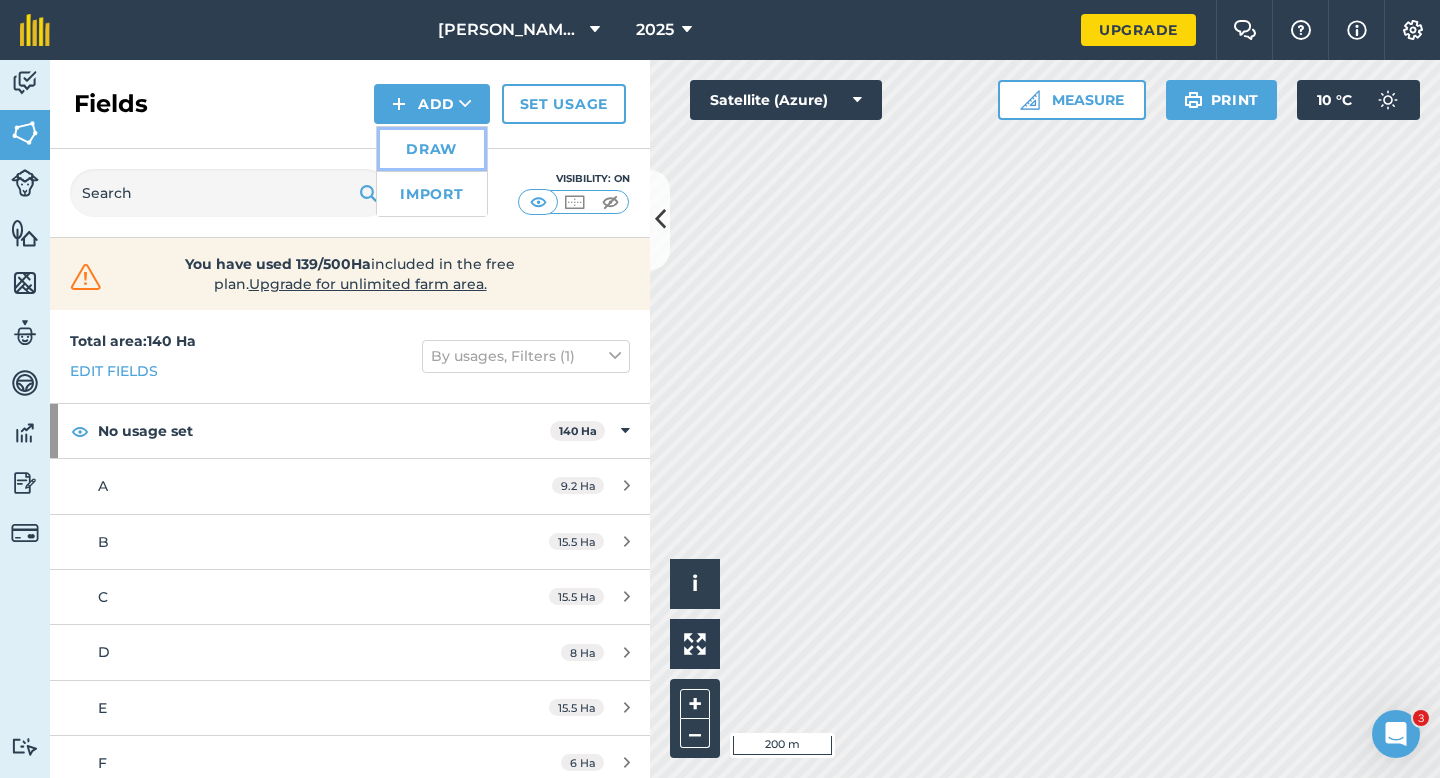 click on "Draw" at bounding box center [432, 149] 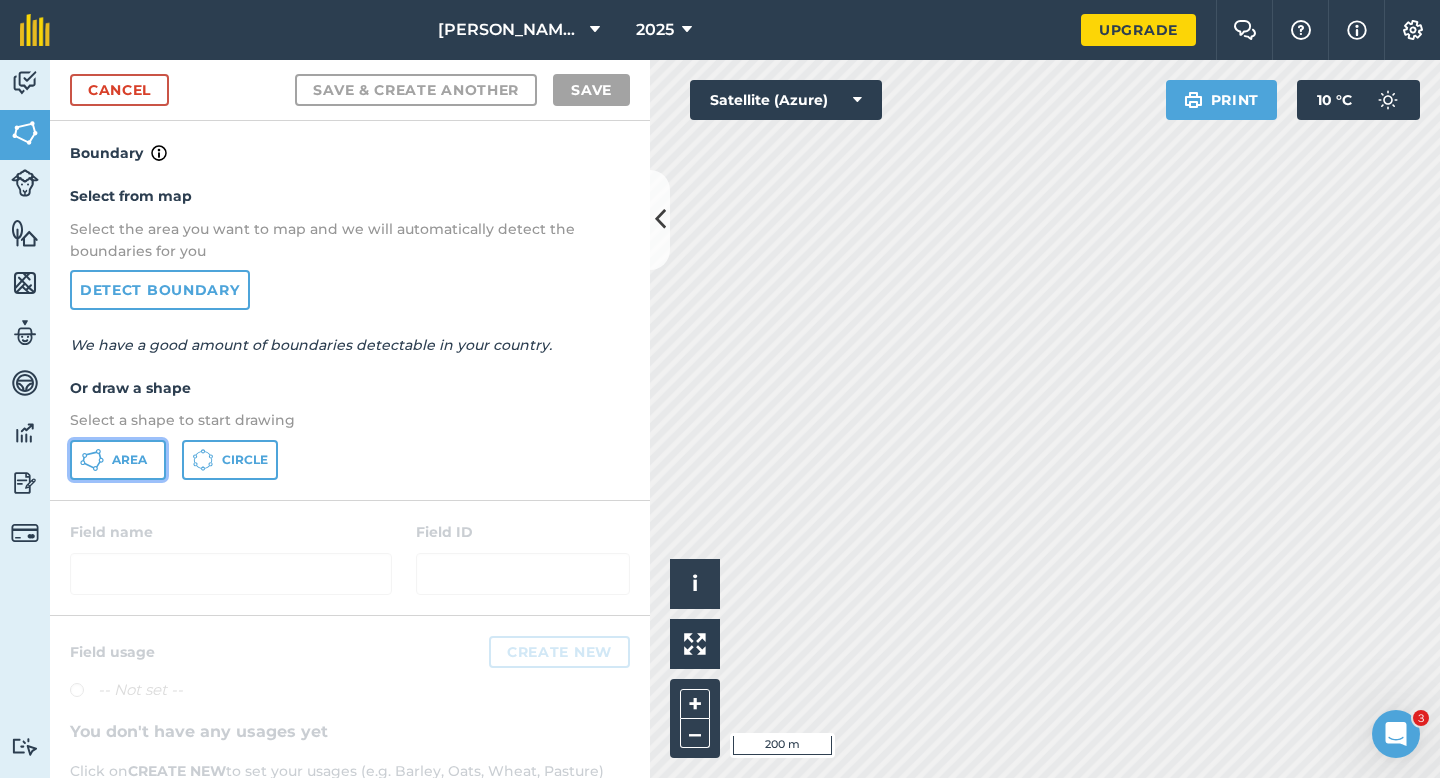 click on "Area" at bounding box center (129, 460) 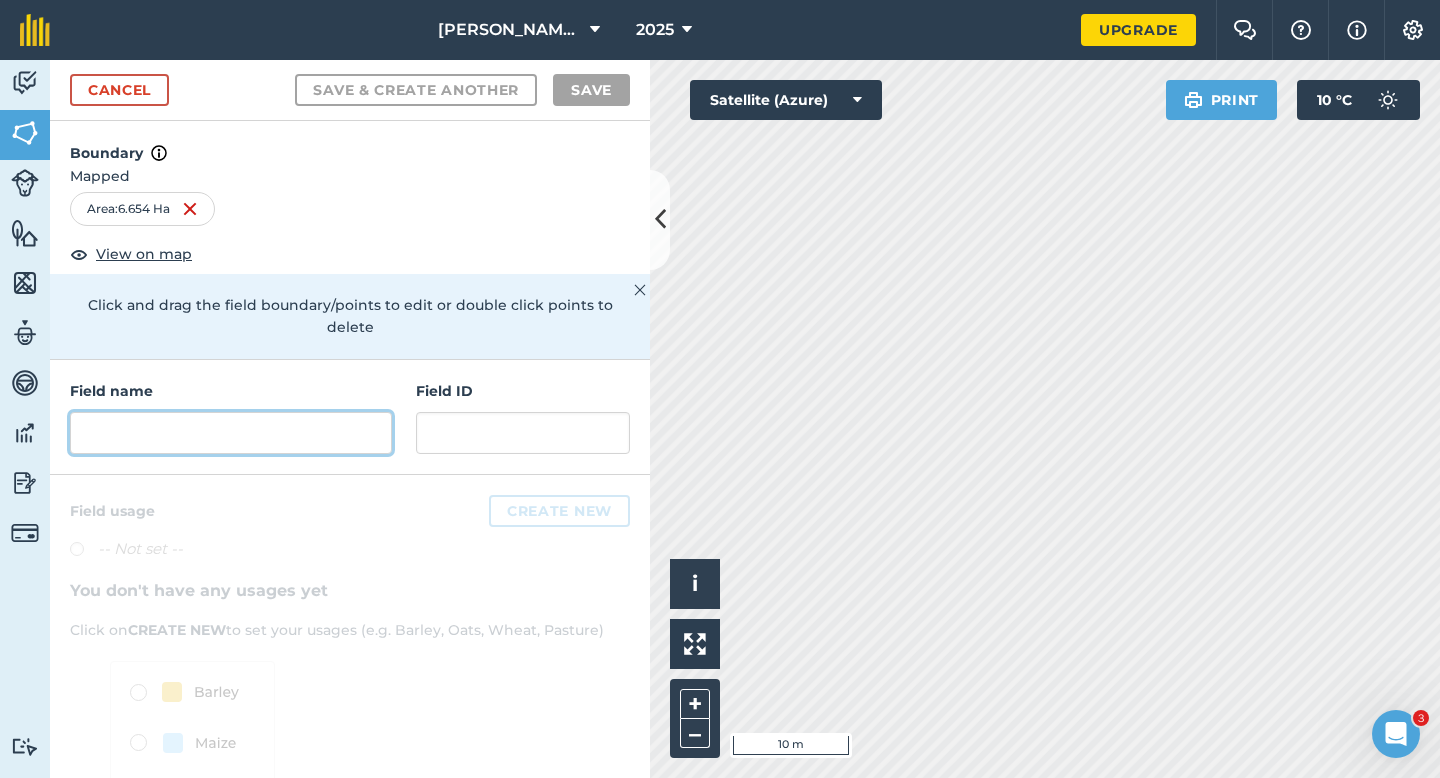 click at bounding box center (231, 433) 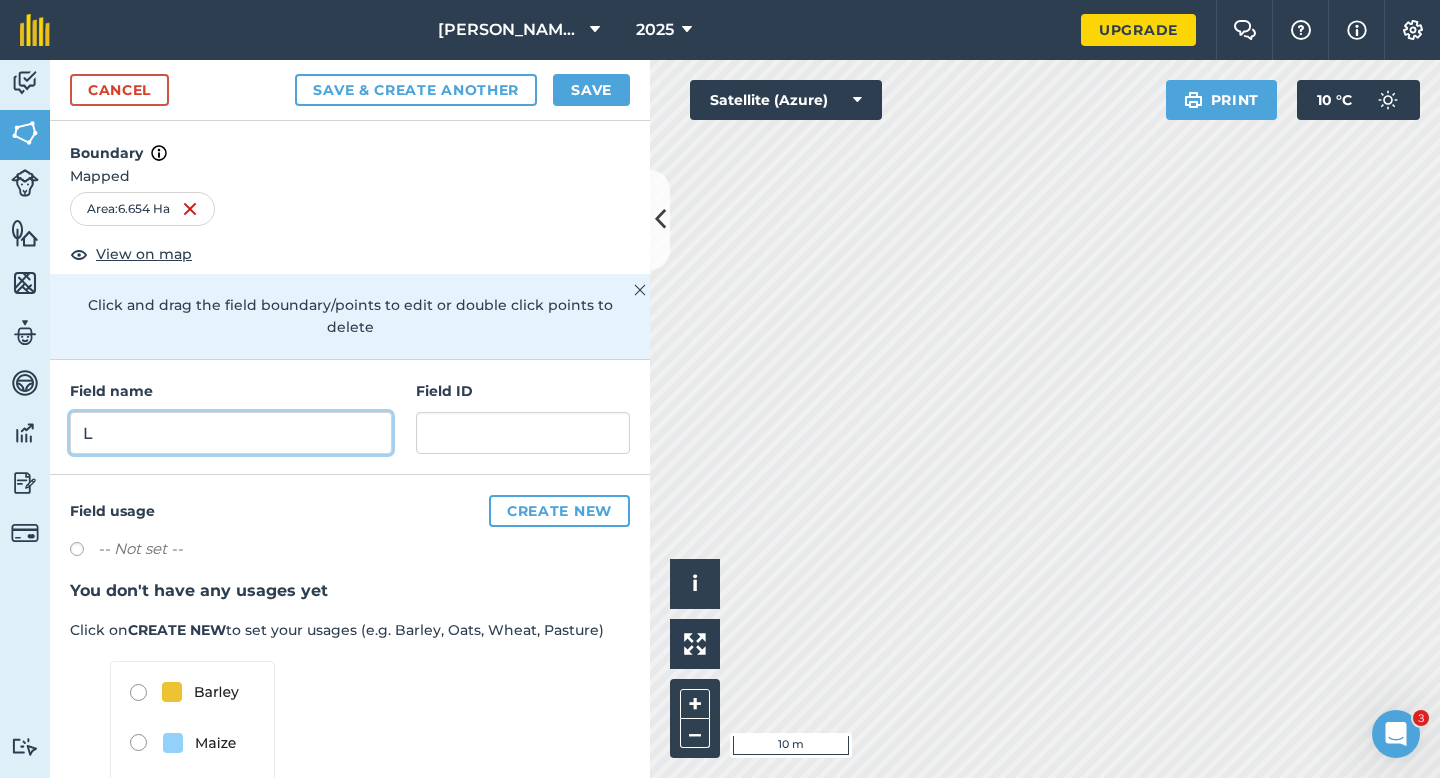 type on "L" 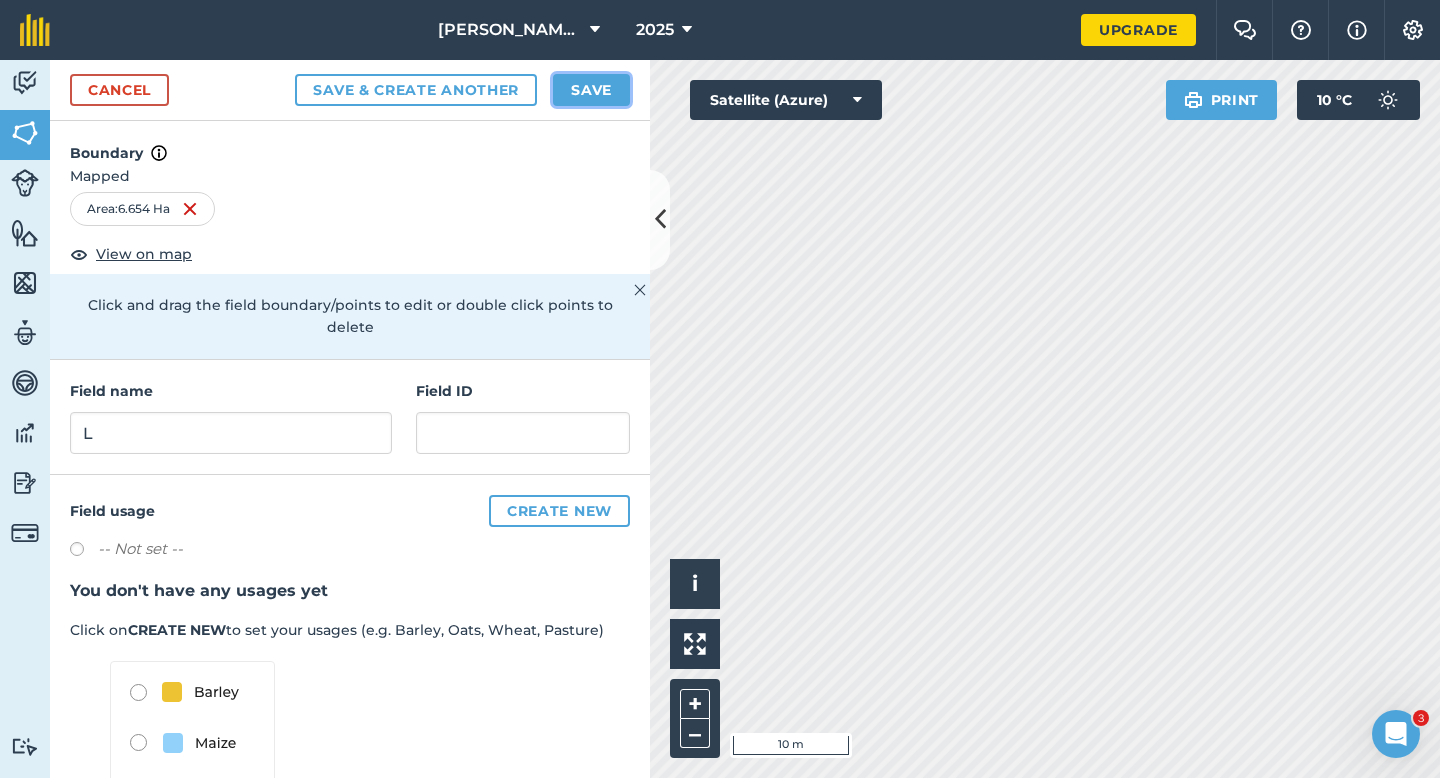 click on "Save" at bounding box center (591, 90) 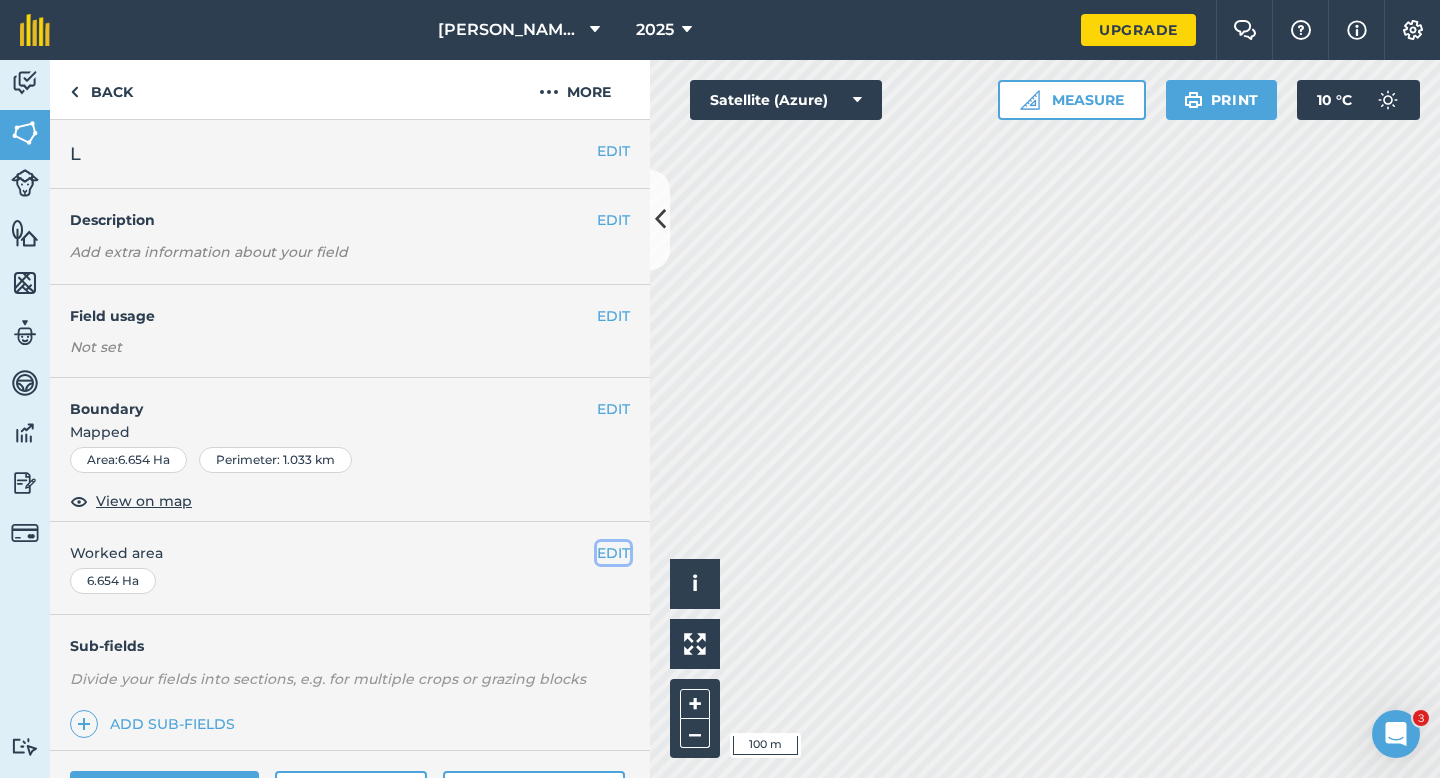 click on "EDIT" at bounding box center (613, 553) 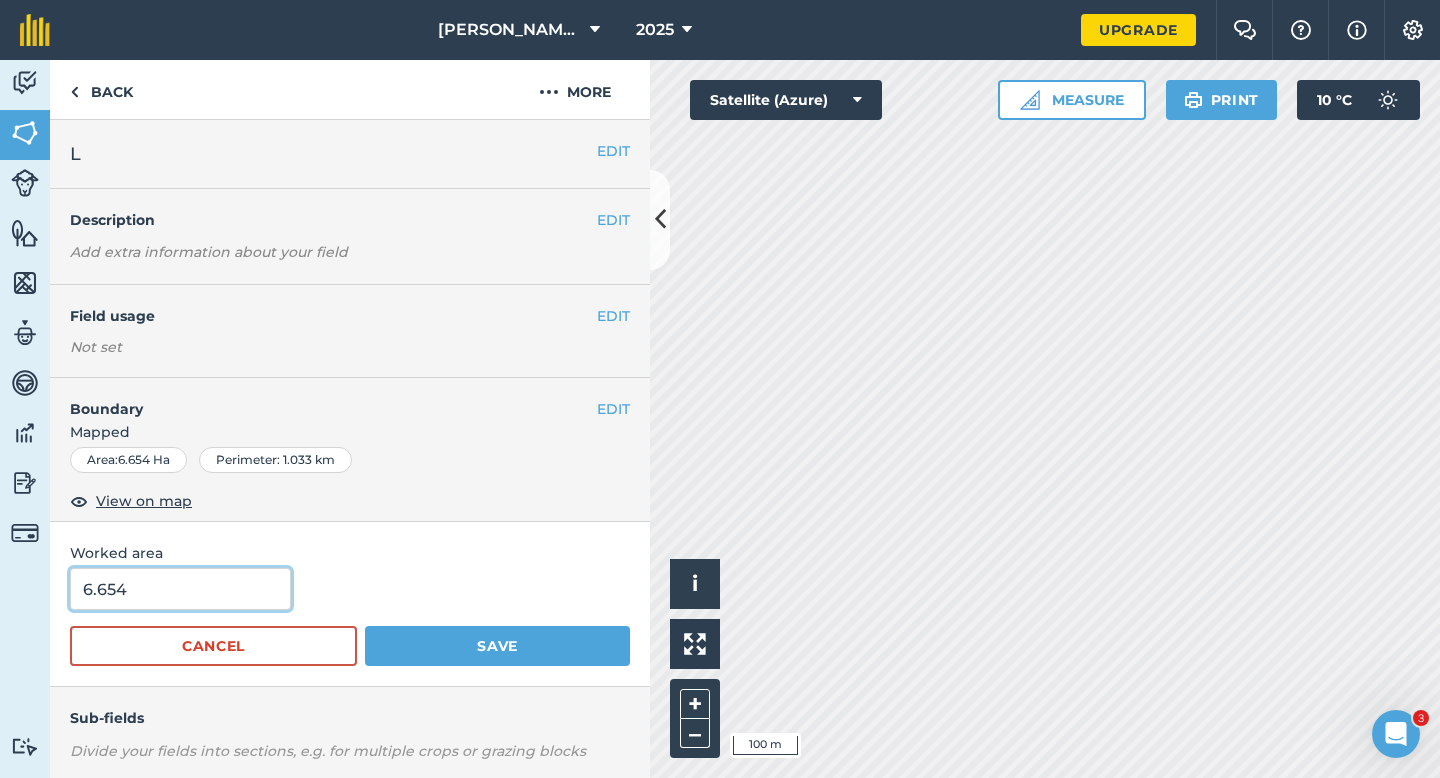 click on "6.654" at bounding box center (180, 589) 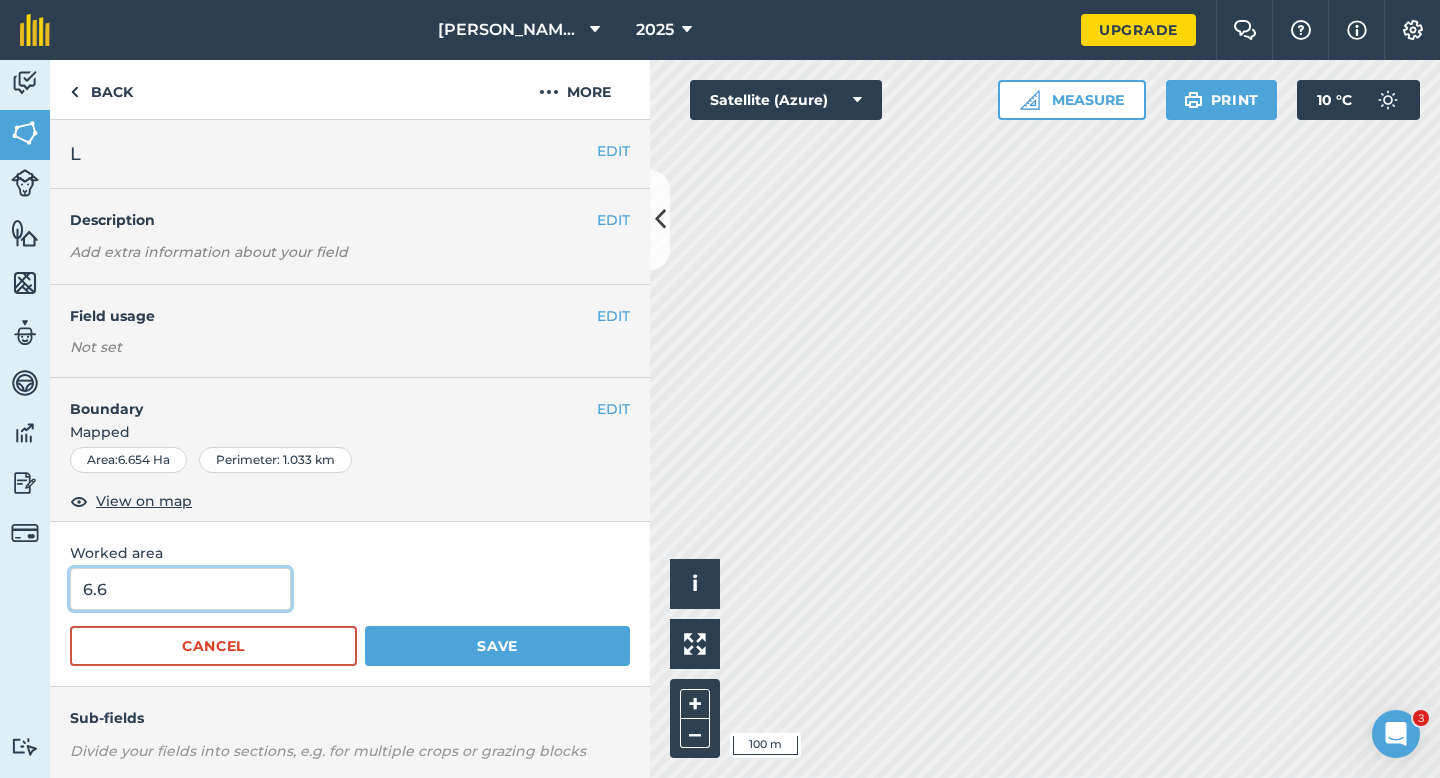 type on "6.6" 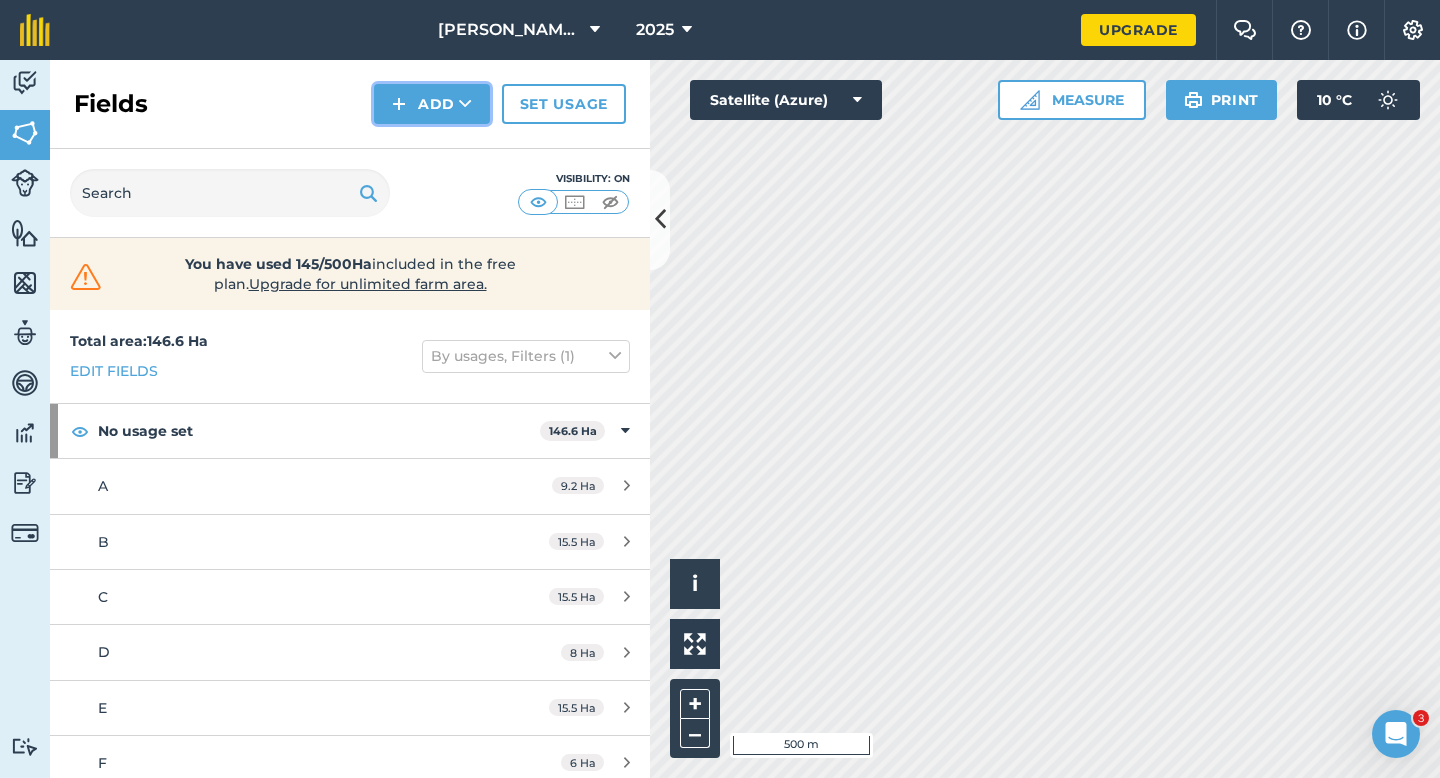 click on "Add" at bounding box center [432, 104] 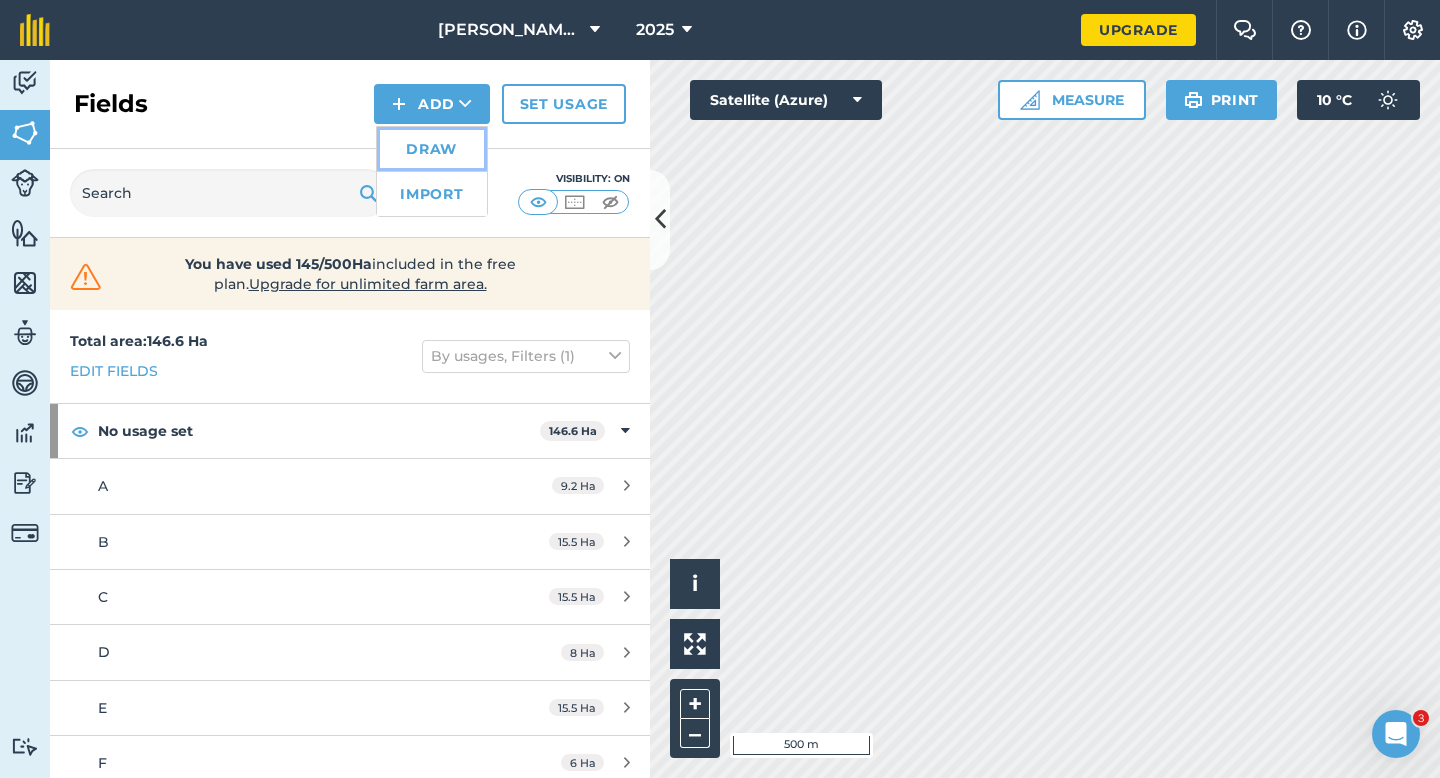 click on "Draw" at bounding box center (432, 149) 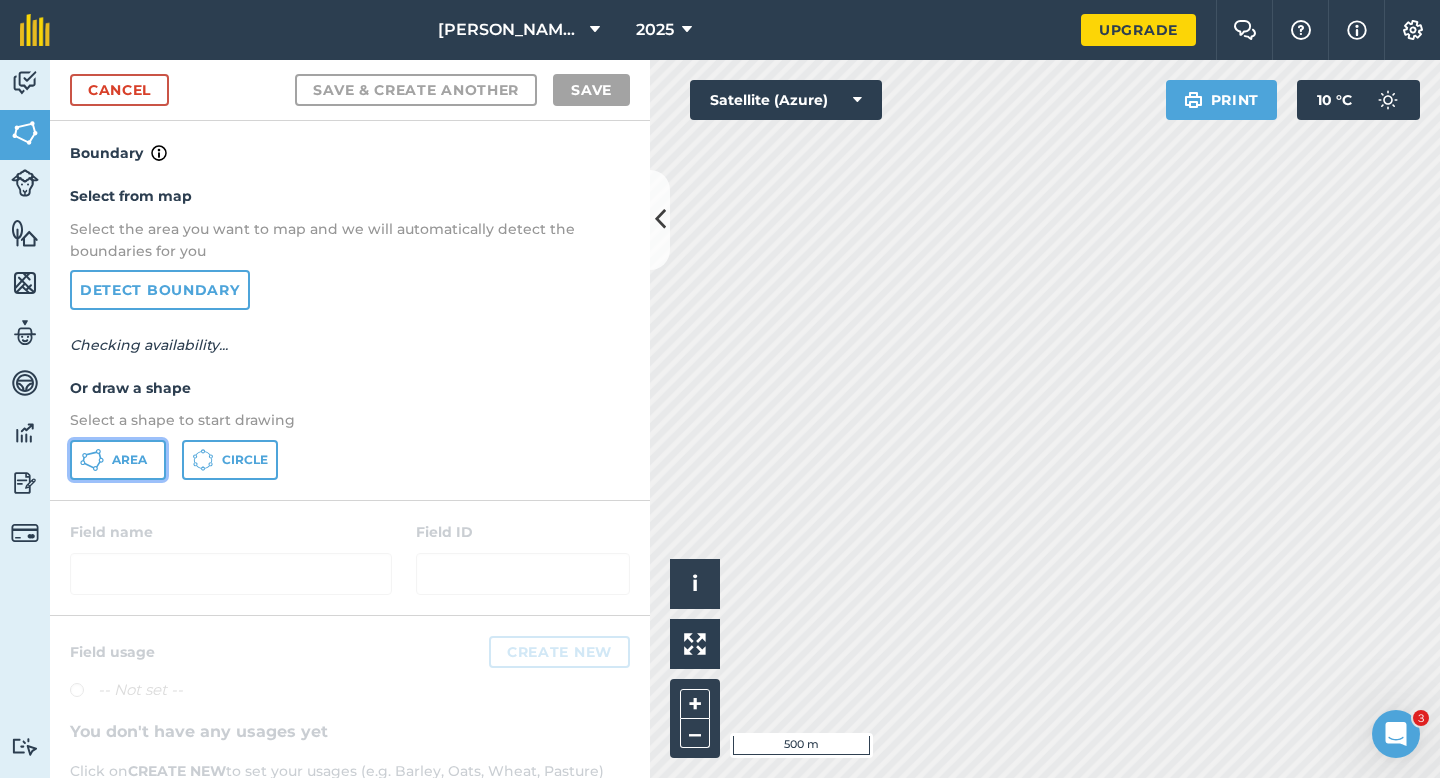 click on "Area" at bounding box center [118, 460] 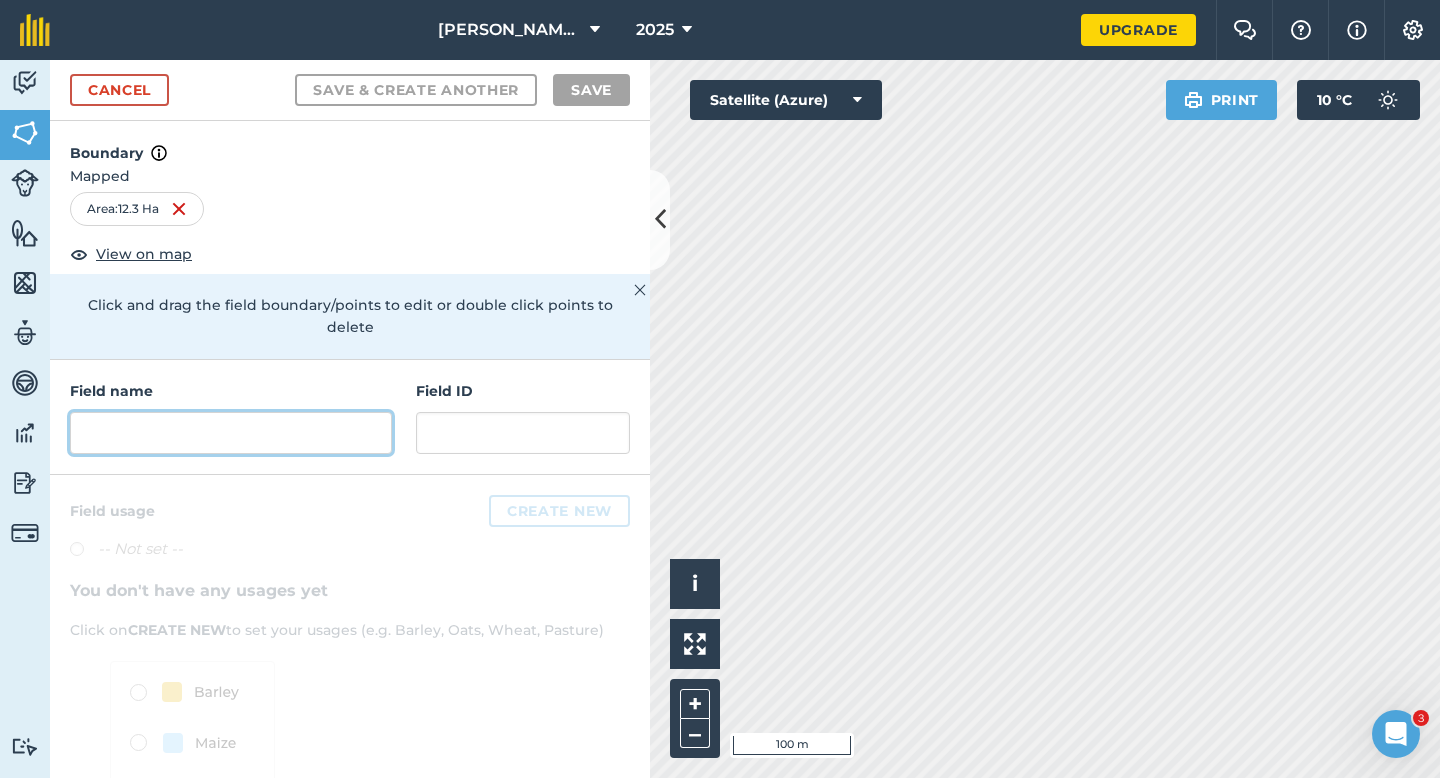 click at bounding box center (231, 433) 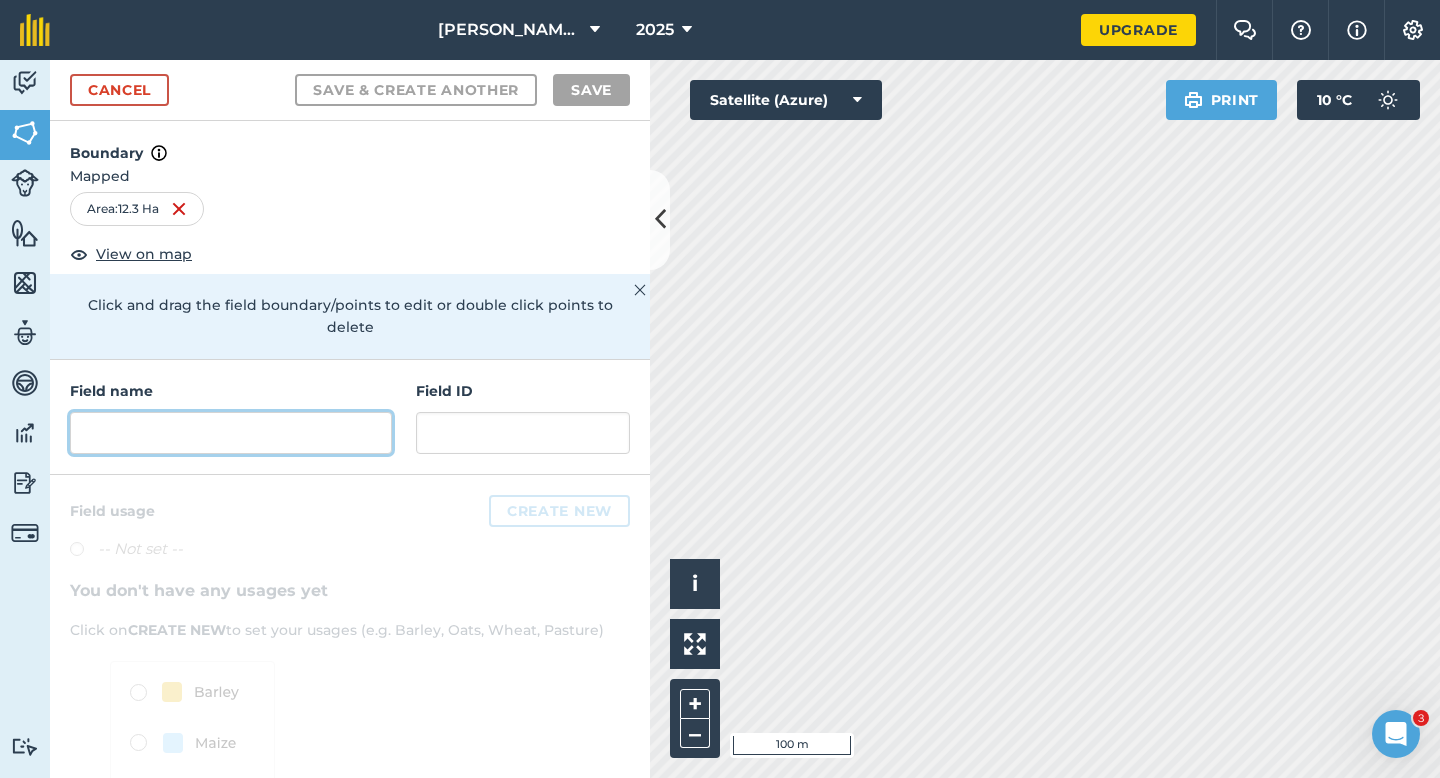 click at bounding box center (231, 433) 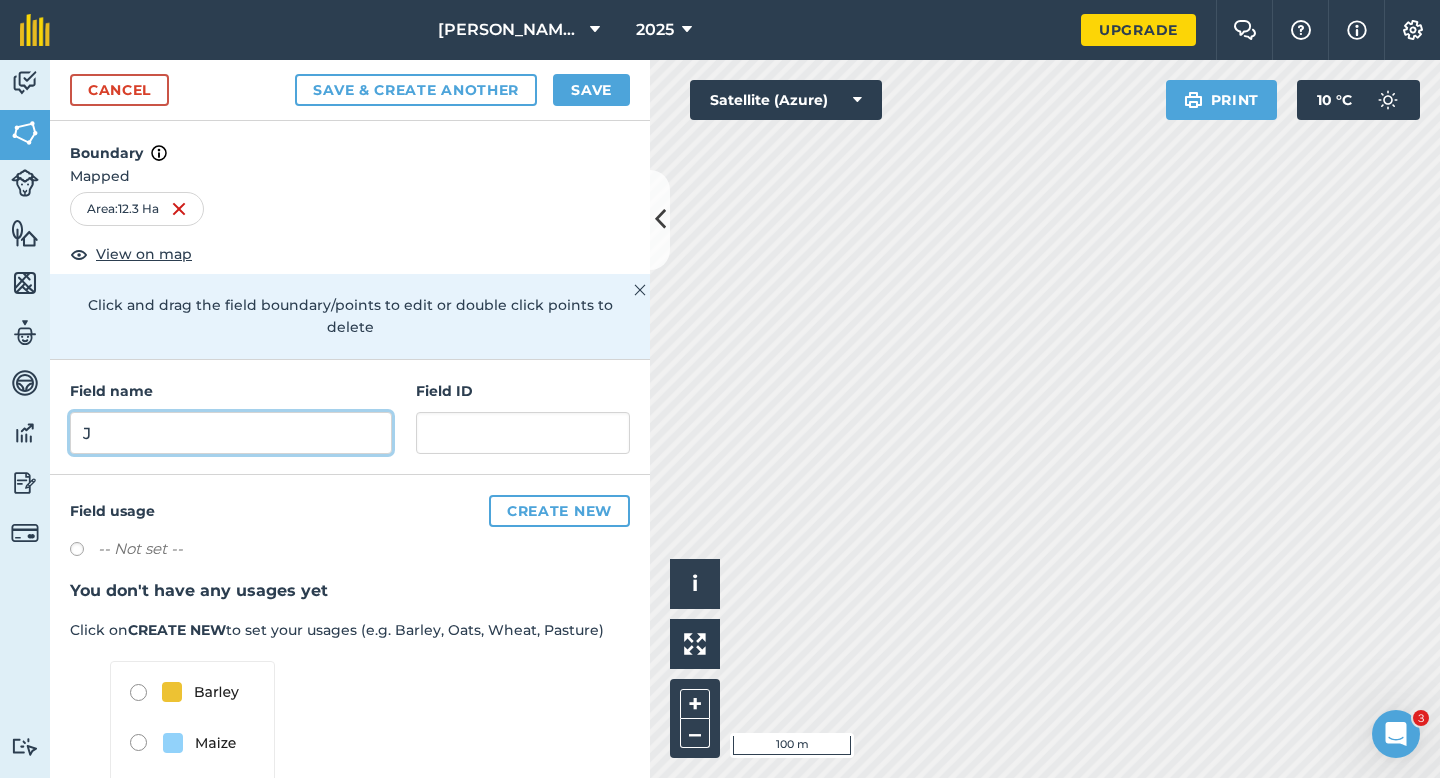 type on "J" 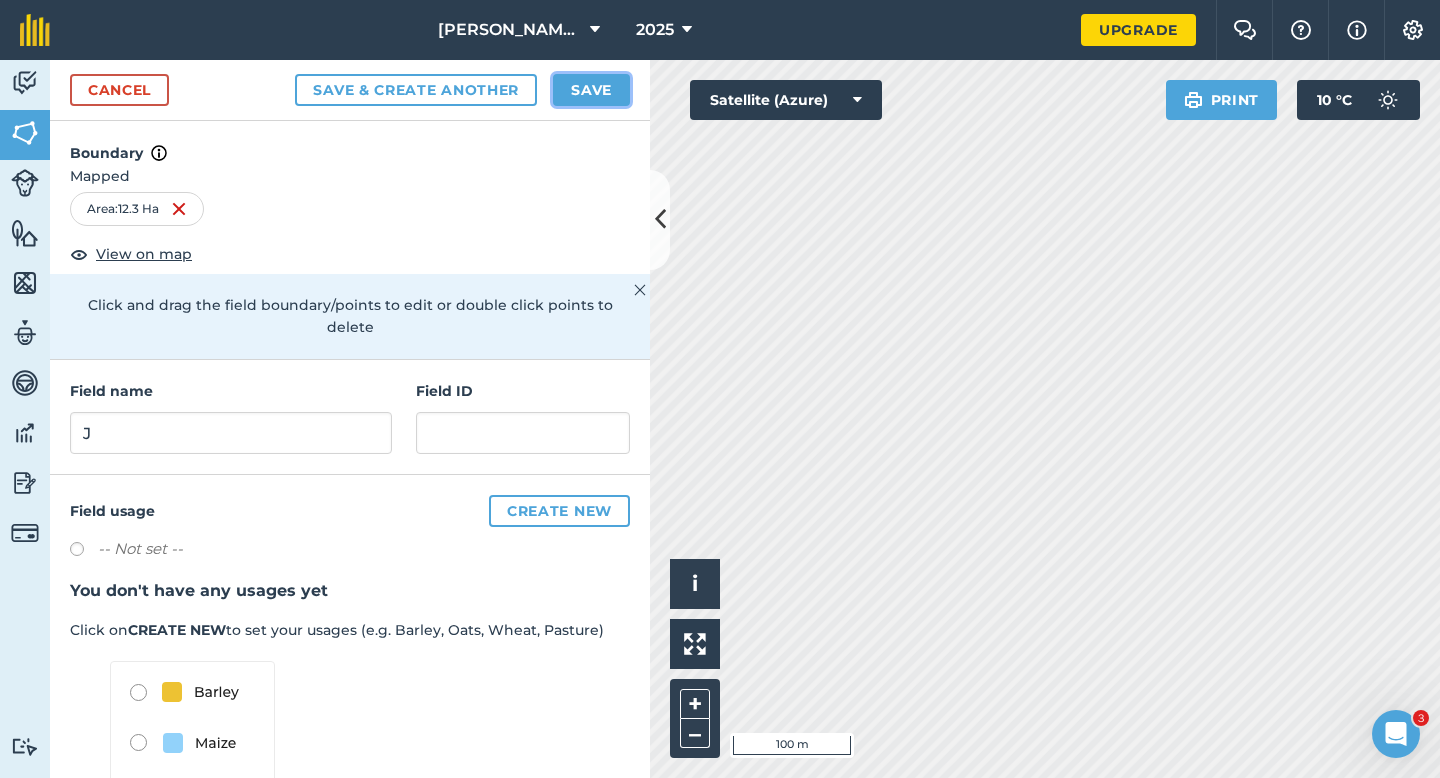 click on "Save" at bounding box center (591, 90) 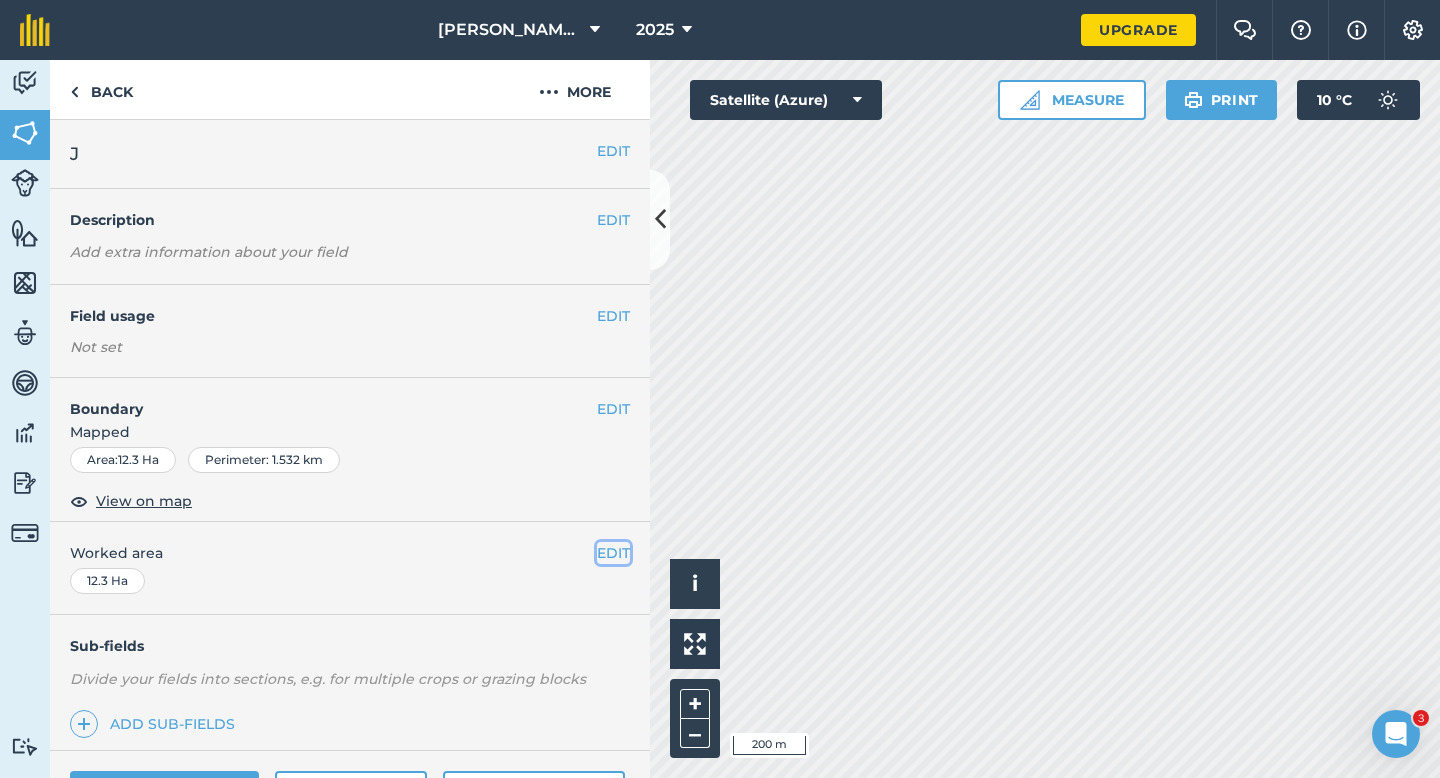 click on "EDIT" at bounding box center [613, 553] 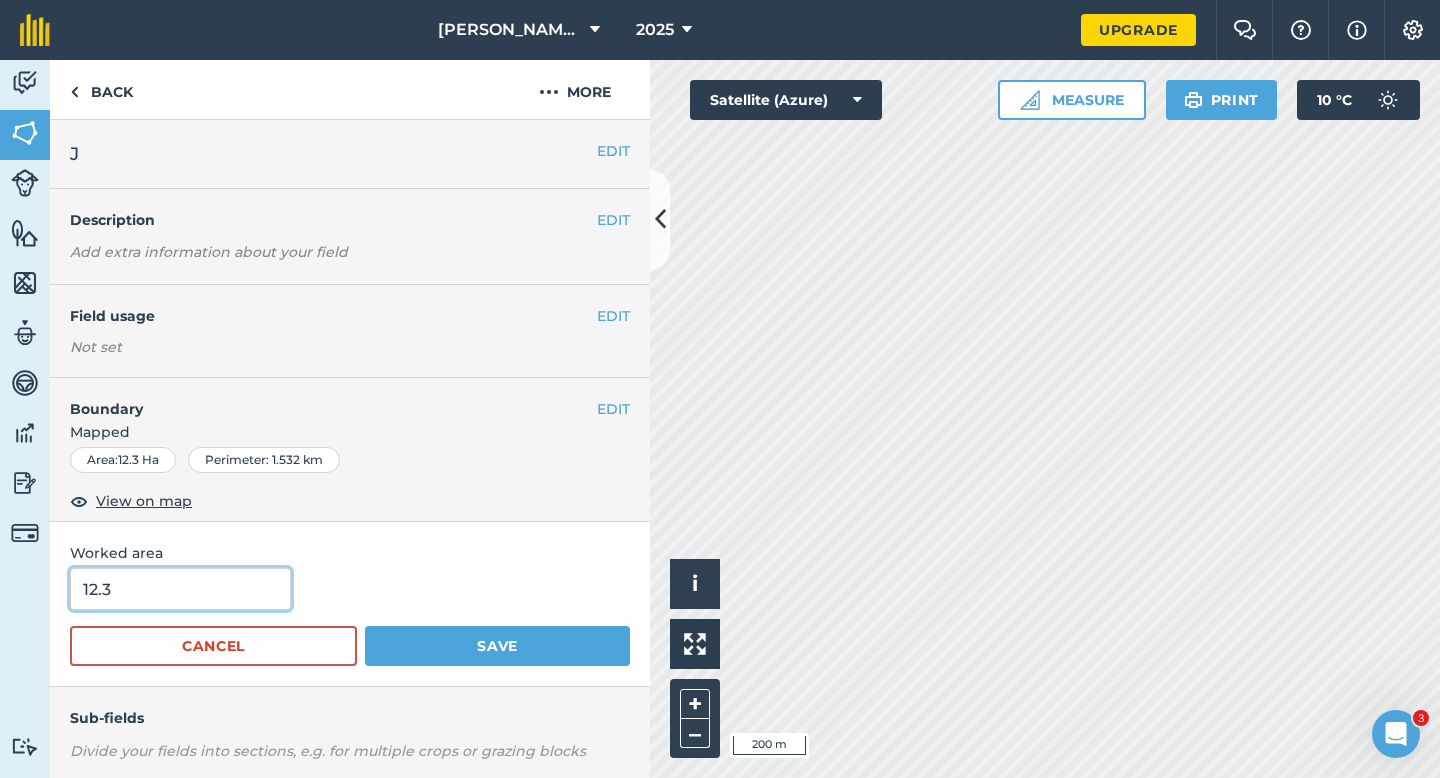 click on "12.3" at bounding box center [180, 589] 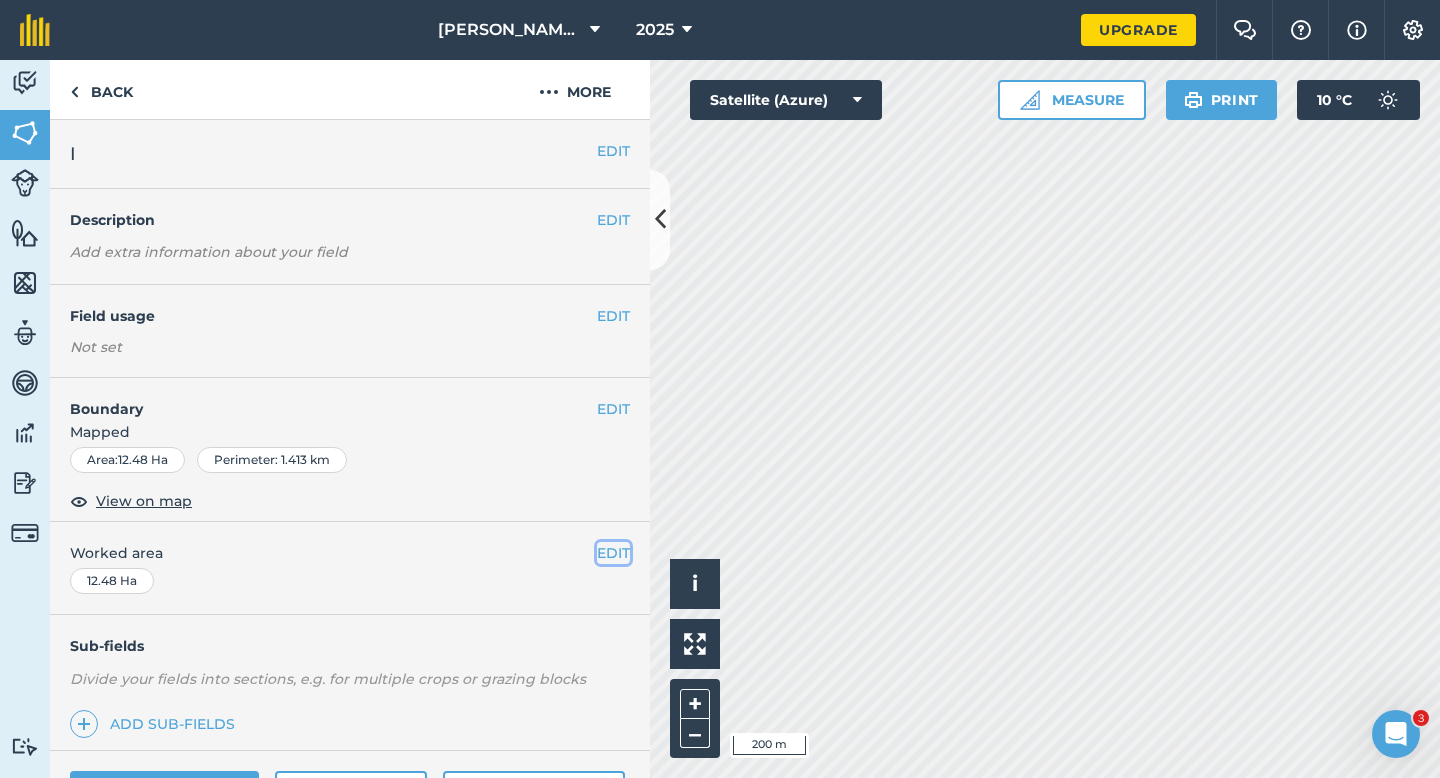 click on "EDIT" at bounding box center [613, 553] 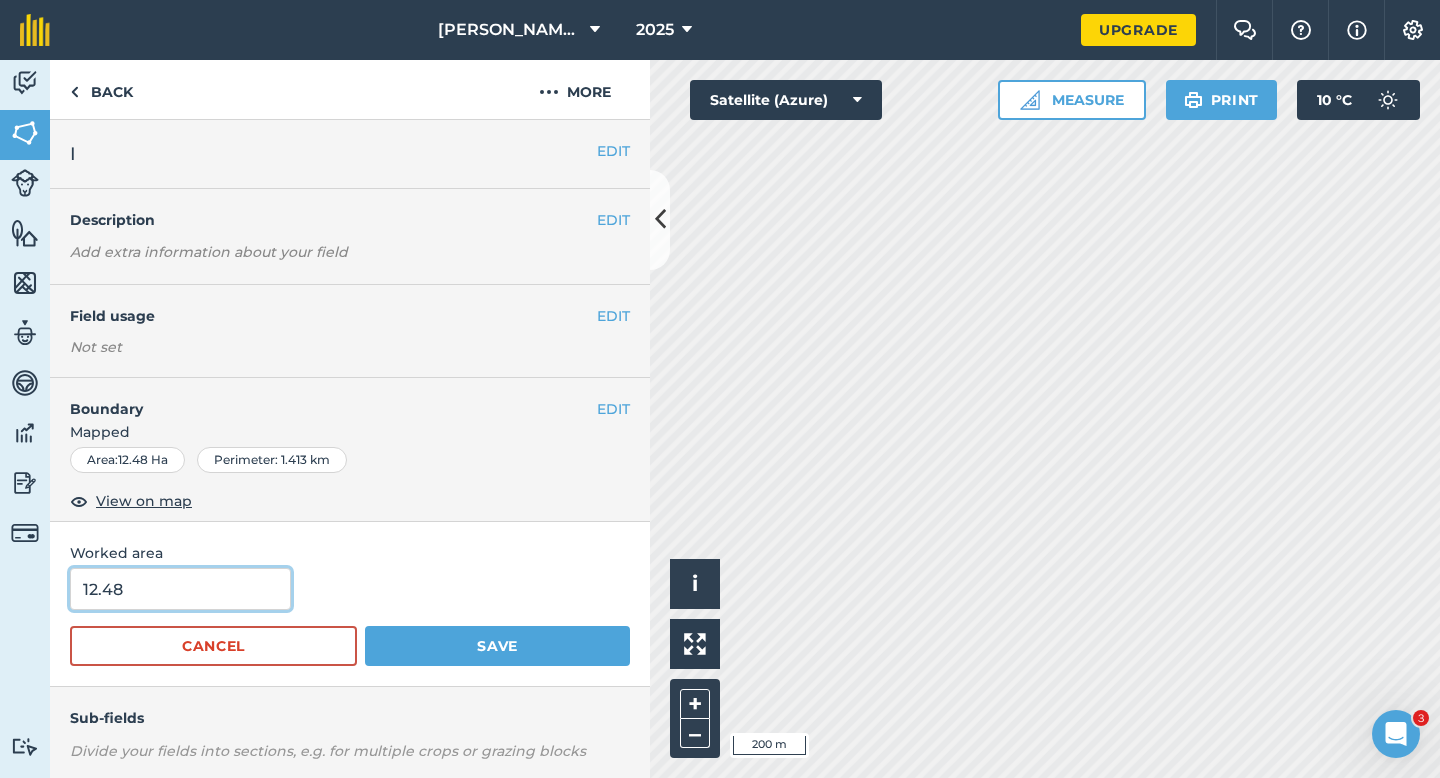 click on "12.48" at bounding box center (180, 589) 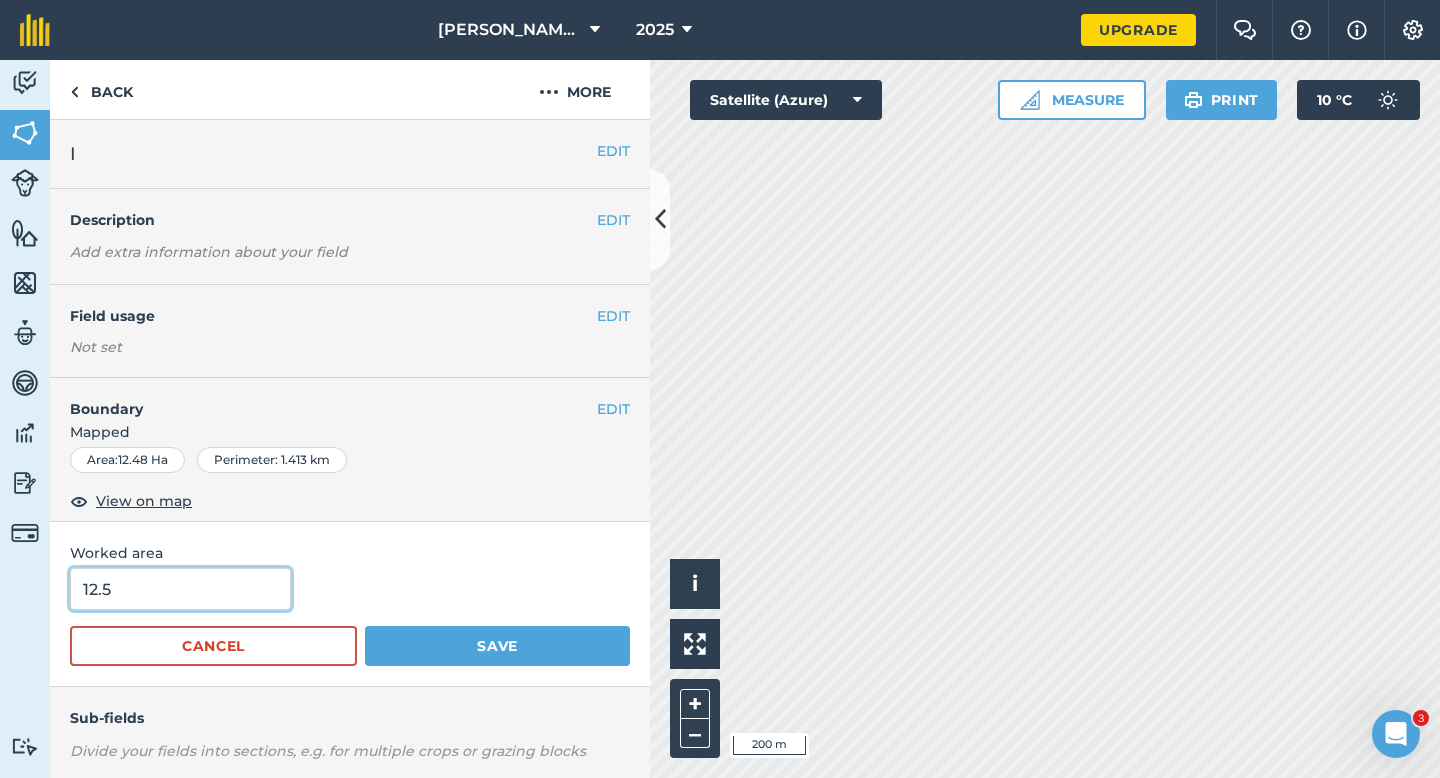 type on "12.5" 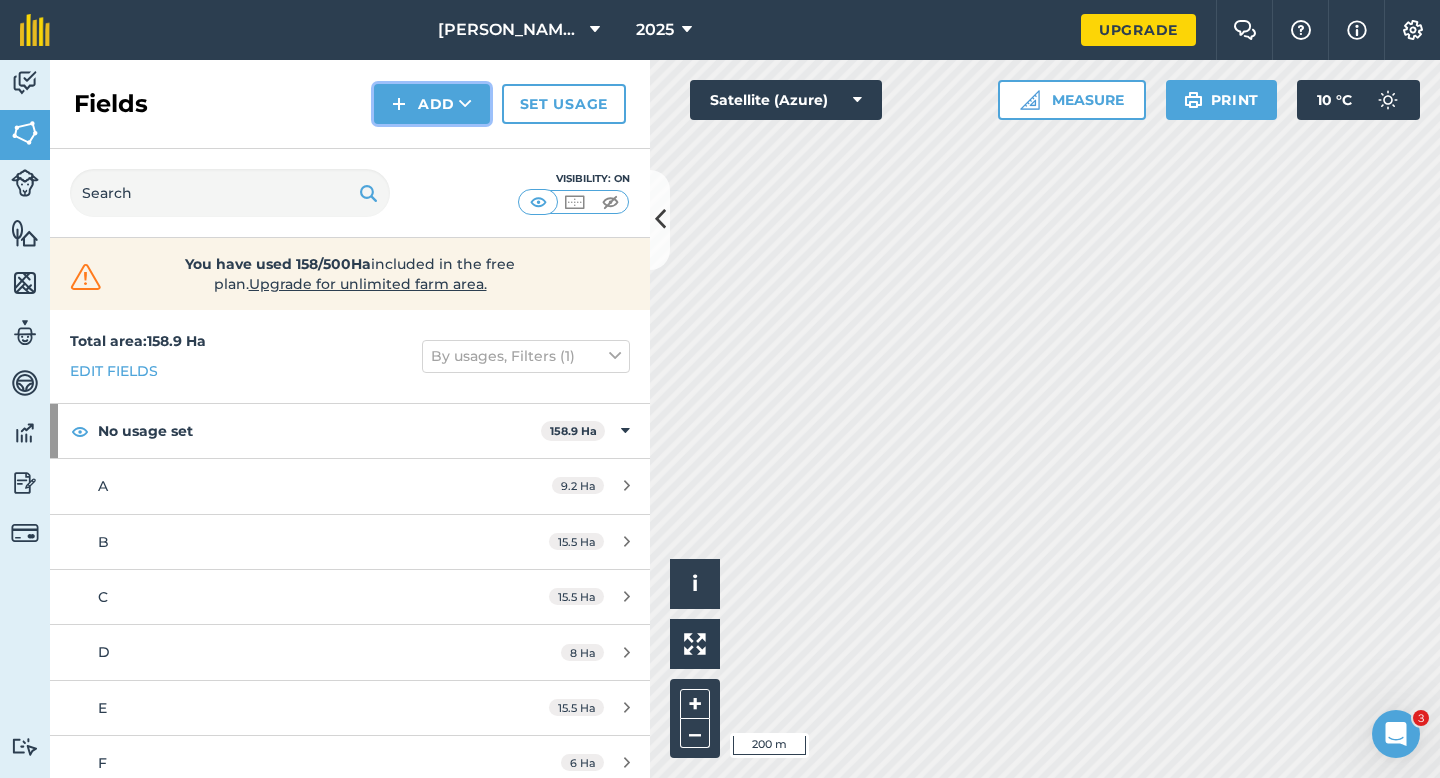 click on "Add" at bounding box center (432, 104) 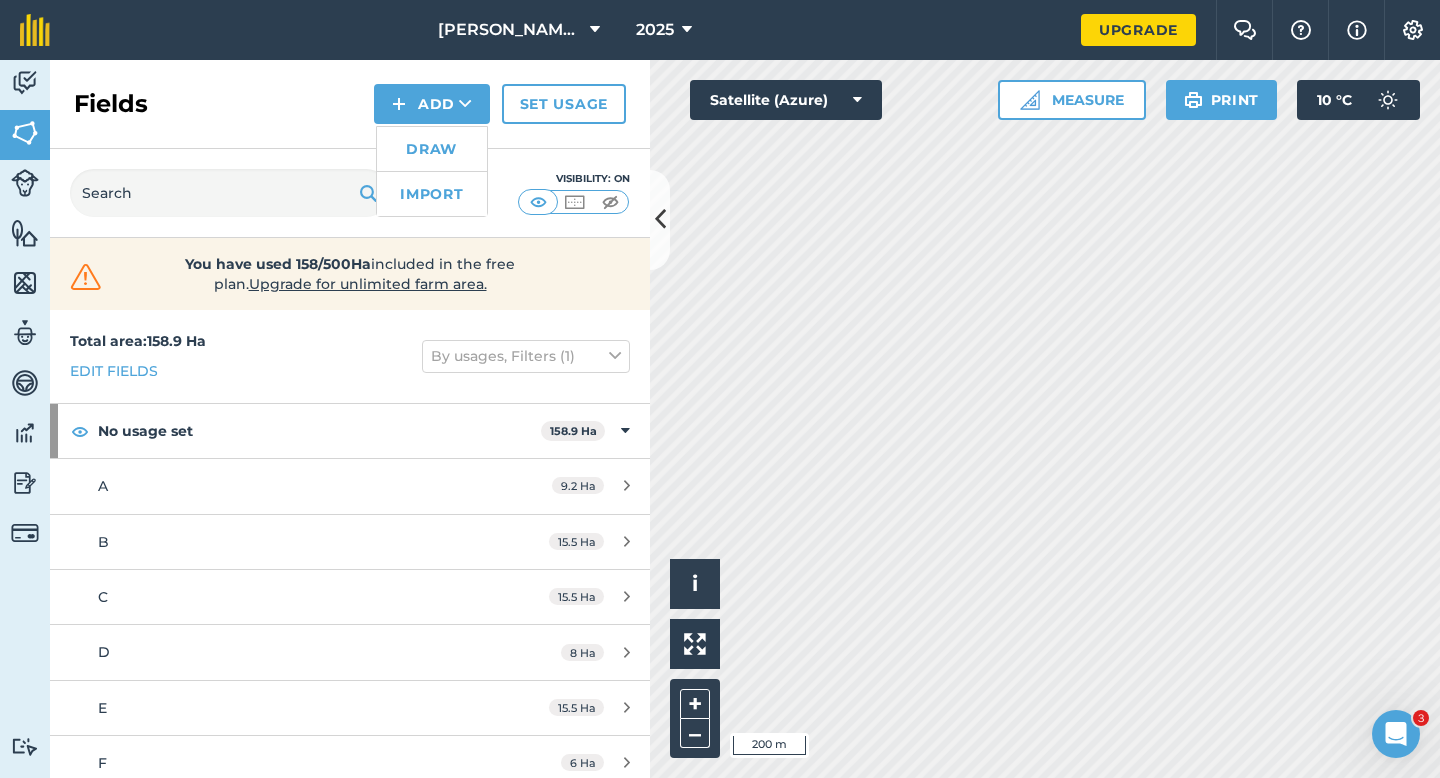 click on "Import" at bounding box center (432, 194) 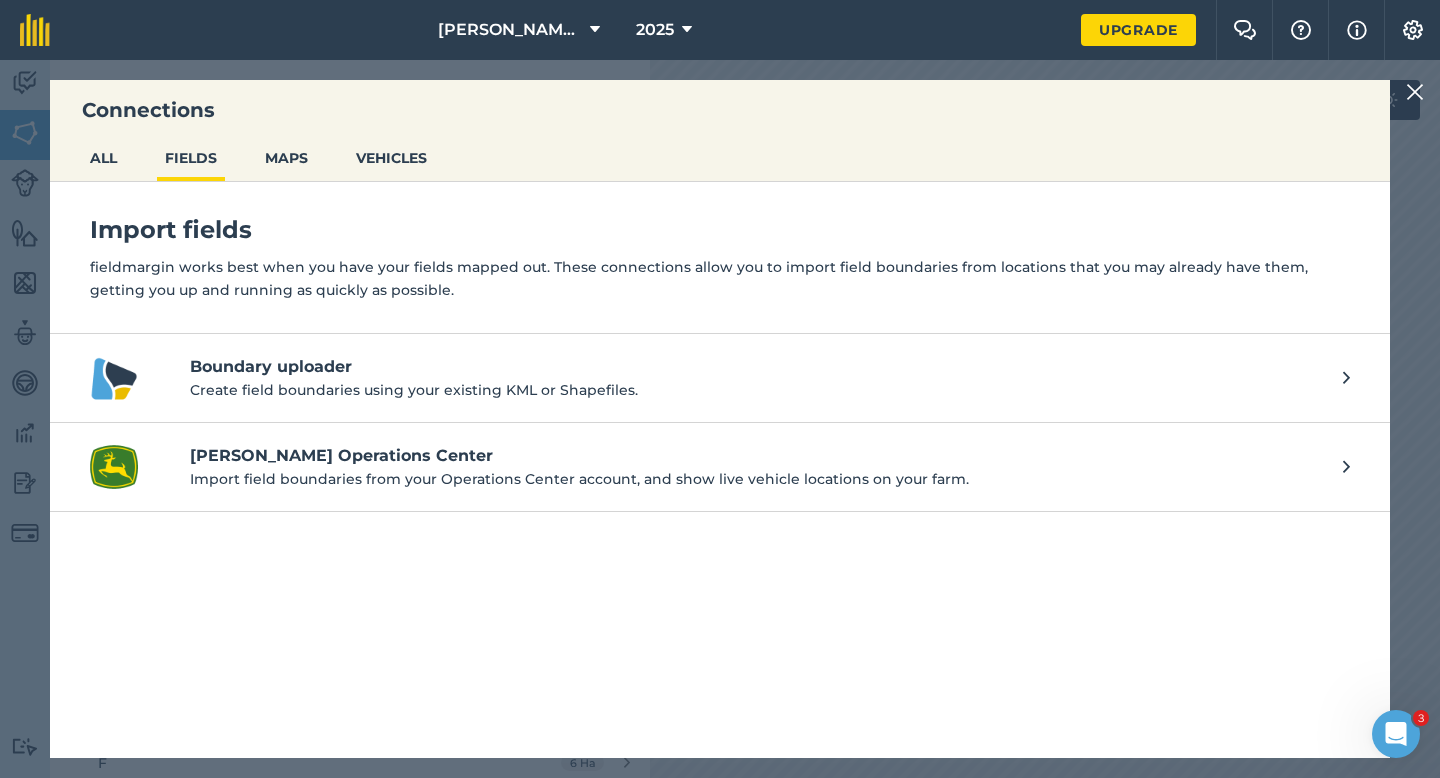 click at bounding box center [1415, 92] 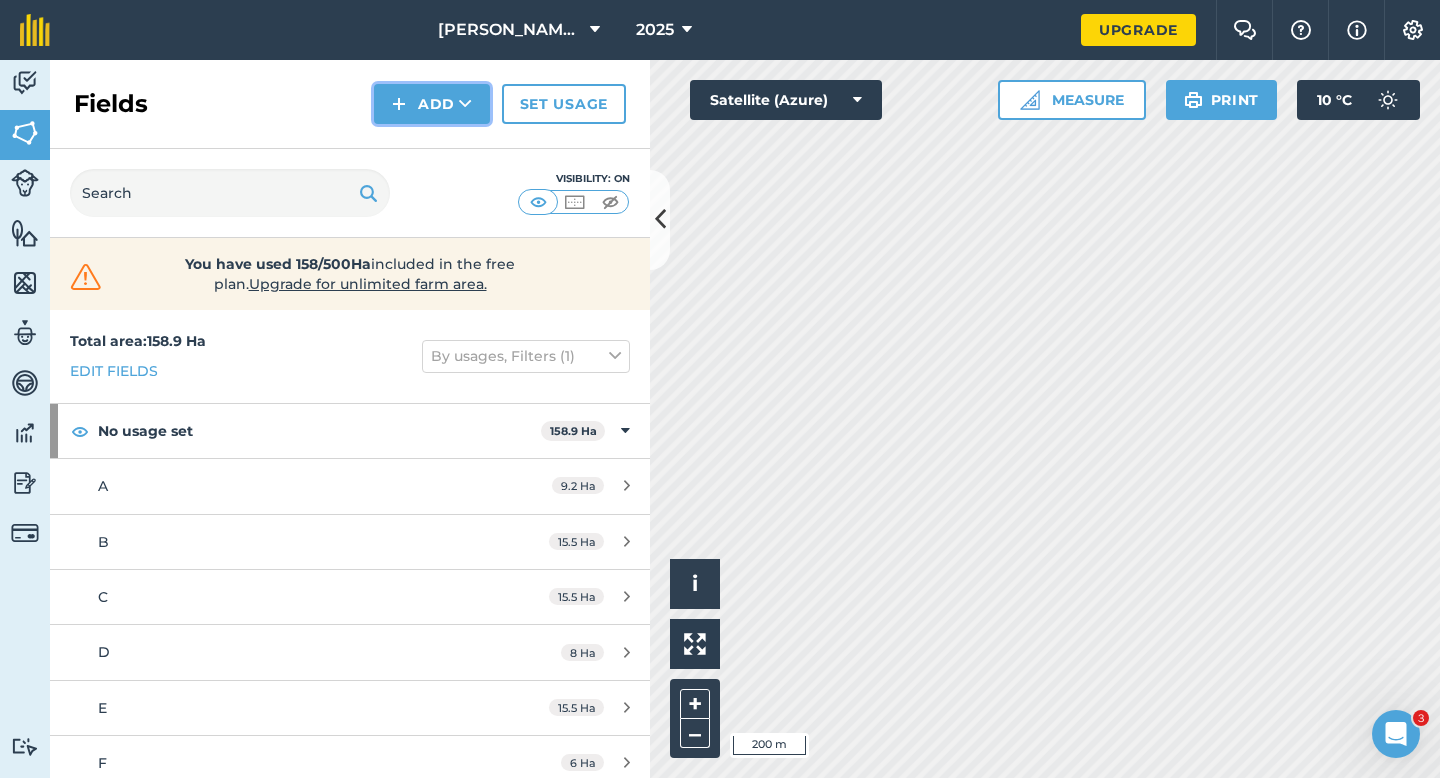 click on "Add" at bounding box center (432, 104) 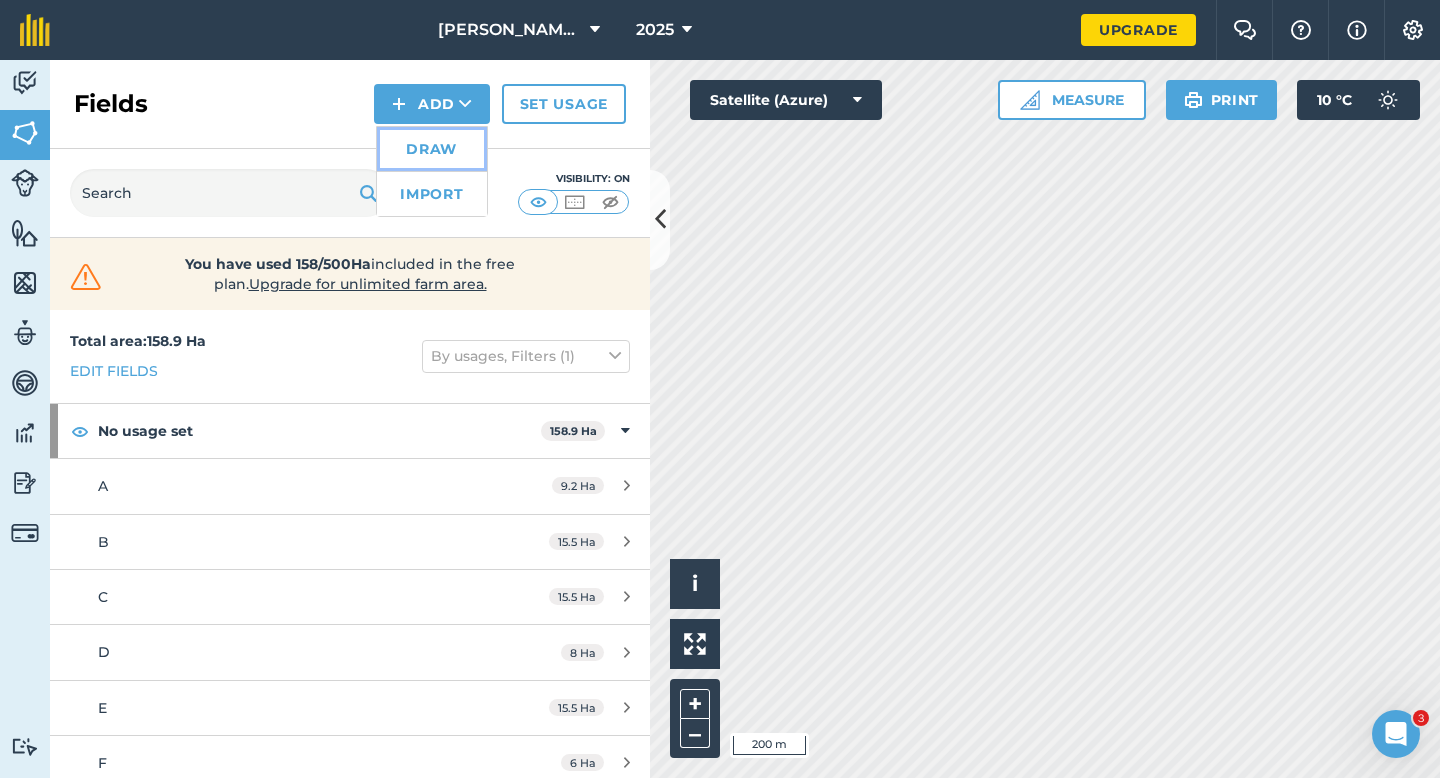 click on "Draw" at bounding box center [432, 149] 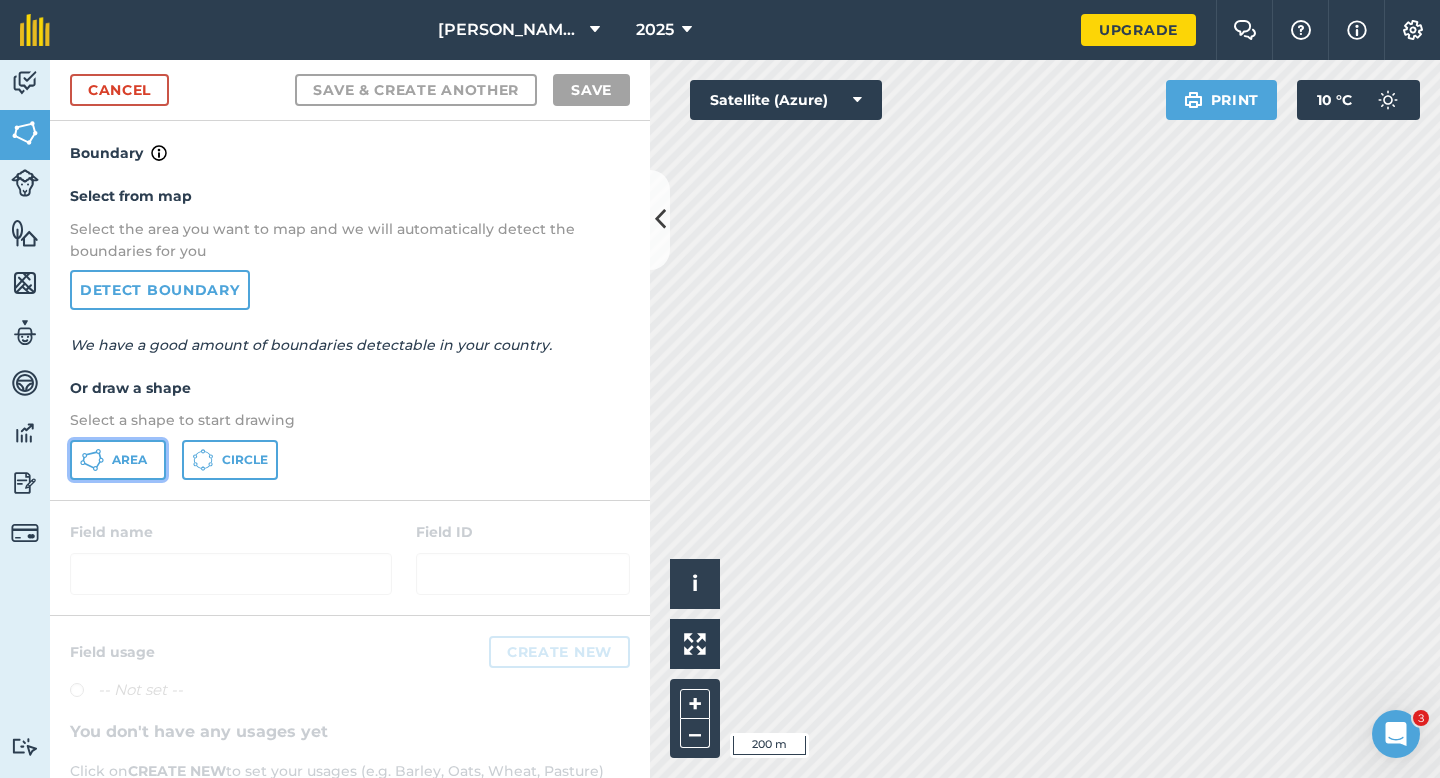 click on "Area" at bounding box center (118, 460) 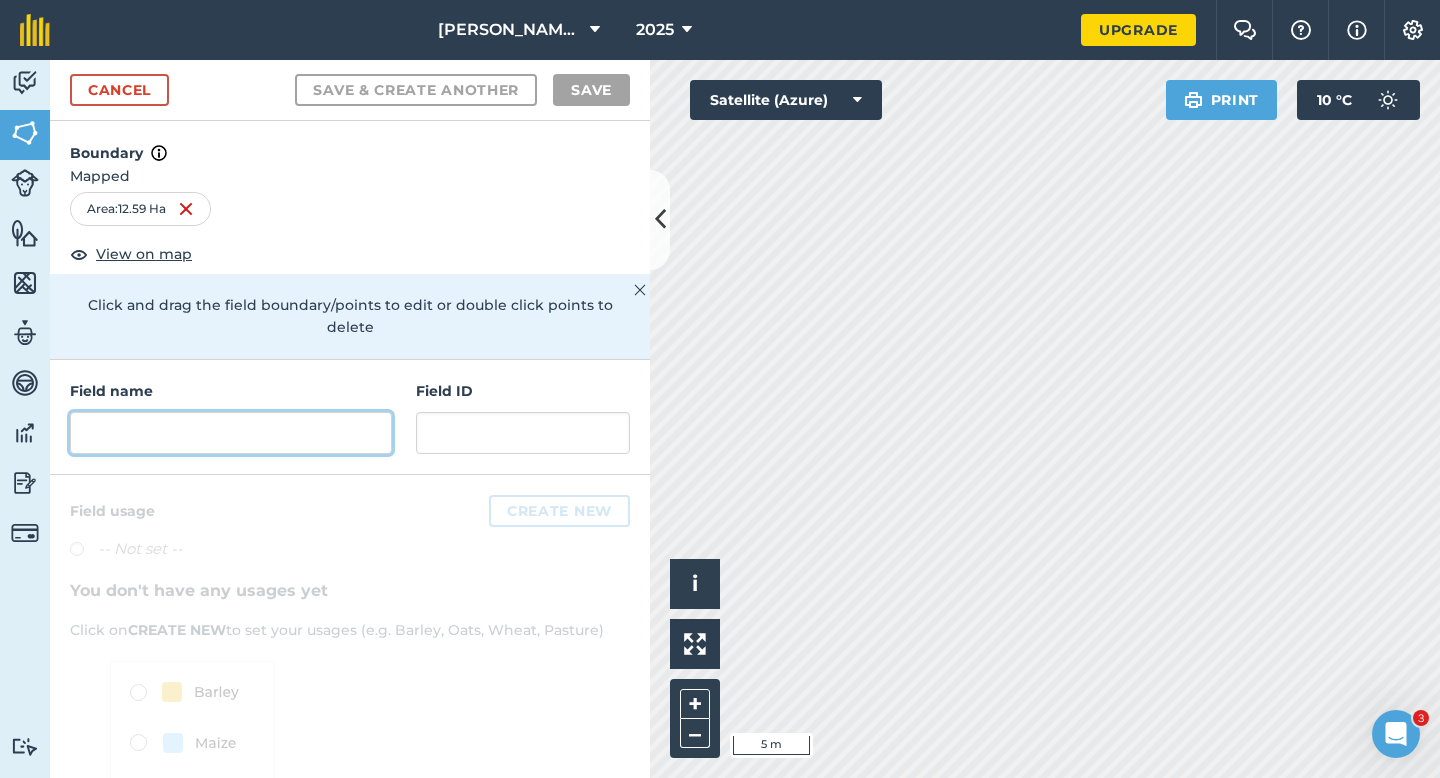 click at bounding box center [231, 433] 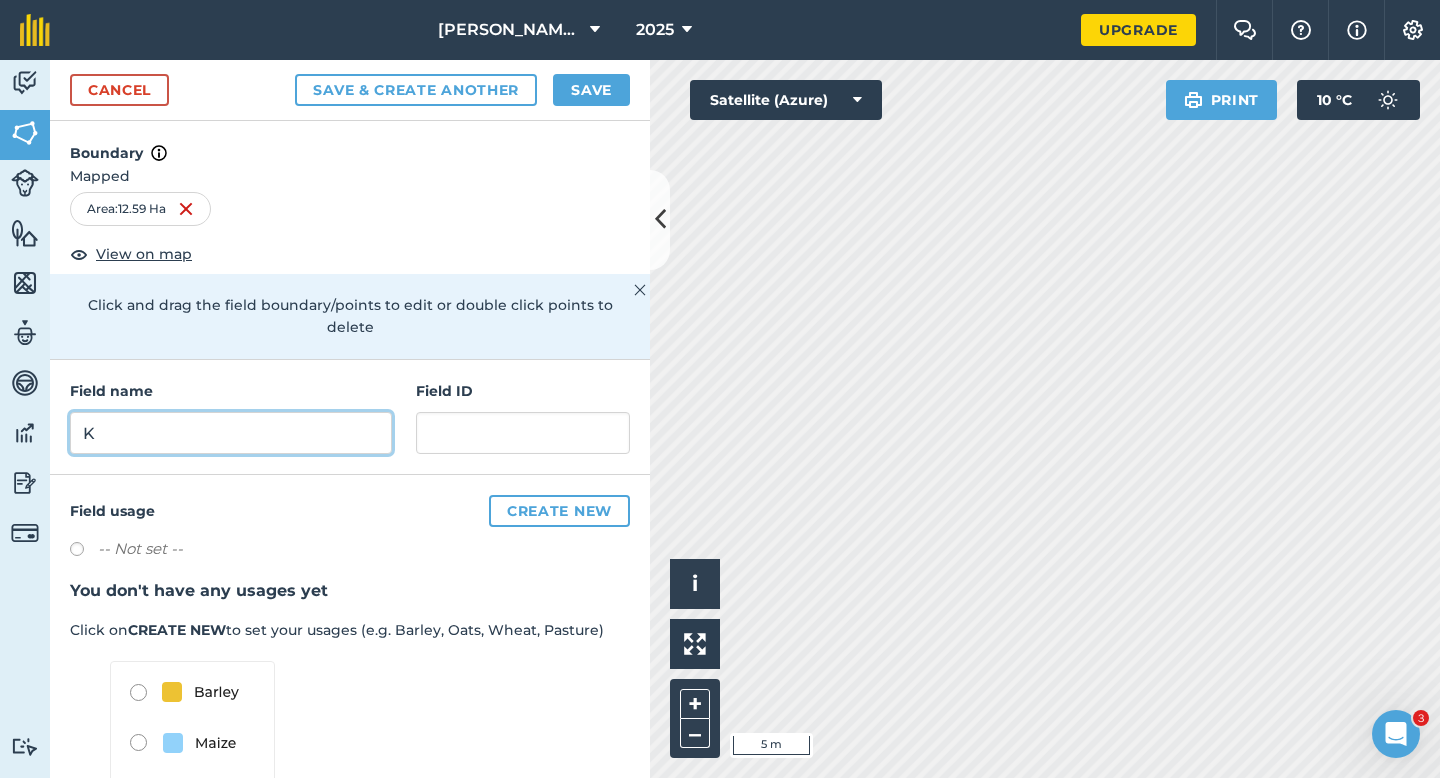 type on "K" 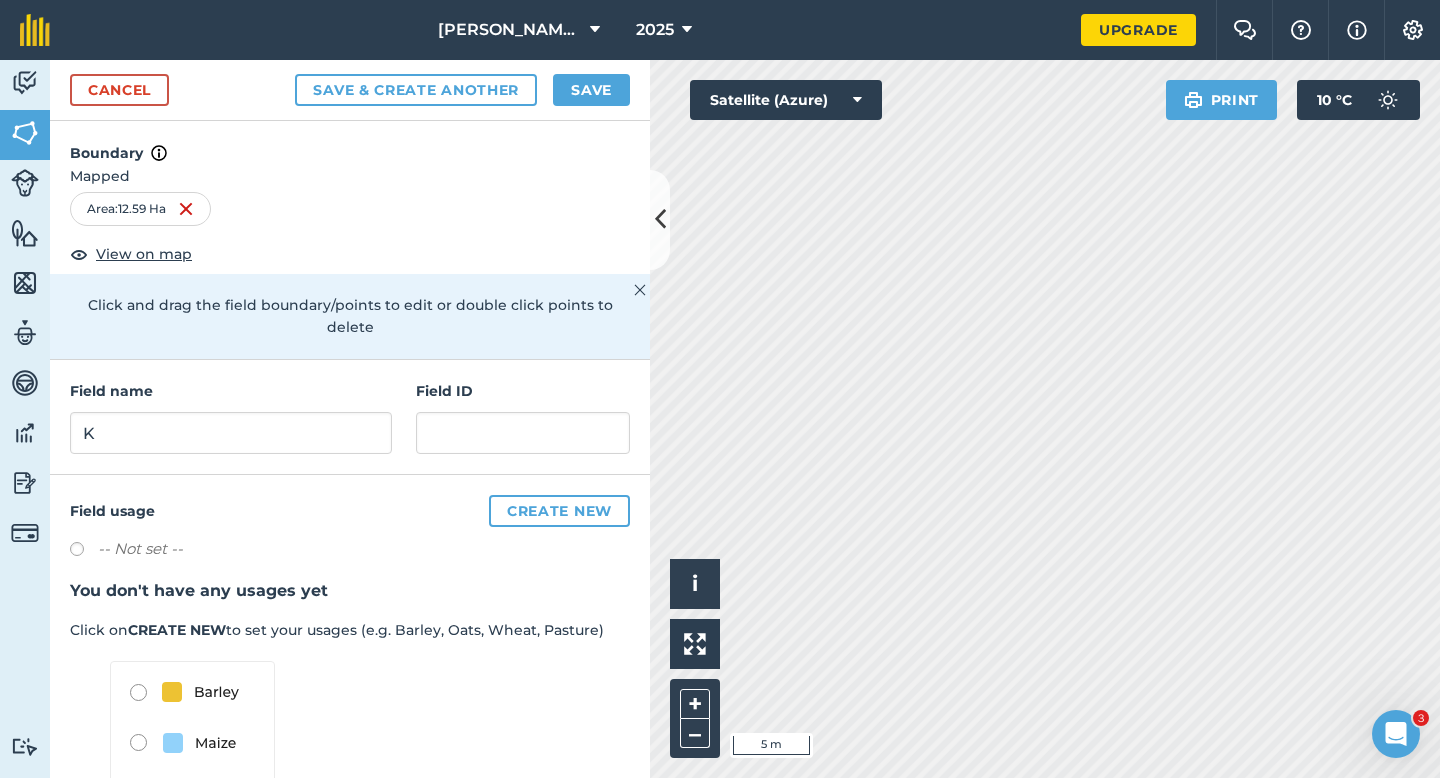 click on "Cancel Save & Create Another Save" at bounding box center [350, 90] 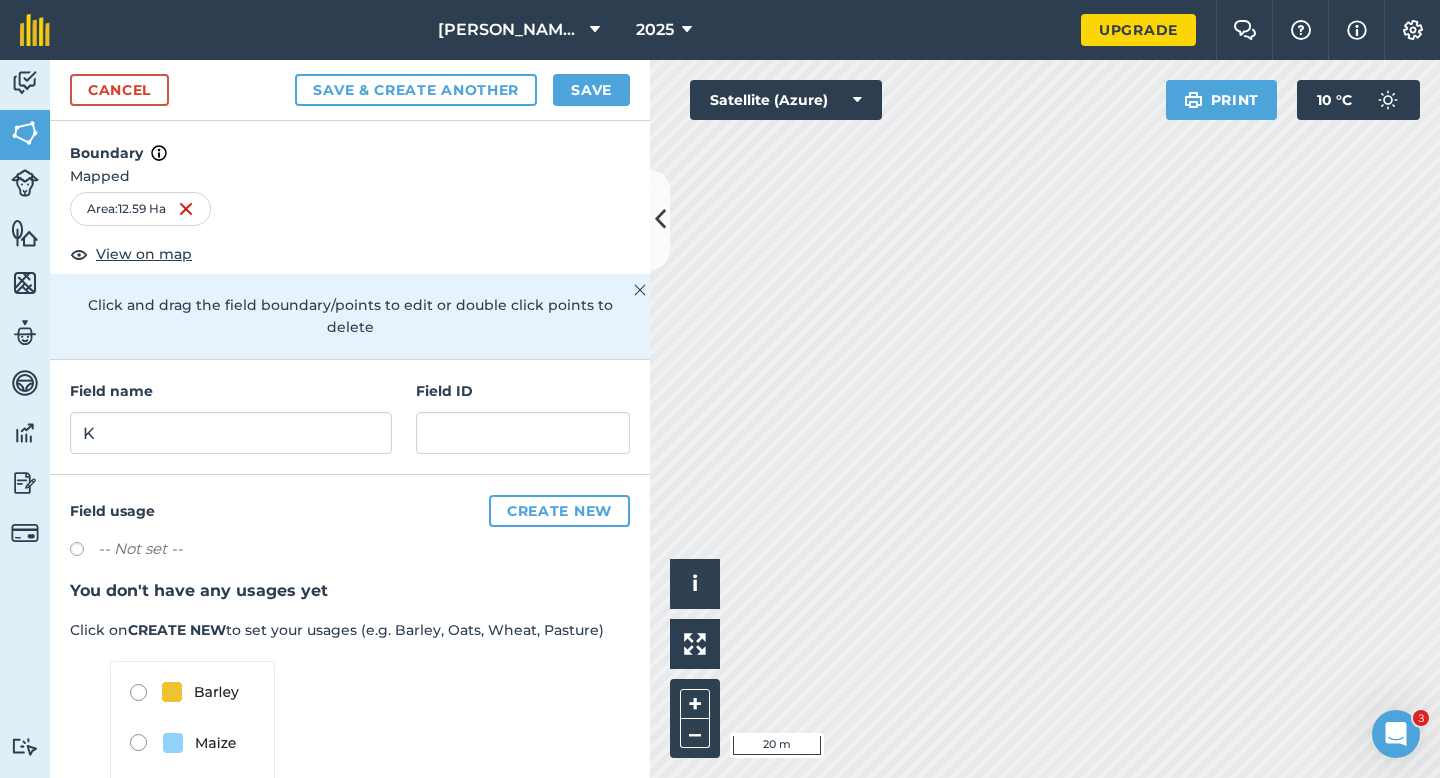 click on "Boundary" at bounding box center [350, 143] 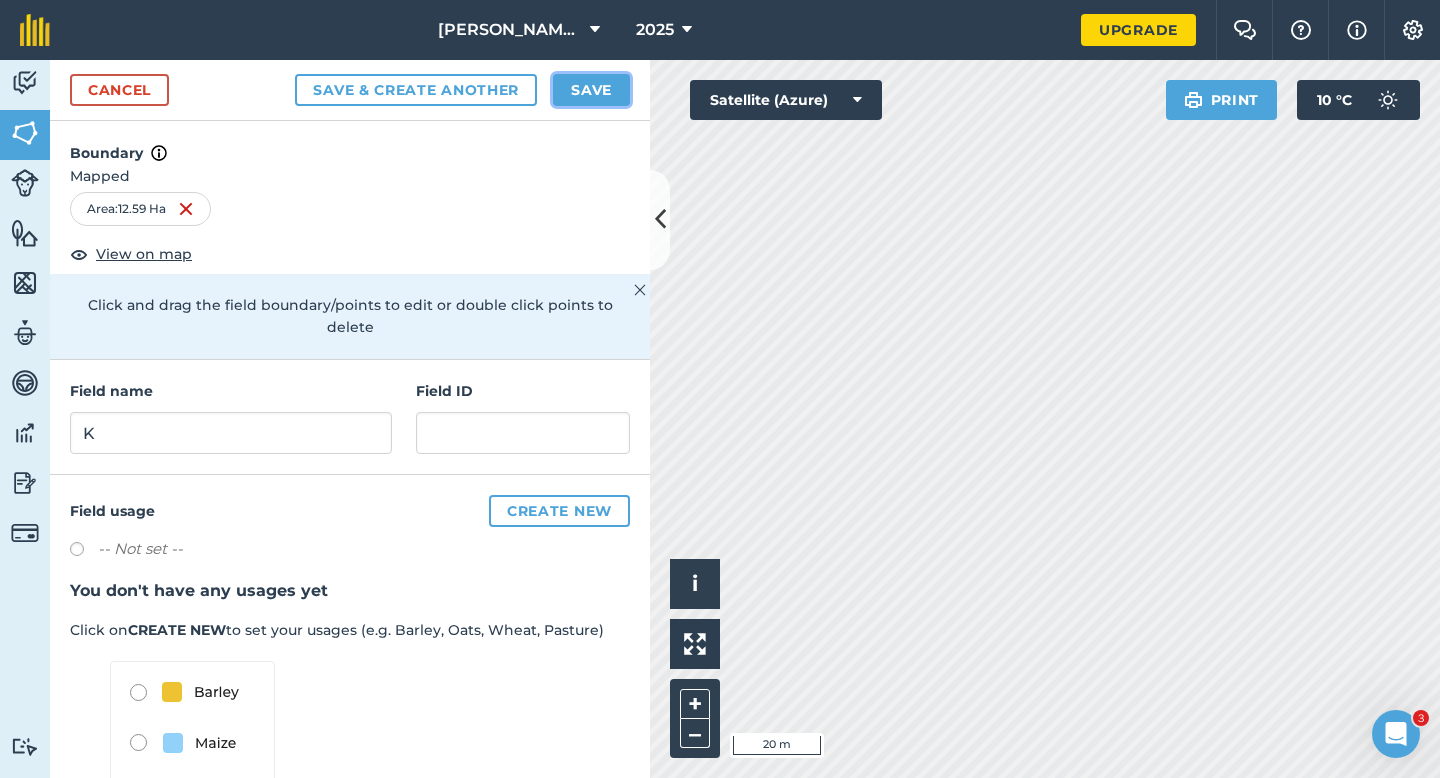 click on "Save" at bounding box center (591, 90) 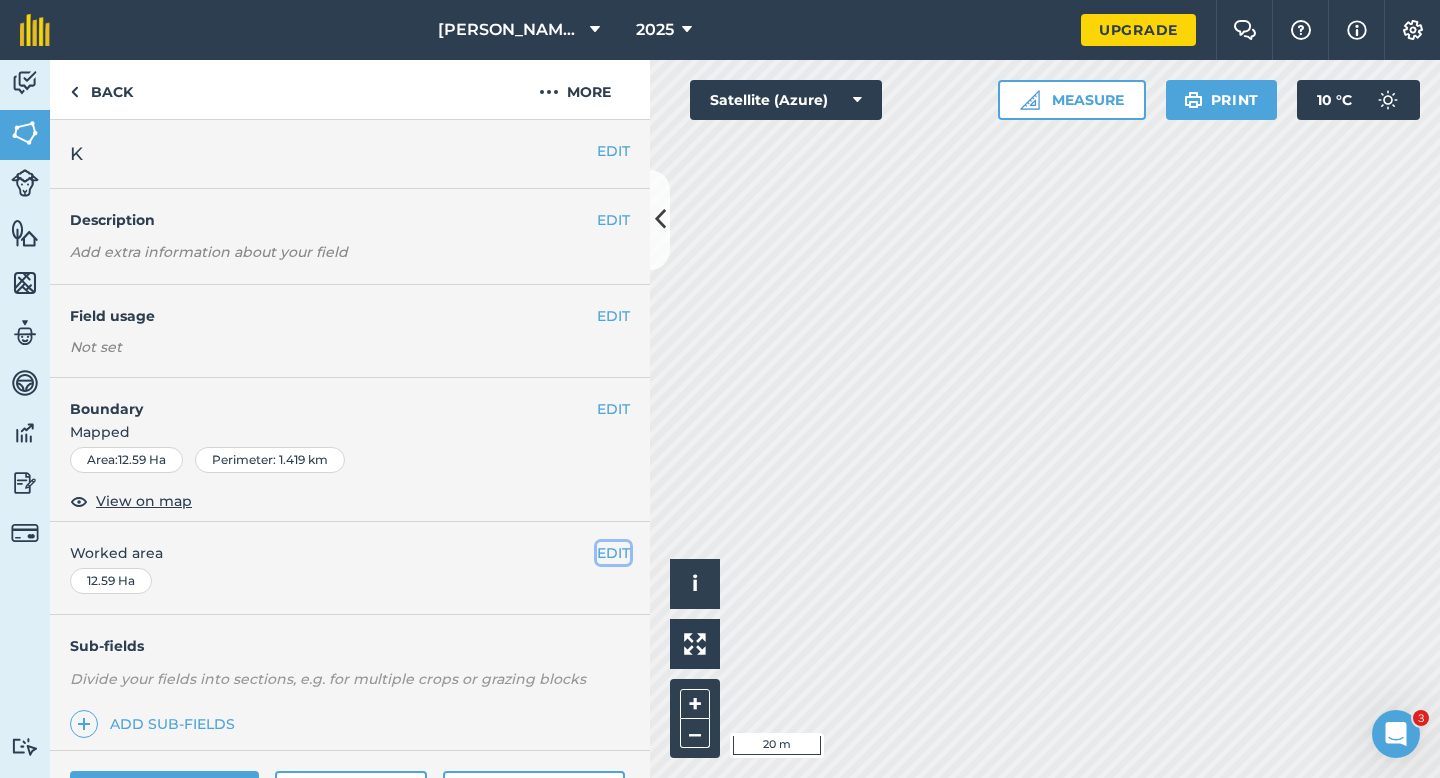 click on "EDIT" at bounding box center [613, 553] 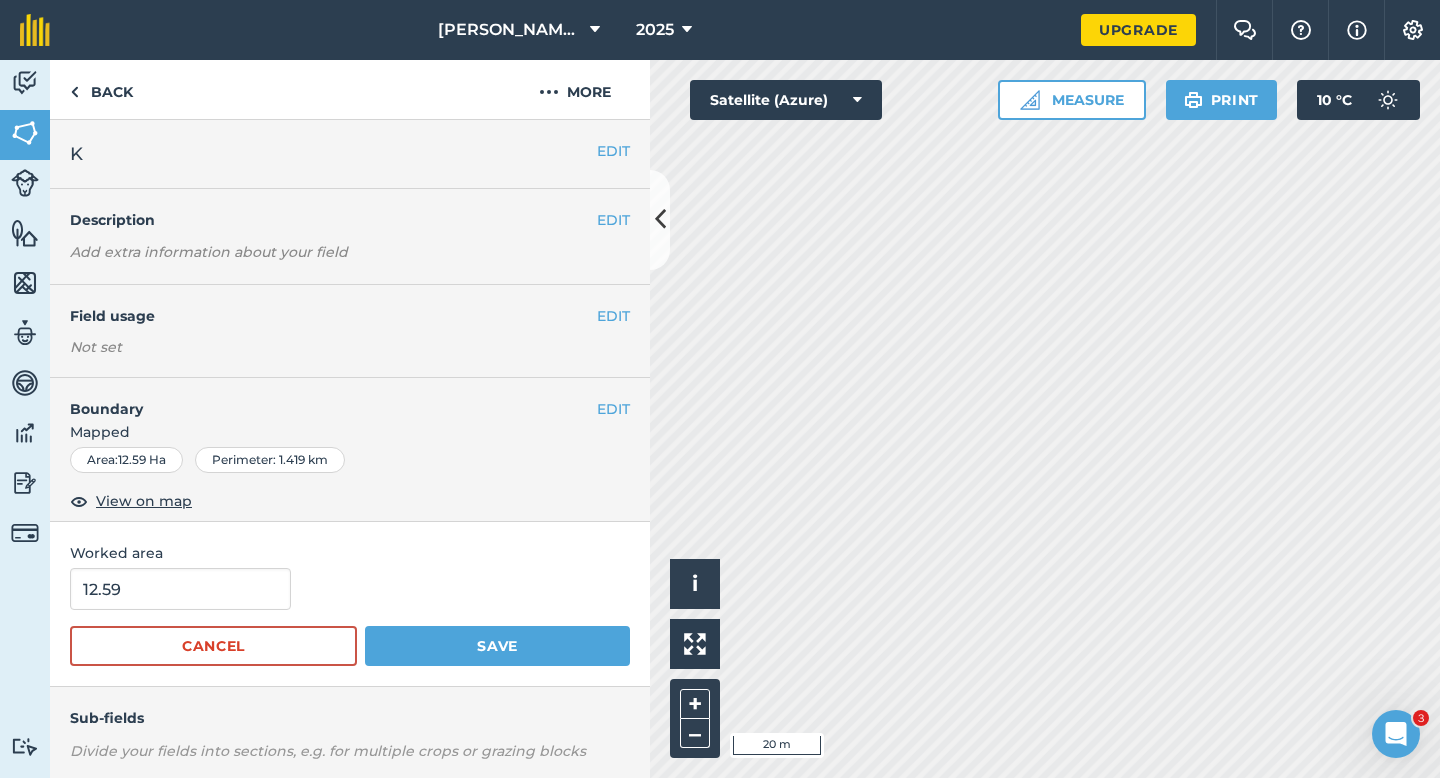 click on "12.59" at bounding box center (350, 589) 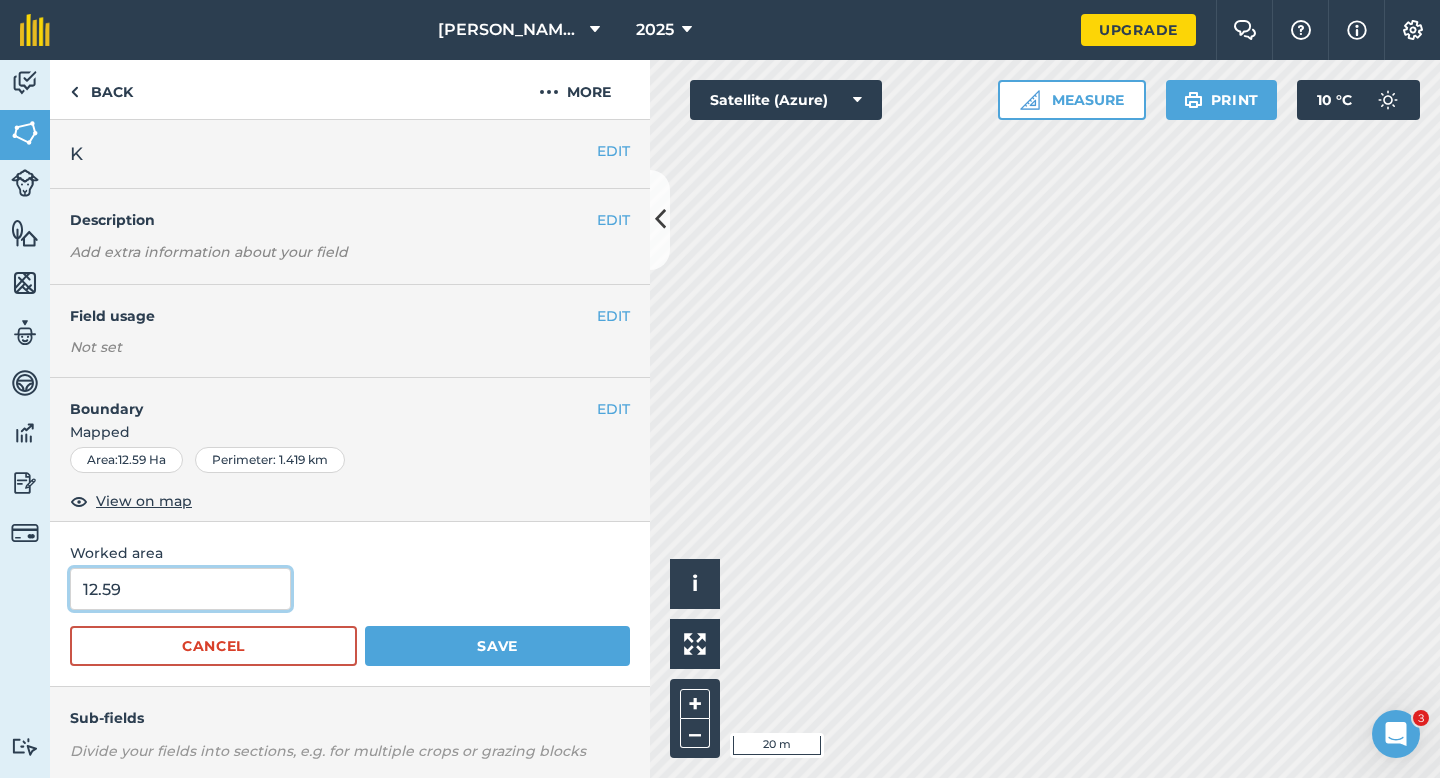 click on "12.59" at bounding box center (180, 589) 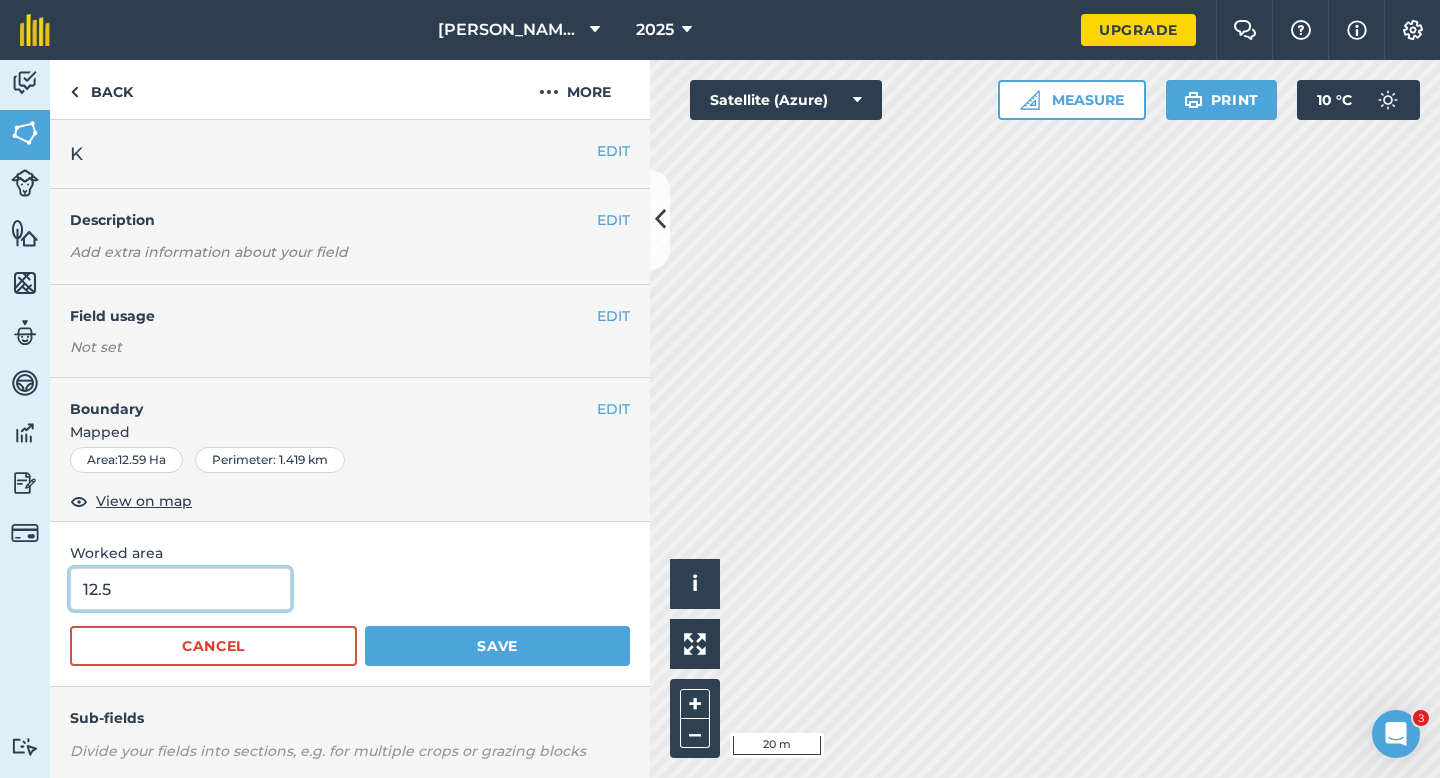 type on "12.5" 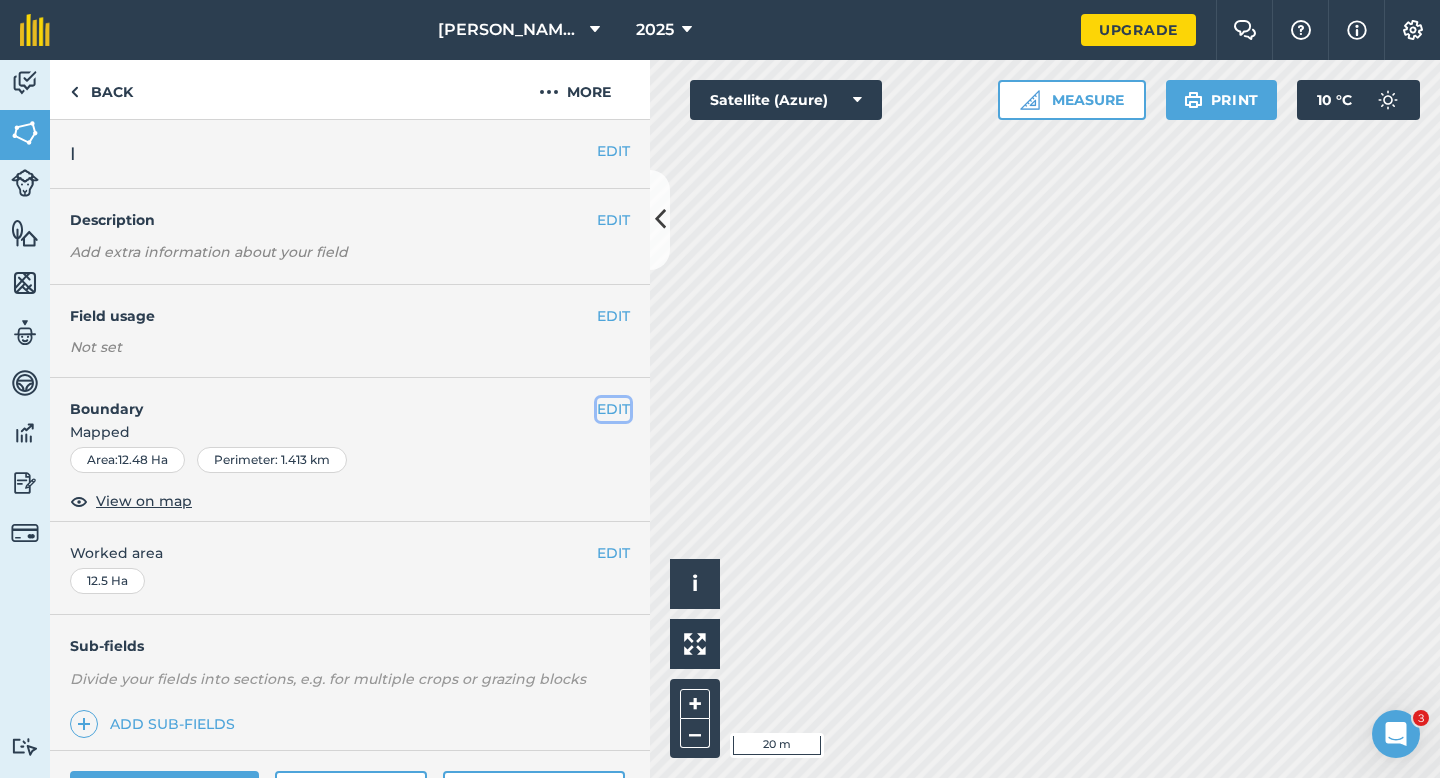 click on "EDIT" at bounding box center (613, 409) 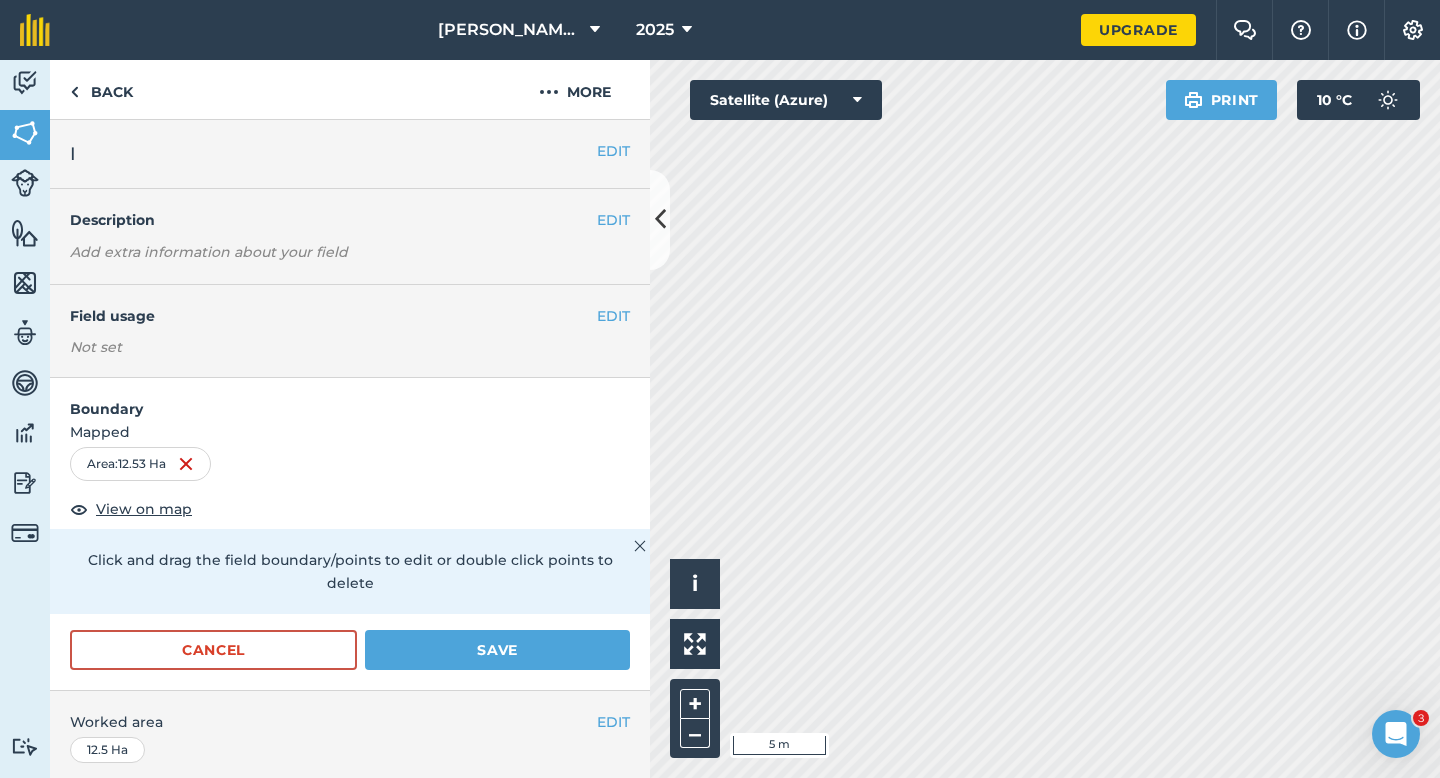 click on "Cancel Save" at bounding box center (350, 660) 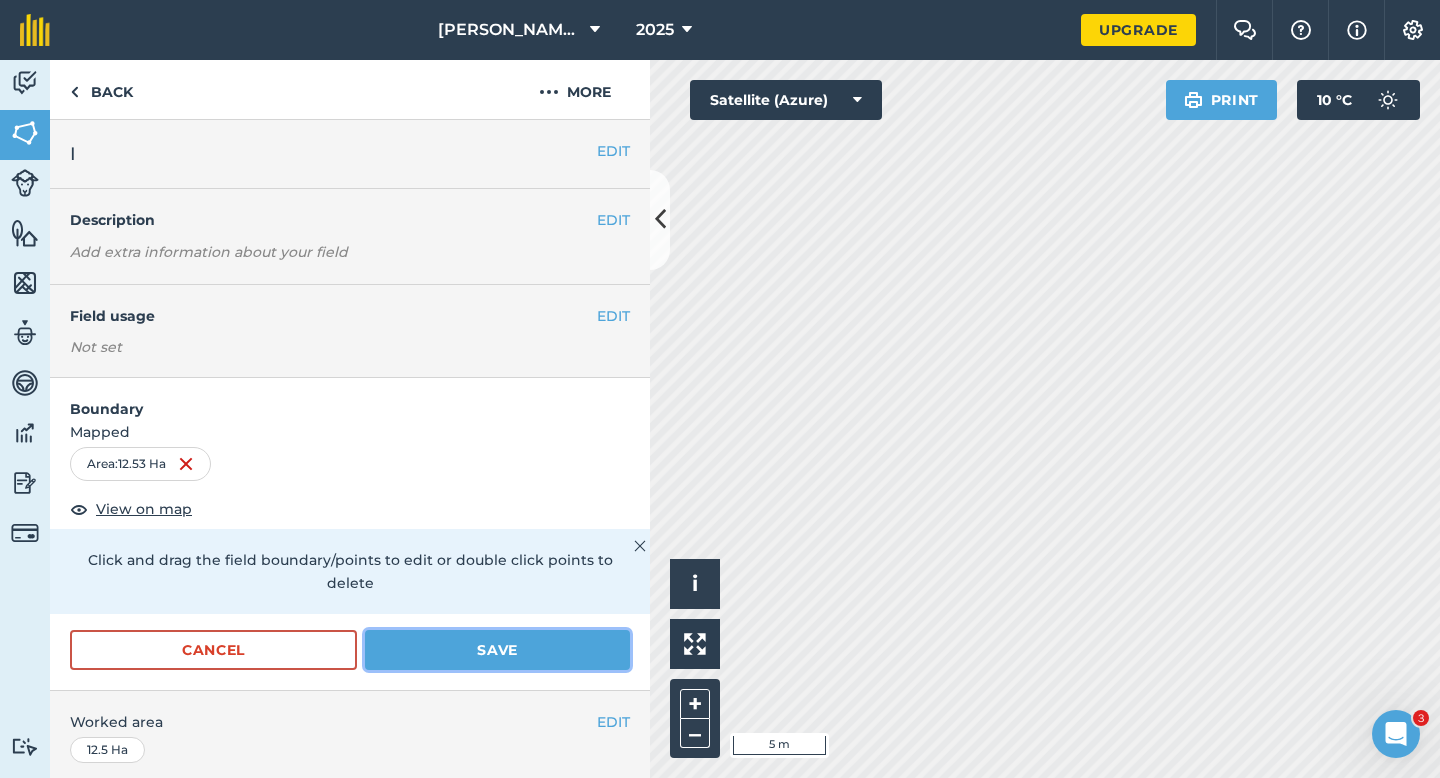 click on "Save" at bounding box center (497, 650) 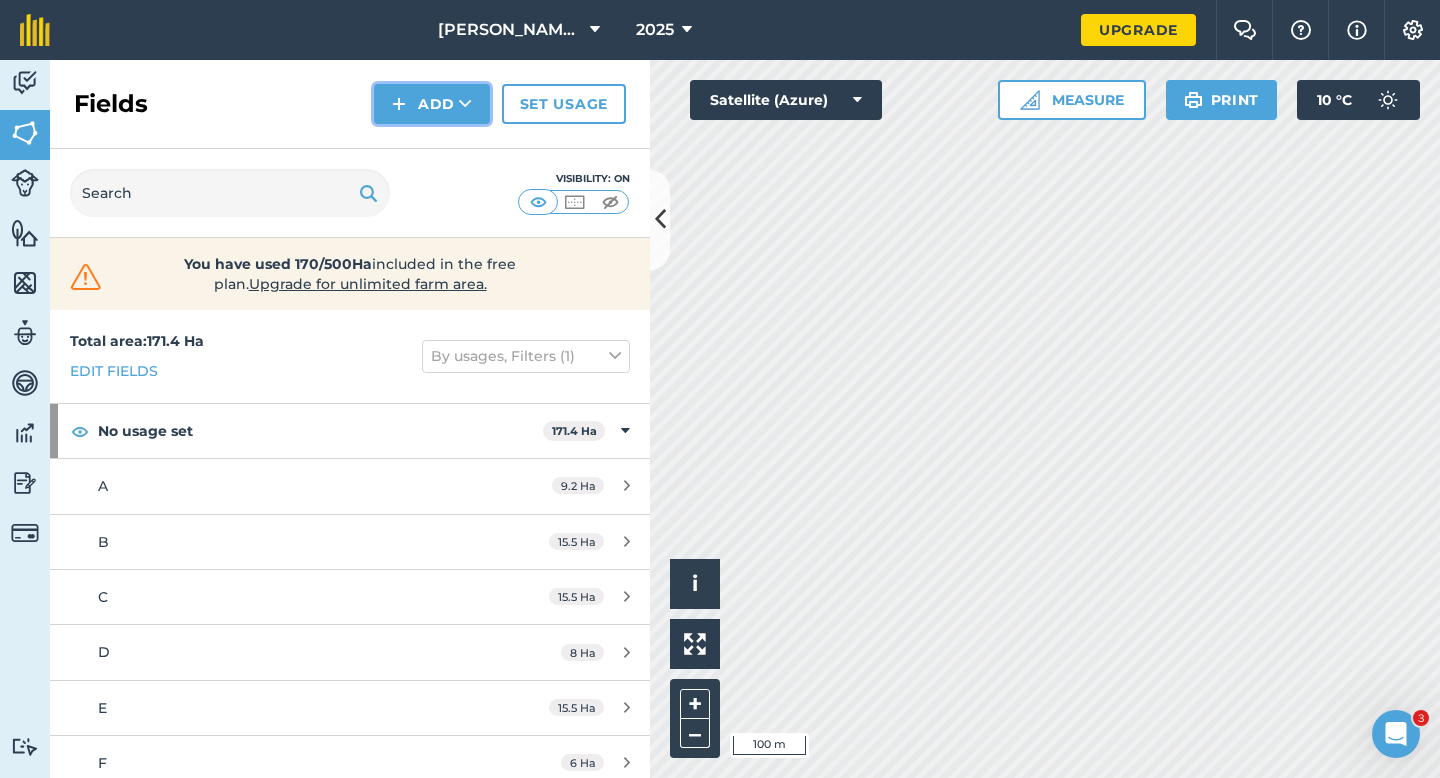 click on "Add" at bounding box center (432, 104) 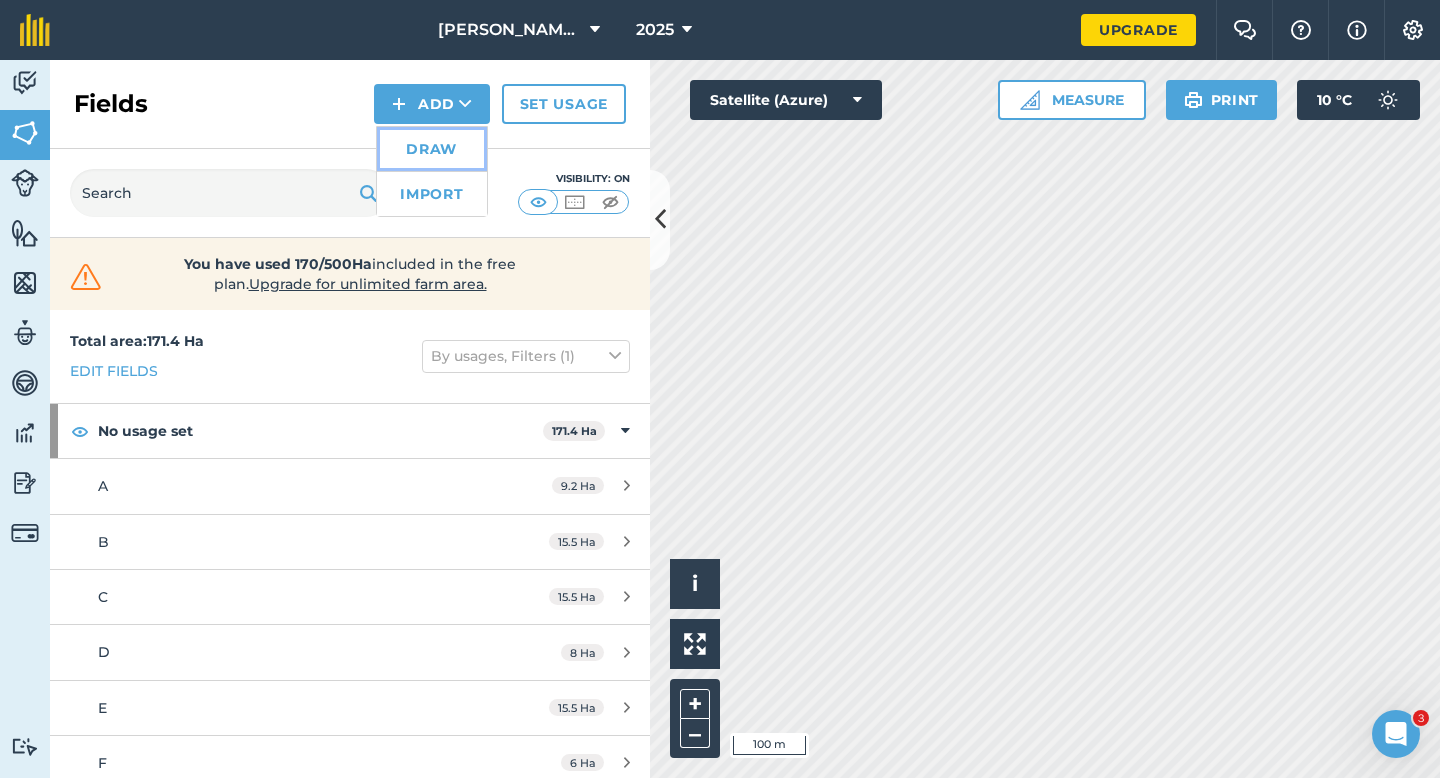 click on "Draw" at bounding box center [432, 149] 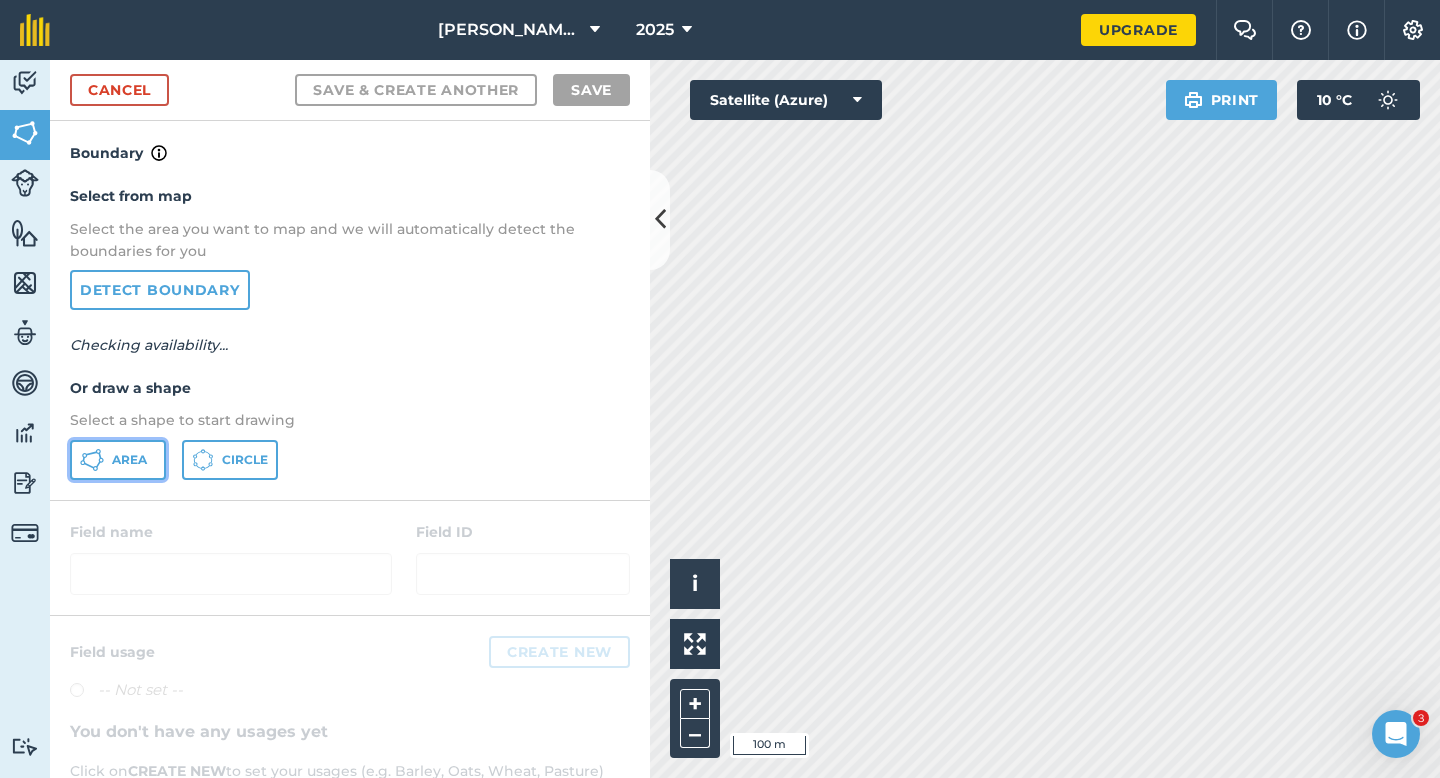 click on "Area" at bounding box center (118, 460) 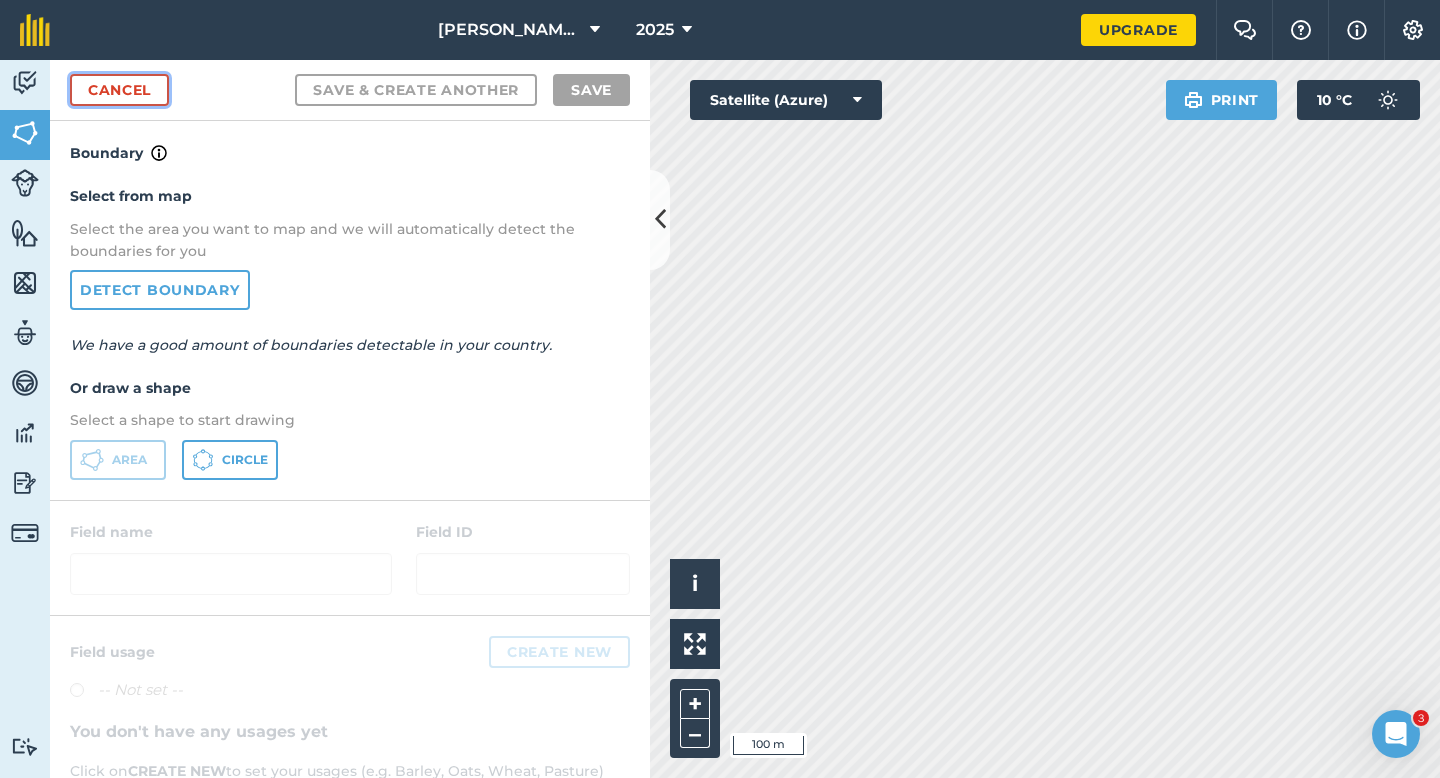 click on "Cancel" at bounding box center [119, 90] 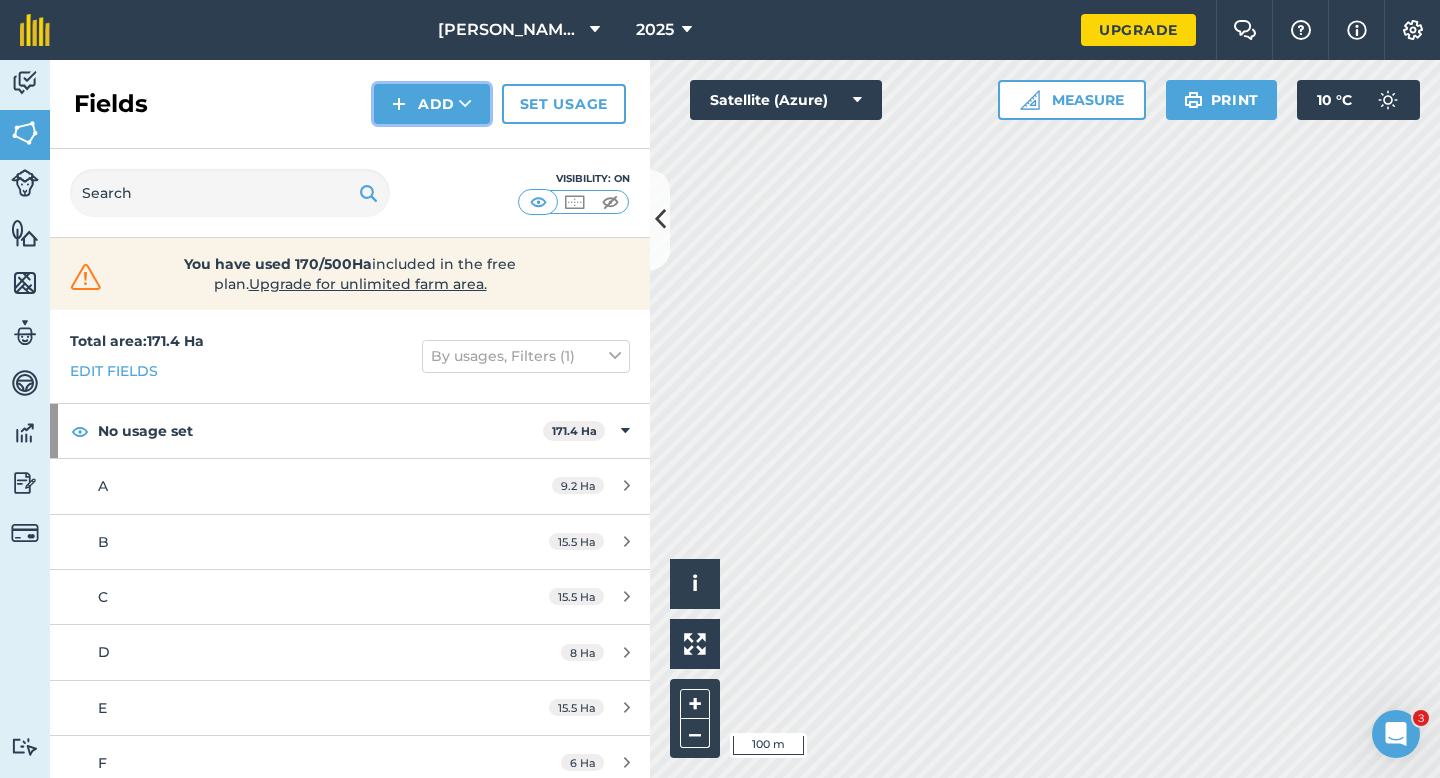 click on "Add" at bounding box center (432, 104) 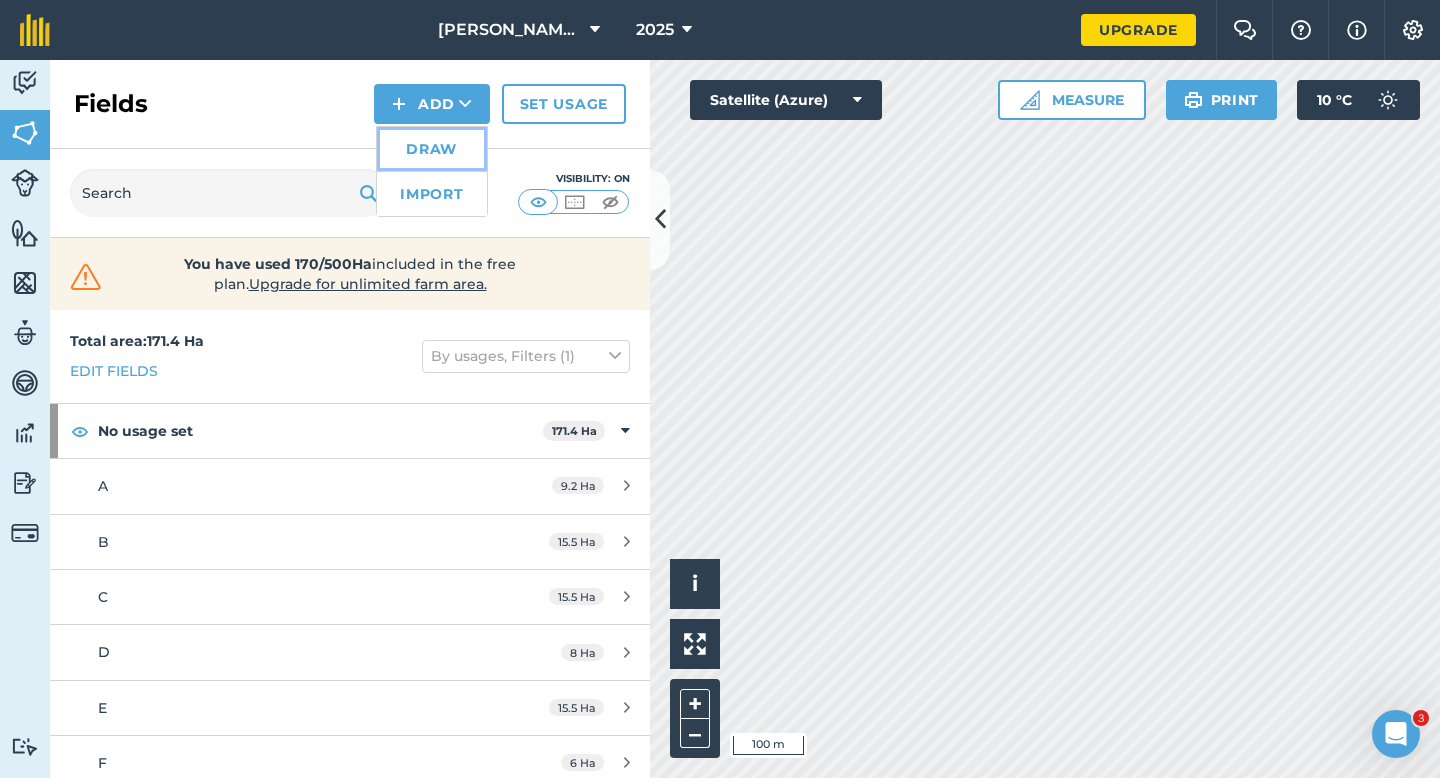 click on "Draw" at bounding box center (432, 149) 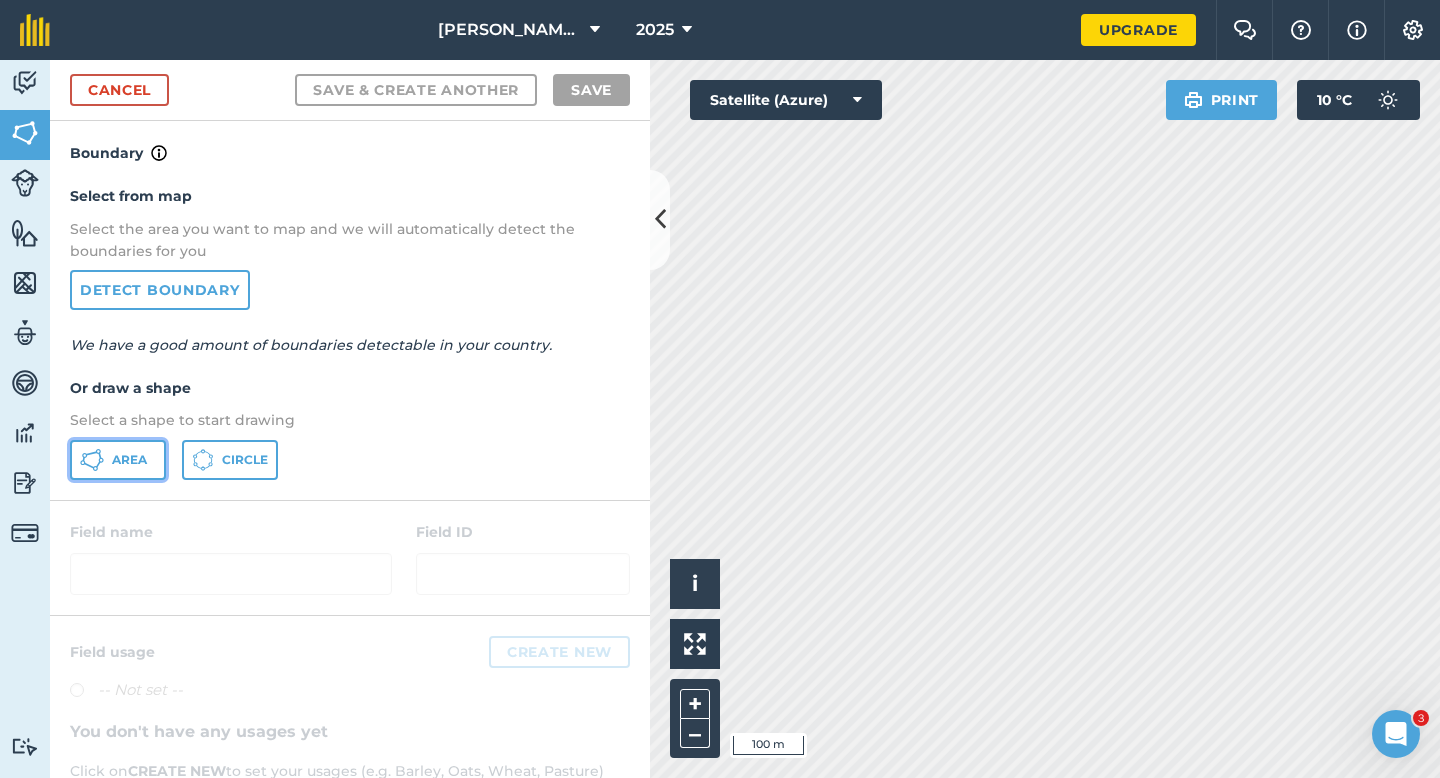 click on "Area" at bounding box center [118, 460] 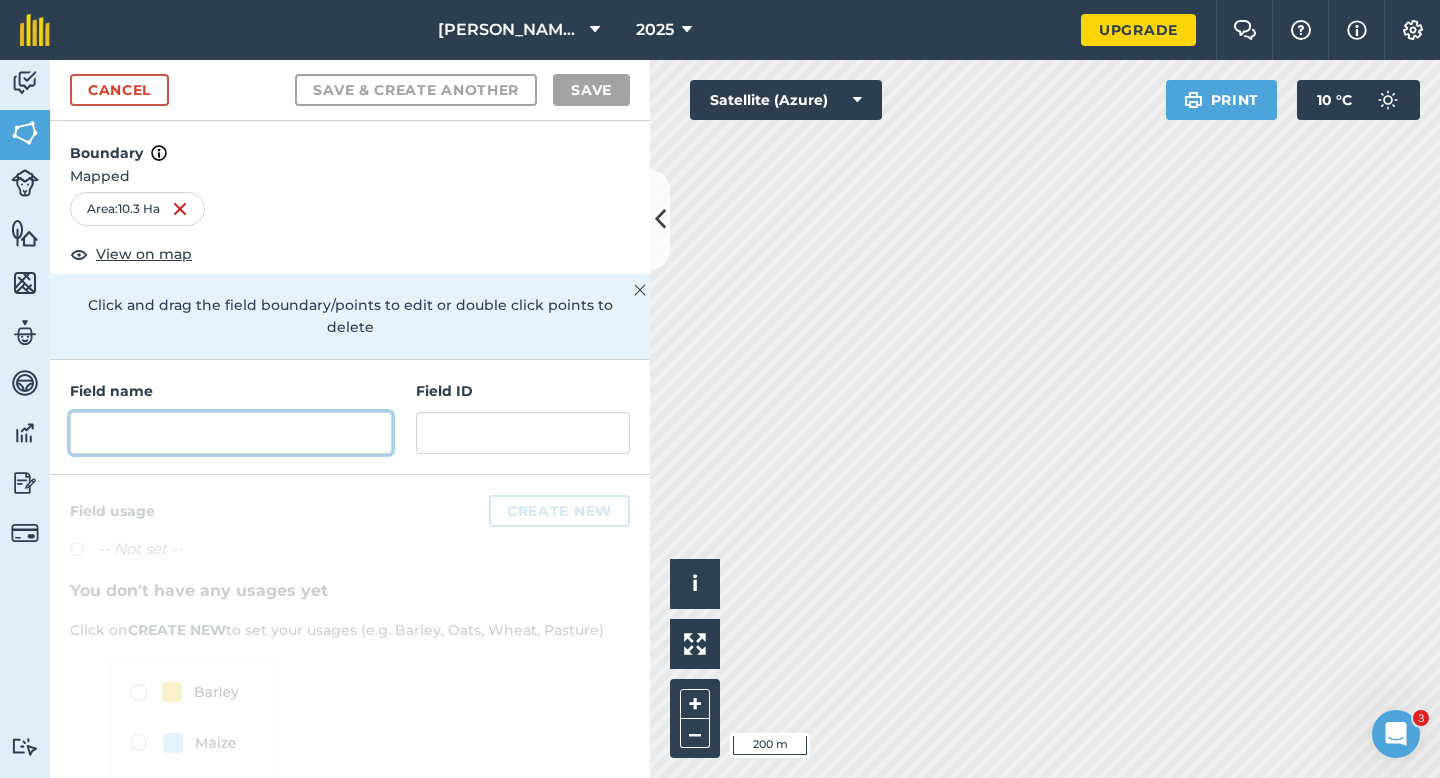 click at bounding box center (231, 433) 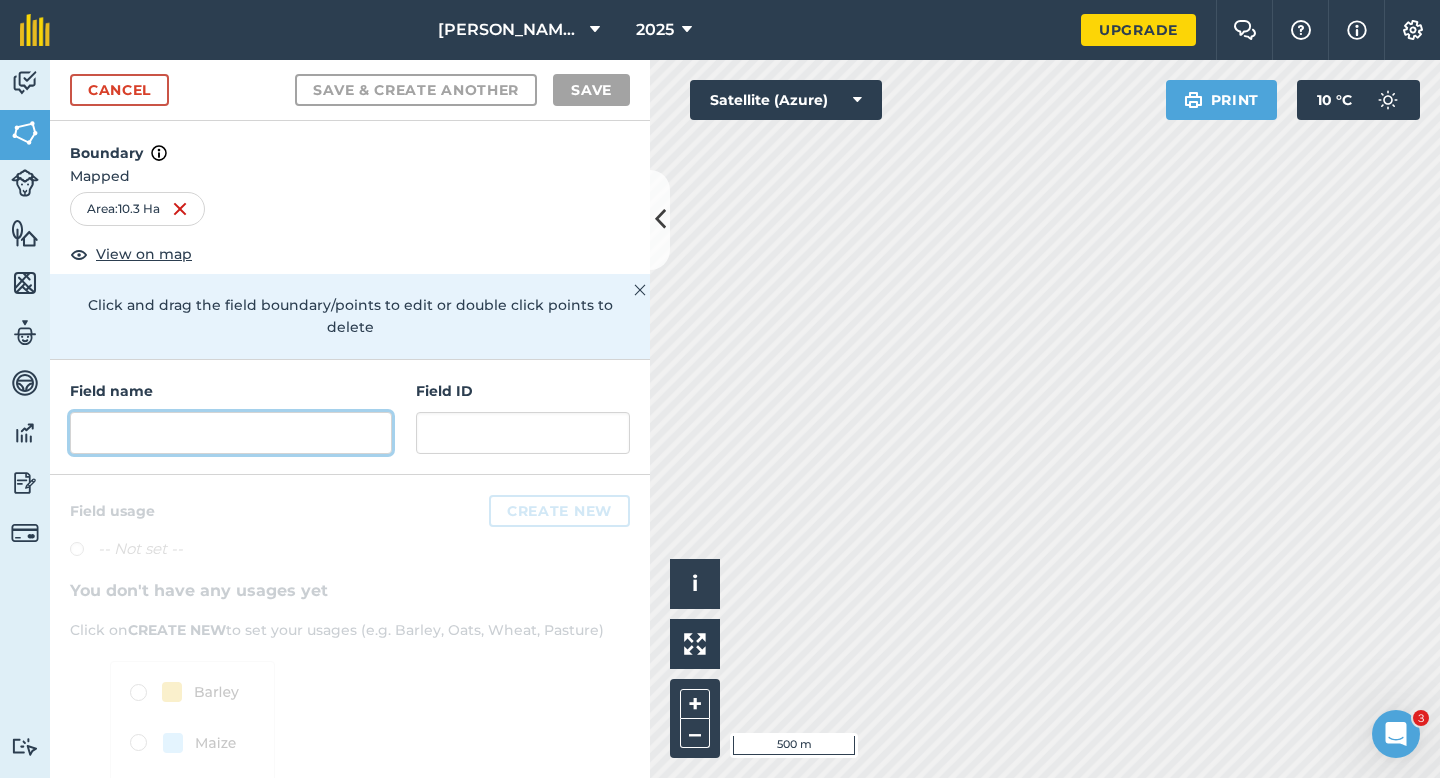 click at bounding box center [231, 433] 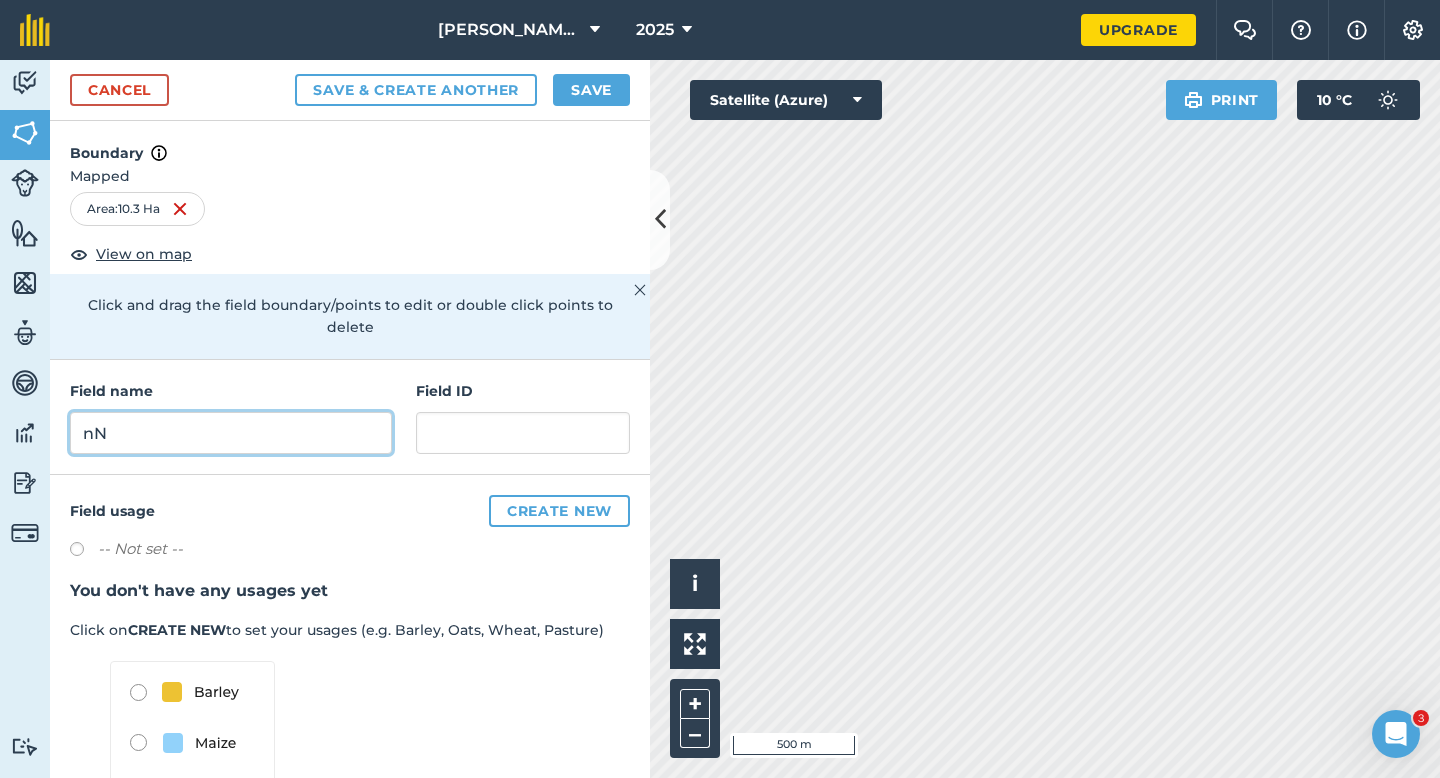 type on "n" 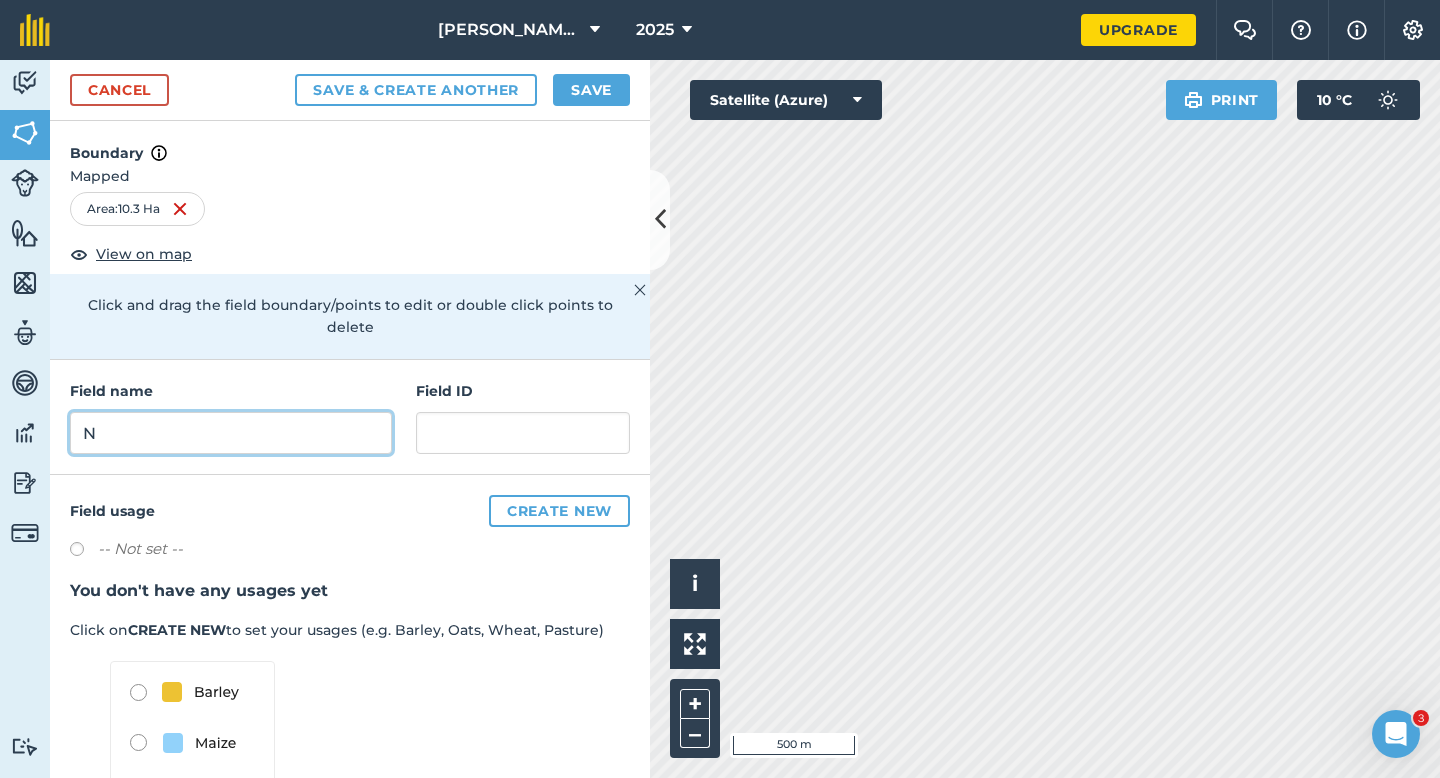 type on "N" 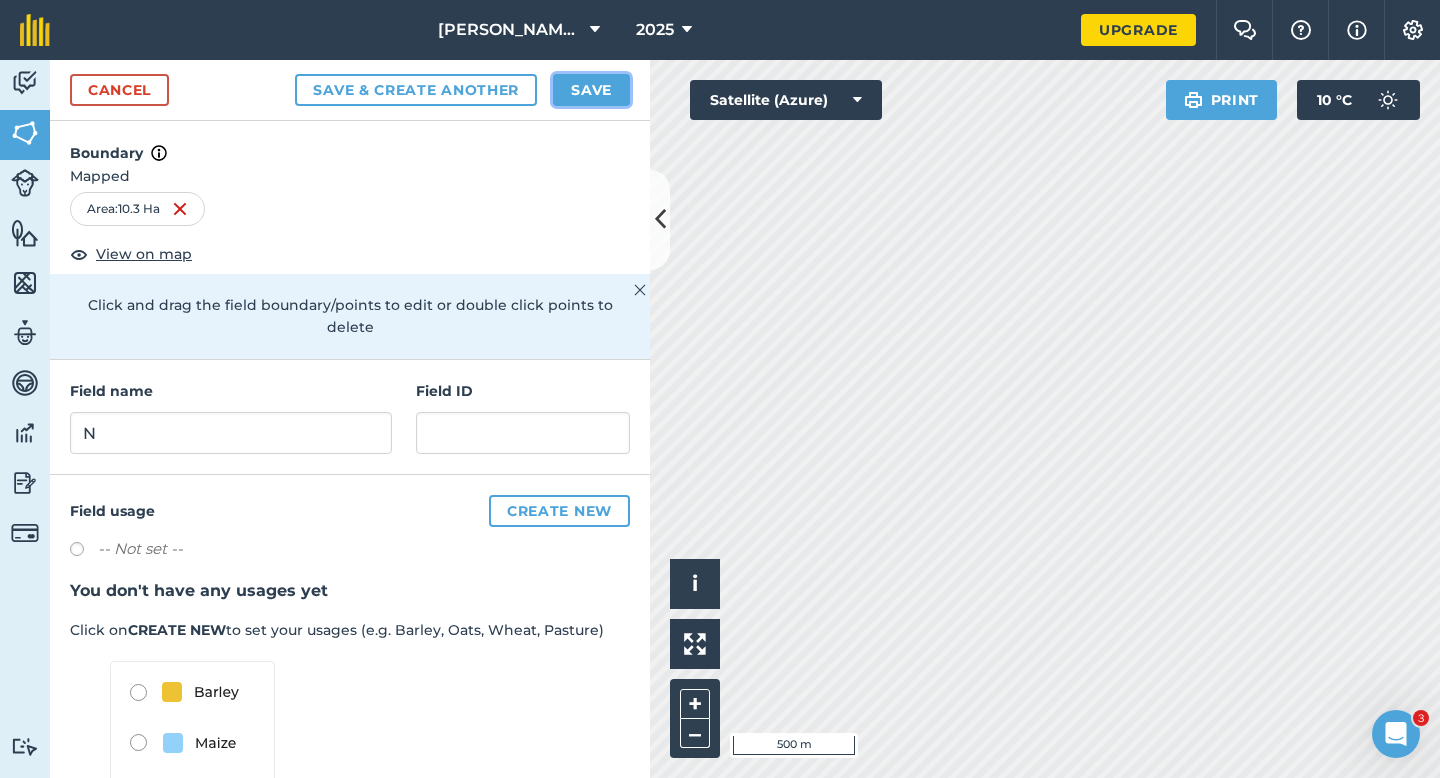 click on "Save" at bounding box center (591, 90) 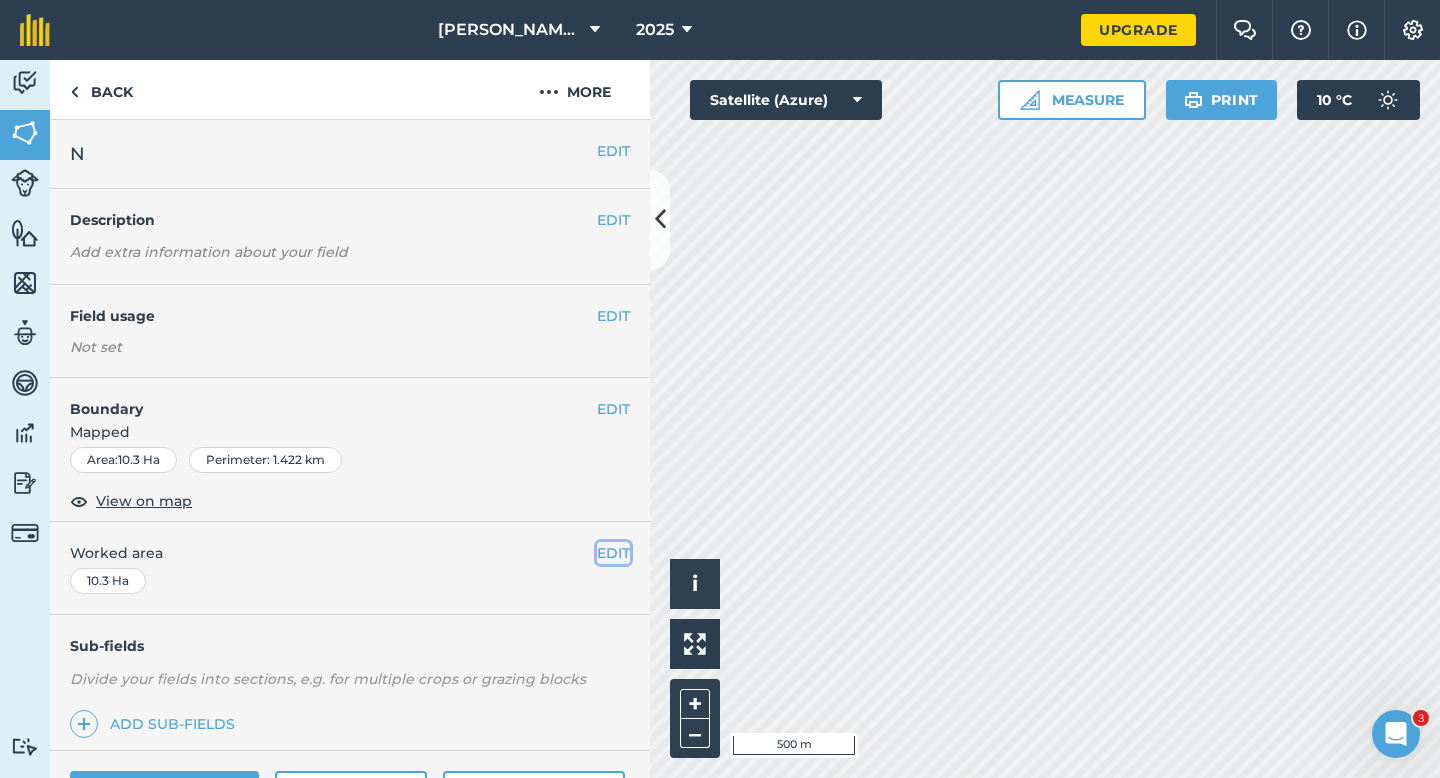 click on "EDIT" at bounding box center (613, 553) 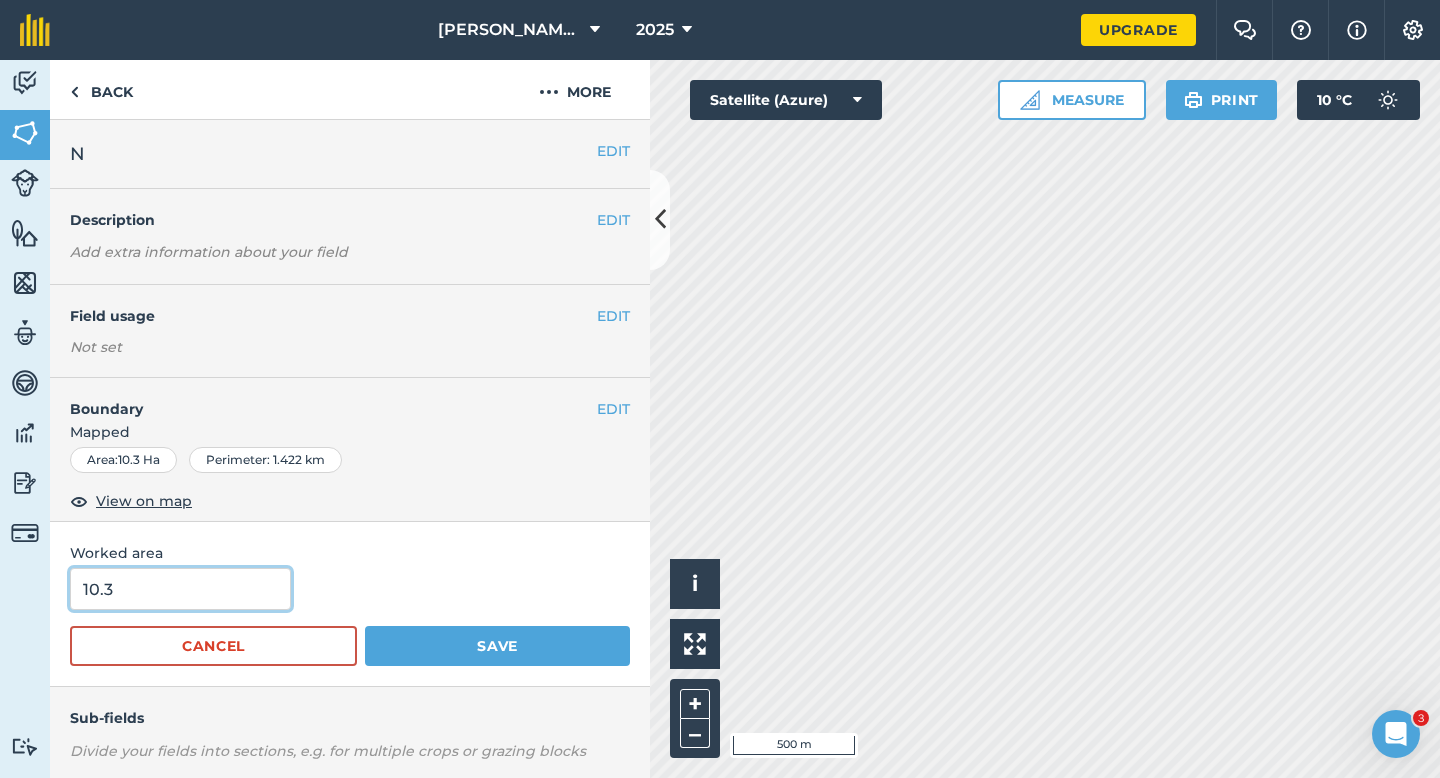 click on "10.3" at bounding box center [180, 589] 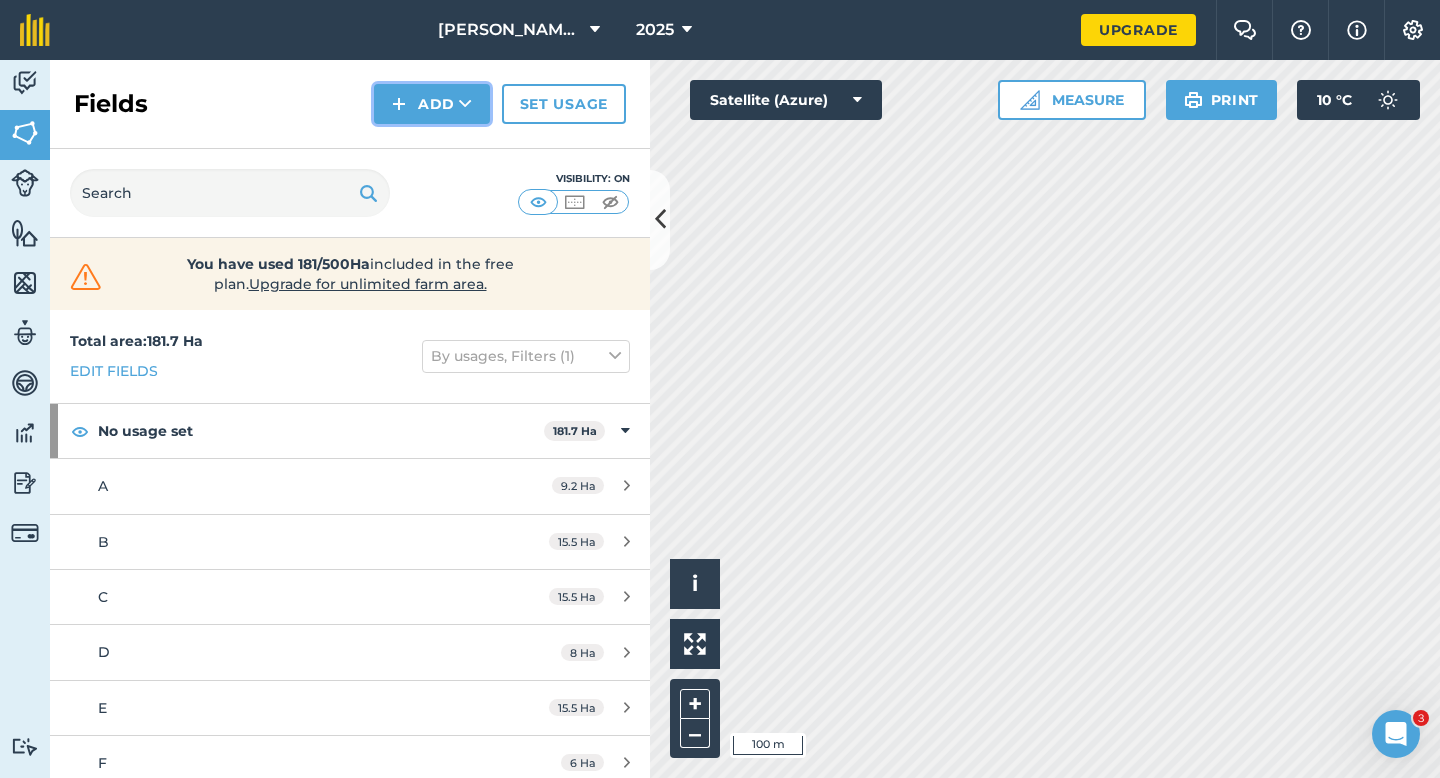 click on "Add" at bounding box center [432, 104] 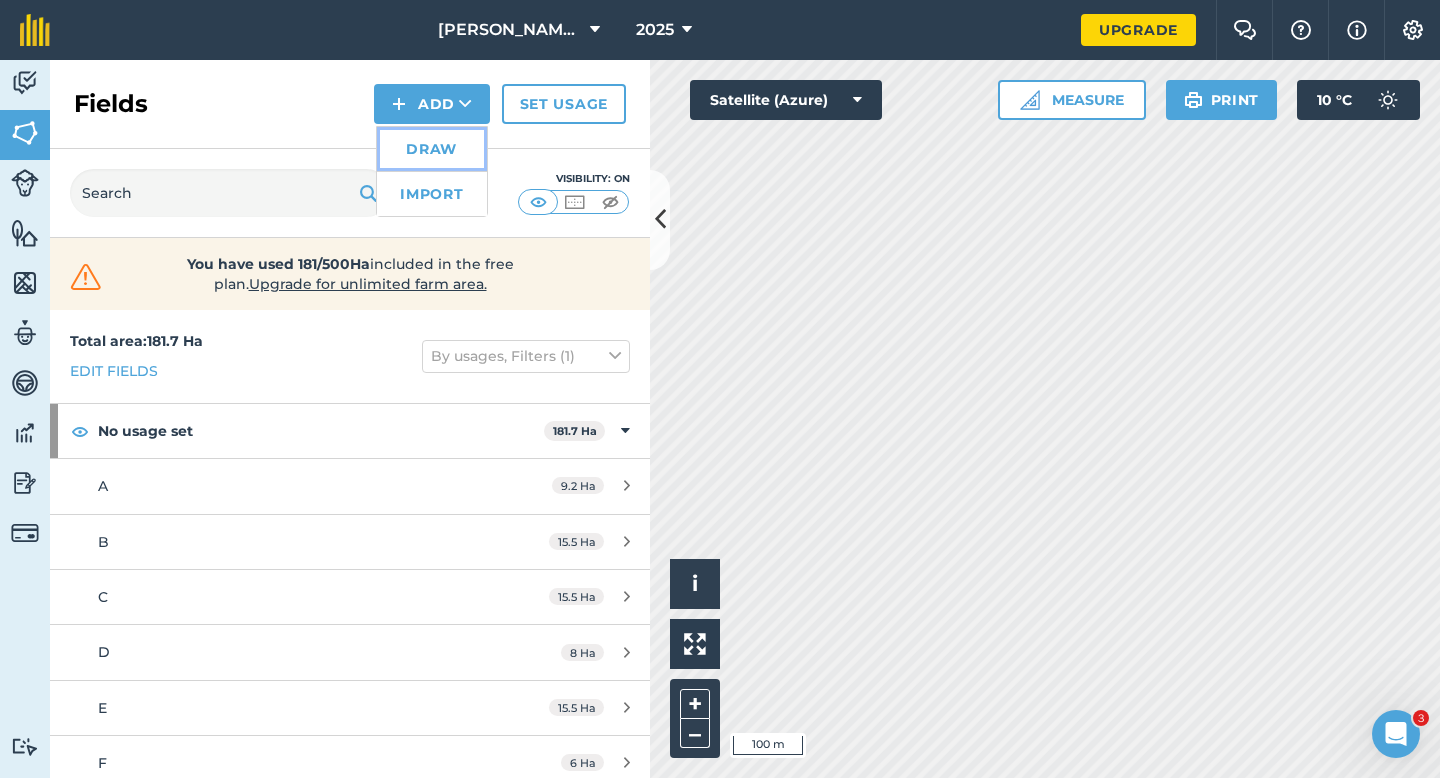click on "Draw" at bounding box center (432, 149) 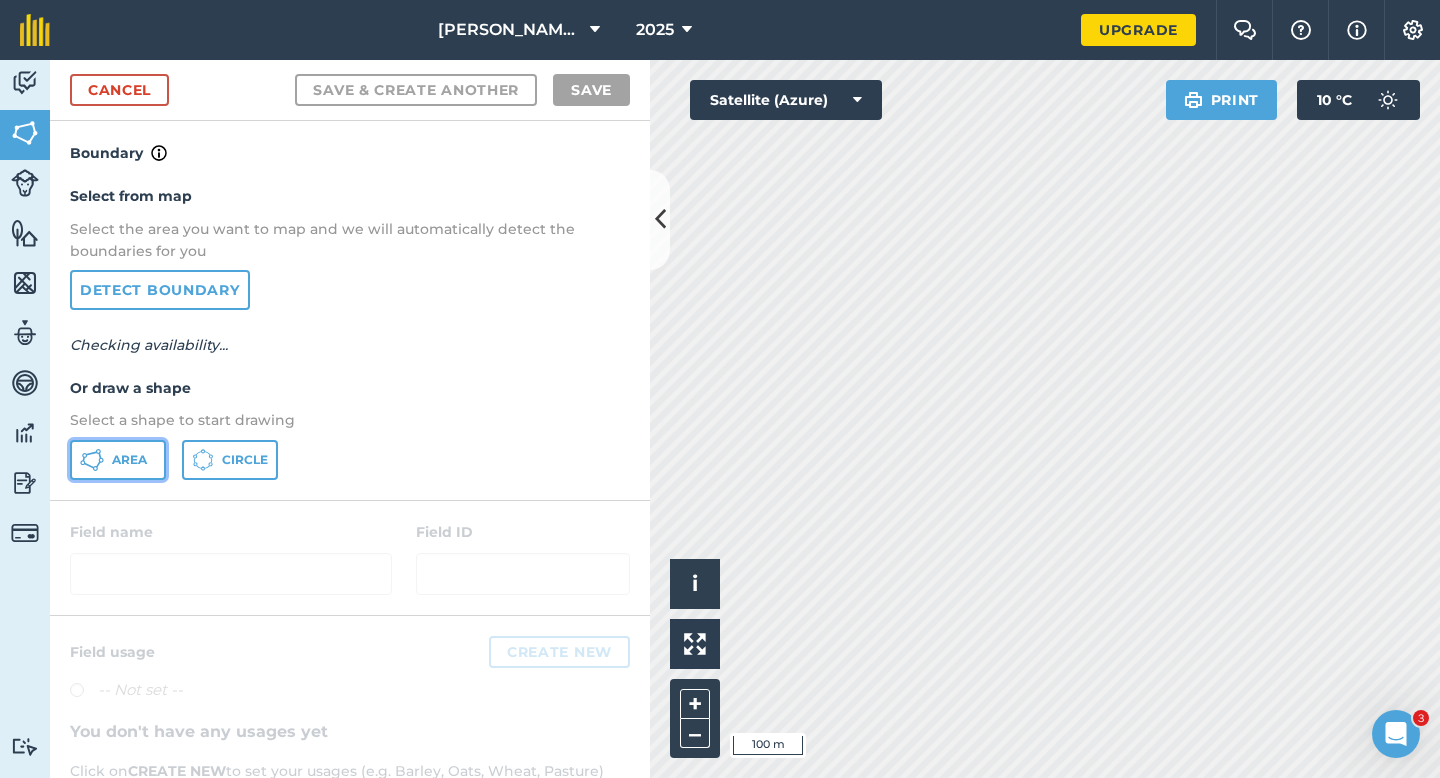 click on "Area" at bounding box center [129, 460] 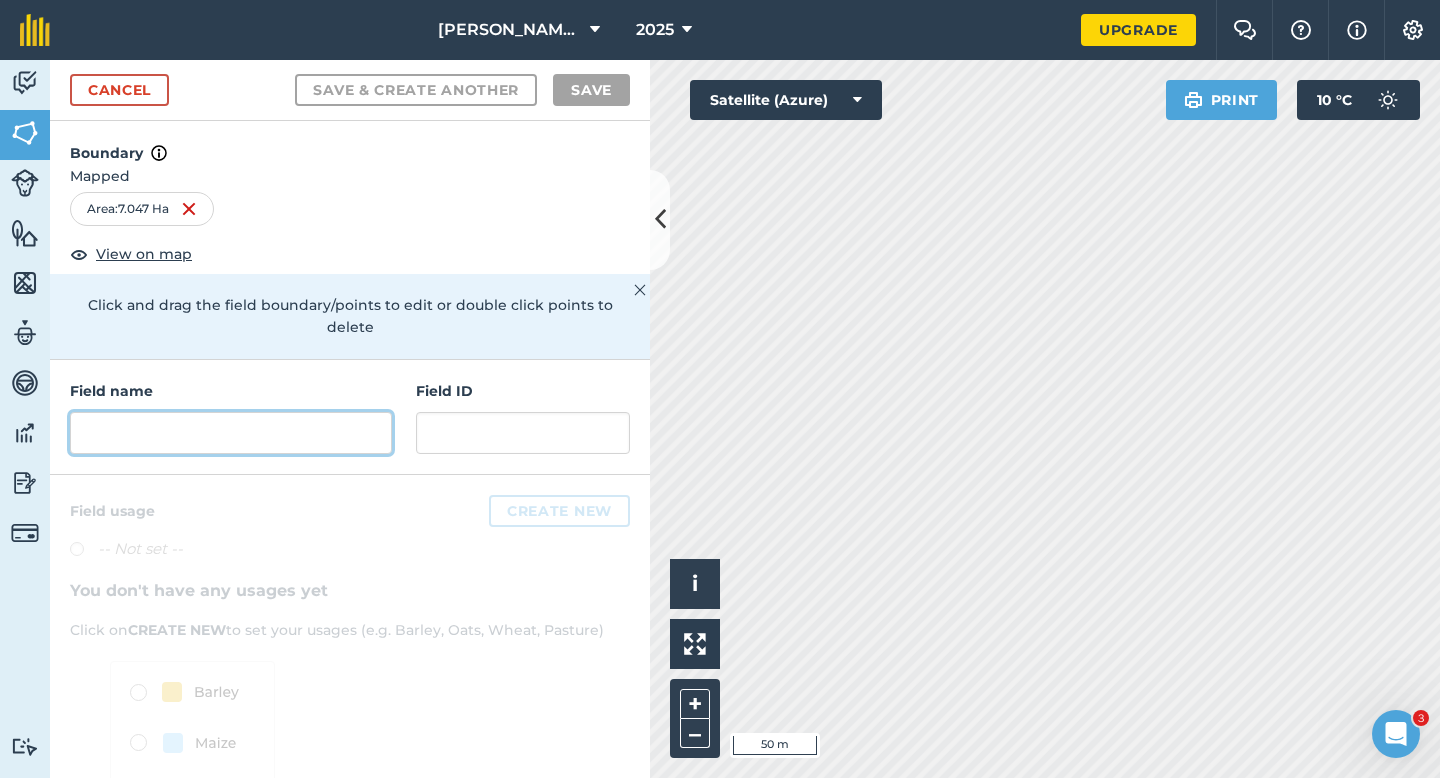 click at bounding box center (231, 433) 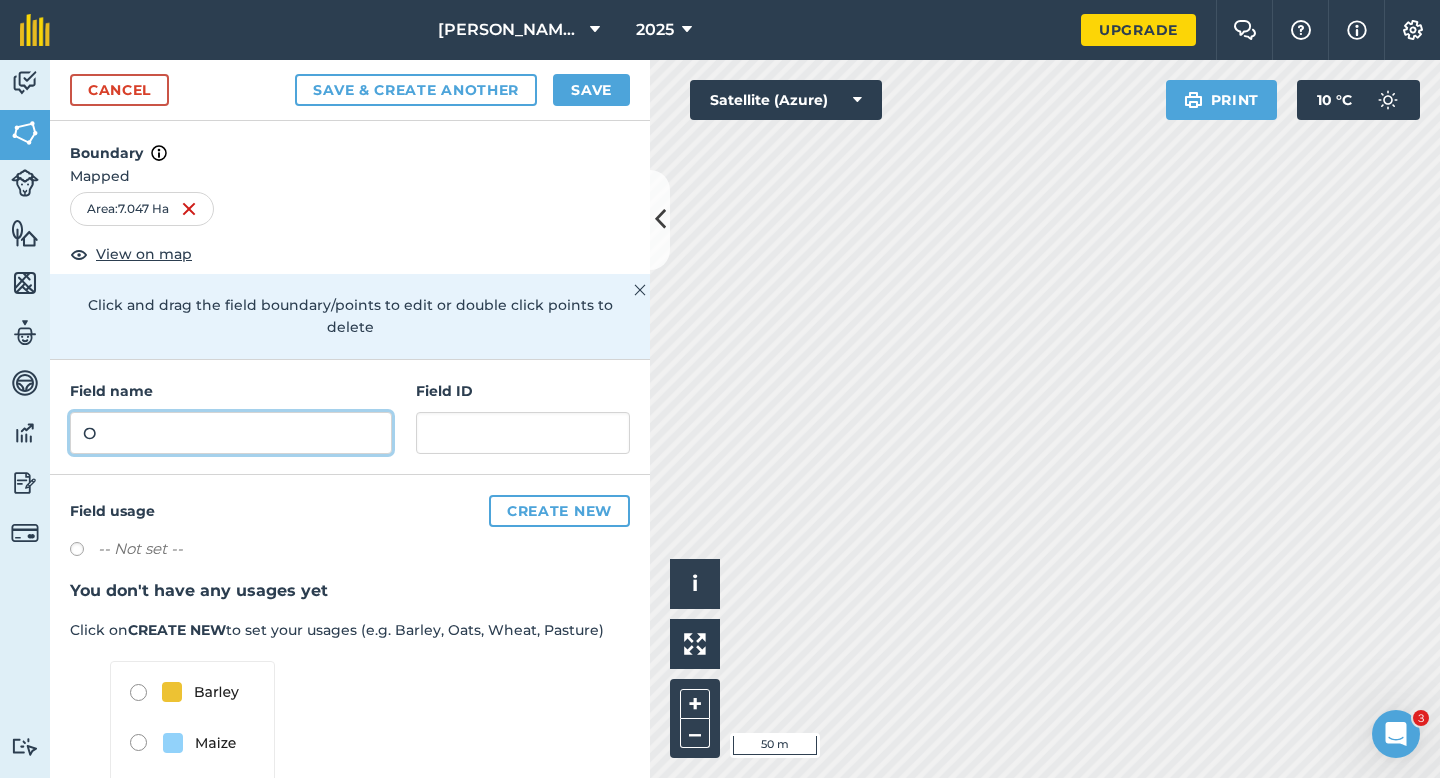 type on "O" 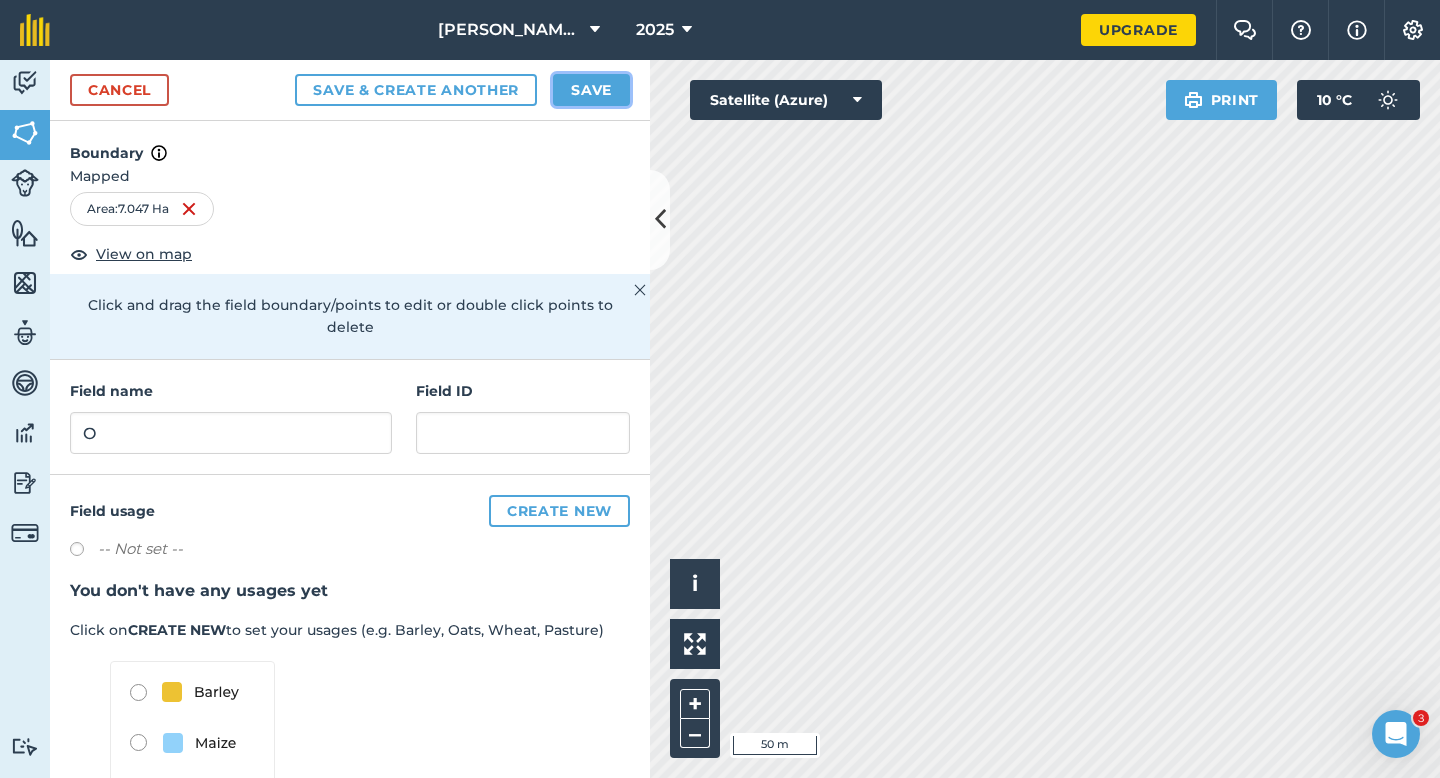 click on "Save" at bounding box center (591, 90) 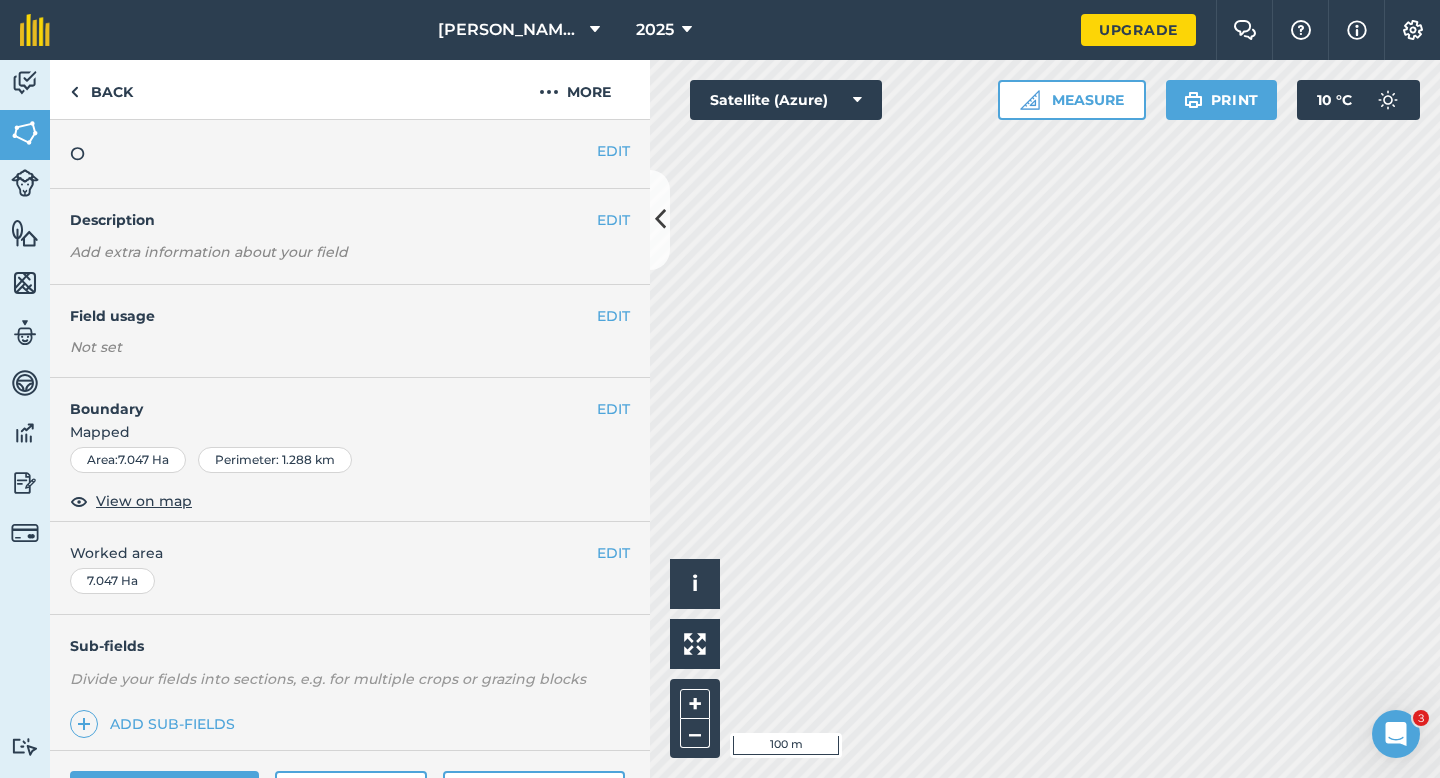 click on "EDIT Worked area 7.047   Ha" at bounding box center [350, 568] 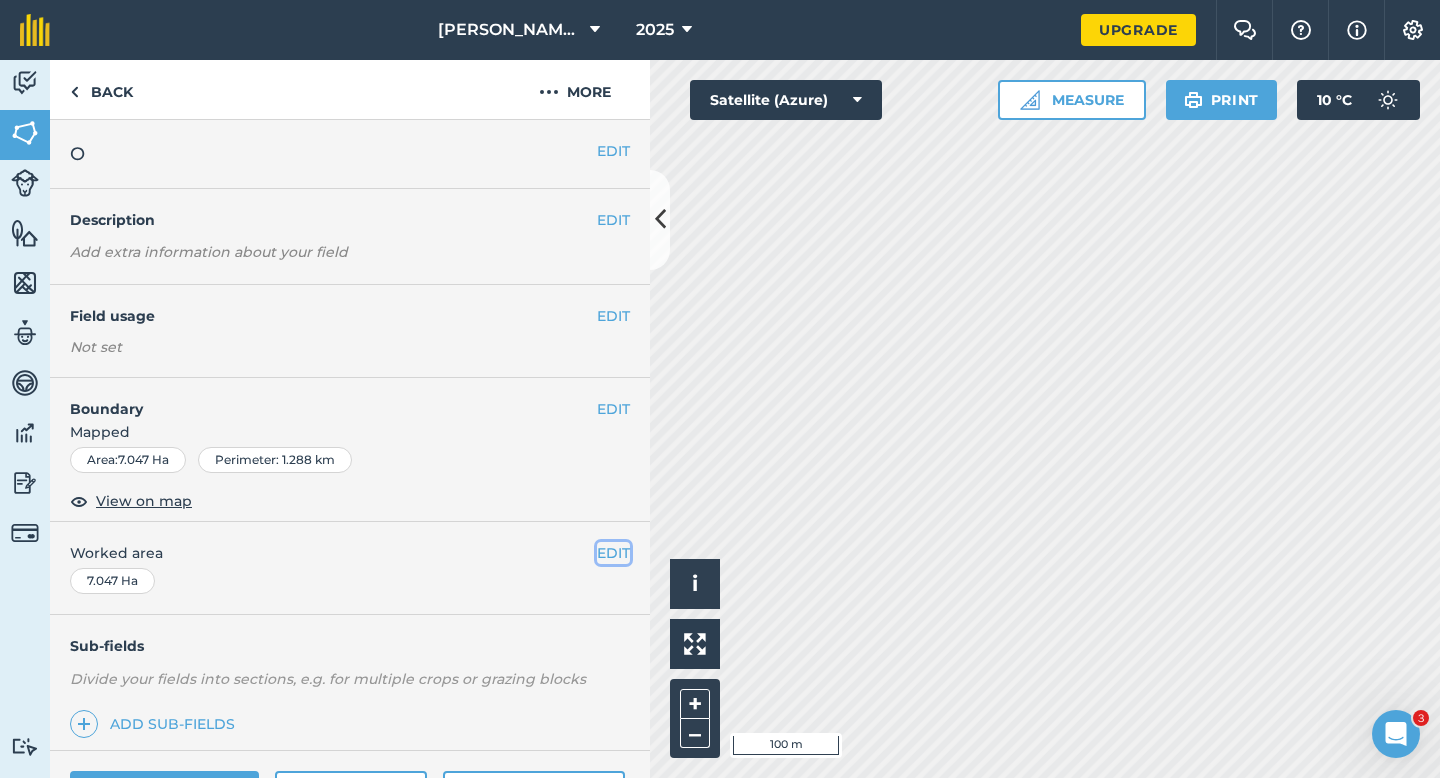 click on "EDIT" at bounding box center (613, 553) 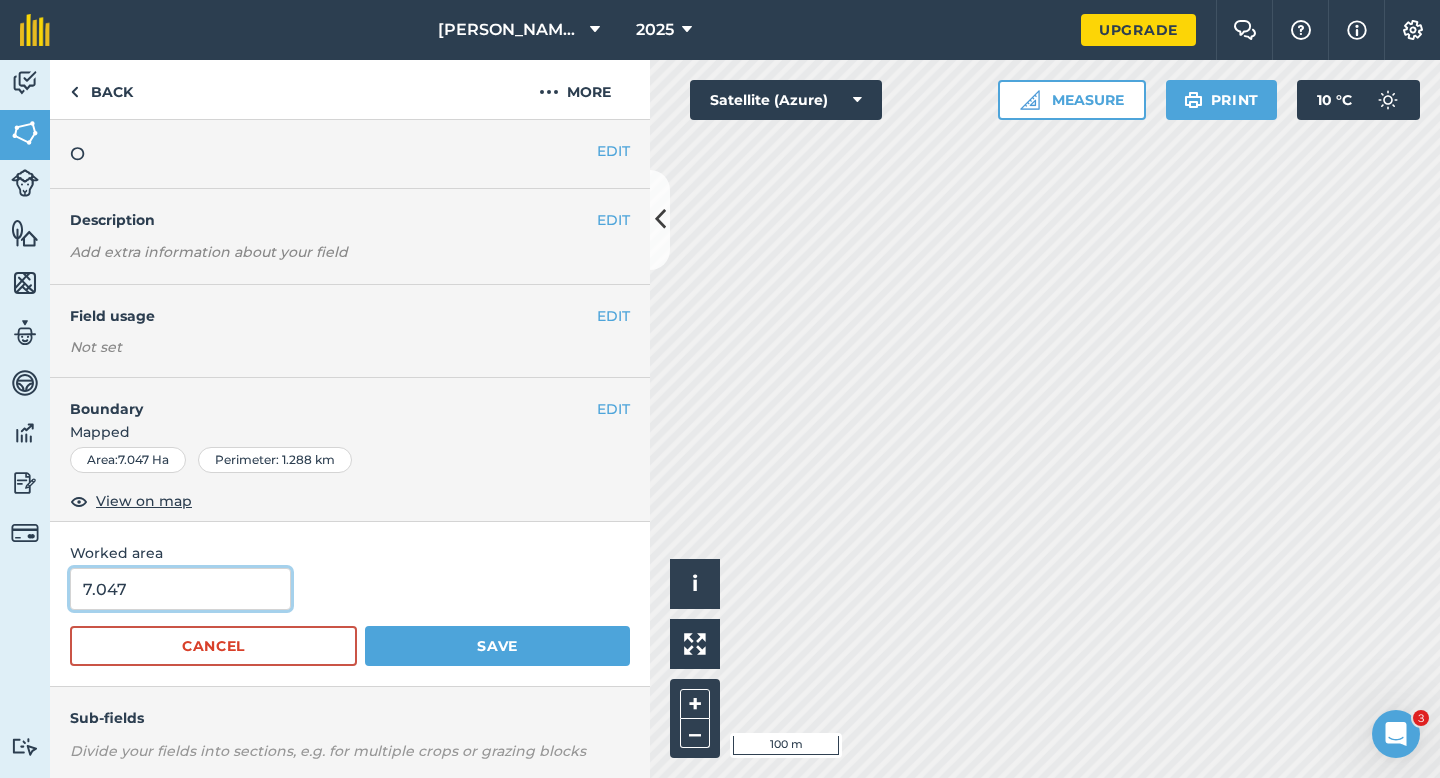 click on "7.047" at bounding box center (180, 589) 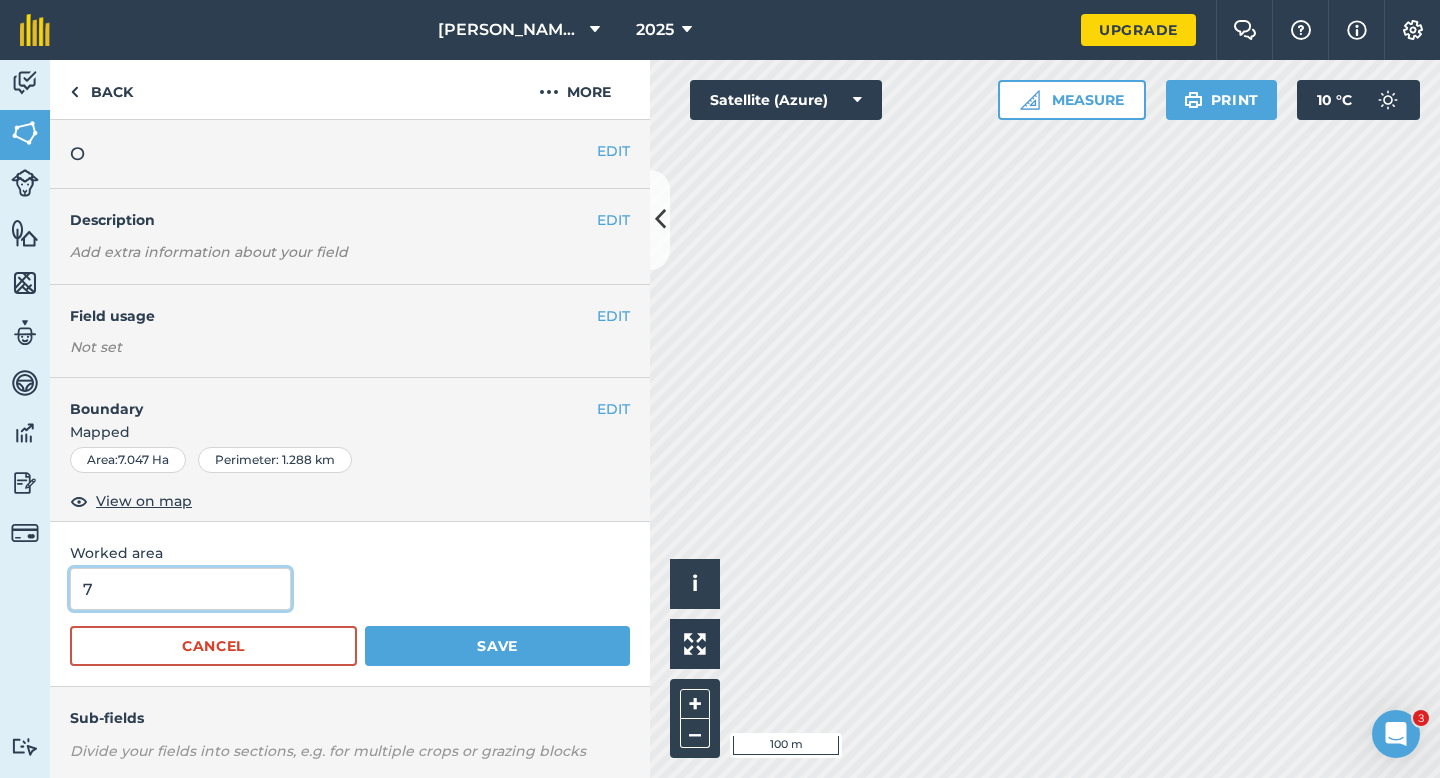 click on "Save" at bounding box center [497, 646] 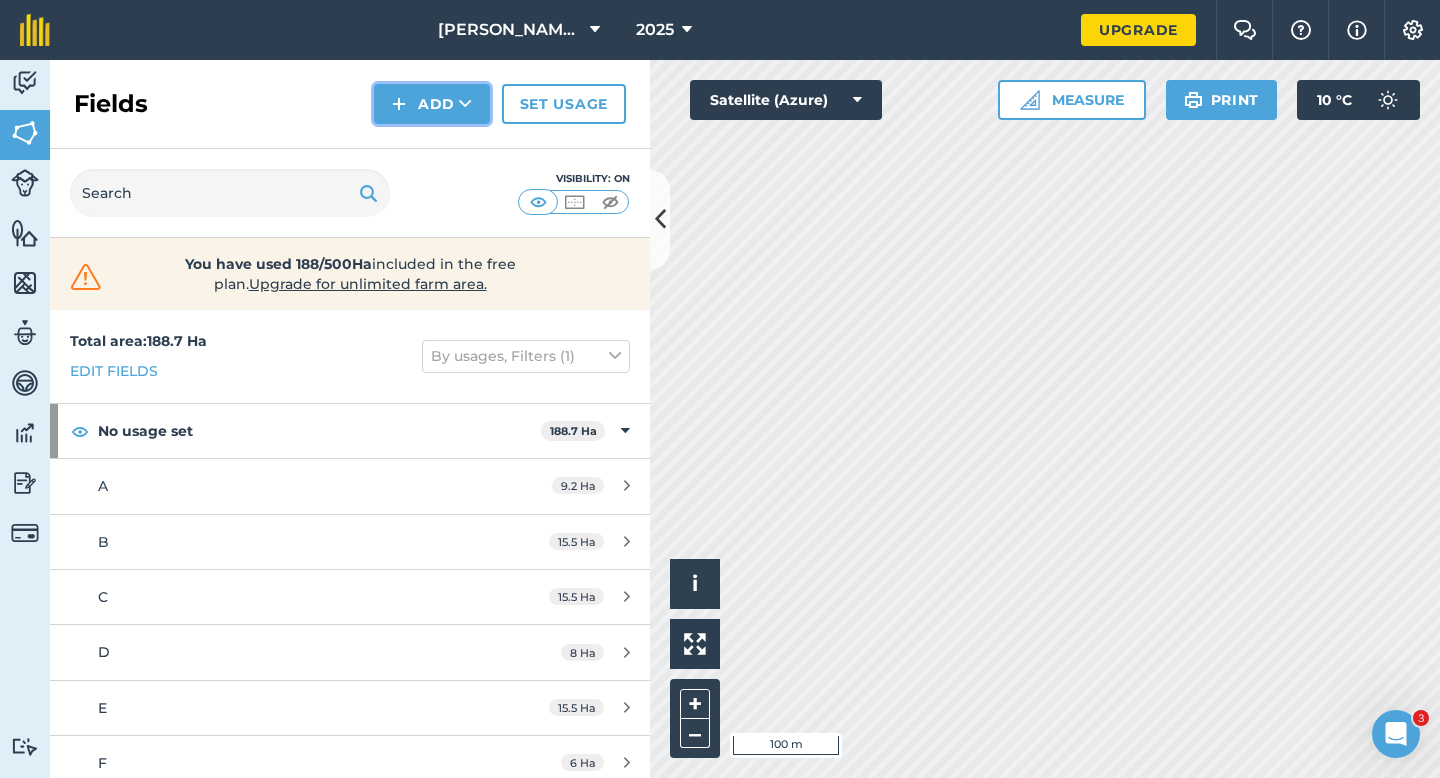 click on "Add" at bounding box center (432, 104) 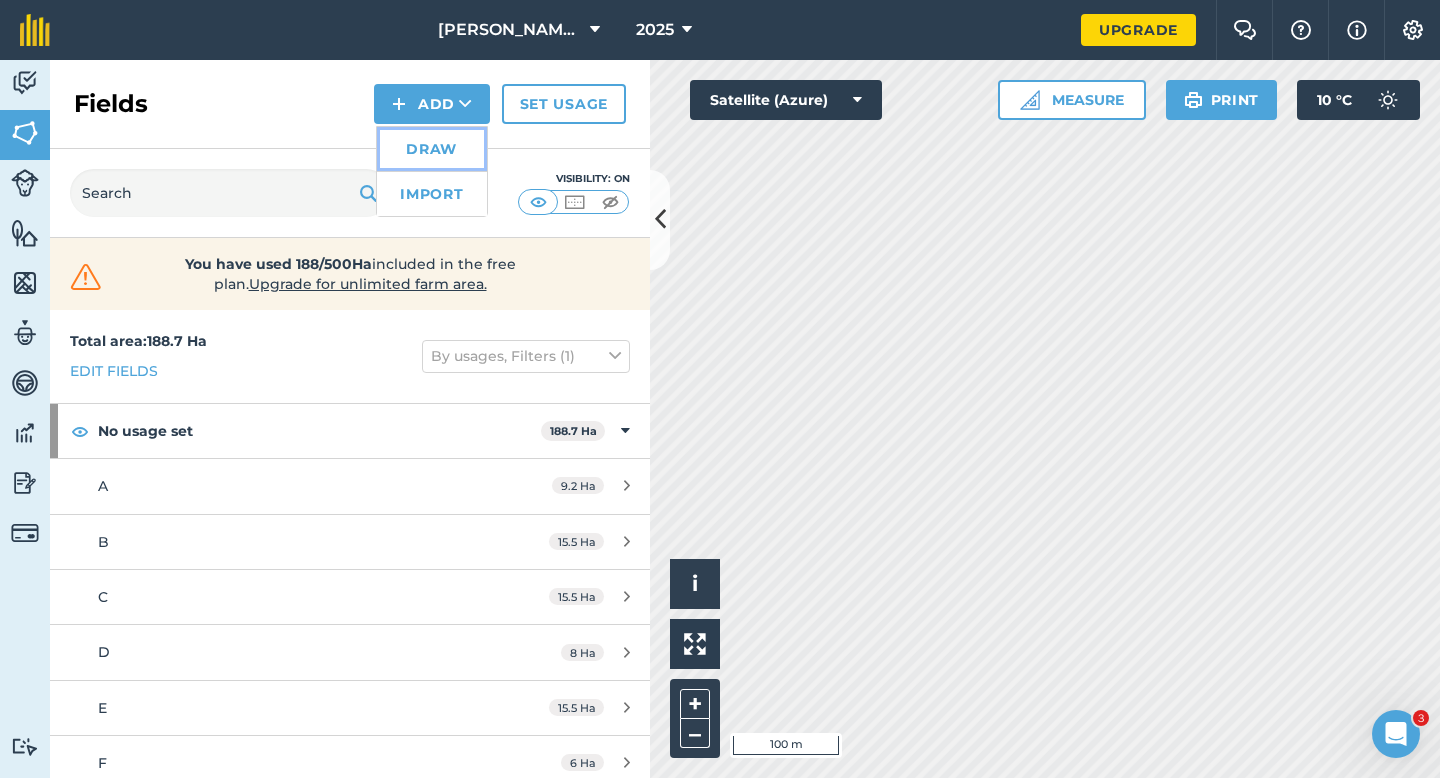 click on "Draw" at bounding box center (432, 149) 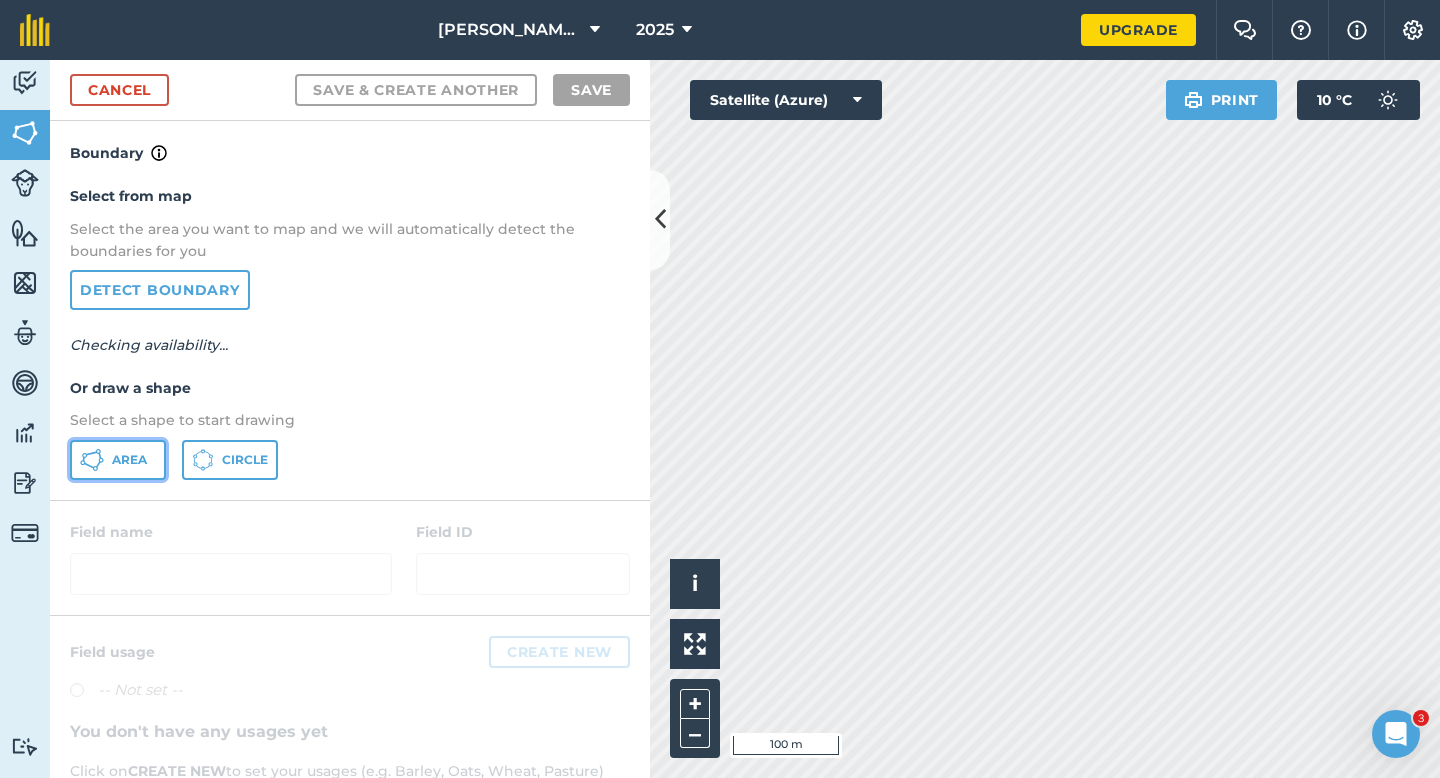 click on "Area" at bounding box center (129, 460) 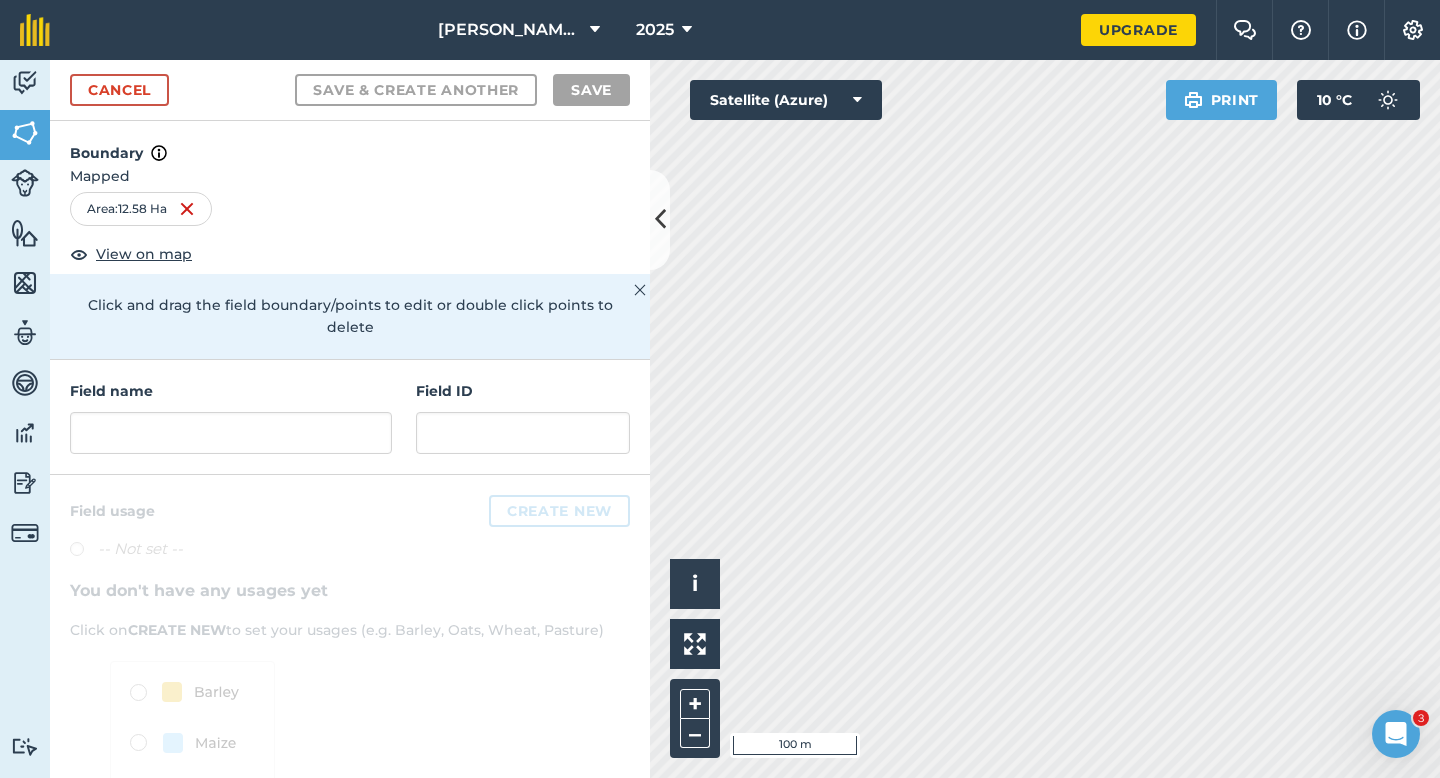 click at bounding box center (350, 691) 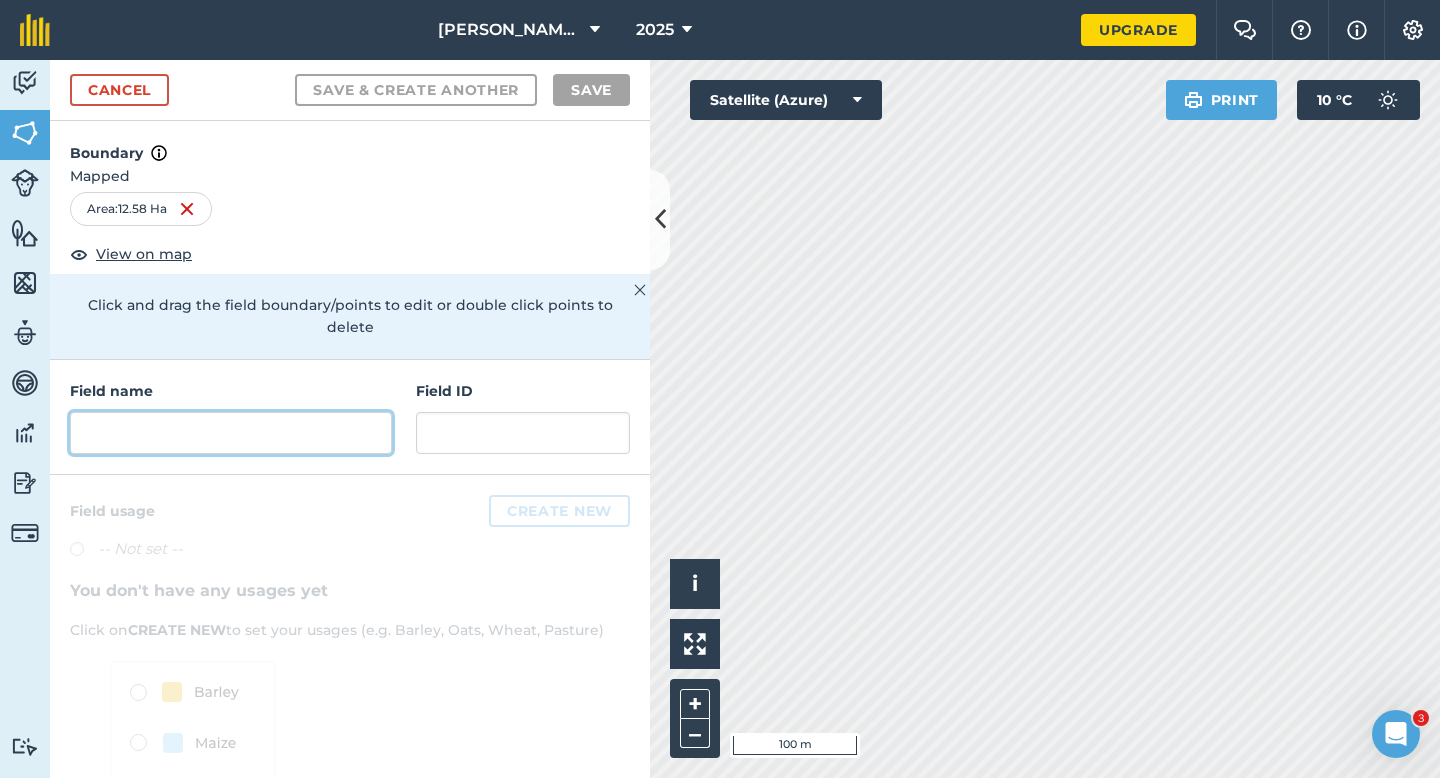click at bounding box center (231, 433) 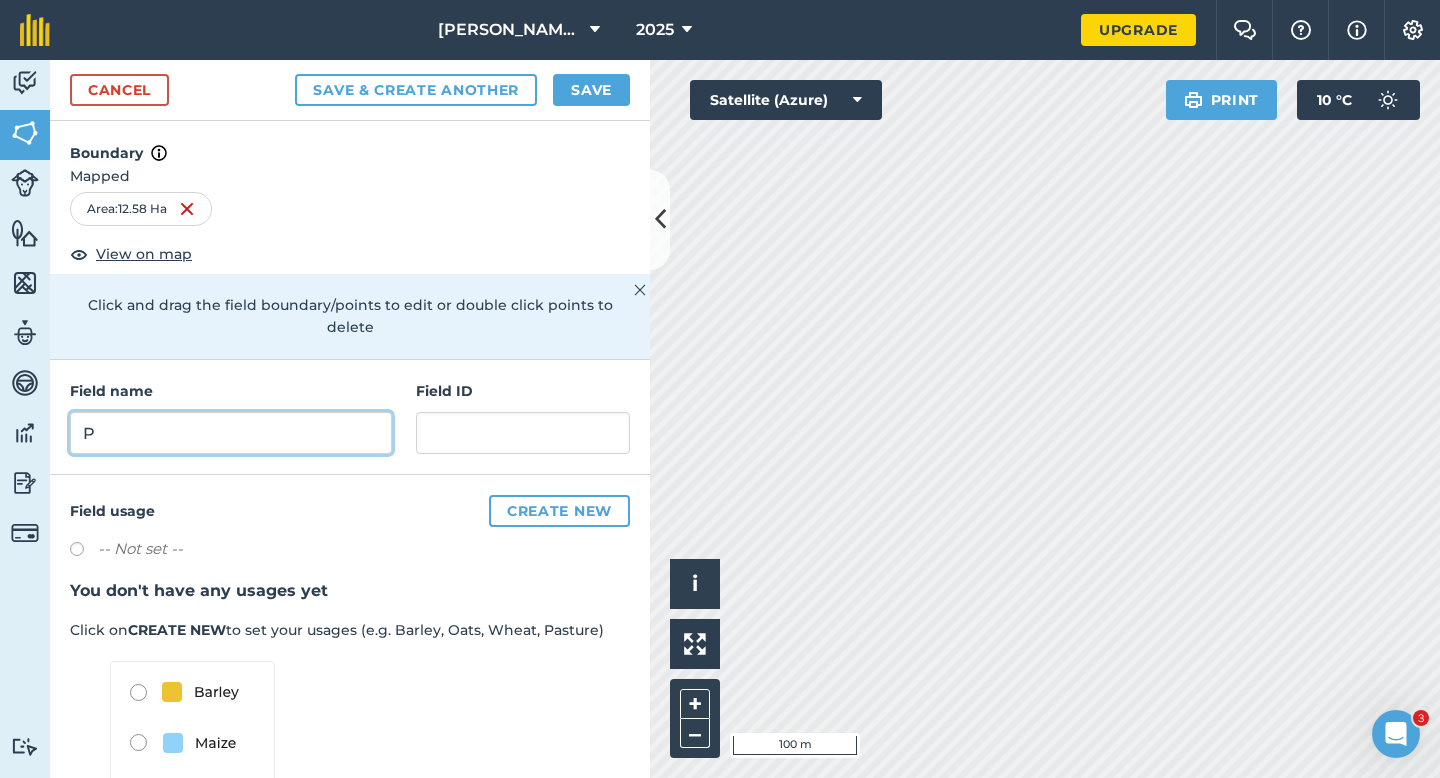 type on "P" 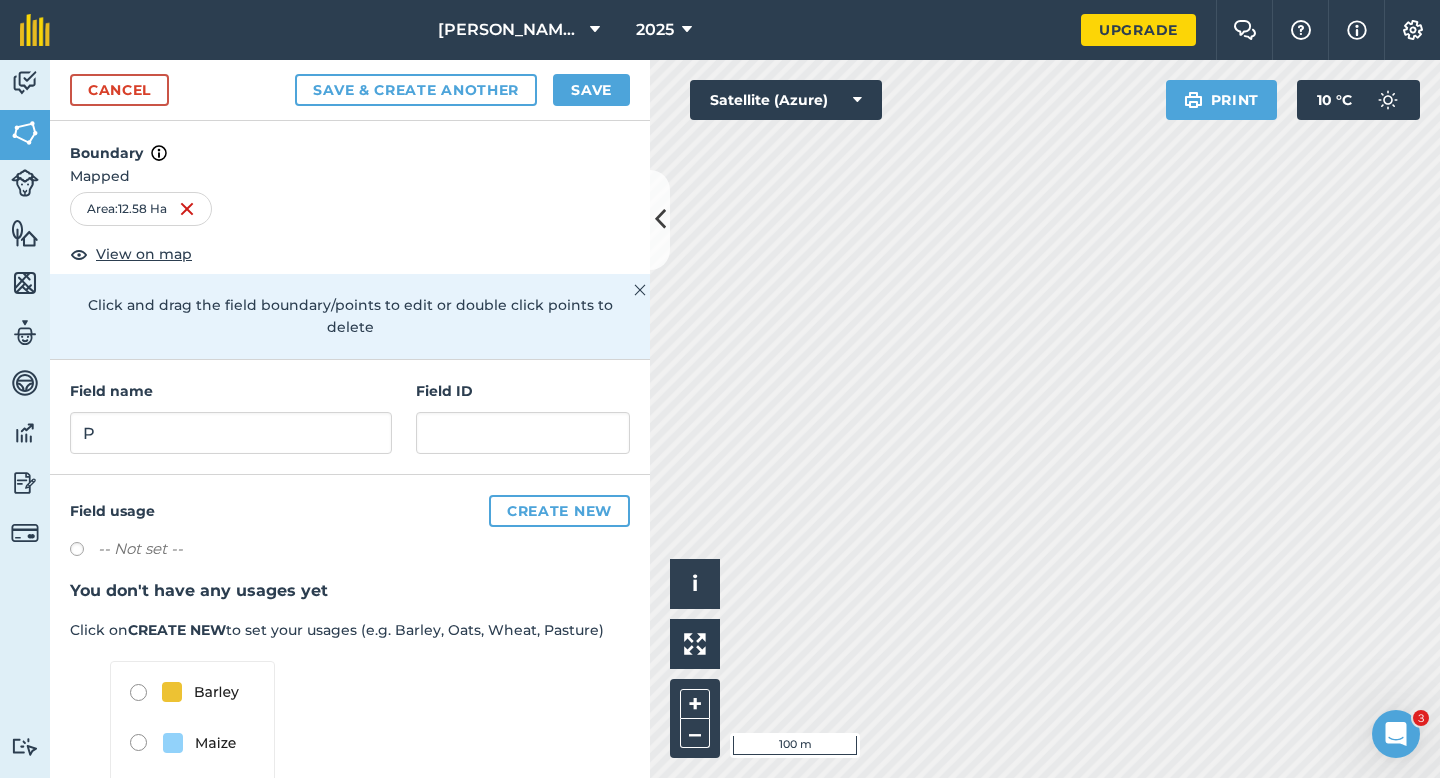 click on "Cancel Save & Create Another Save" at bounding box center (350, 90) 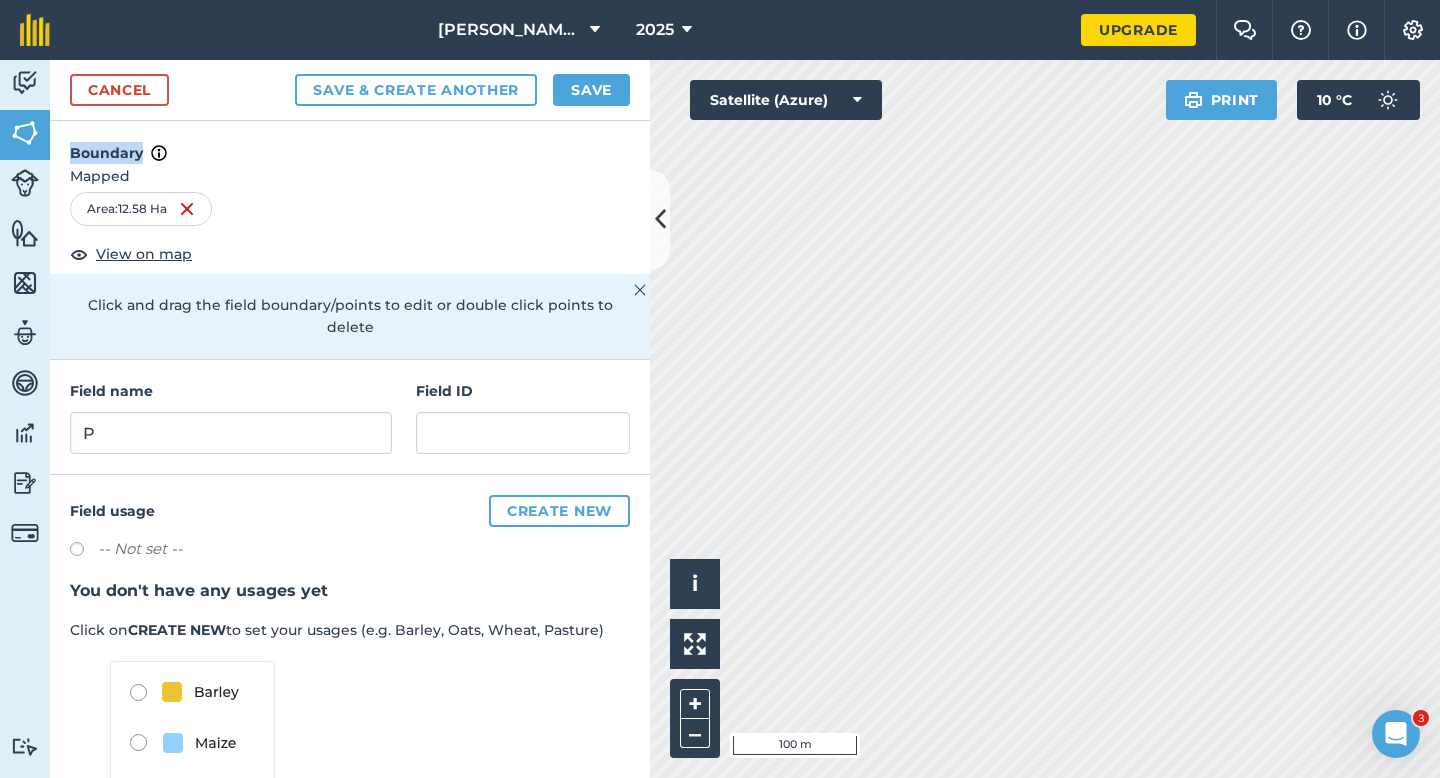 click on "Cancel Save & Create Another Save" at bounding box center (350, 90) 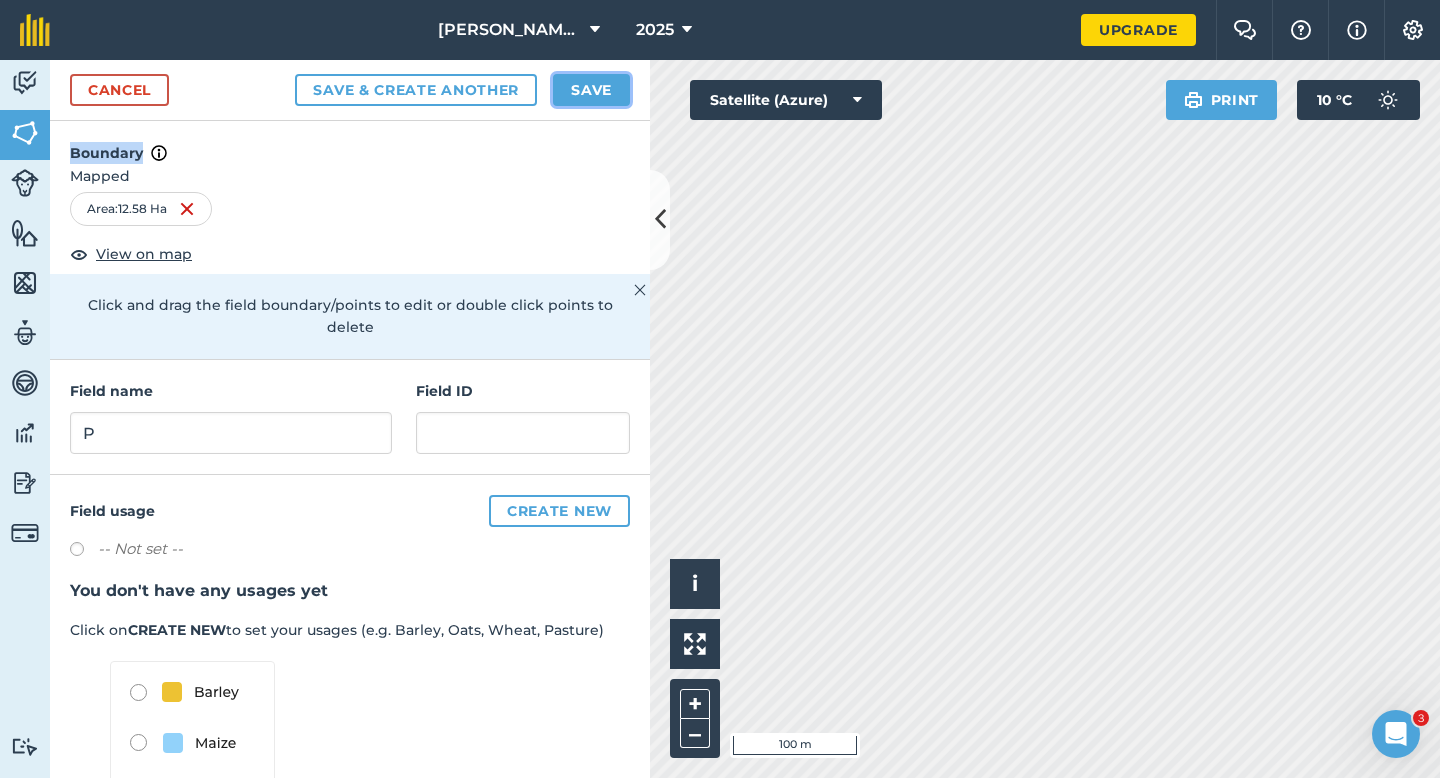 click on "Save" at bounding box center (591, 90) 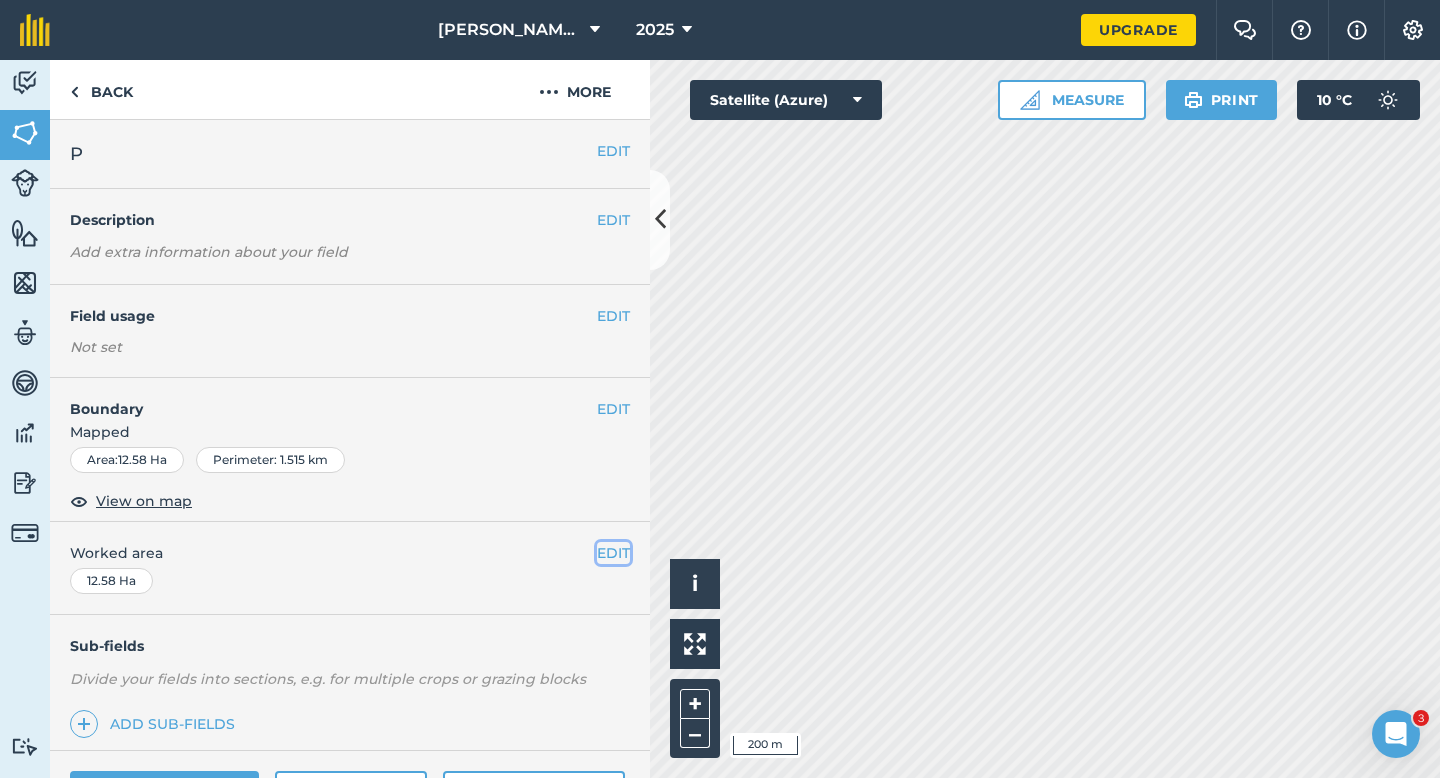 click on "EDIT" at bounding box center (613, 553) 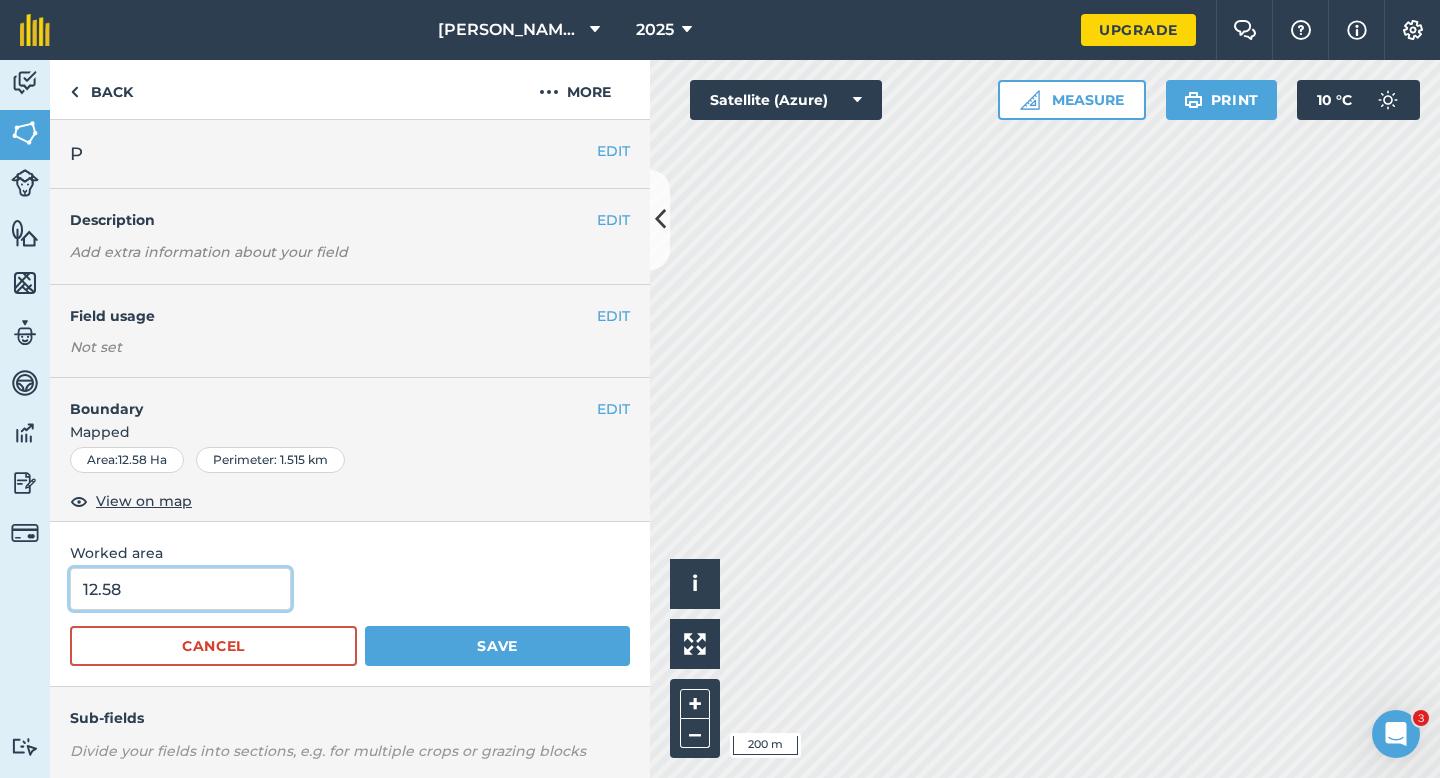 click on "12.58" at bounding box center (180, 589) 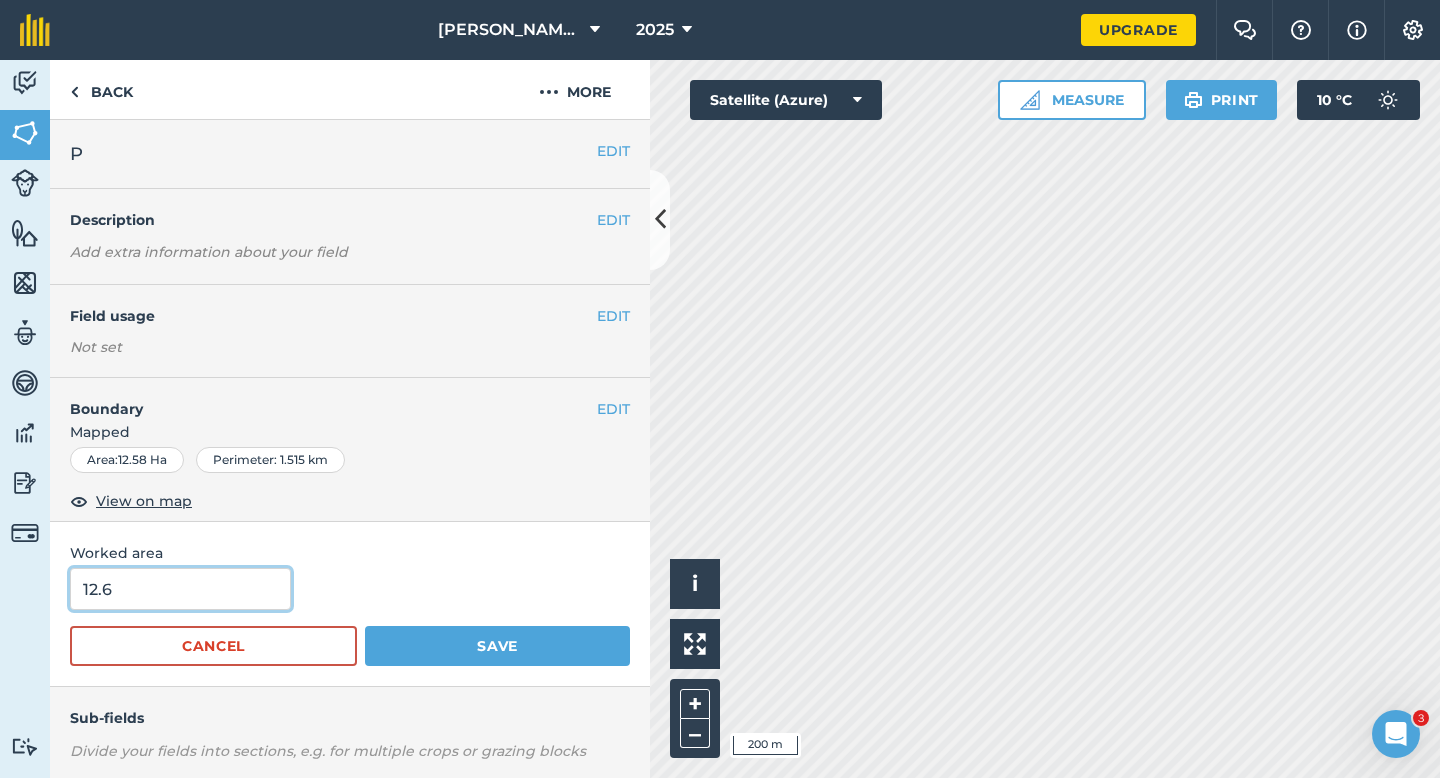 type on "12.6" 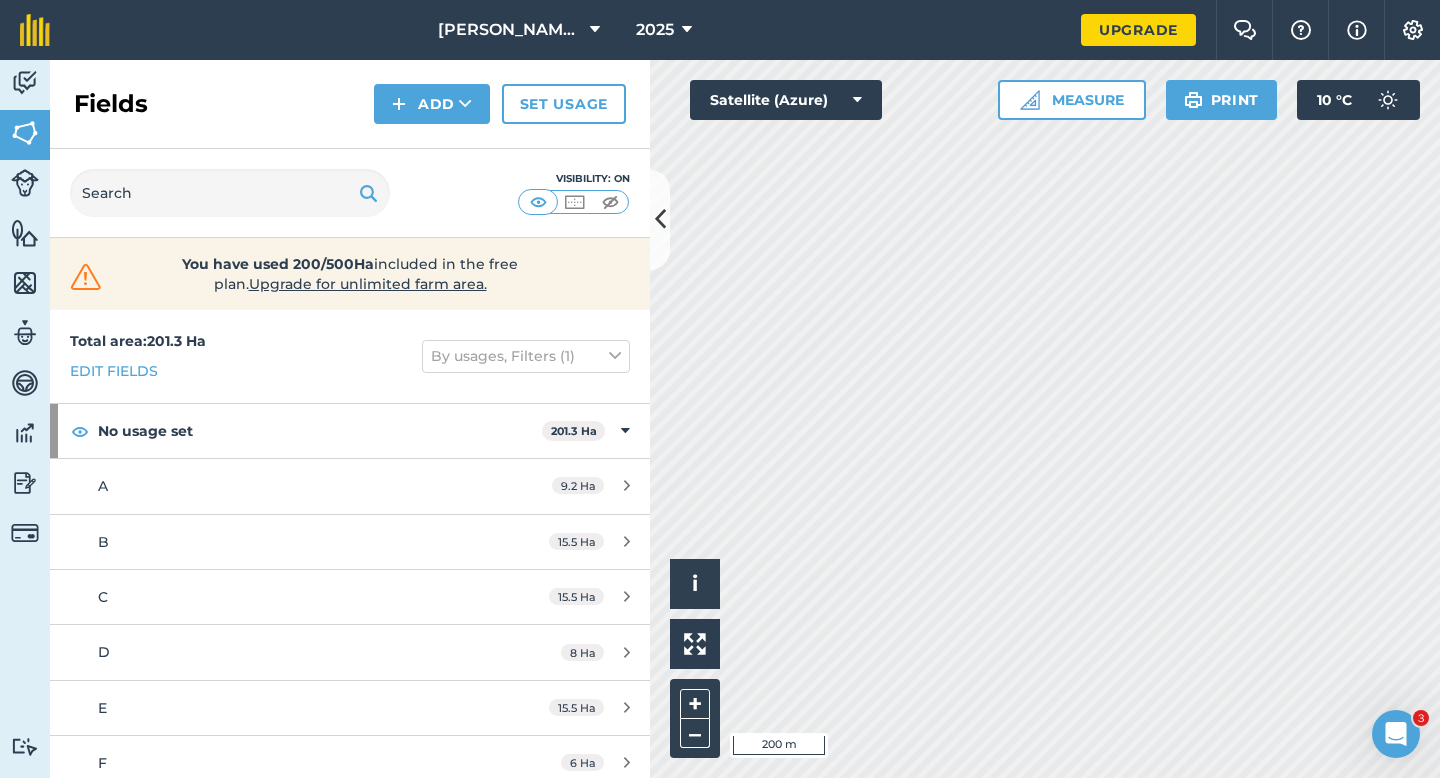 click on "[PERSON_NAME] & Sons LTD 2025 Upgrade Farm Chat Help Info Settings Map printing is not available on our free plan Please upgrade to our Essentials, Plus or Pro plan to access this feature. Activity Fields Livestock Features Maps Team Vehicles Data Reporting Billing Tutorials Tutorials Fields   Add   Set usage Visibility: On You have used 200/500Ha  included in the free plan .  Upgrade for unlimited farm area. Total area :  201.3   Ha Edit fields By usages, Filters (1) No usage set 201.3   Ha A 9.2   Ha B 15.5   Ha C 15.5   Ha D 8   Ha E 15.5   Ha F 6   Ha G 15.5   Ha H 16   Ha I 12.5   Ha J 12.3   Ha K 12.5   Ha L 6.6   Ha M 14.3   Ha N 10.3   Ha O 7   Ha P 12.6   Ha R 12   Ha Click to start drawing i © 2025 TomTom, Microsoft 200 m + – Satellite (Azure) Measure Print 10   ° C
3" at bounding box center (720, 389) 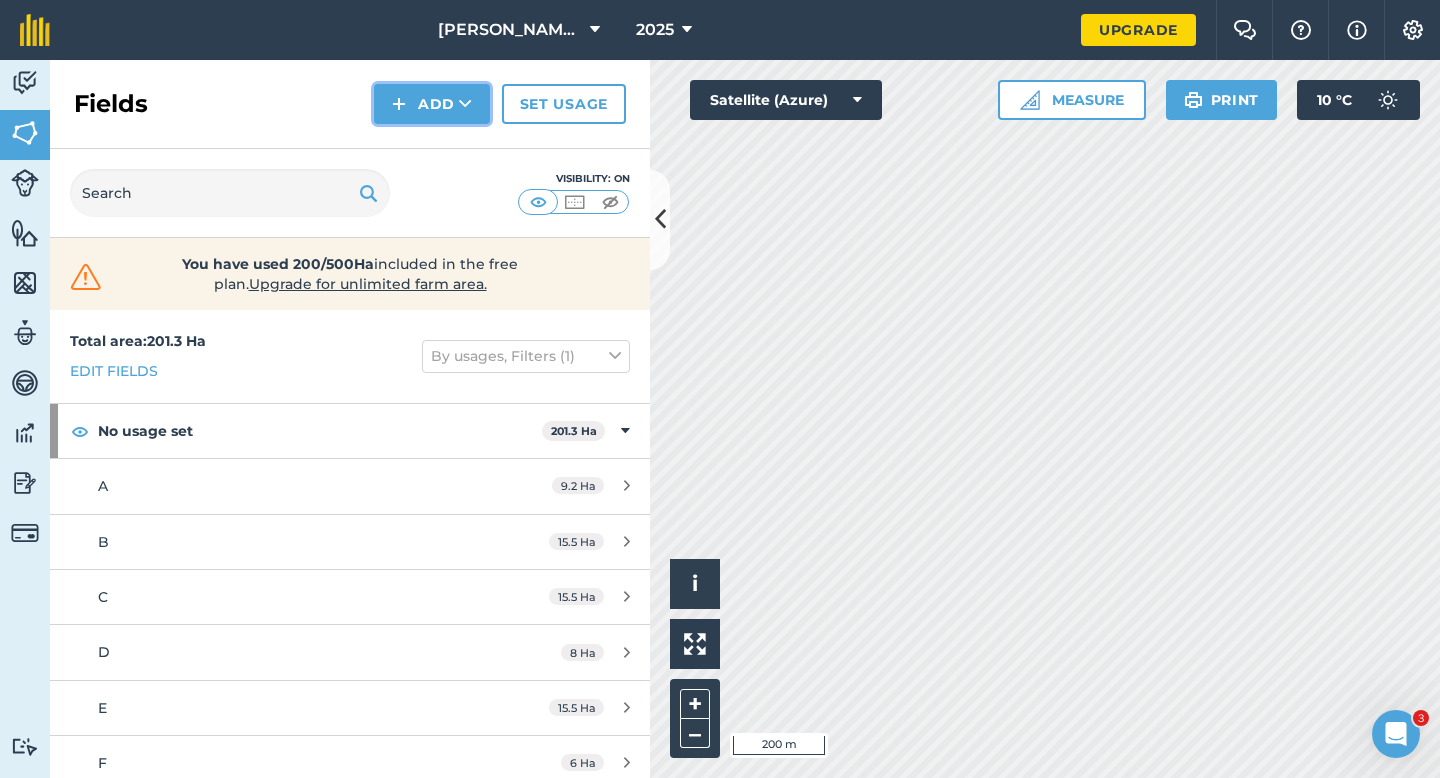 click on "Add" at bounding box center (432, 104) 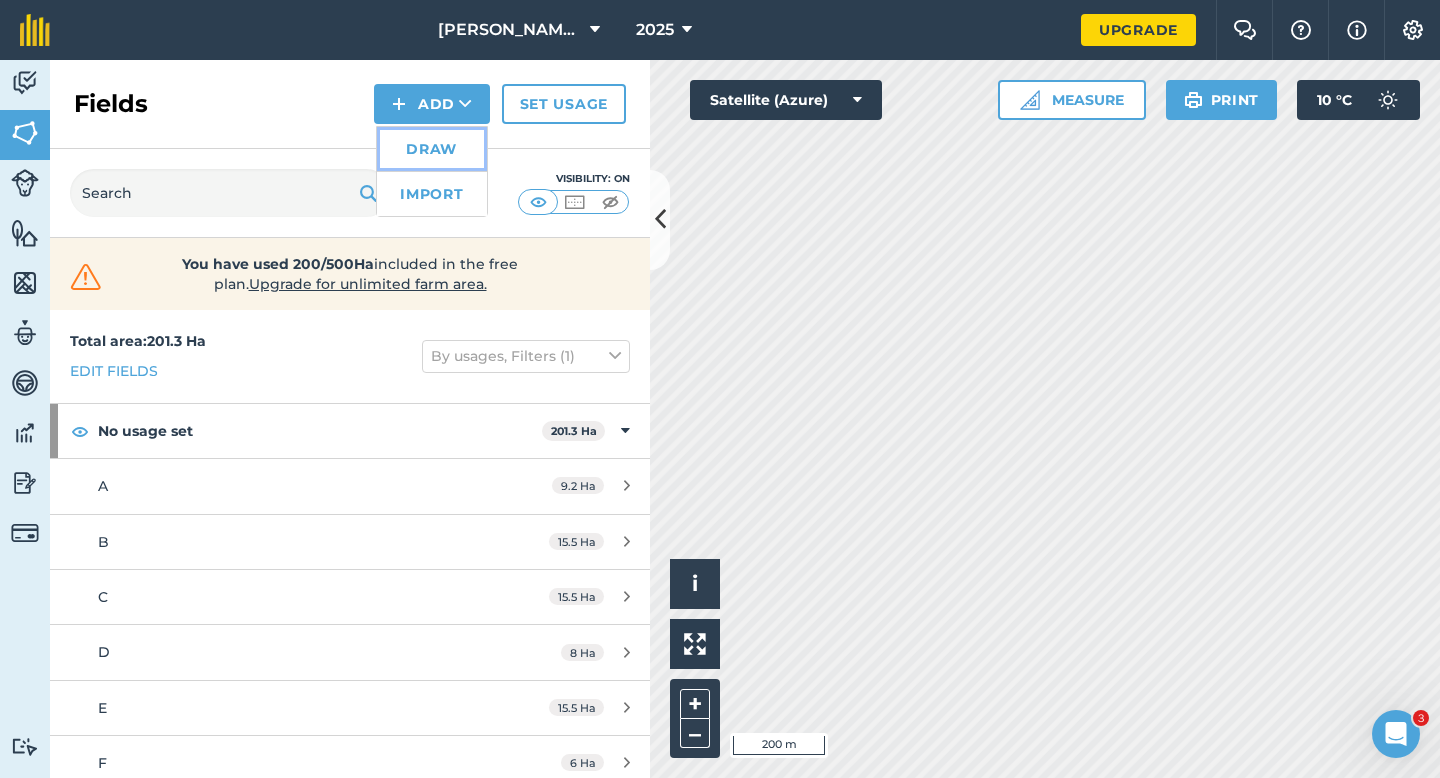 click on "Draw" at bounding box center [432, 149] 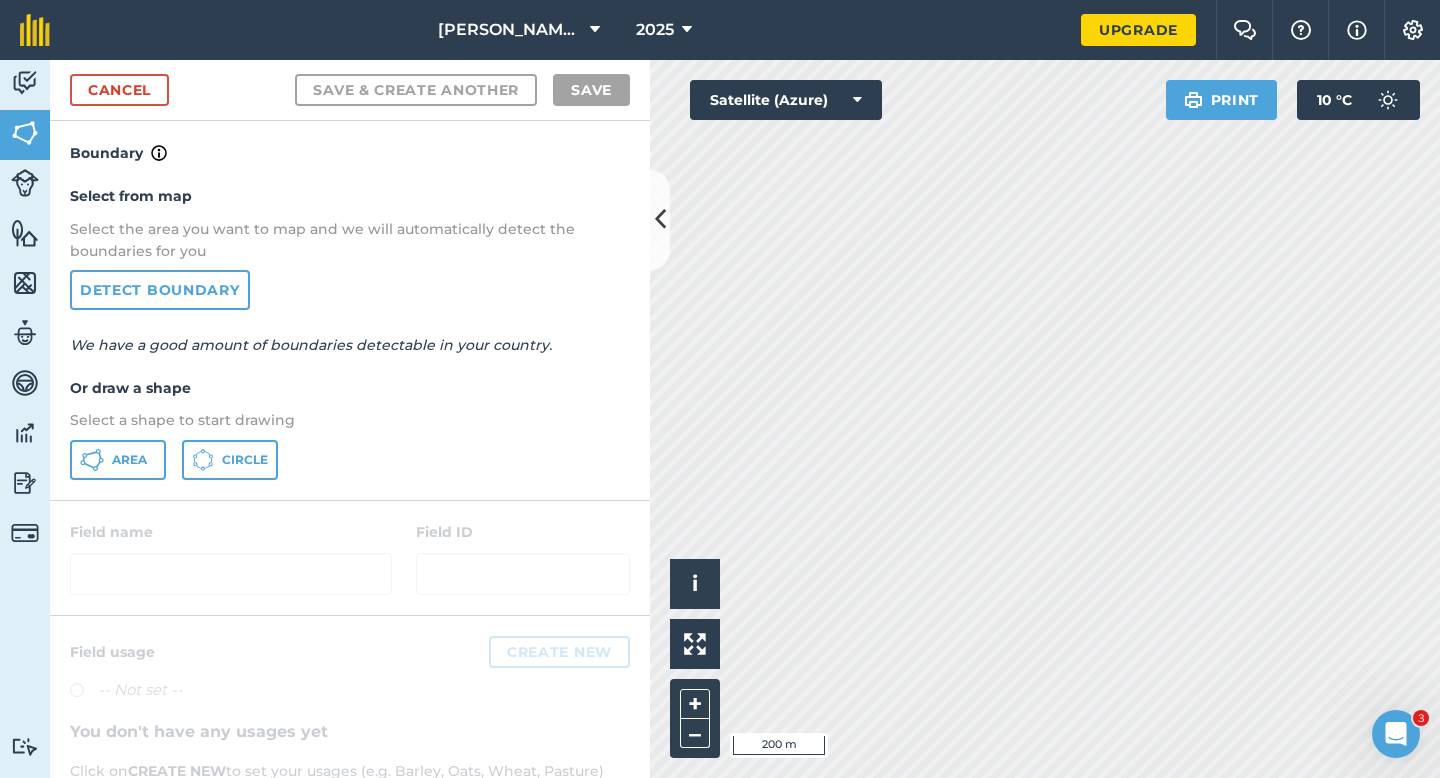 click on "Select from map Select the area you want to map and we will automatically detect the boundaries for you Detect boundary We have a good amount of boundaries detectable in your country. Or draw a shape Select a shape to start drawing Area Circle" at bounding box center (350, 332) 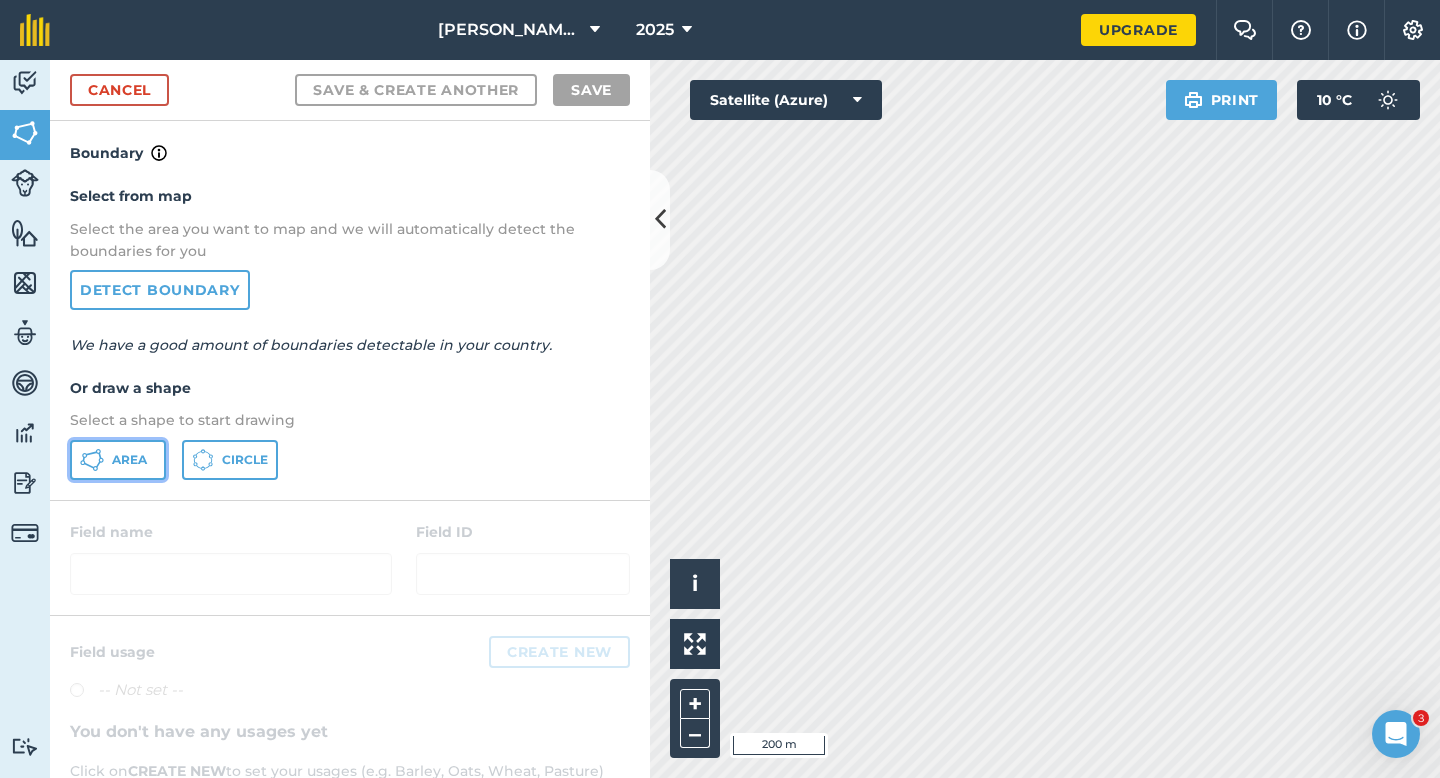 click on "Area" at bounding box center (118, 460) 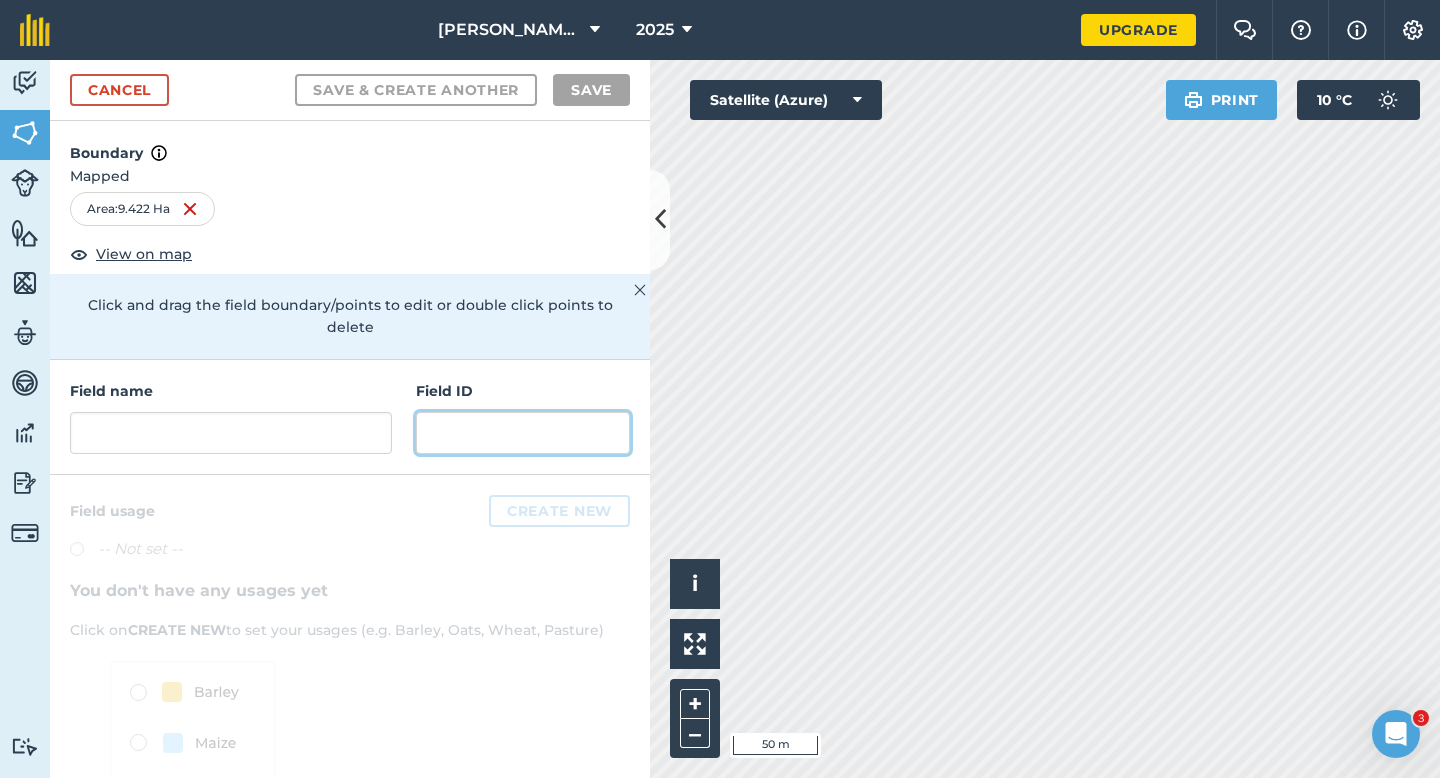 click at bounding box center [523, 433] 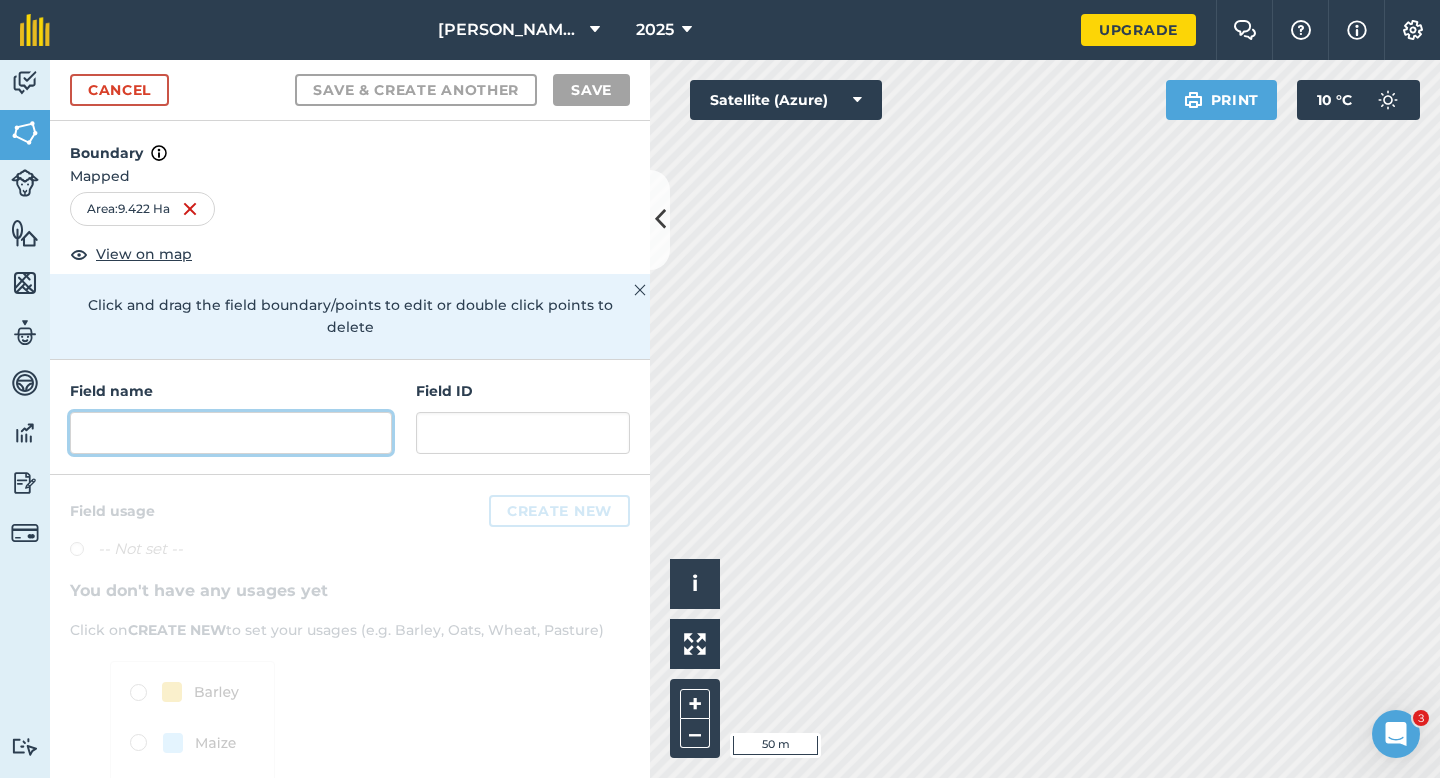 click at bounding box center (231, 433) 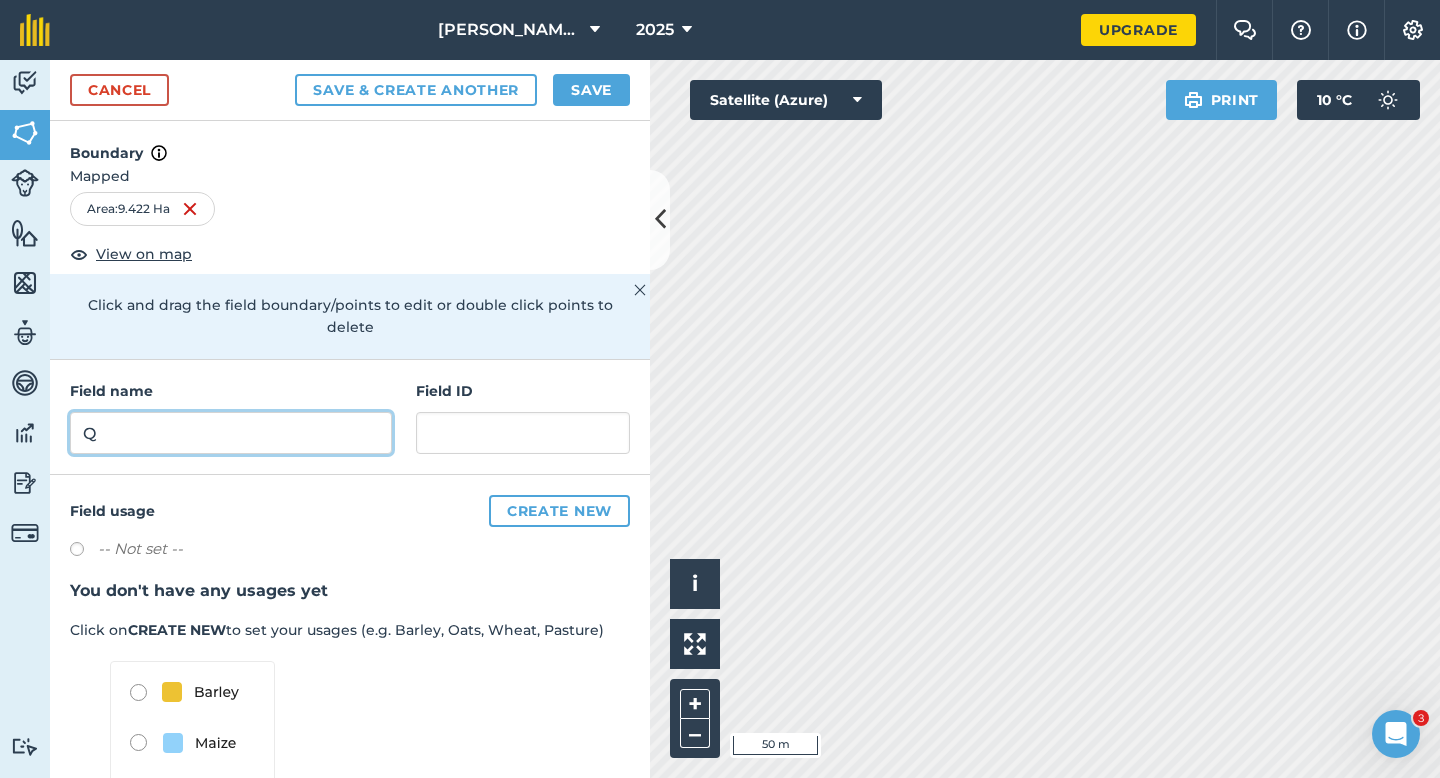 type on "Q" 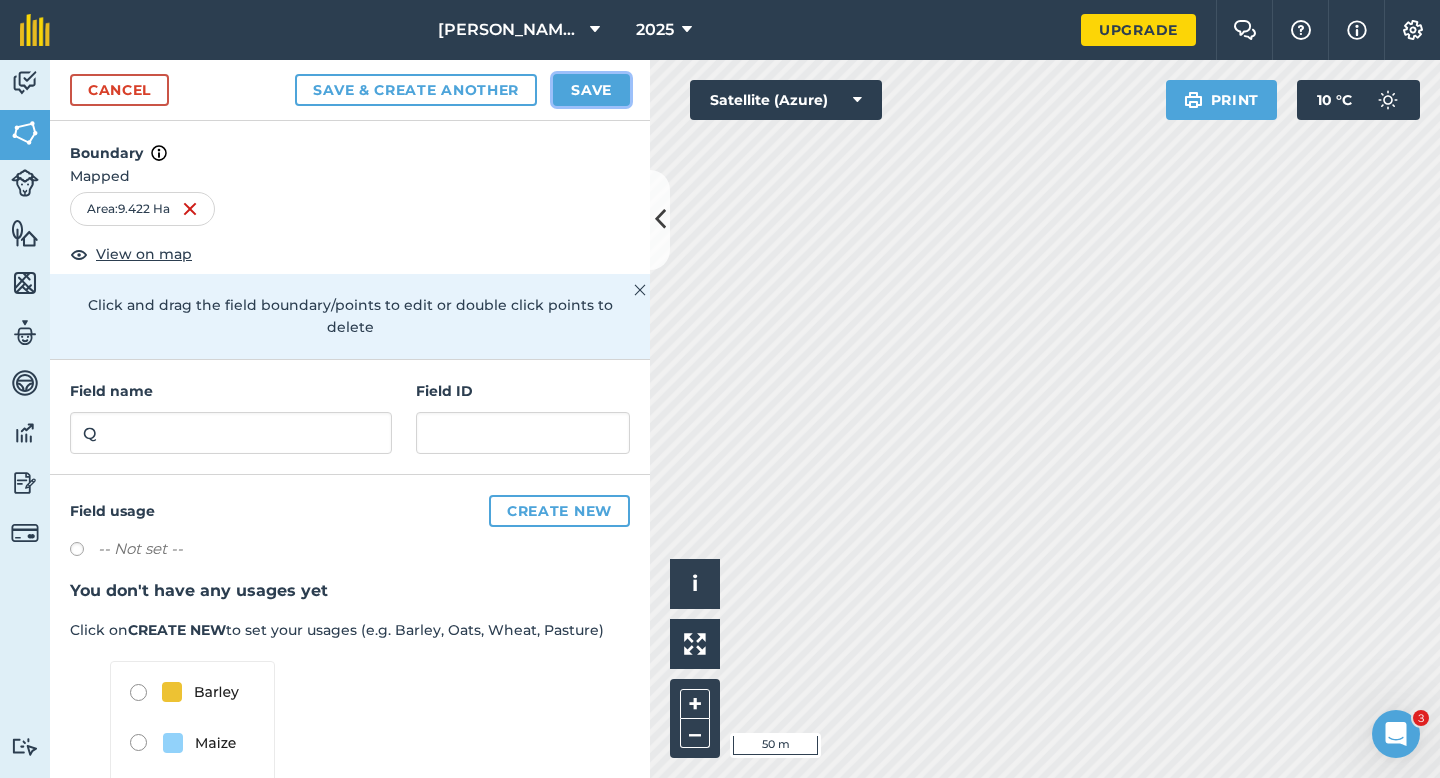 click on "Save" at bounding box center [591, 90] 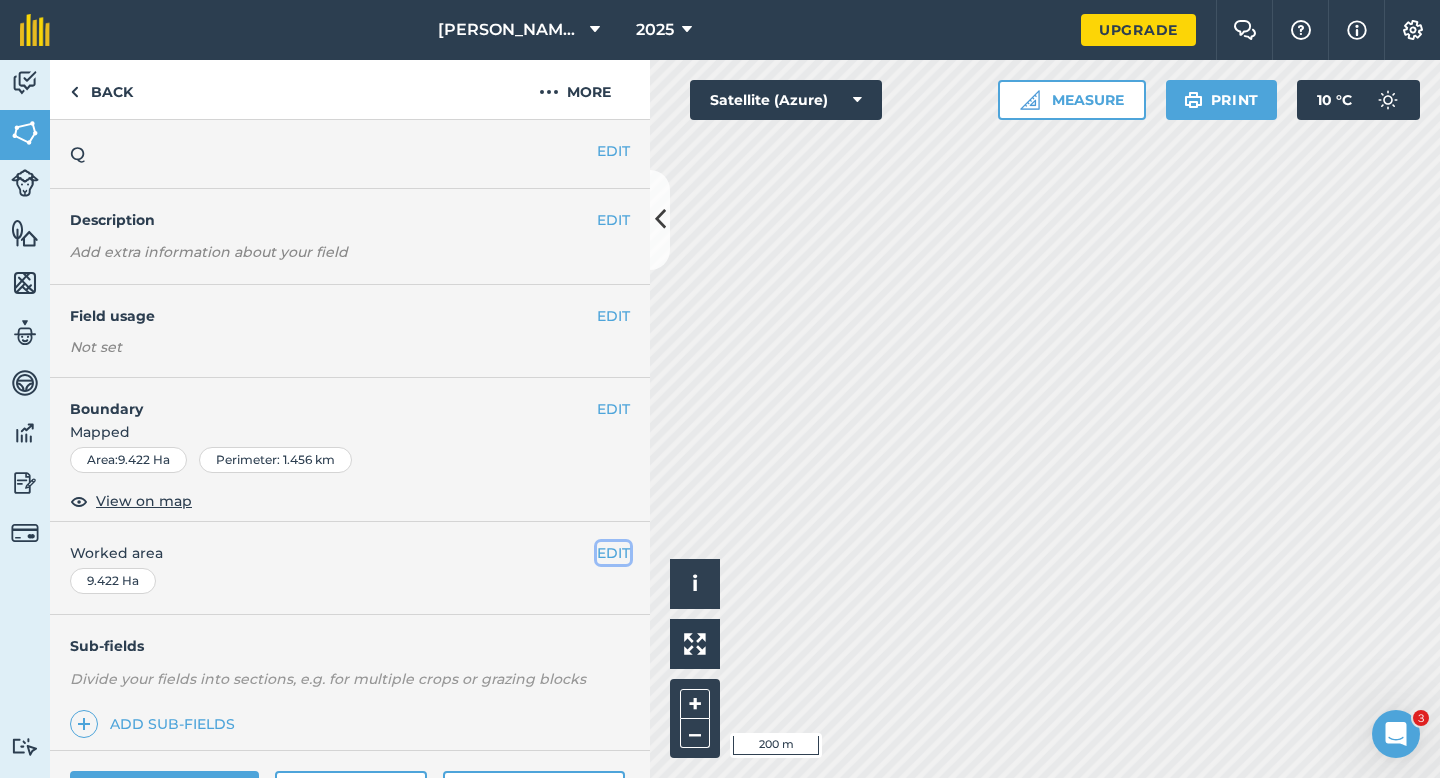 click on "EDIT" at bounding box center (613, 553) 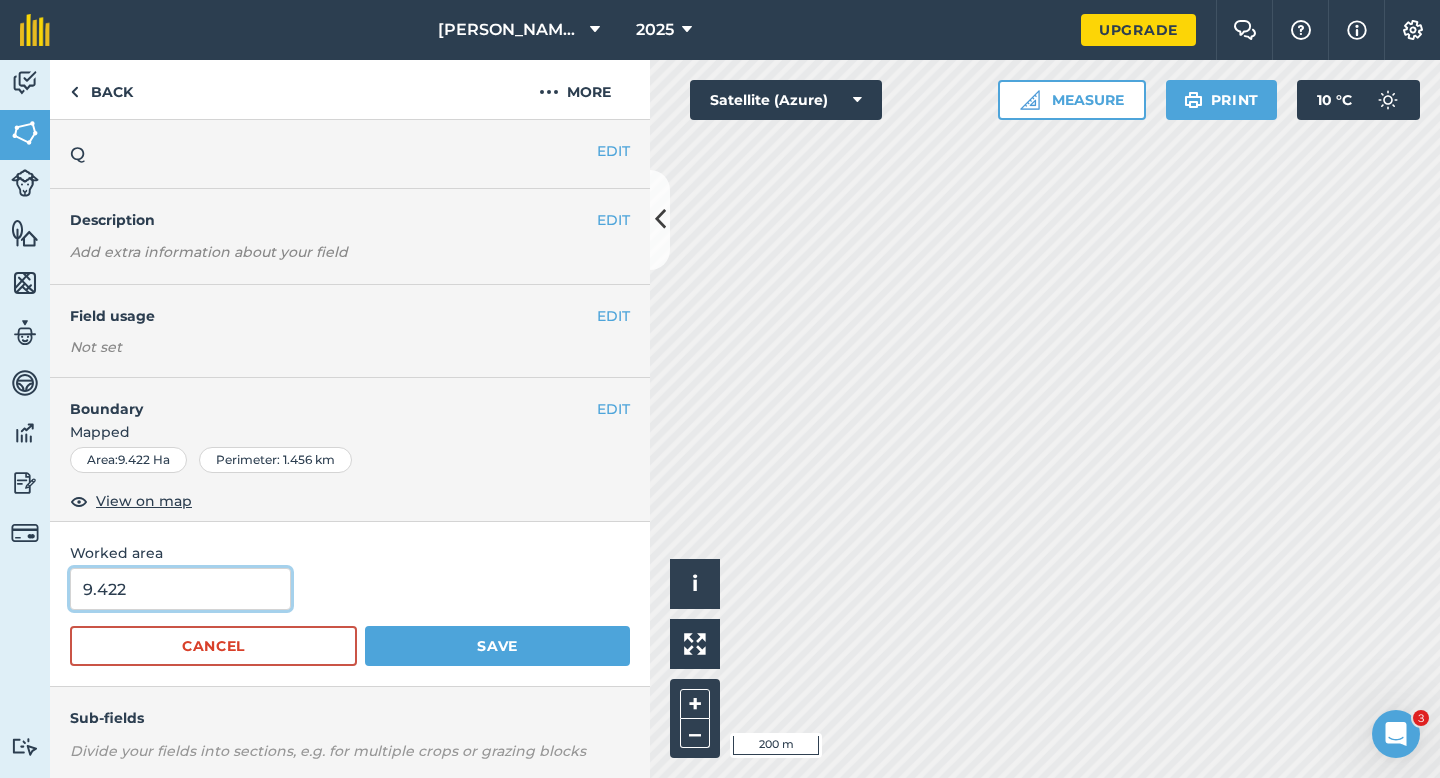 click on "9.422" at bounding box center (180, 589) 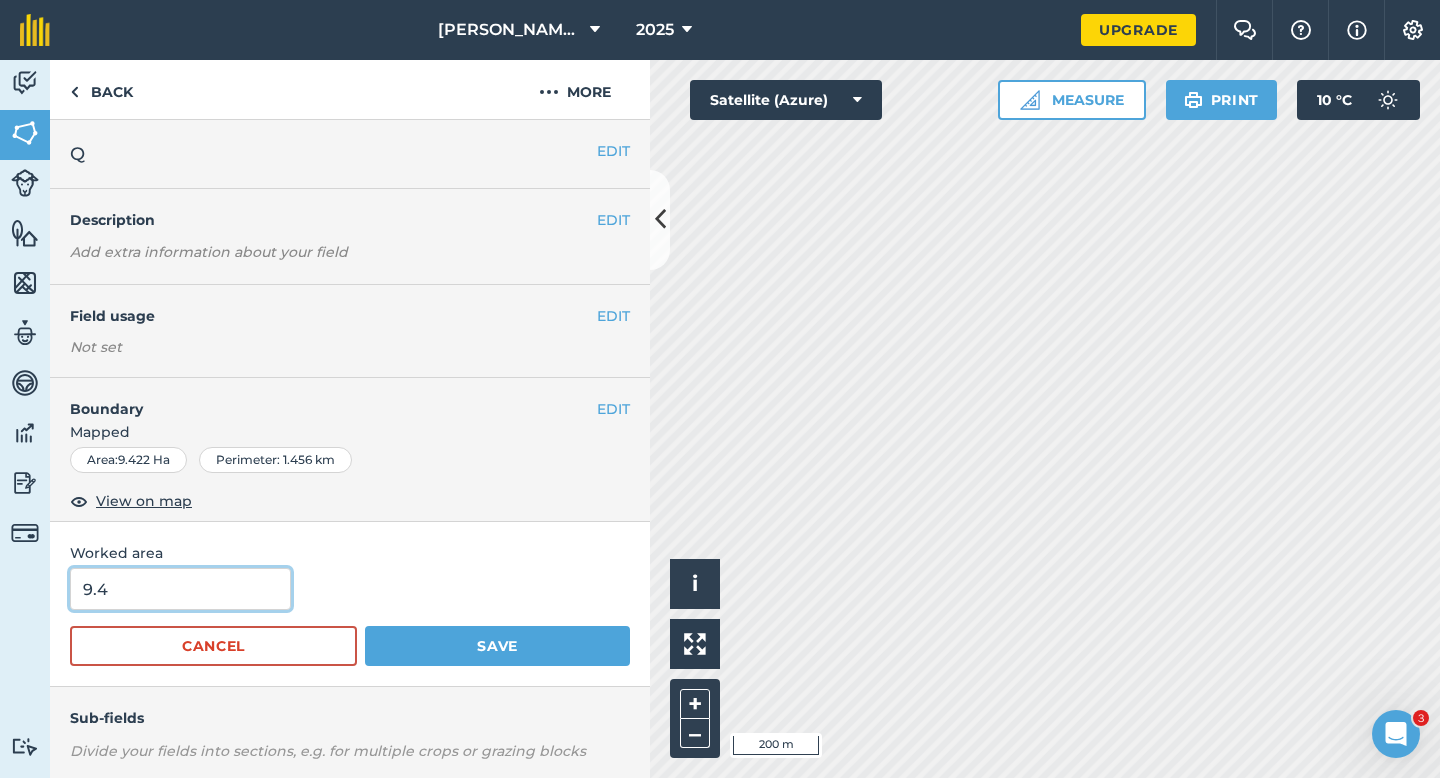 type on "9.4" 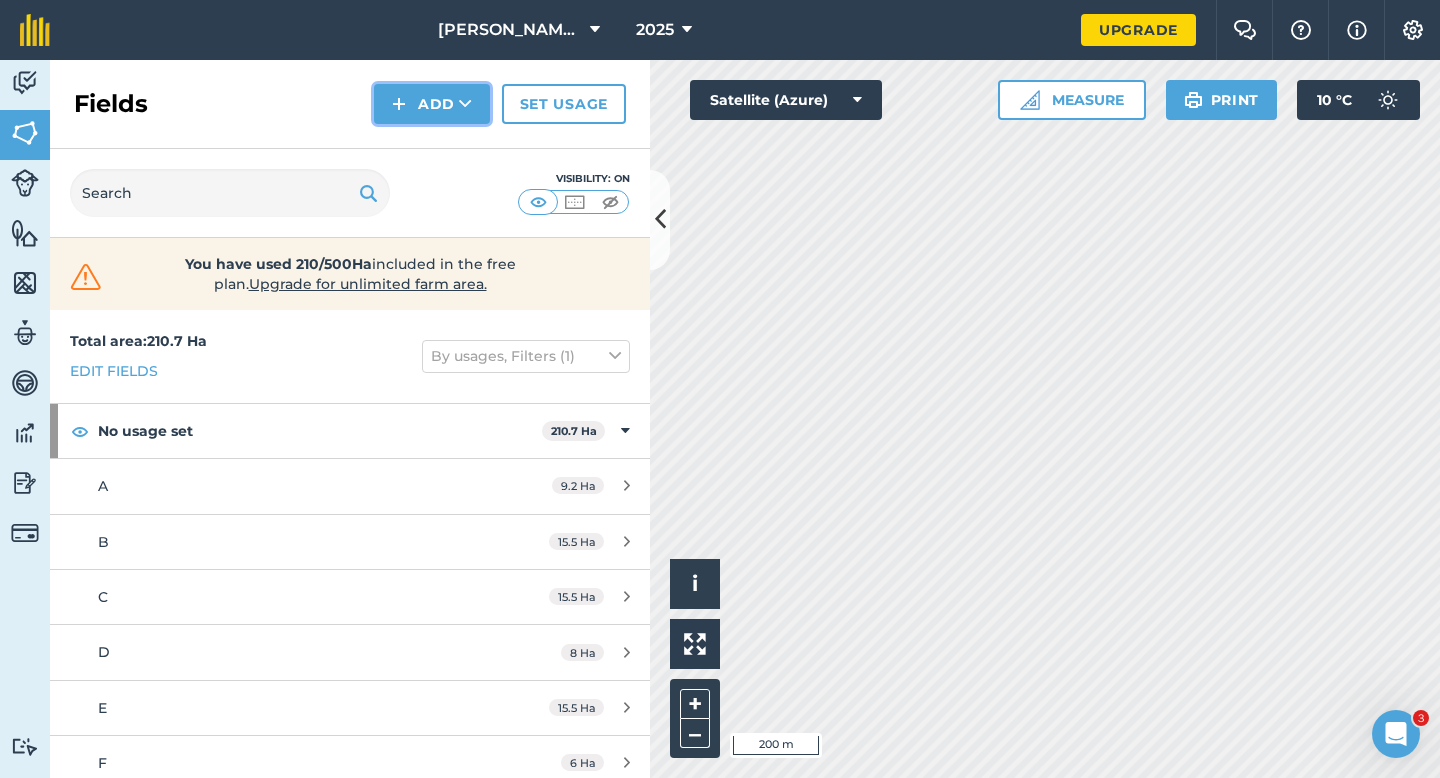 click on "Add" at bounding box center (432, 104) 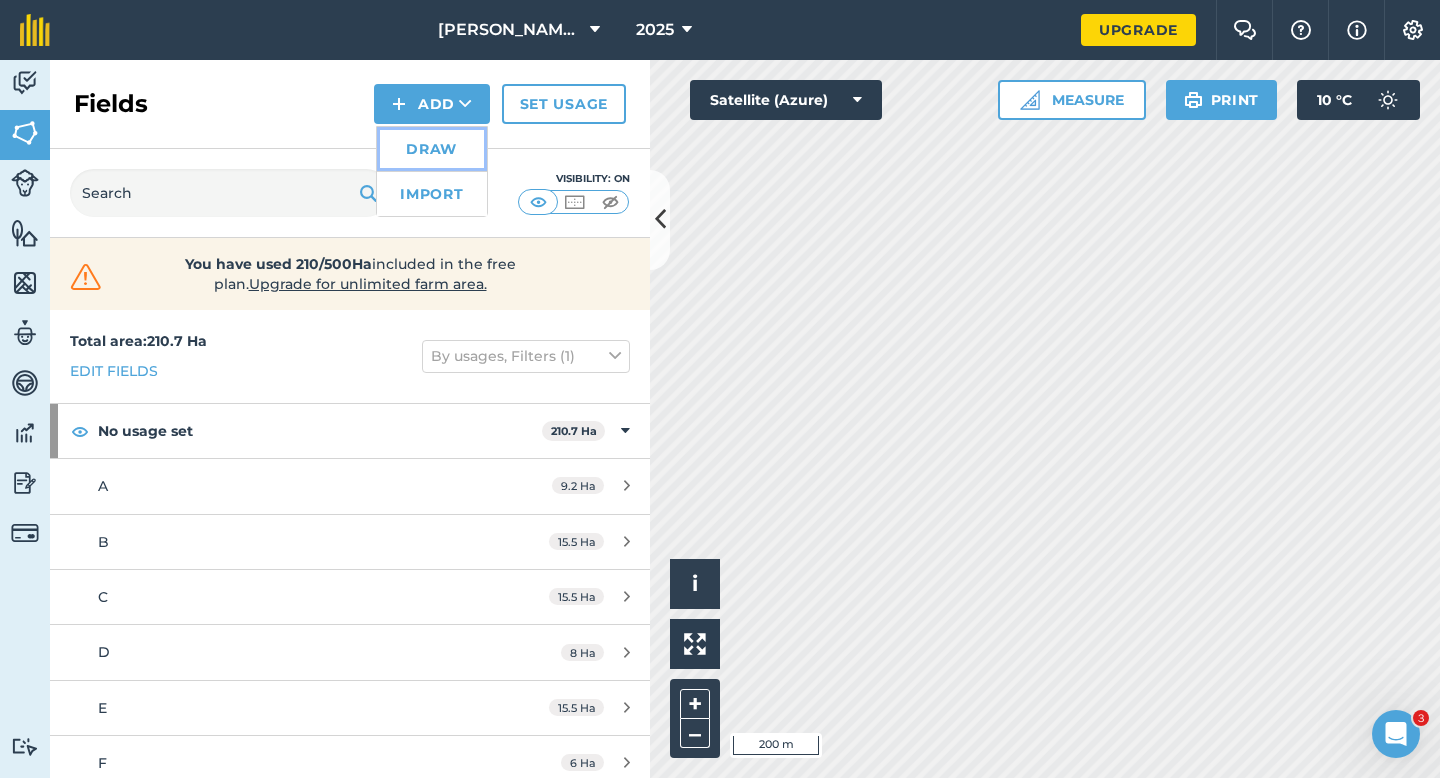 click on "Draw" at bounding box center (432, 149) 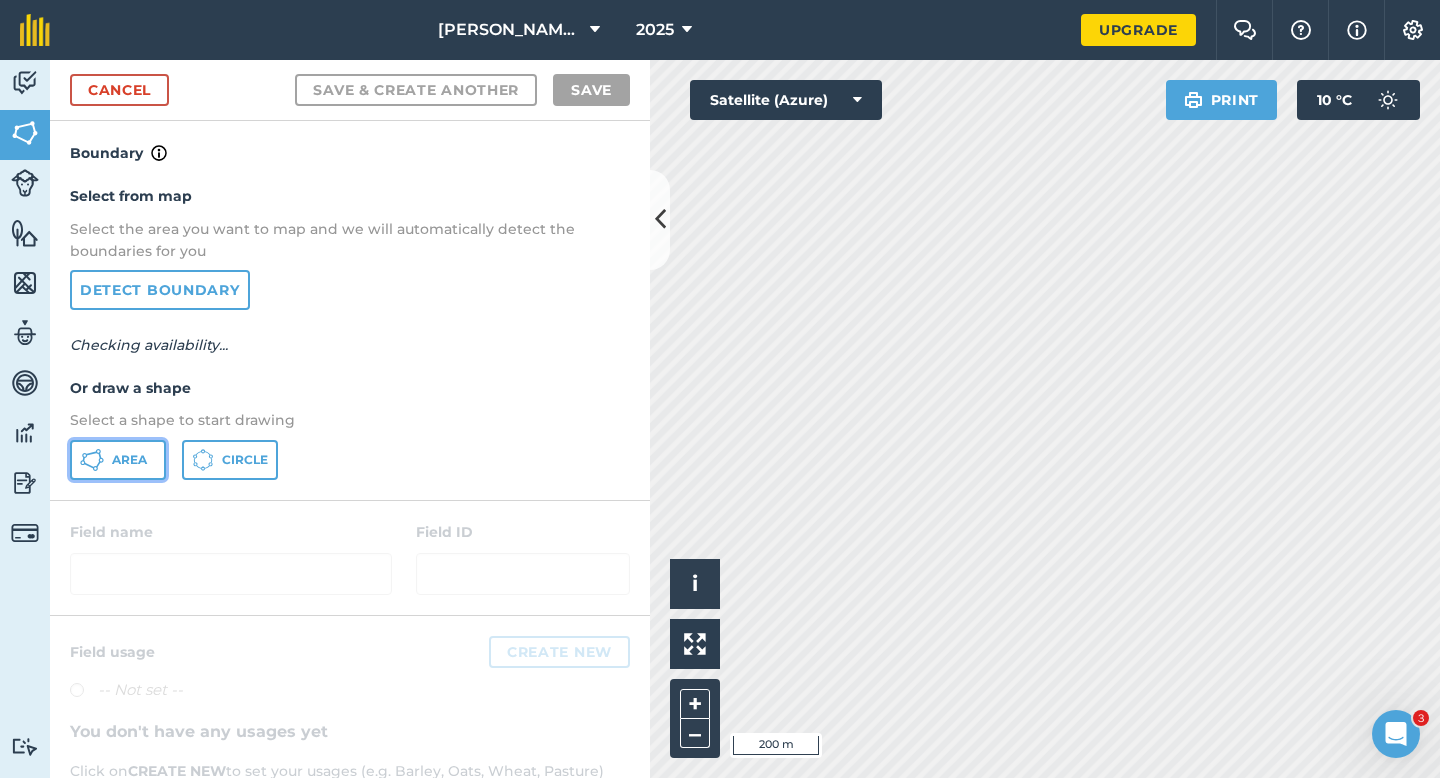 click on "Area" at bounding box center (129, 460) 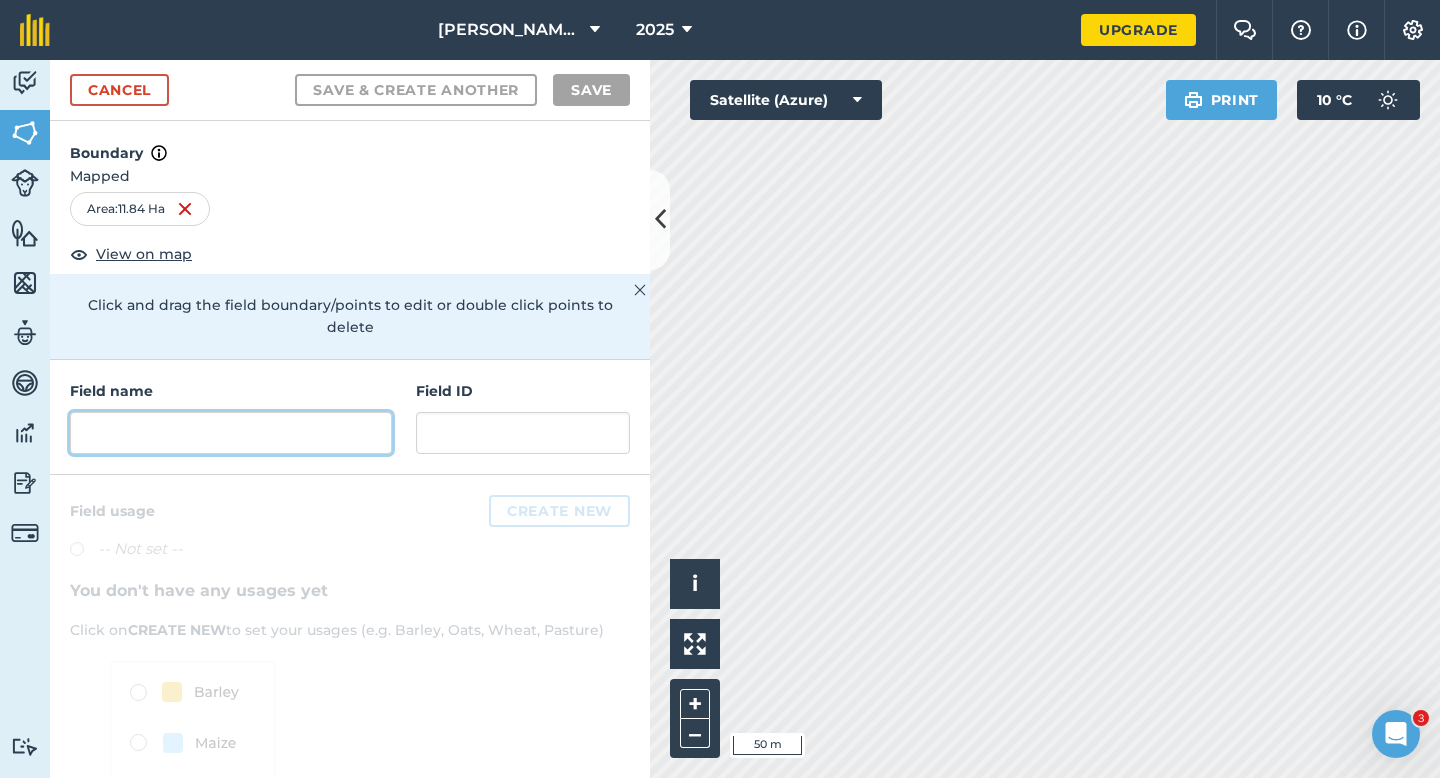 click at bounding box center (231, 433) 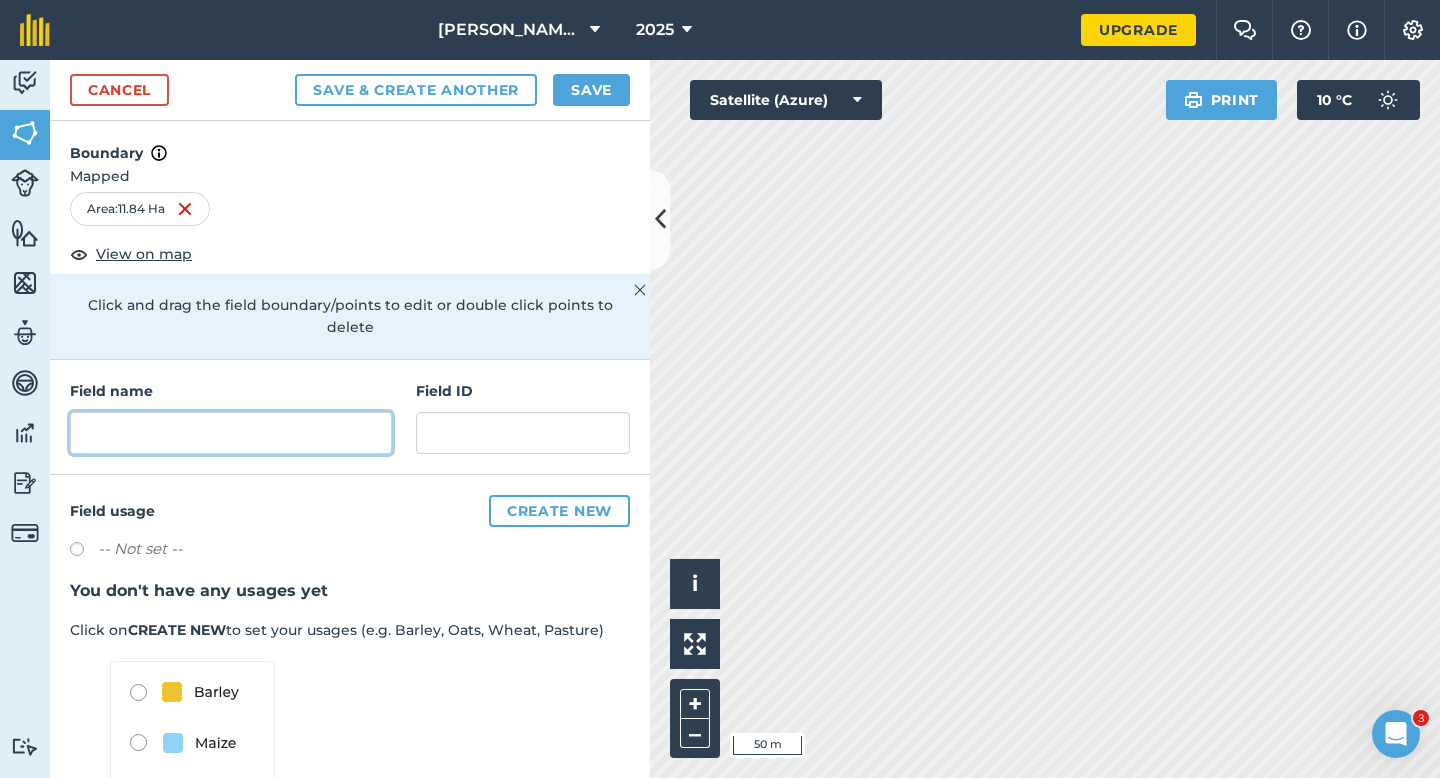 type on "S" 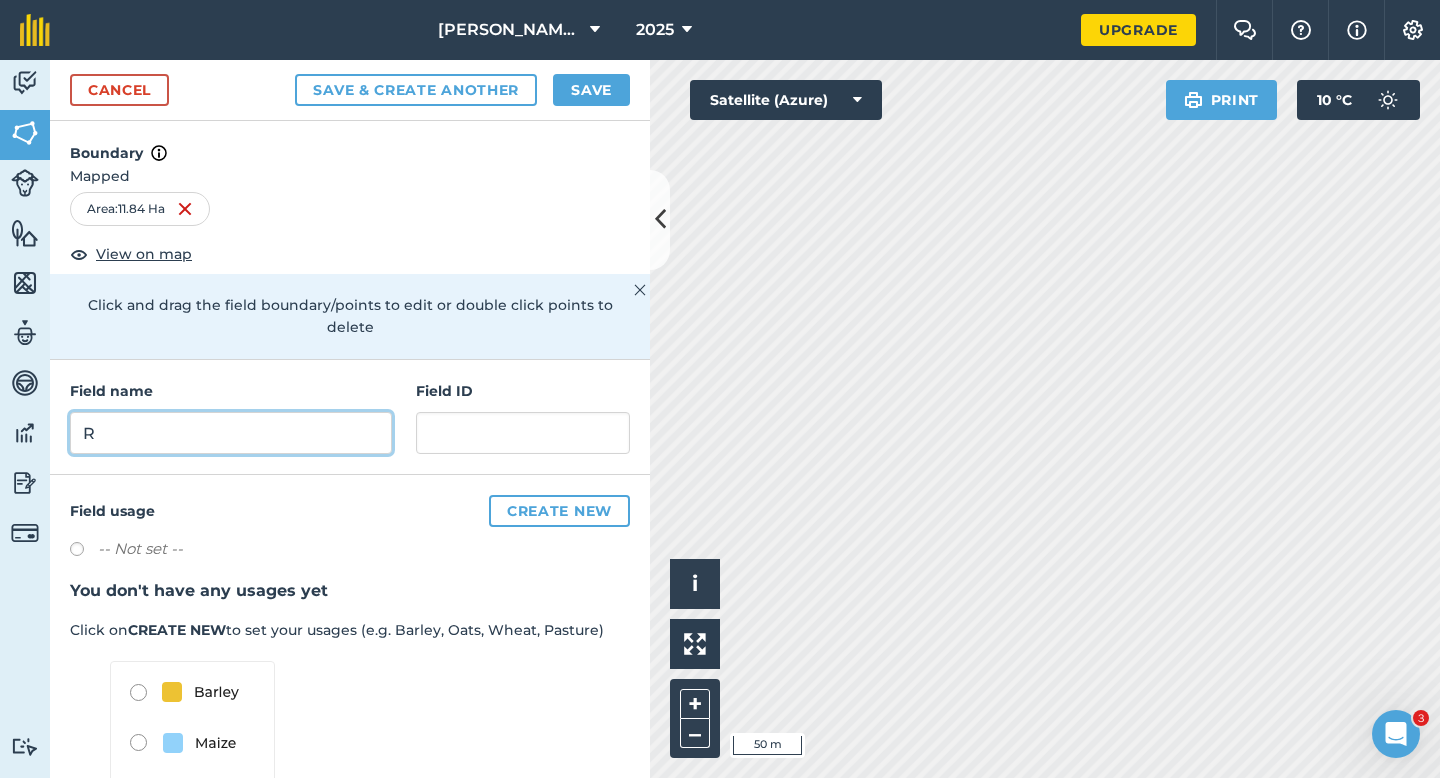 type on "R" 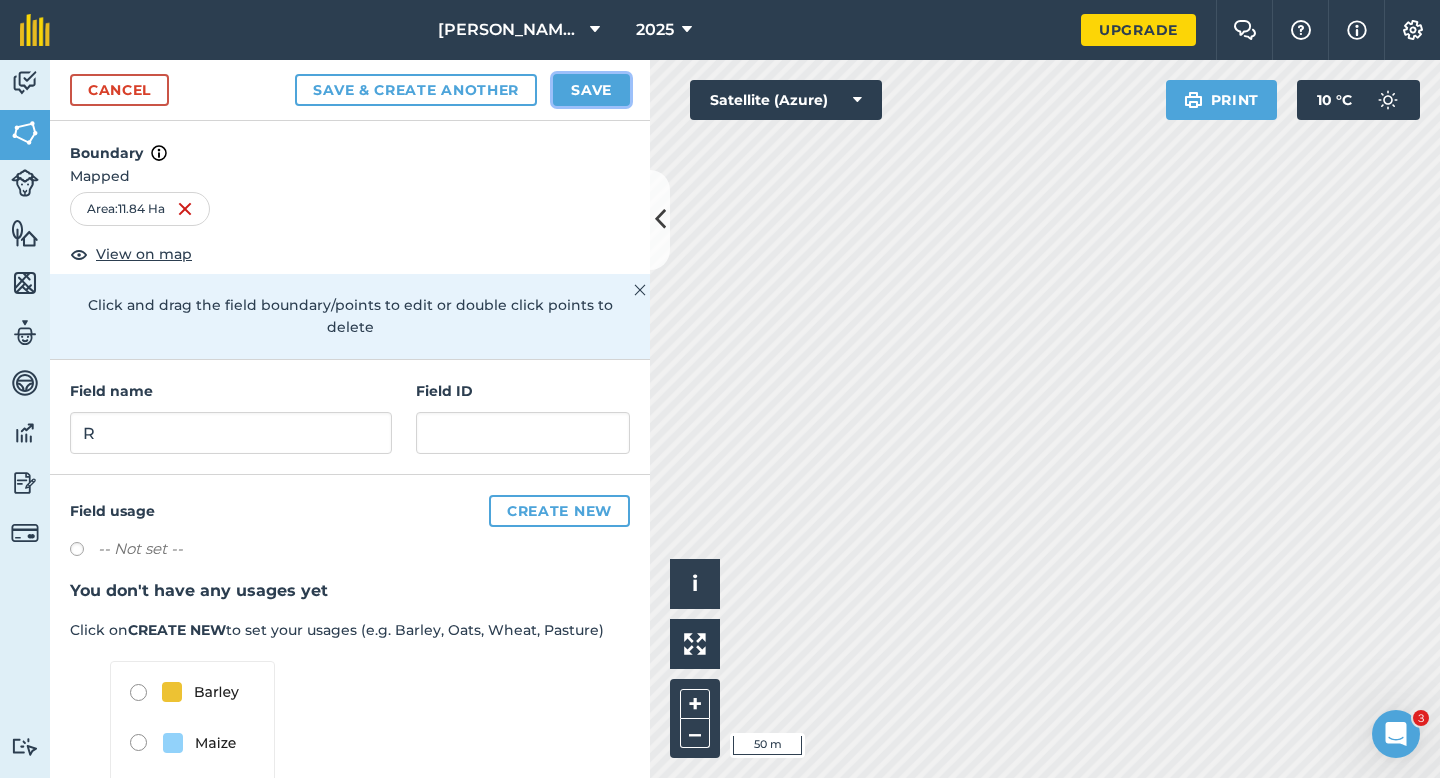 click on "Save" at bounding box center [591, 90] 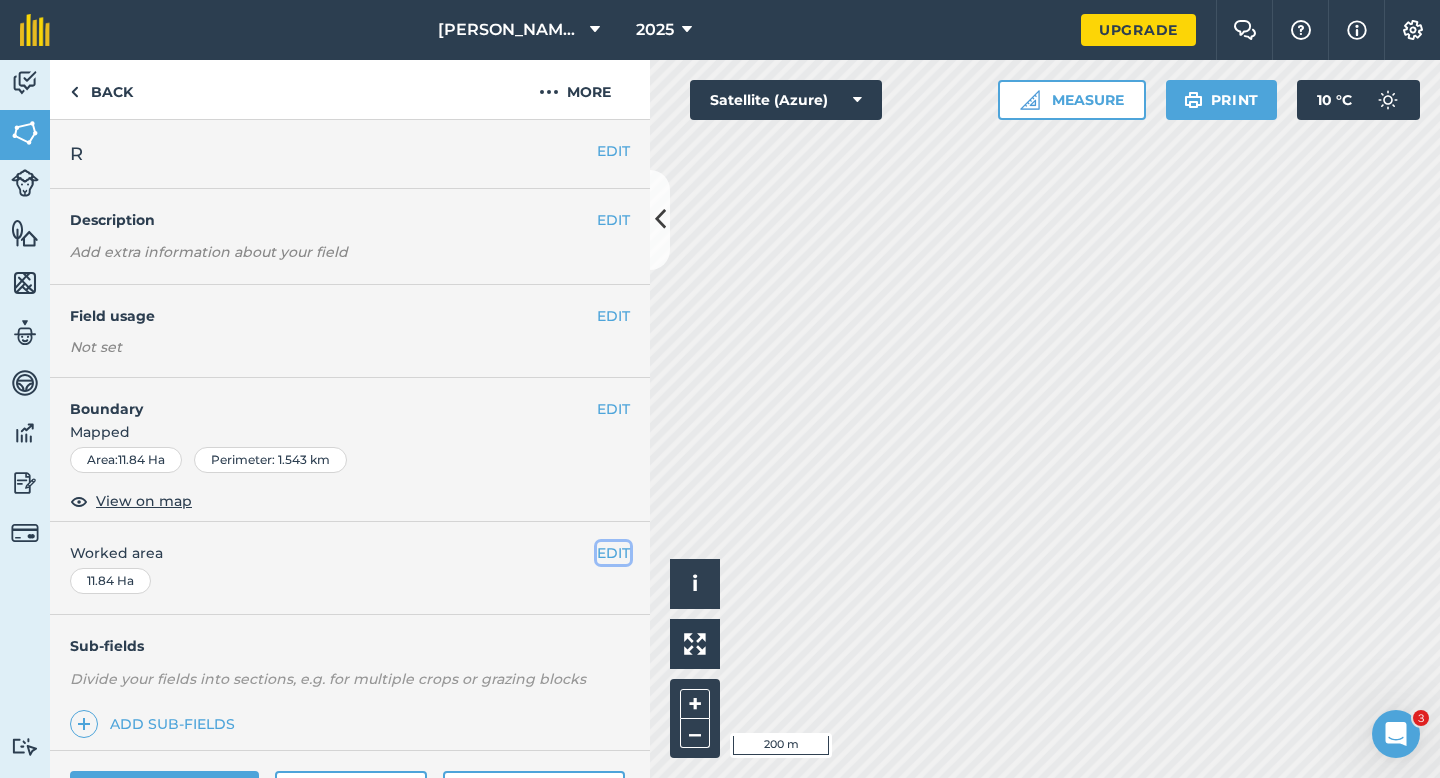 click on "EDIT" at bounding box center (613, 553) 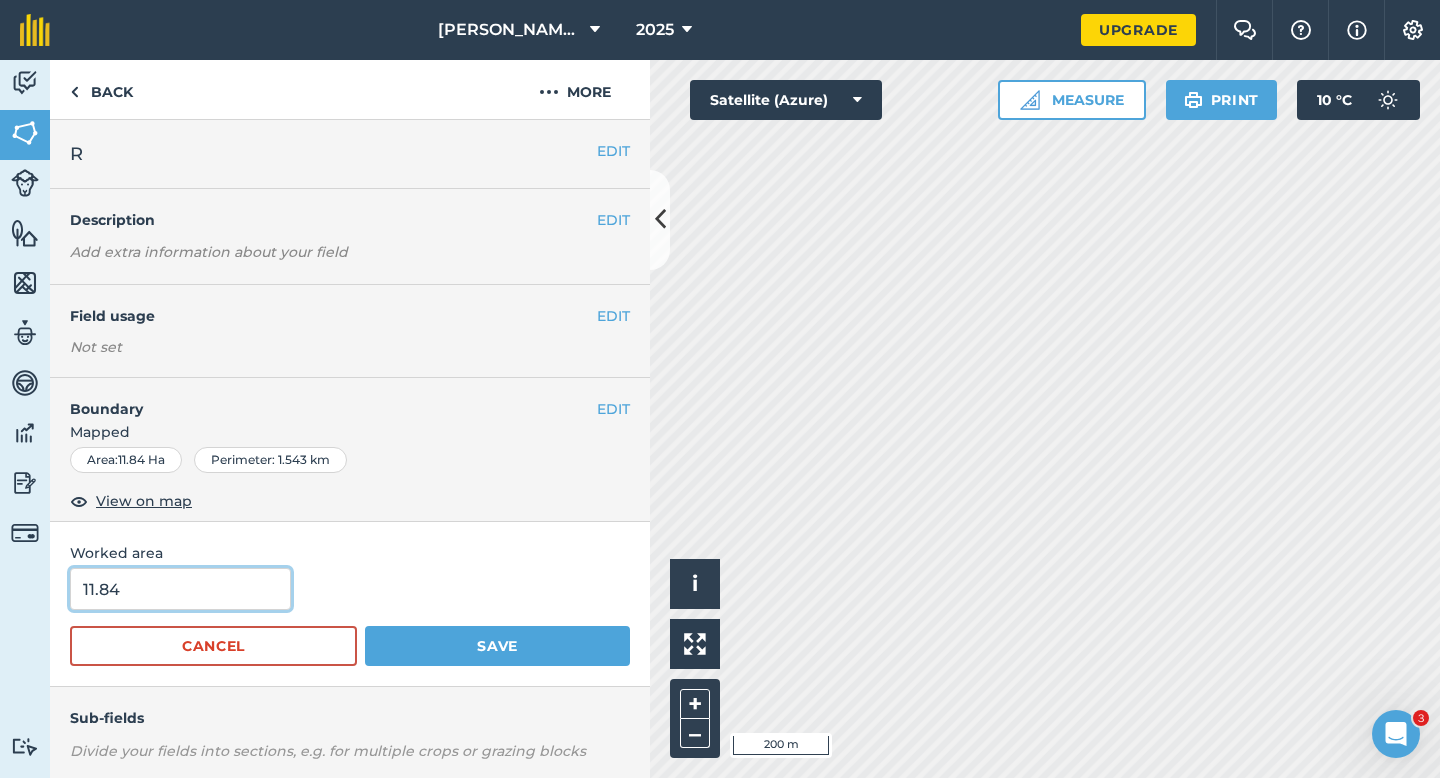 click on "11.84" at bounding box center (180, 589) 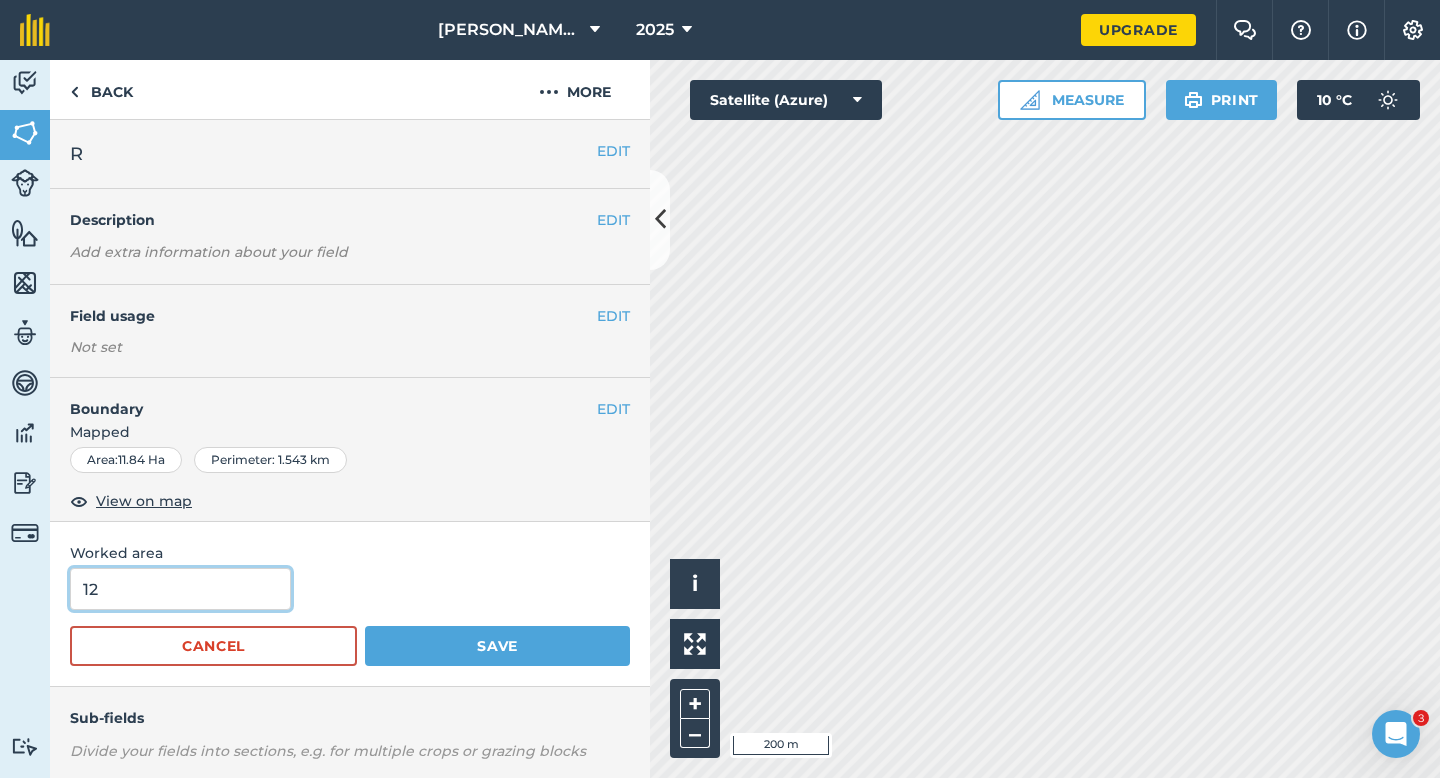 click on "Save" at bounding box center [497, 646] 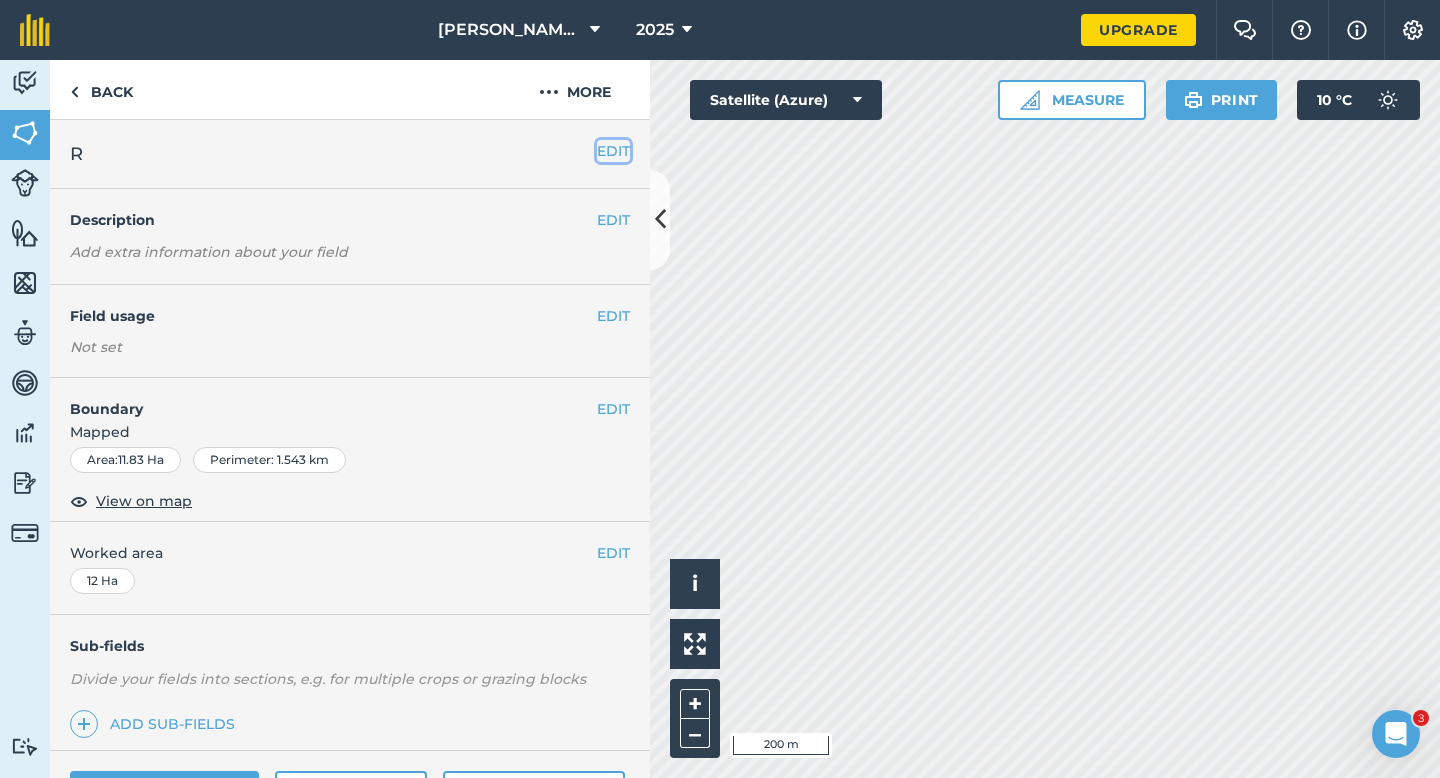 click on "EDIT" at bounding box center [613, 151] 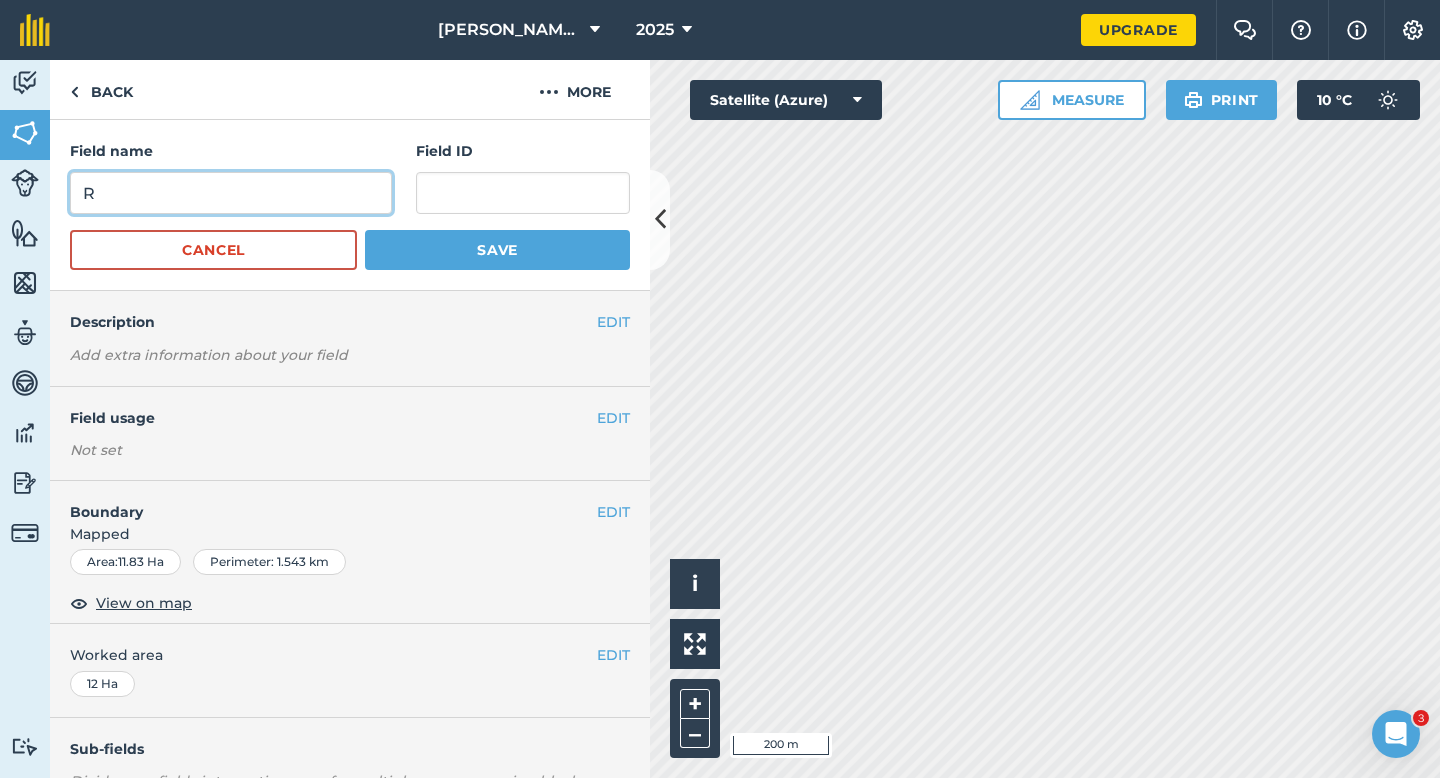 click on "R" at bounding box center [231, 193] 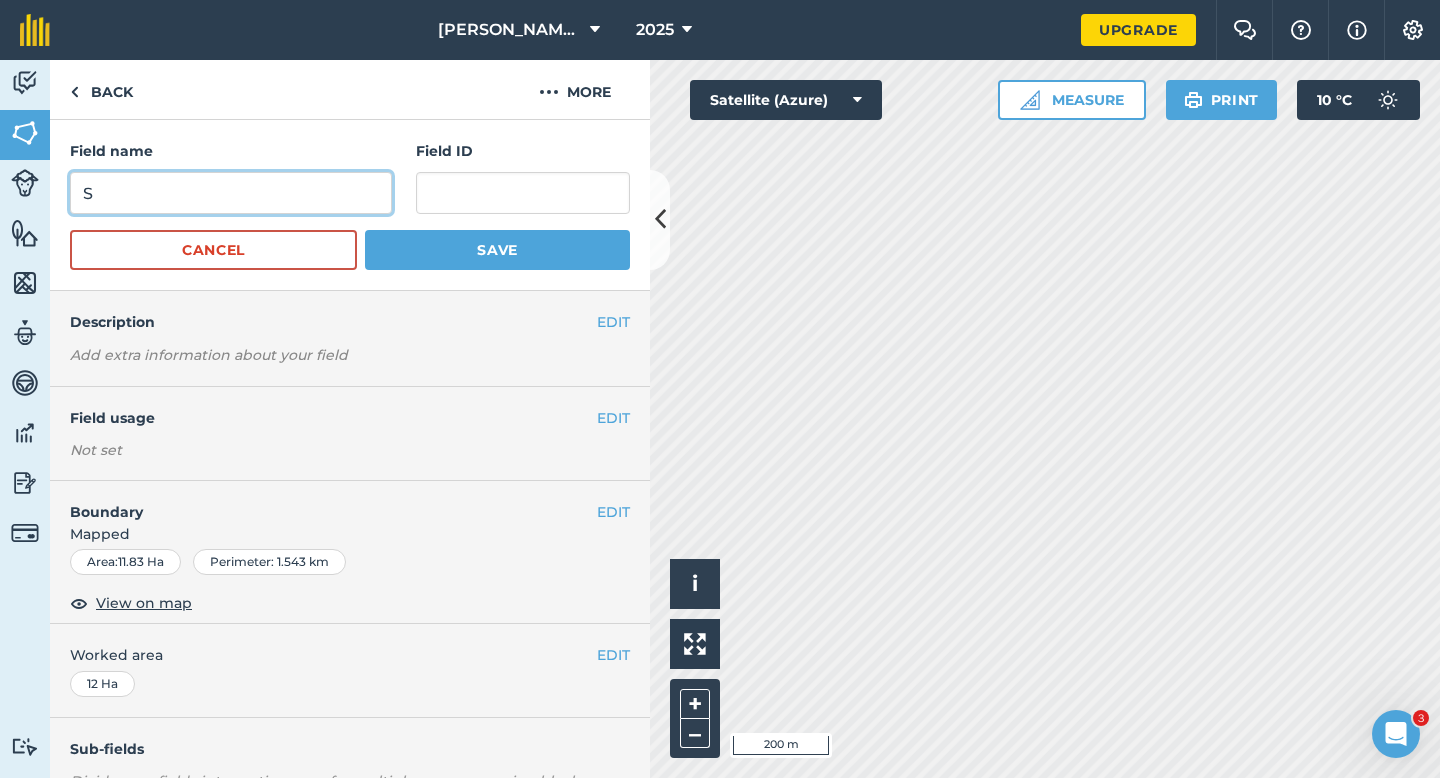 type on "S" 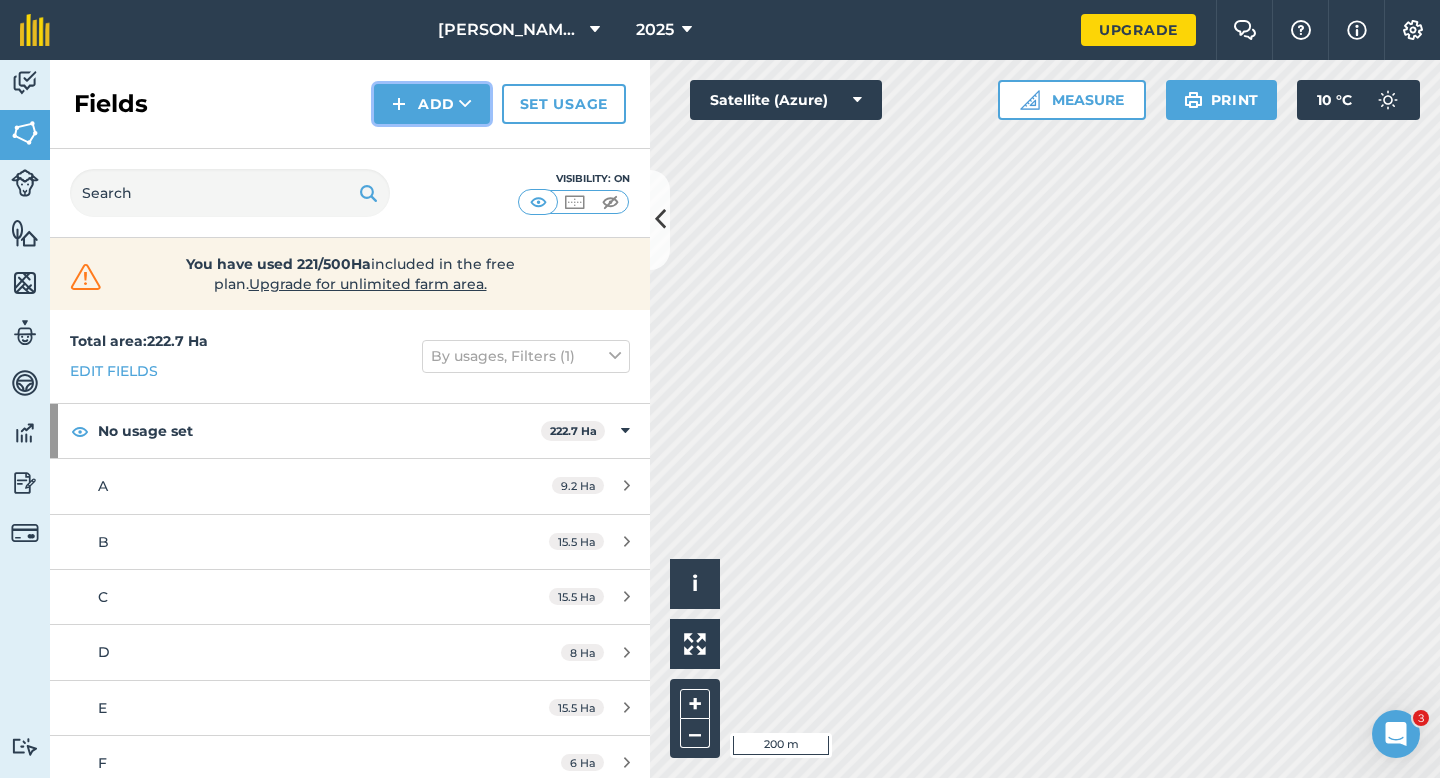 click on "Add" at bounding box center [432, 104] 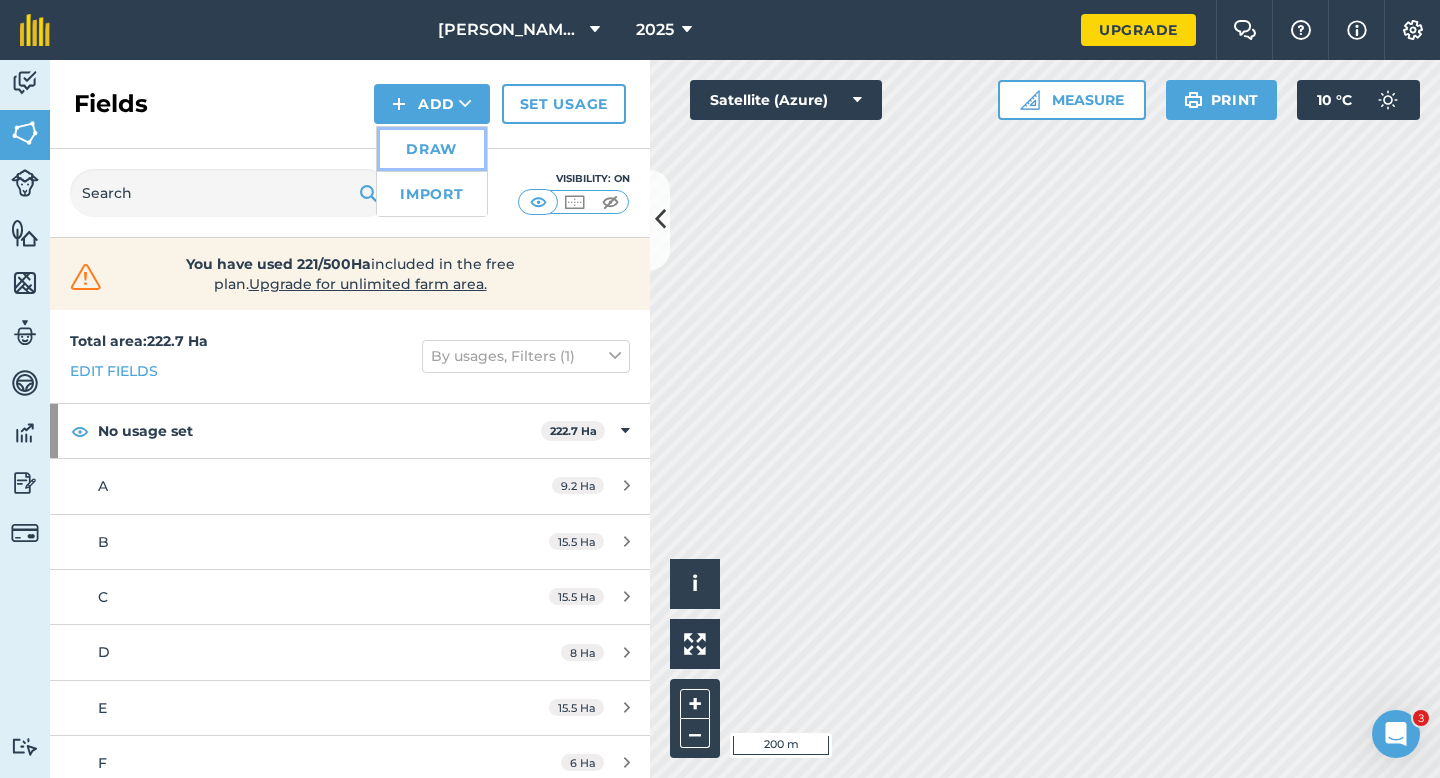 click on "Draw" at bounding box center (432, 149) 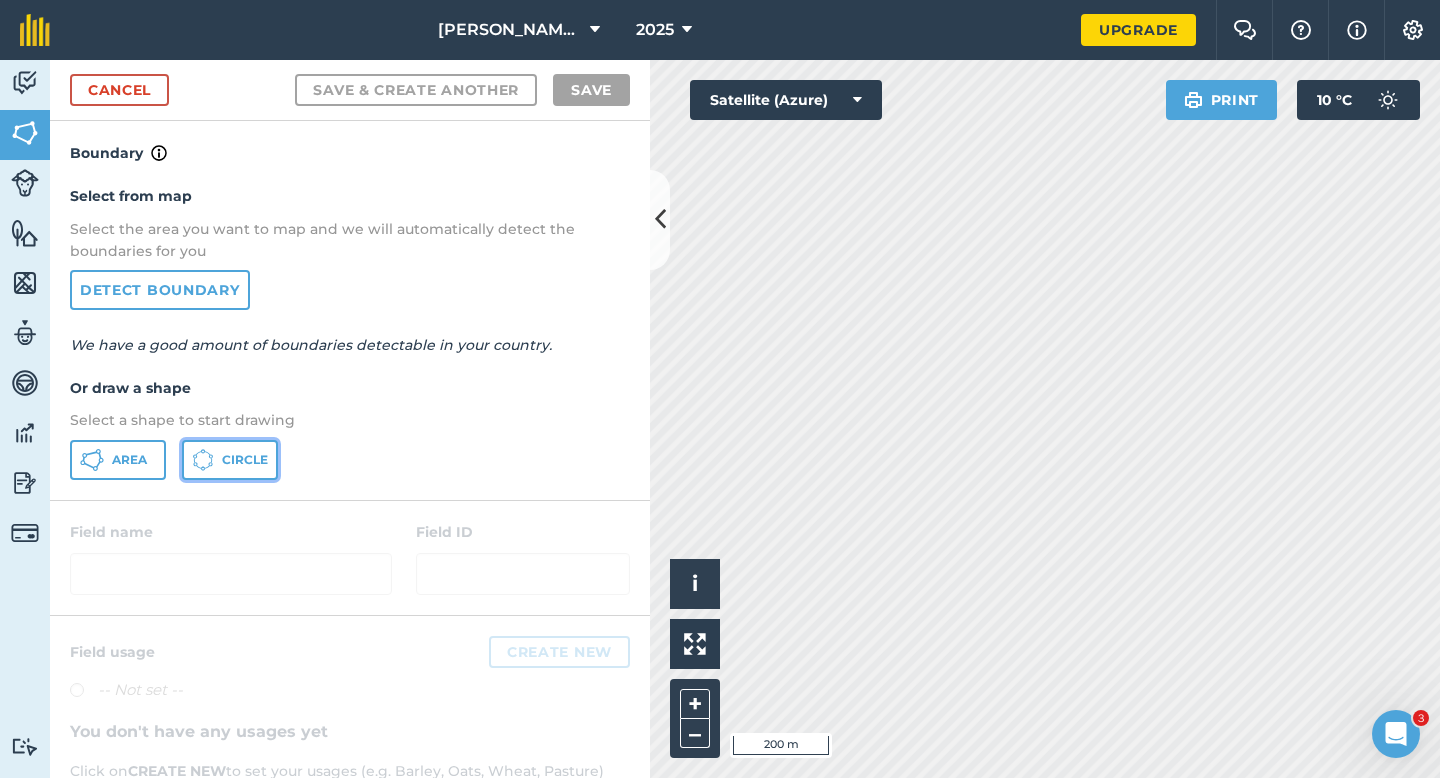 click on "Circle" at bounding box center [230, 460] 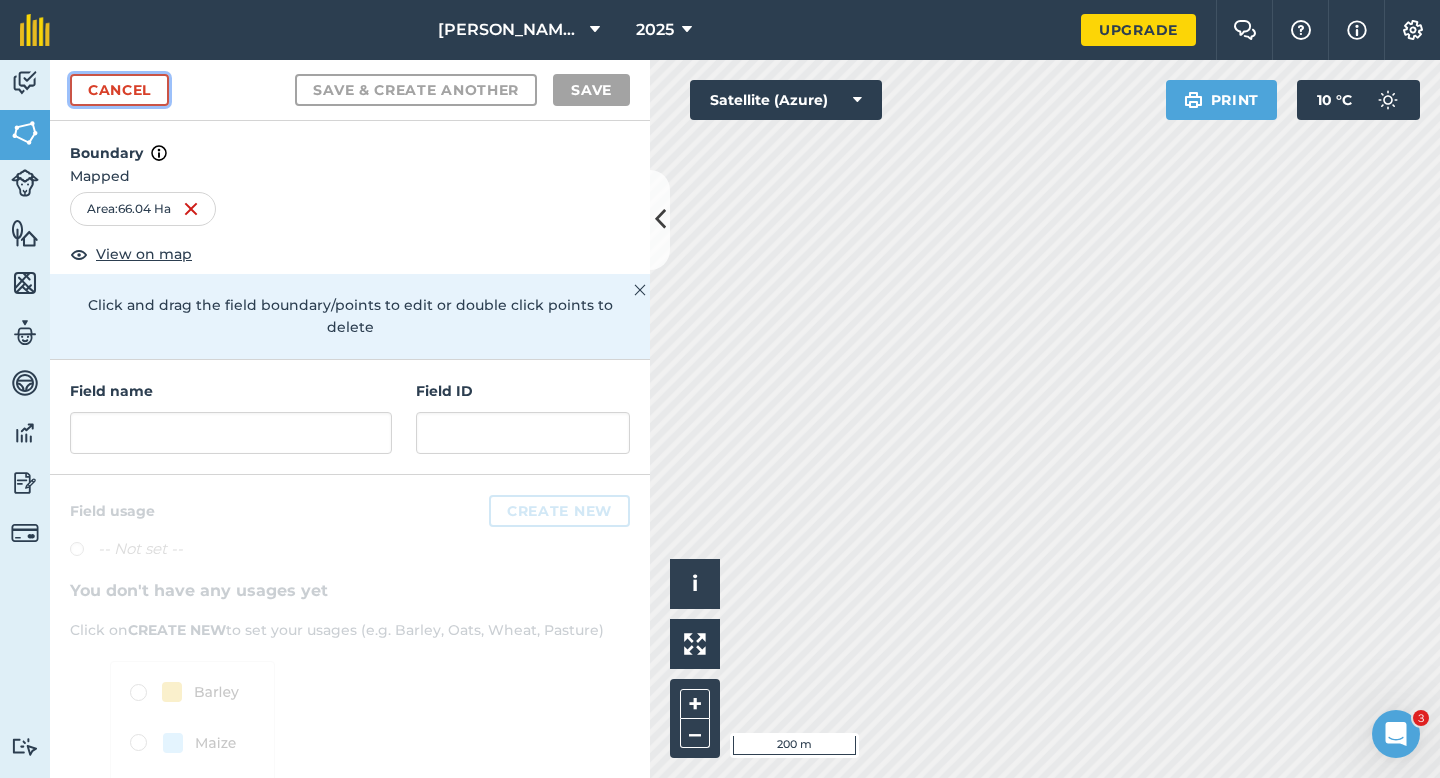 click on "Cancel" at bounding box center (119, 90) 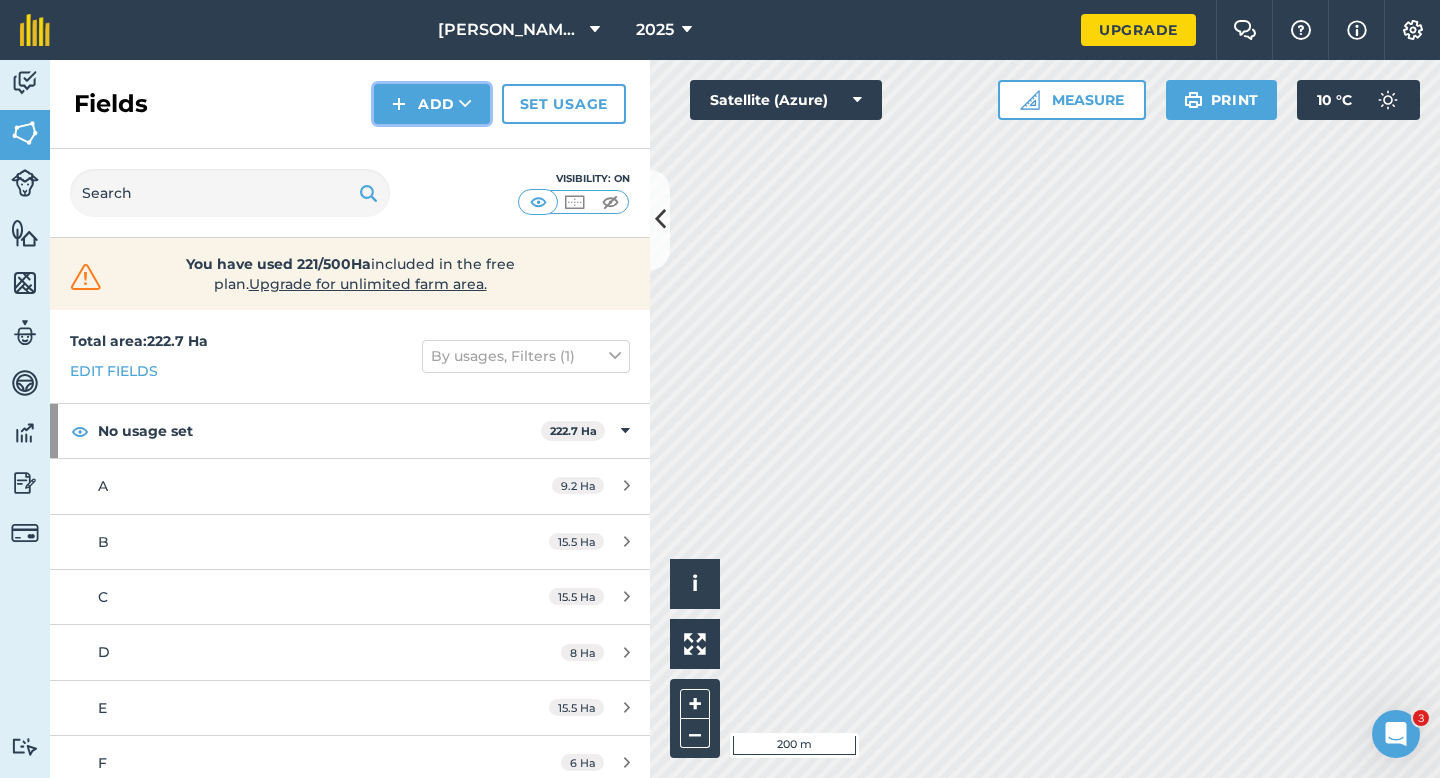 click on "Add" at bounding box center [432, 104] 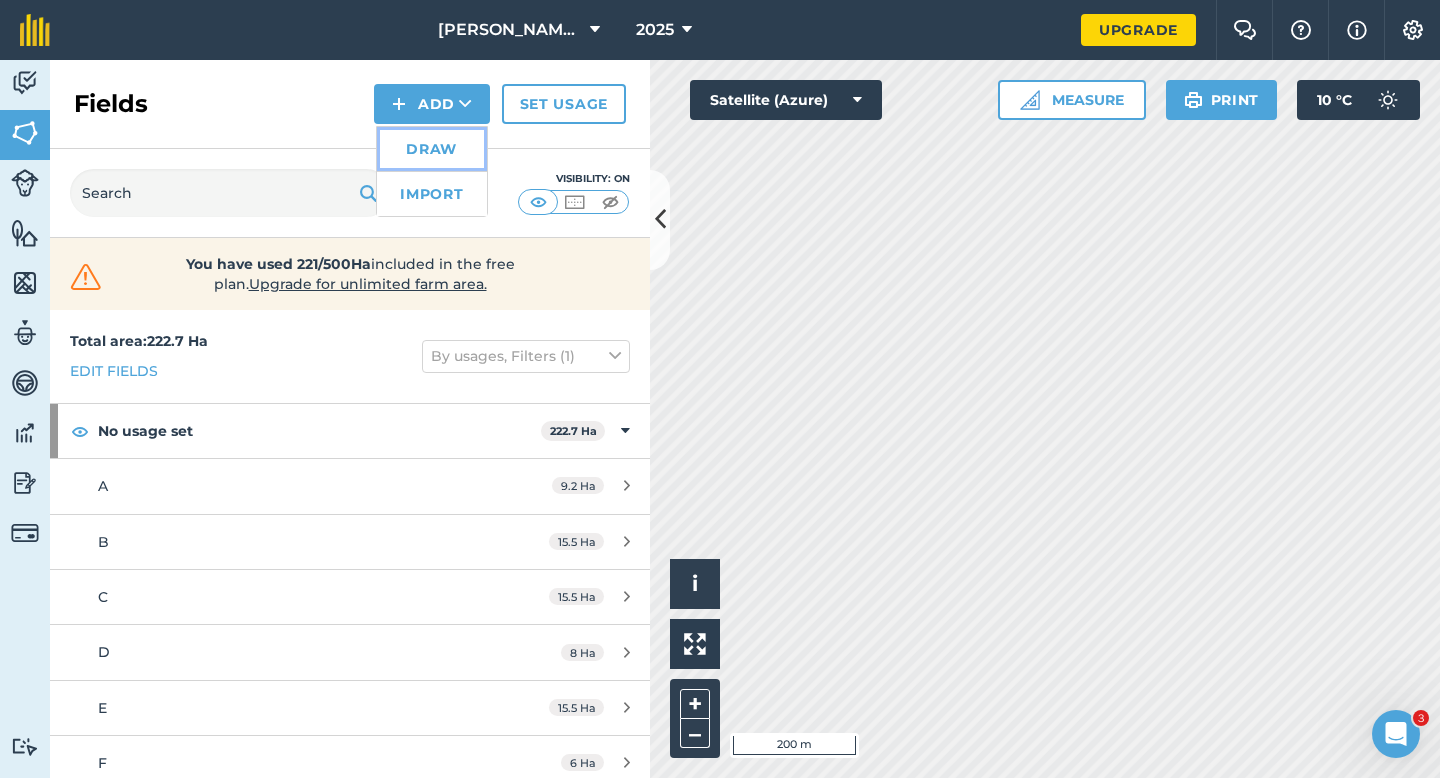 click on "Draw" at bounding box center (432, 149) 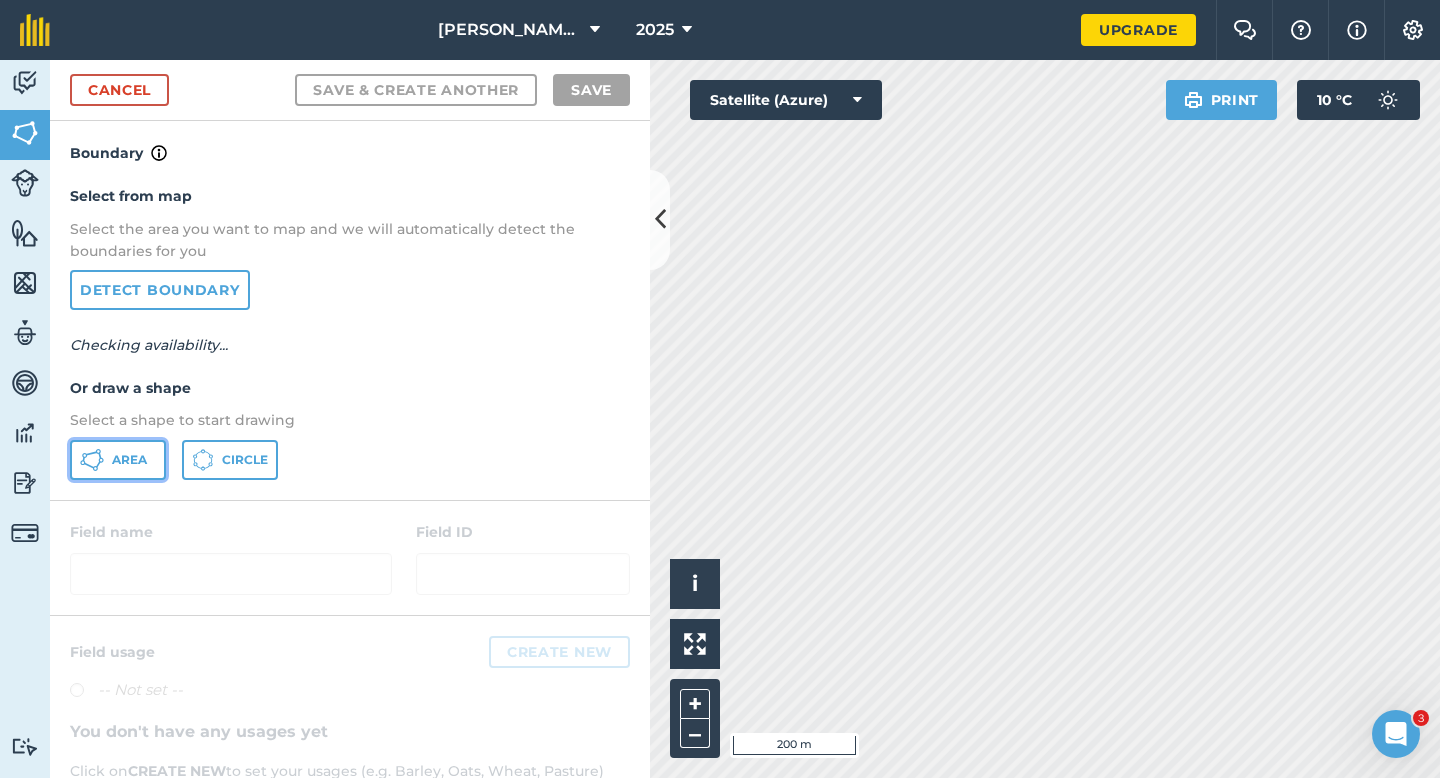 click on "Area" at bounding box center (129, 460) 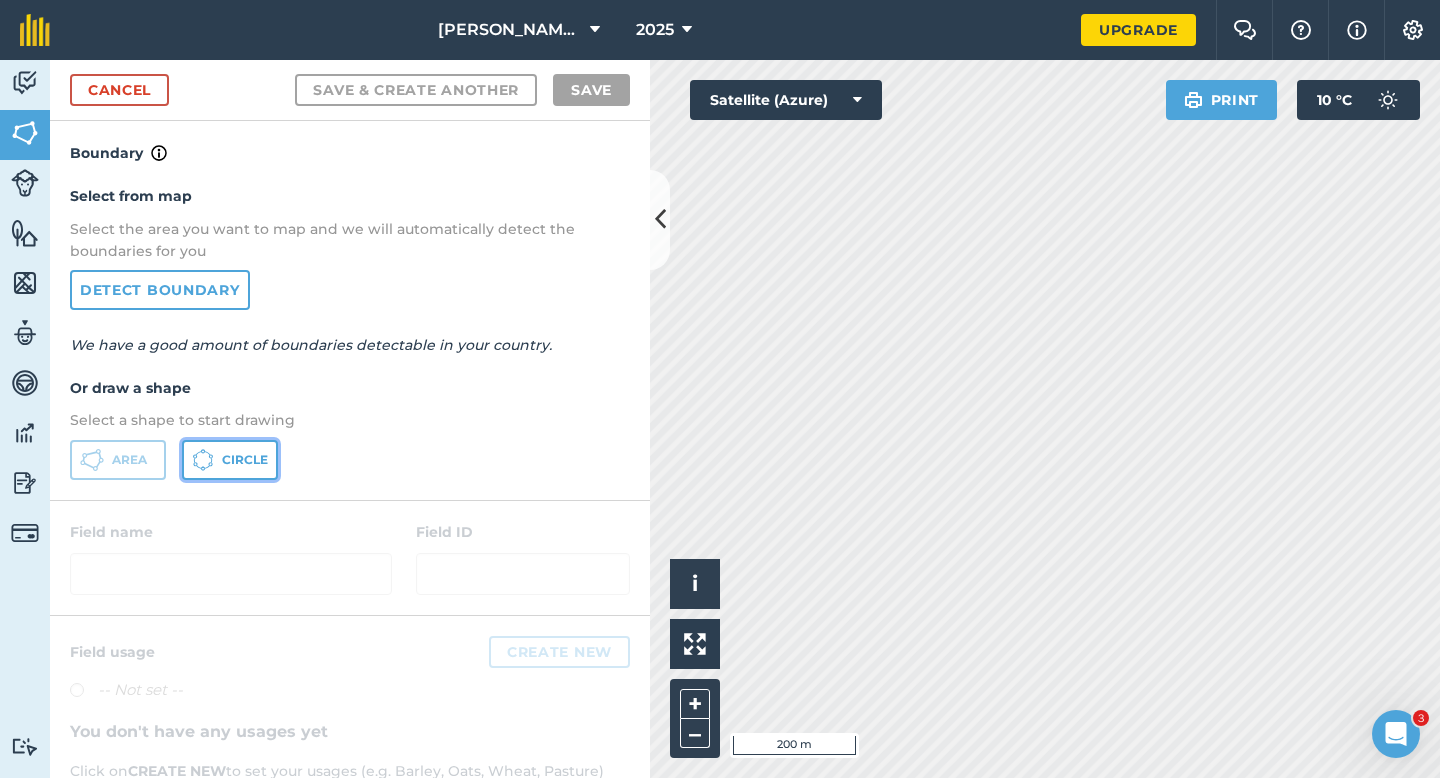 click on "Circle" at bounding box center [230, 460] 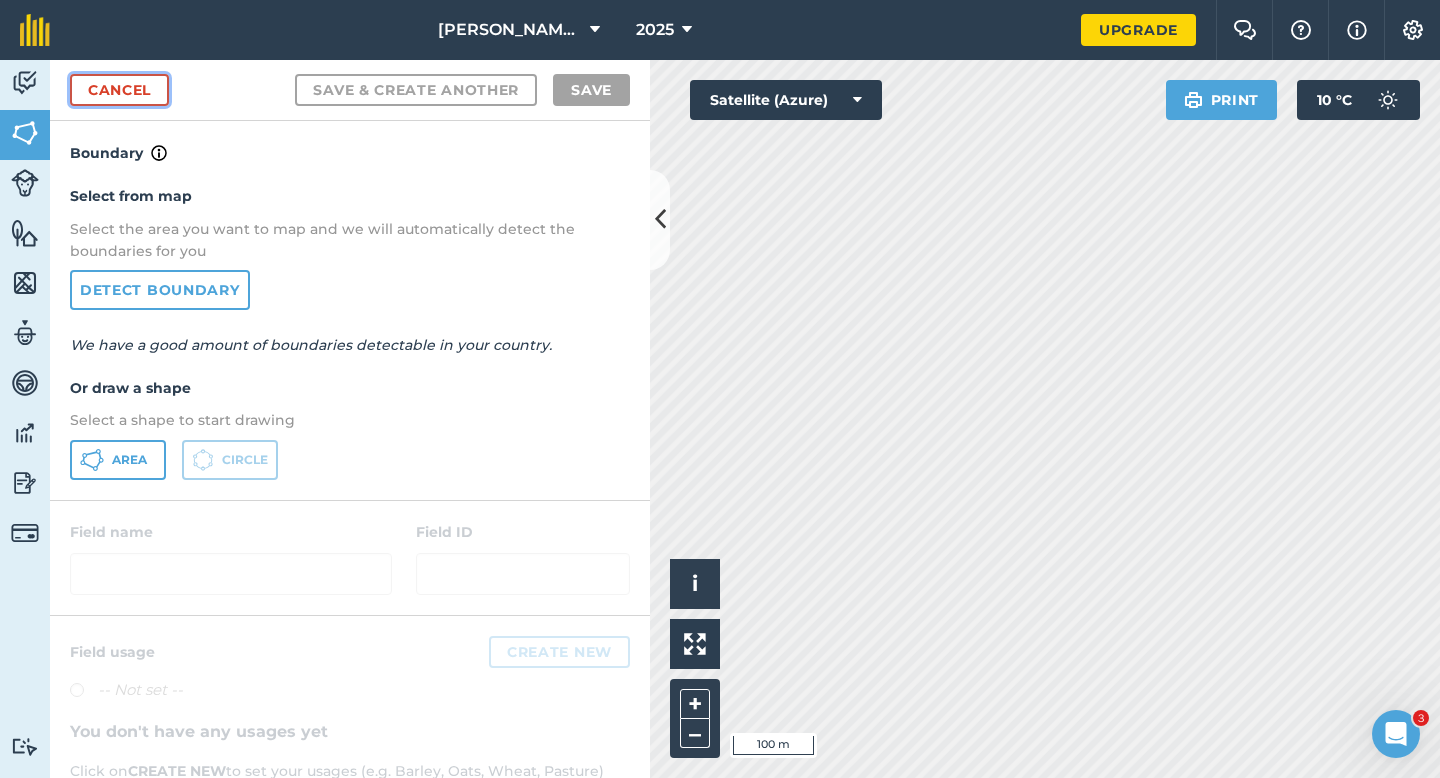 click on "Cancel" at bounding box center [119, 90] 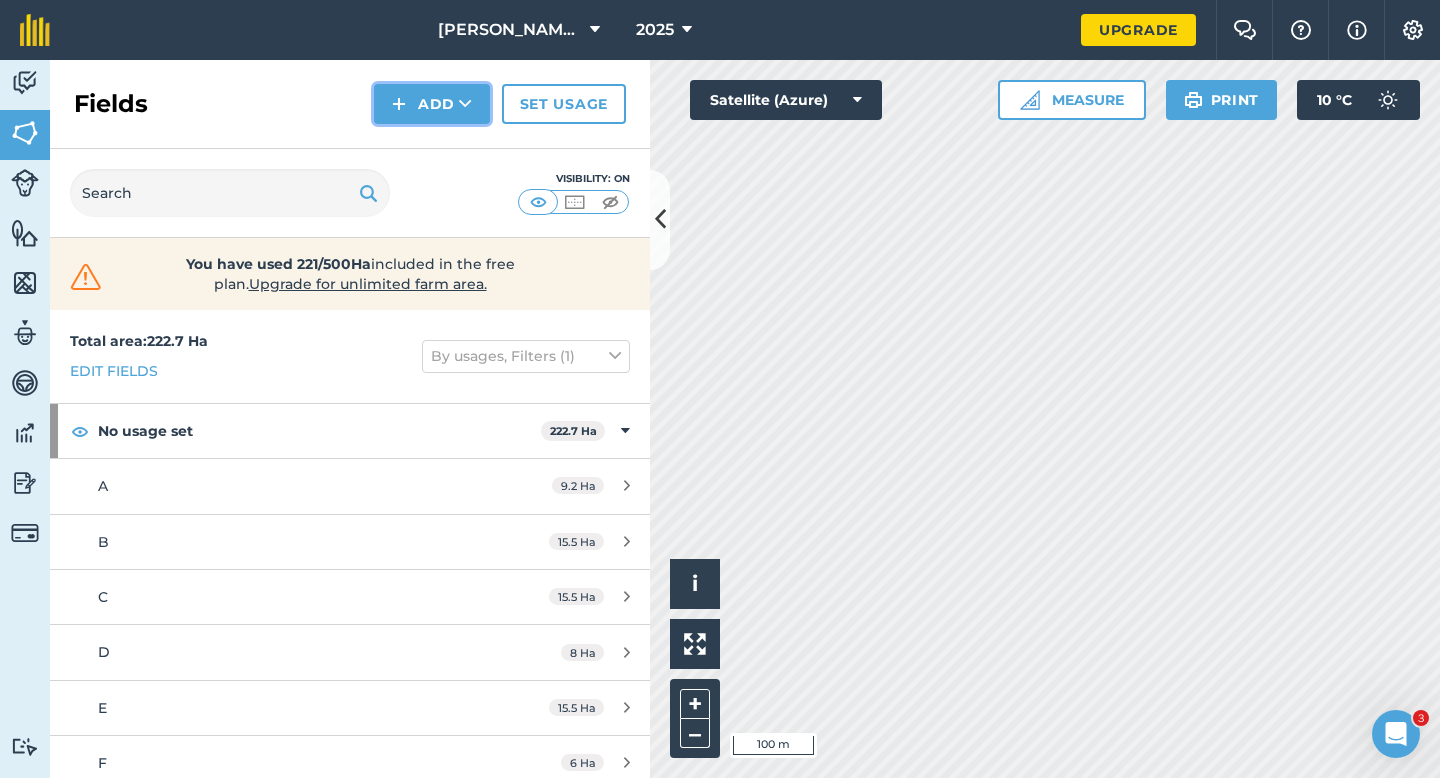click on "Add" at bounding box center (432, 104) 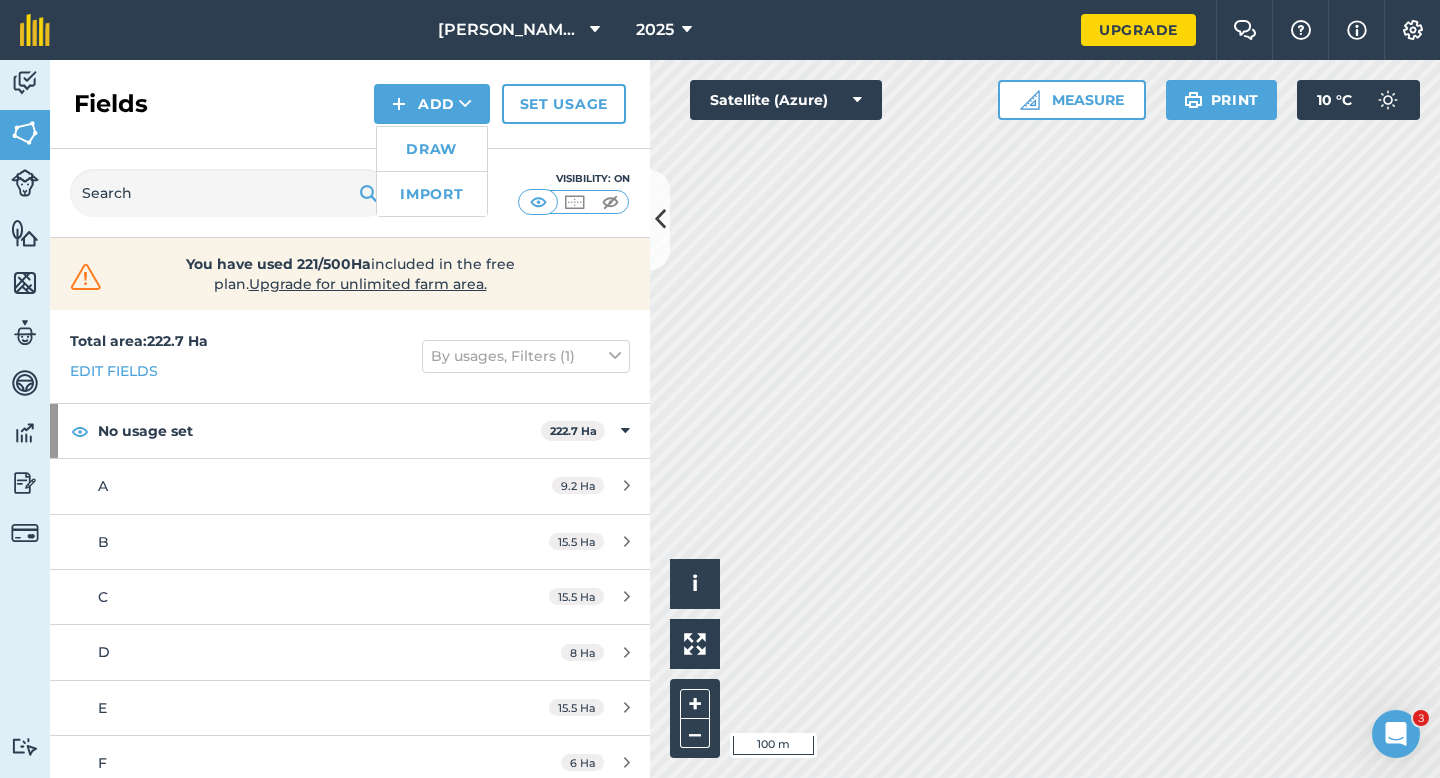 click on "Draw" at bounding box center [432, 149] 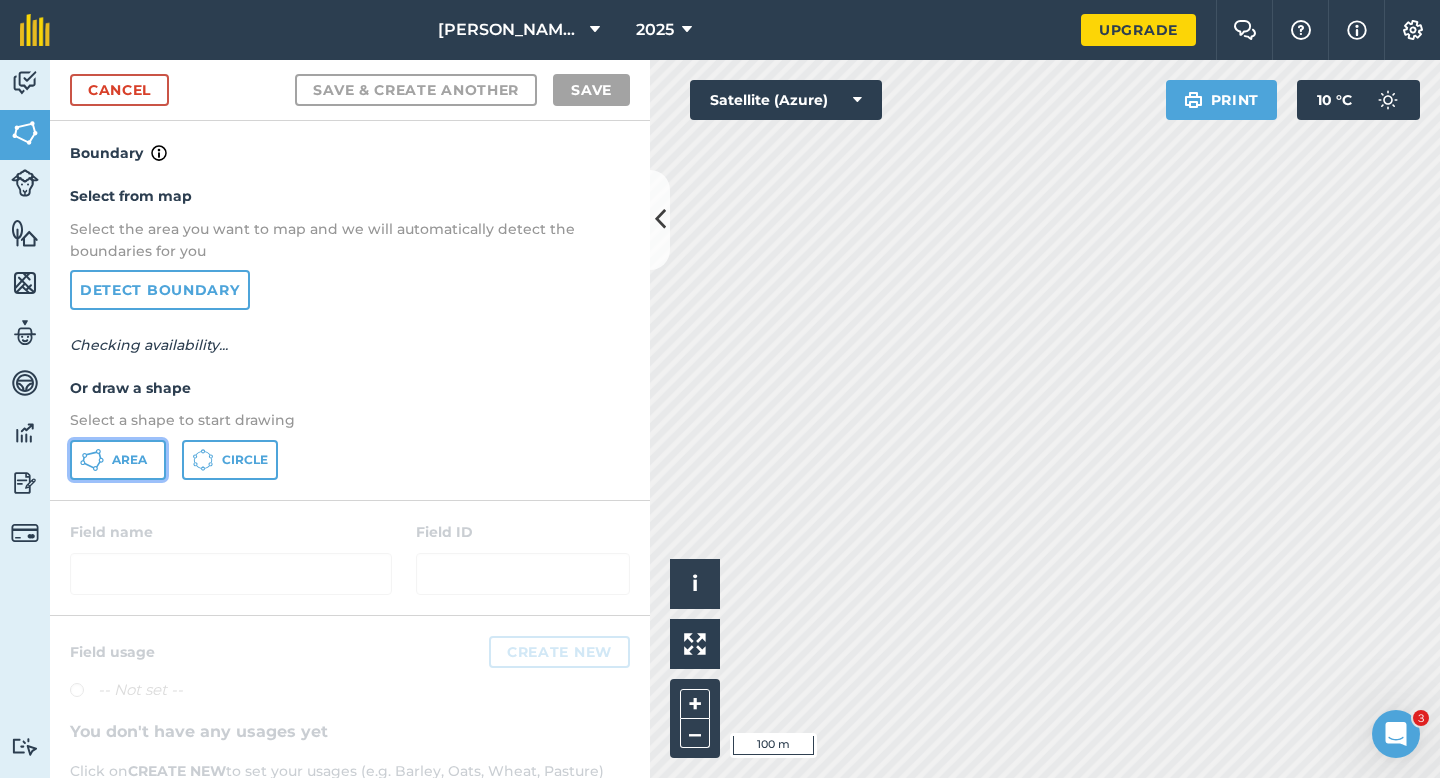 click on "Area" at bounding box center (129, 460) 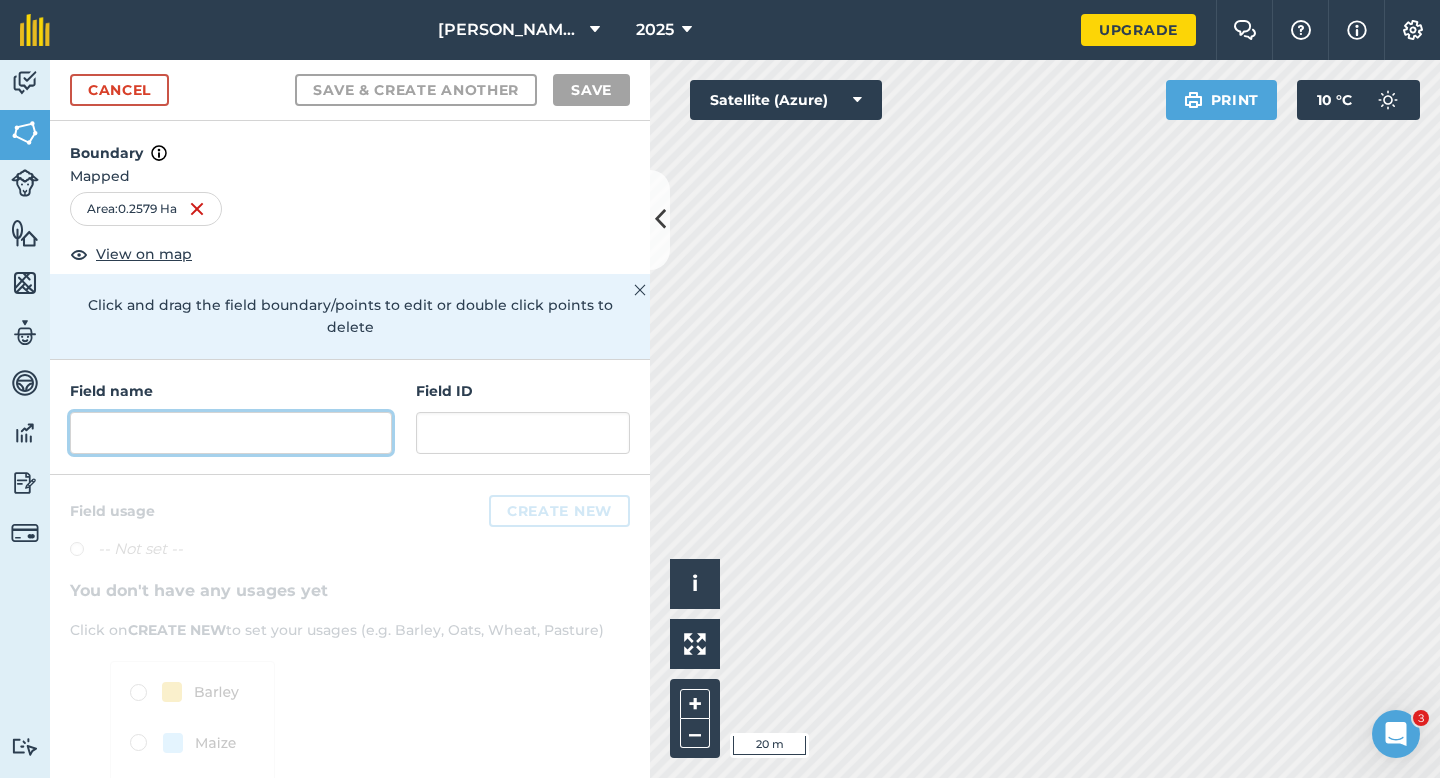 click at bounding box center [231, 433] 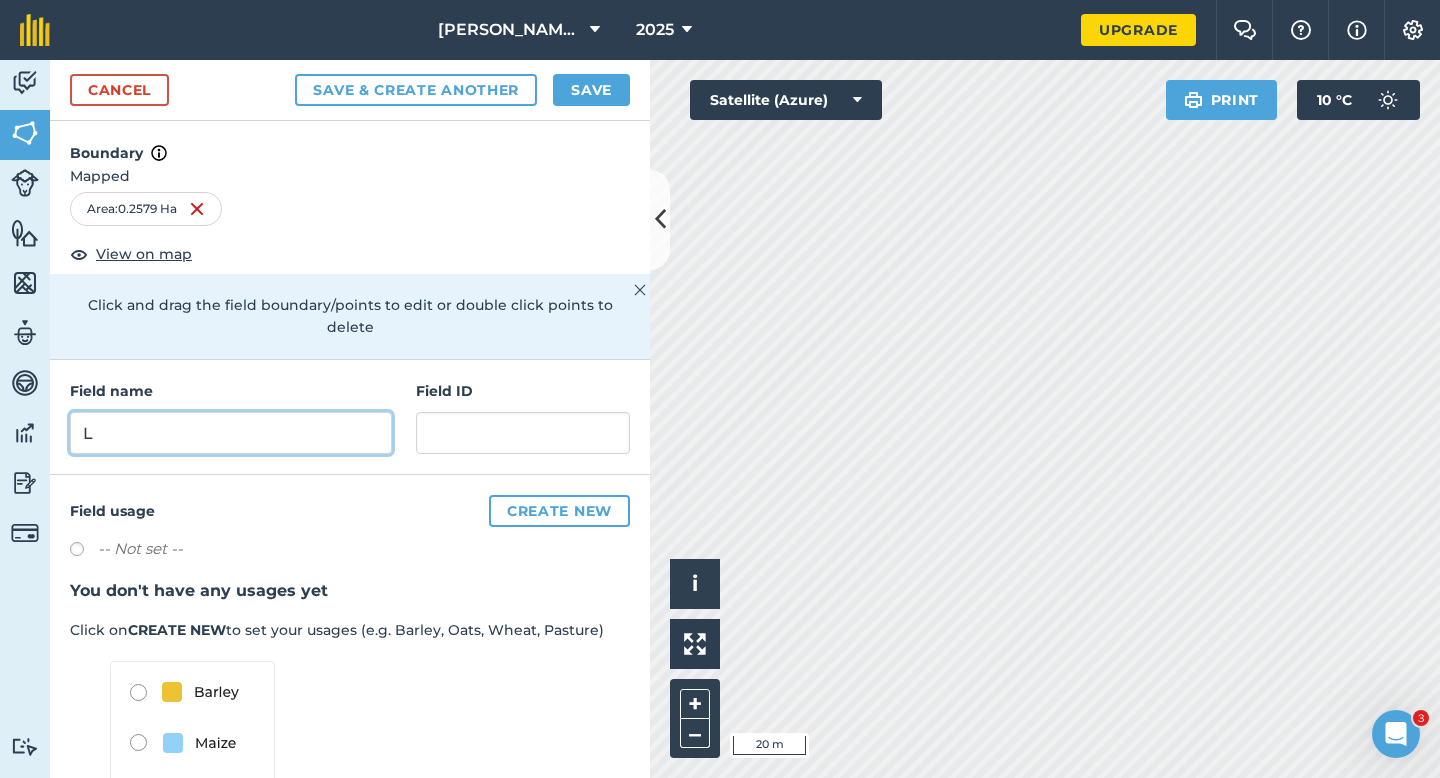 type on "L" 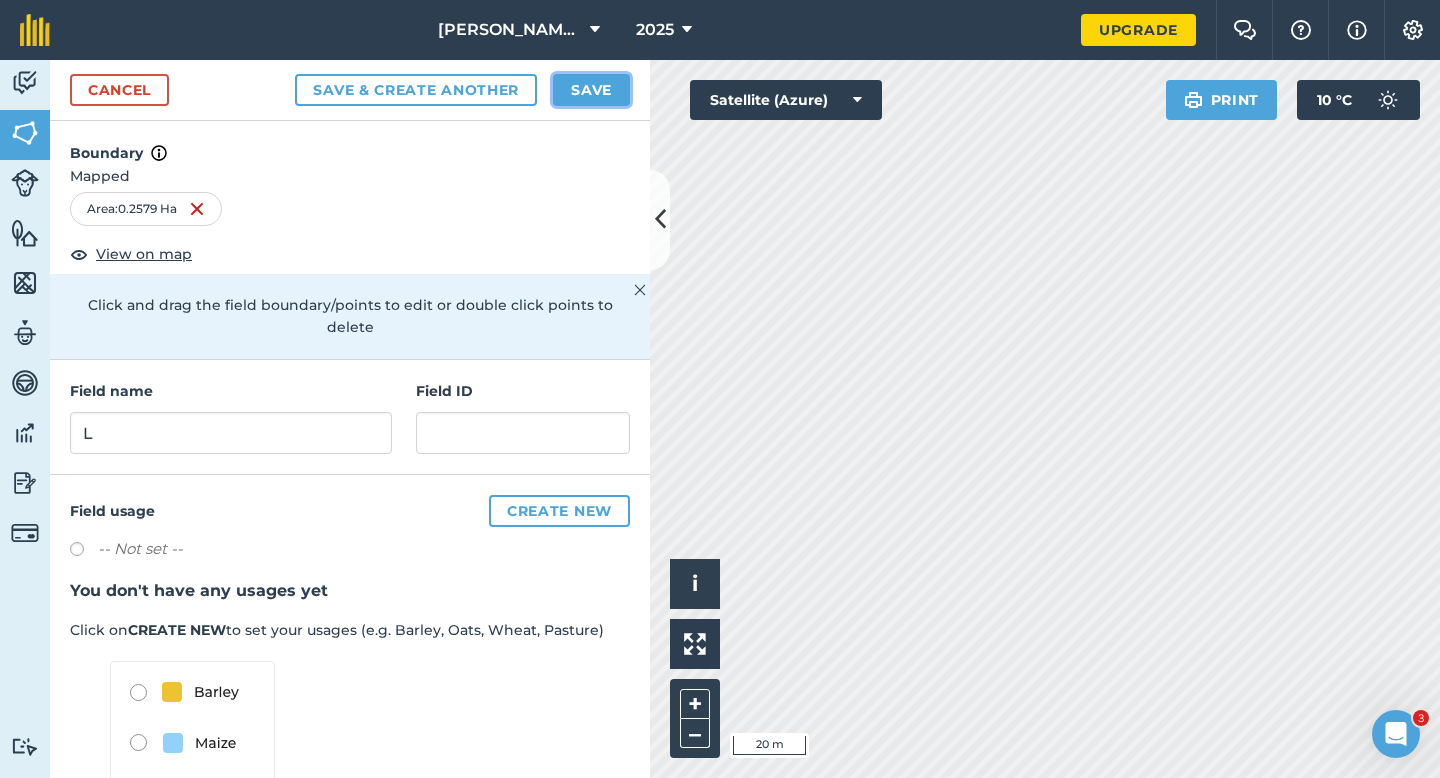 click on "Save" at bounding box center (591, 90) 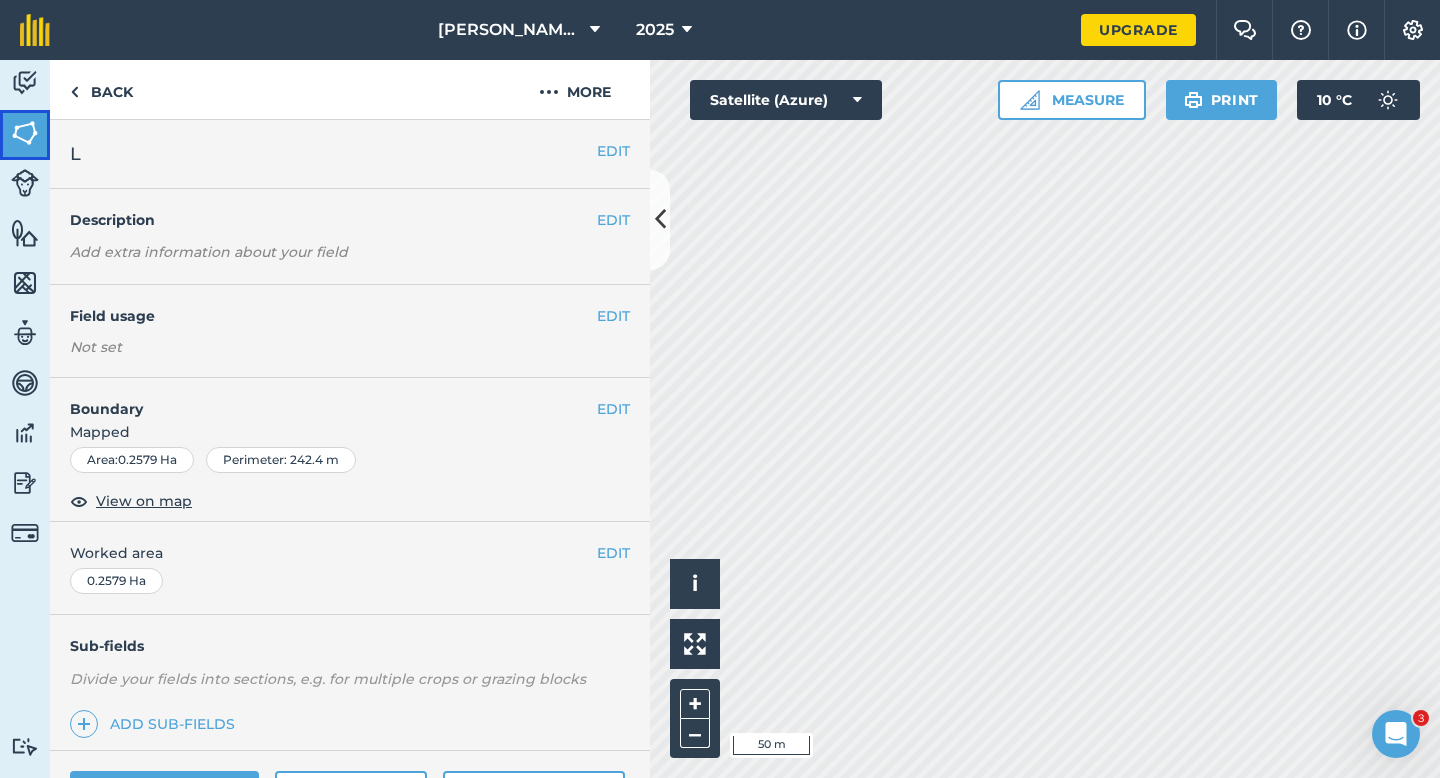 click at bounding box center (25, 133) 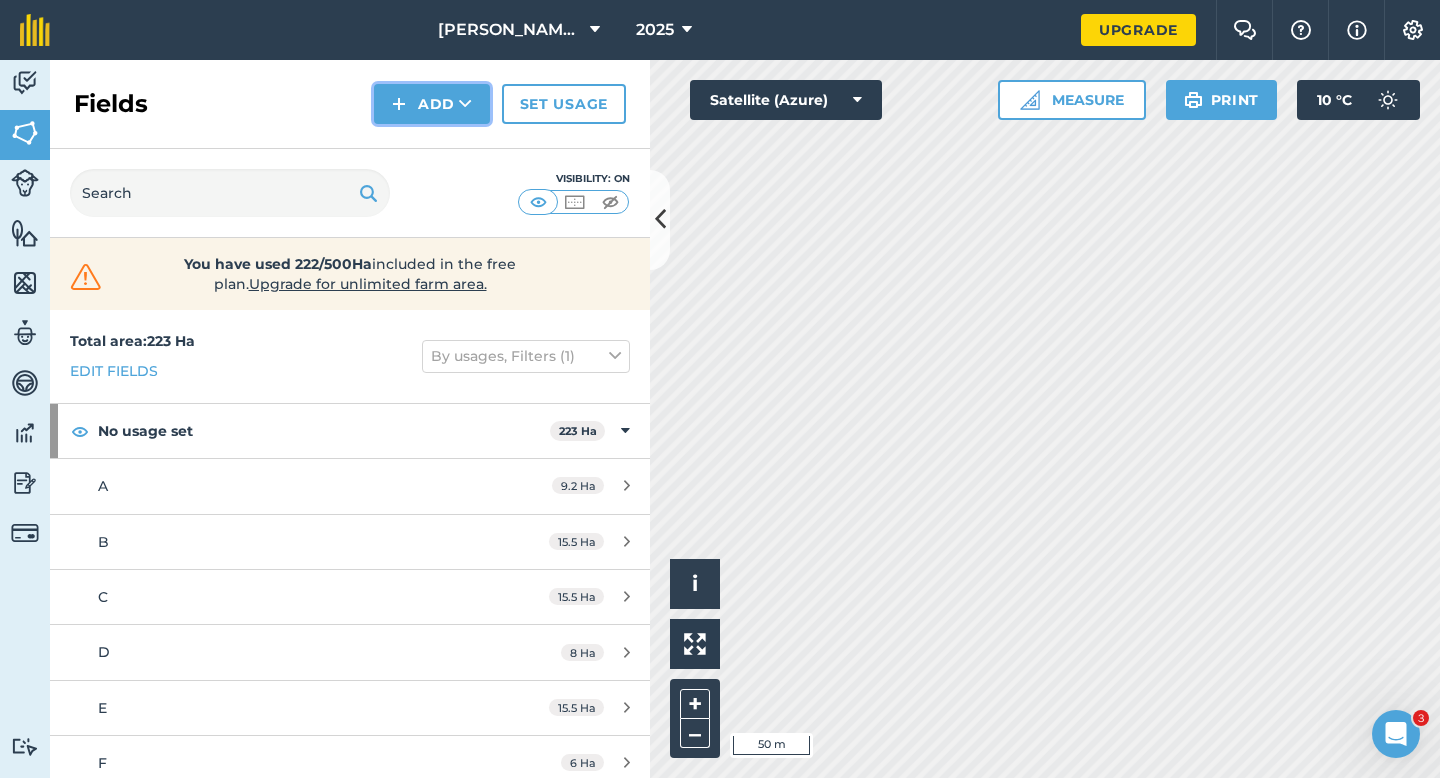 click on "Add" at bounding box center (432, 104) 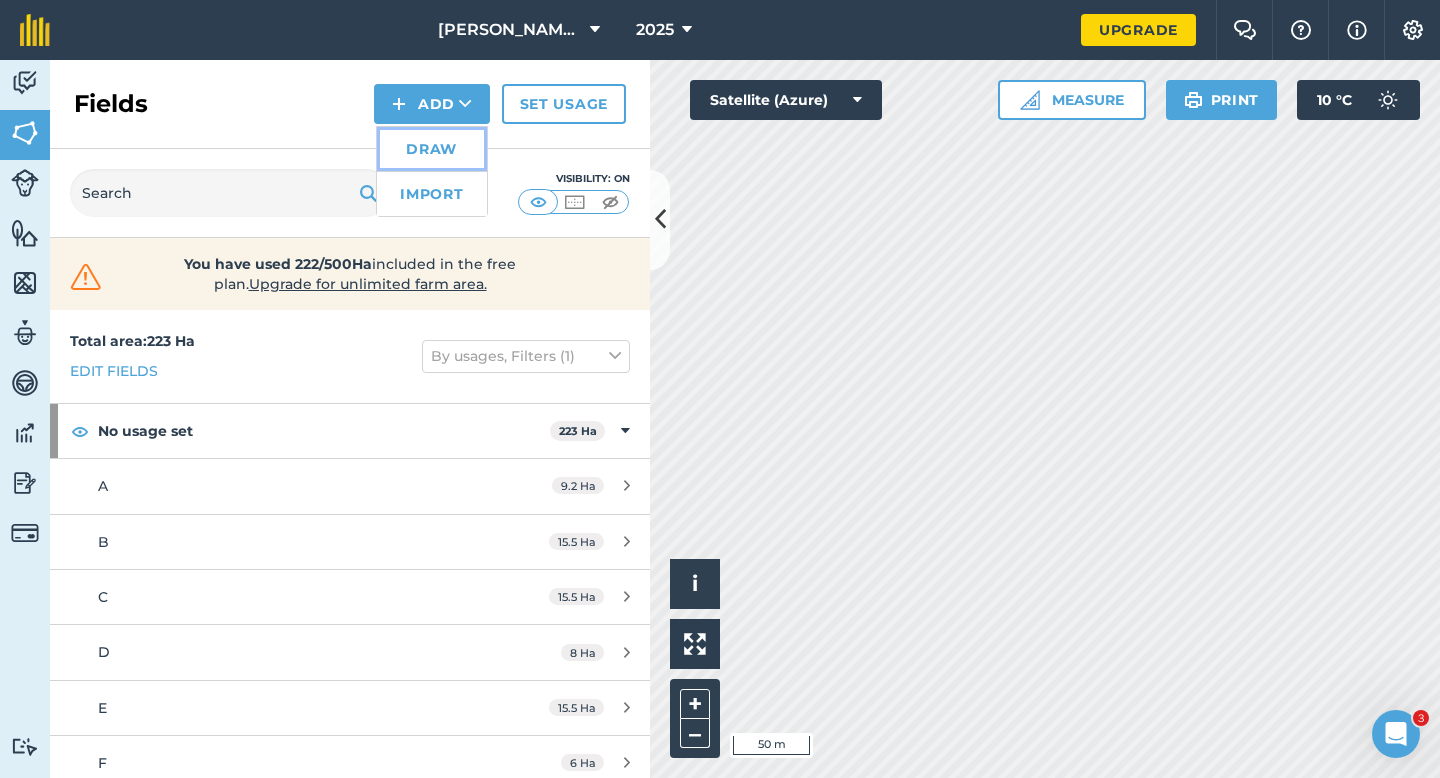 click on "Draw" at bounding box center (432, 149) 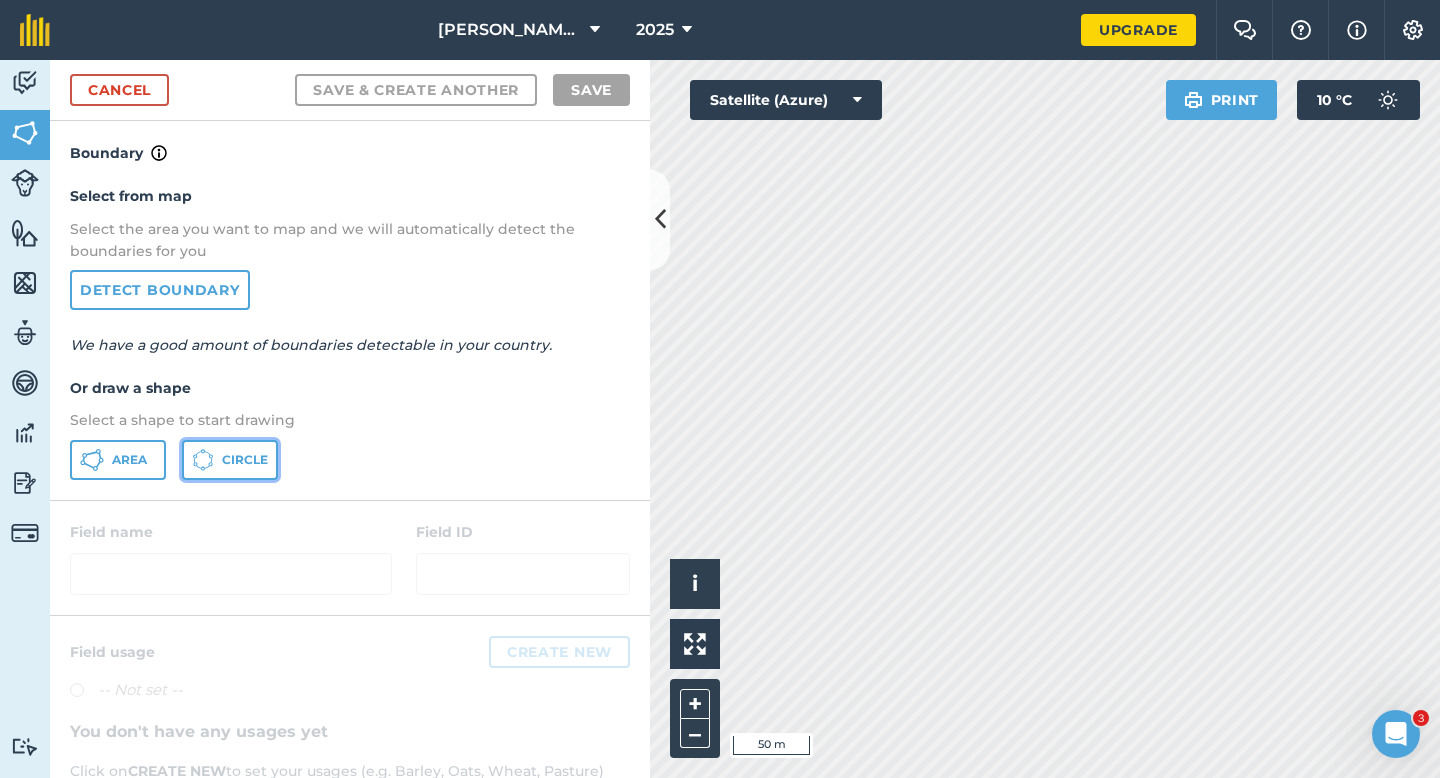 click on "Circle" at bounding box center [245, 460] 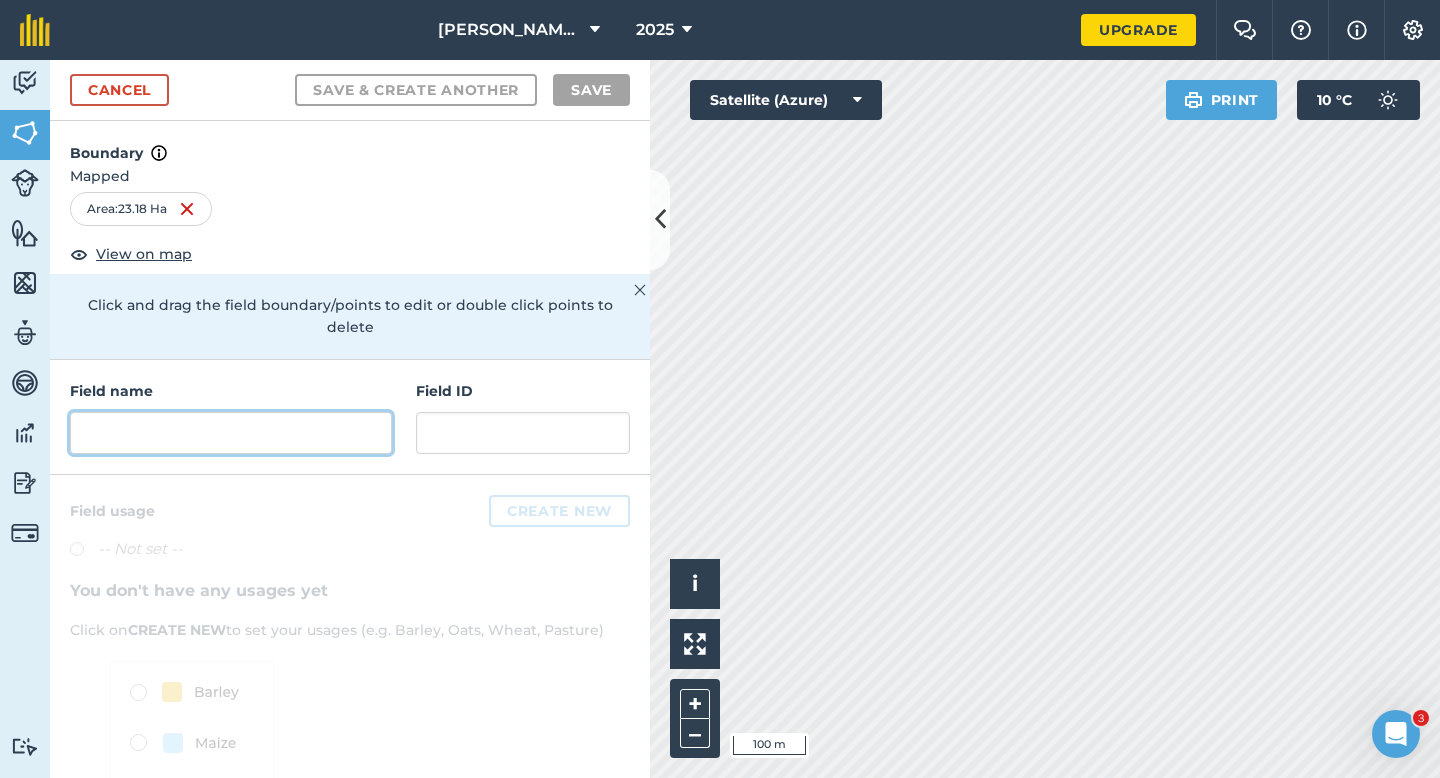 click at bounding box center (231, 433) 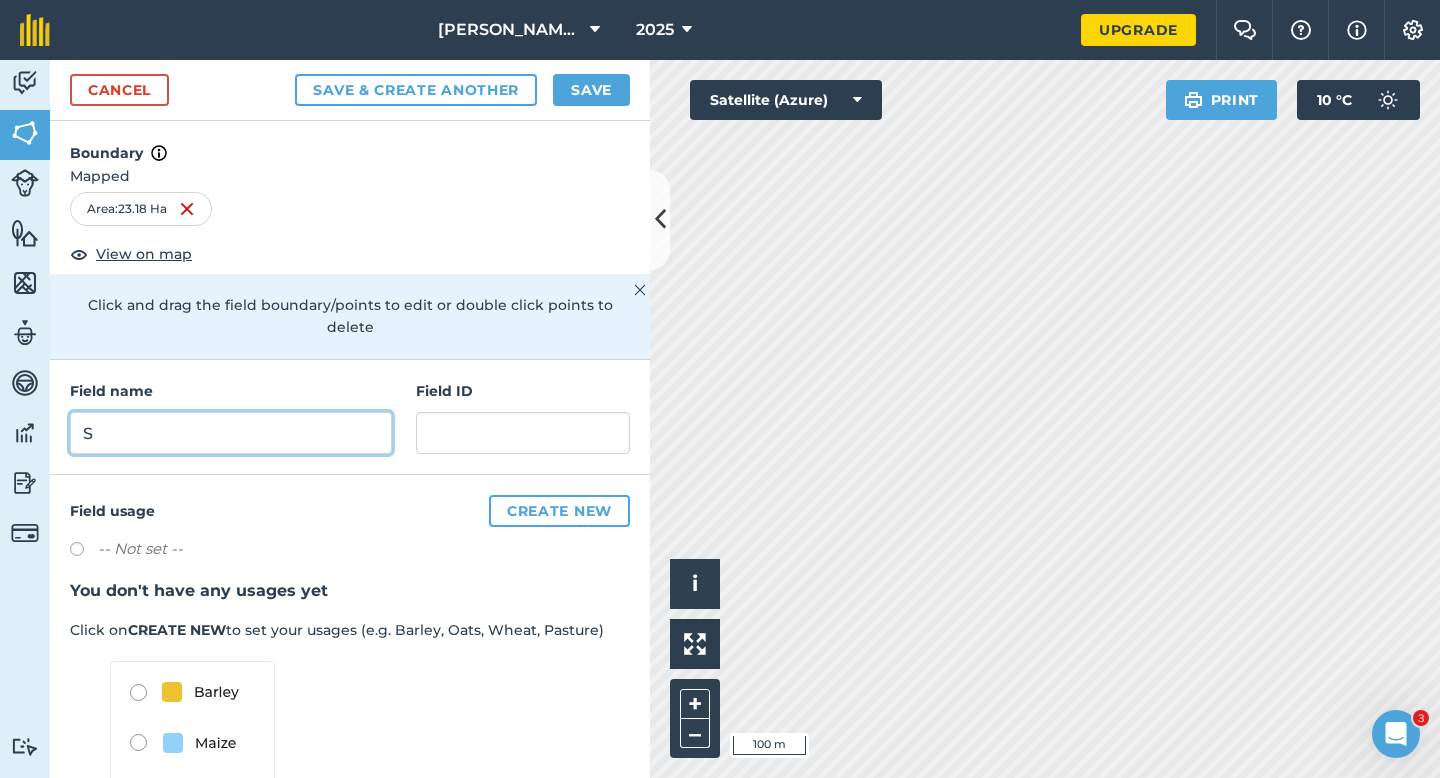 click on "S" at bounding box center (231, 433) 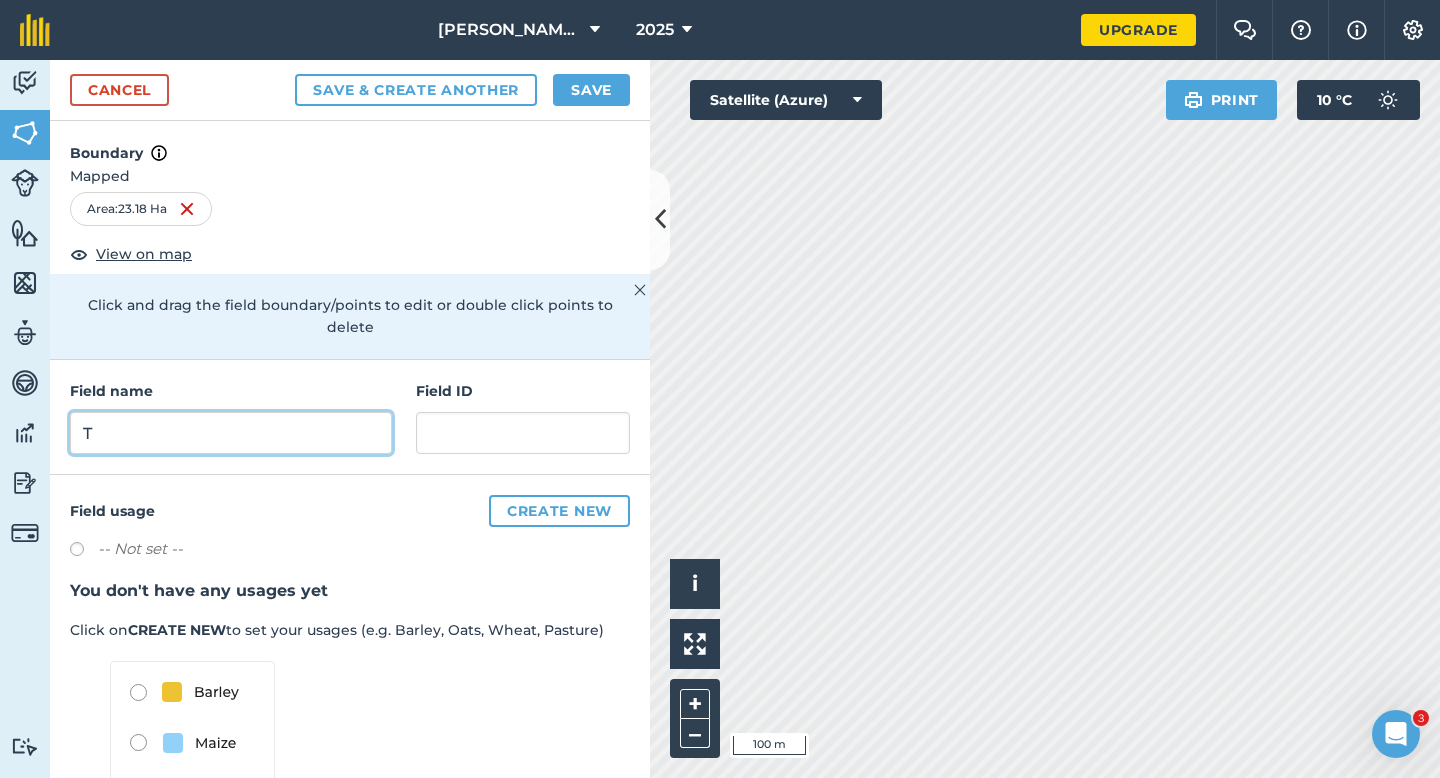 type on "T" 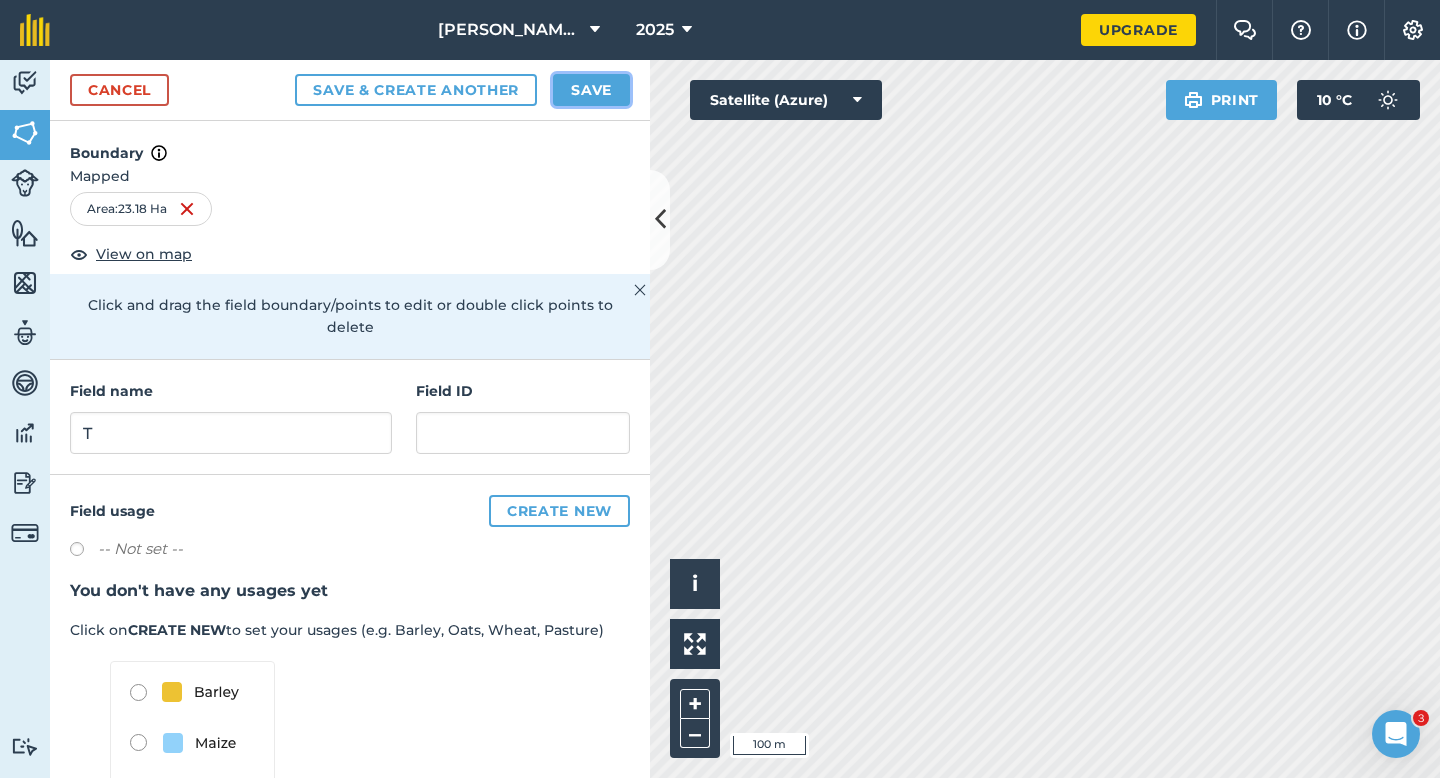 click on "Save" at bounding box center [591, 90] 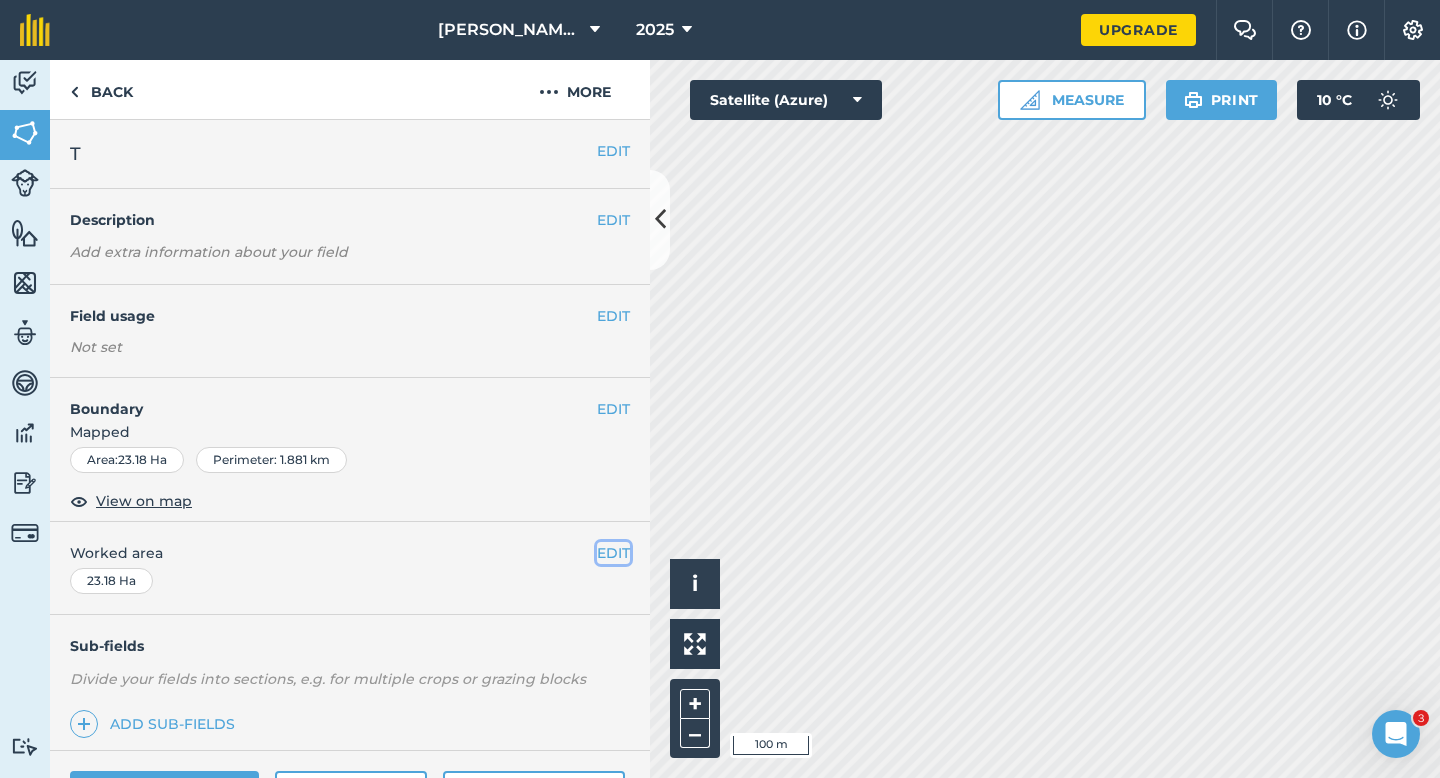 click on "EDIT" at bounding box center (613, 553) 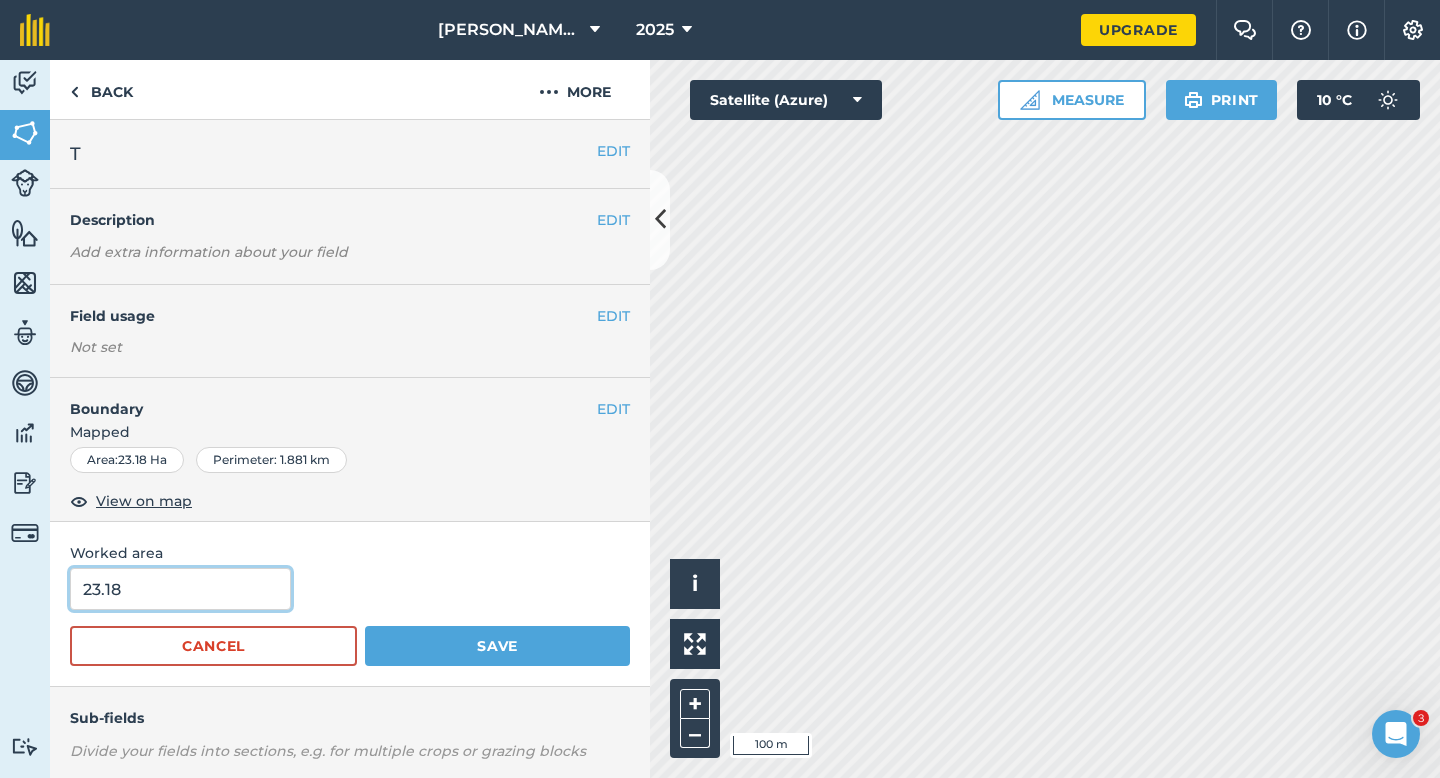 click on "23.18" at bounding box center (180, 589) 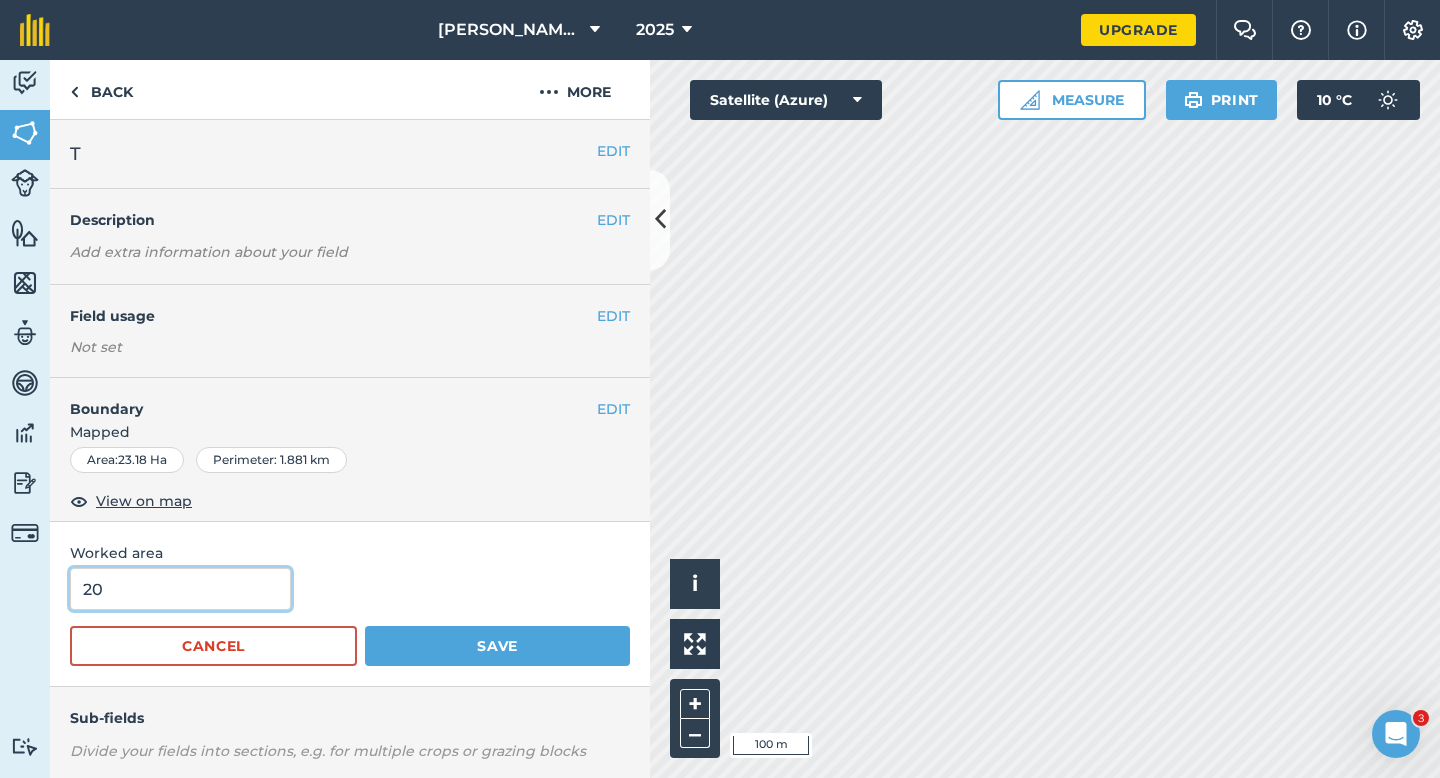type on "19" 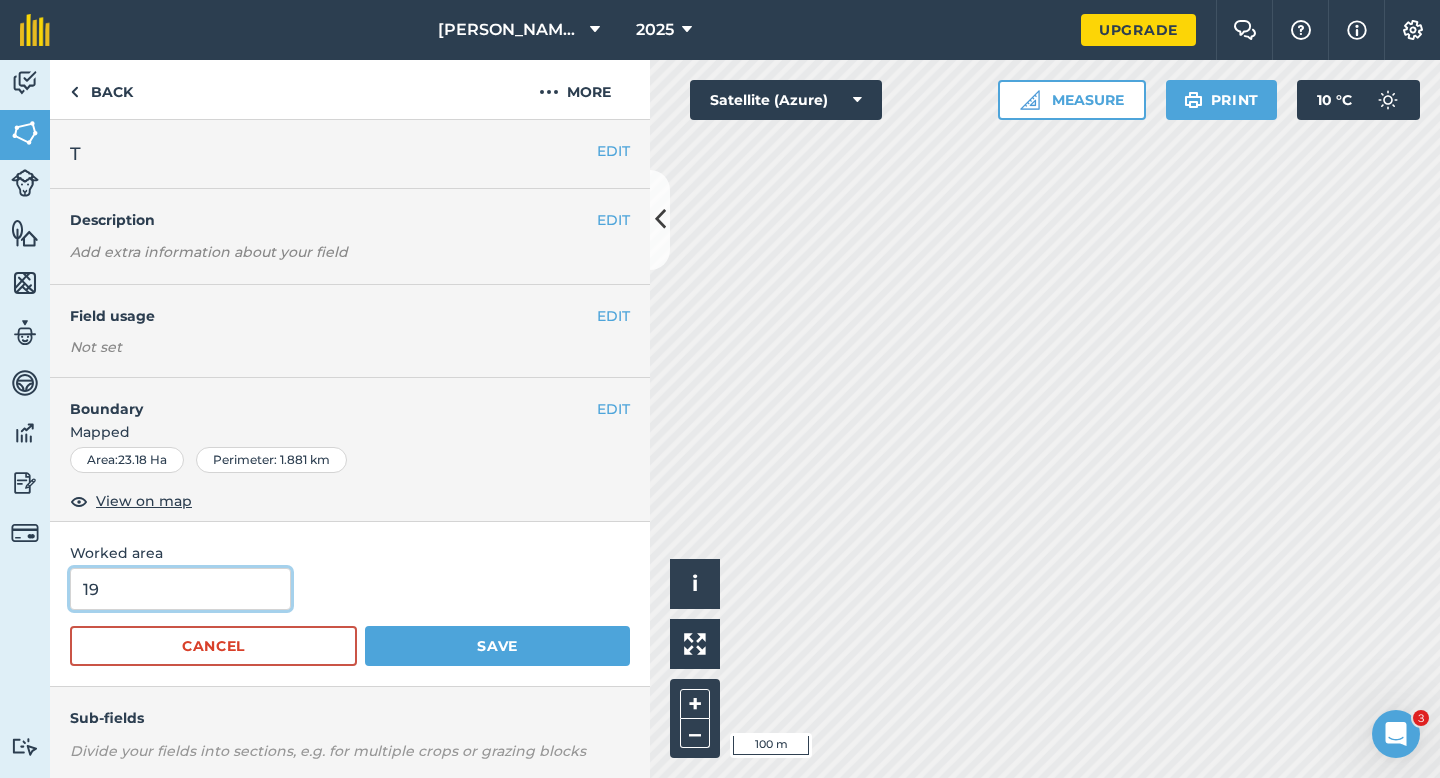 click on "Save" at bounding box center (497, 646) 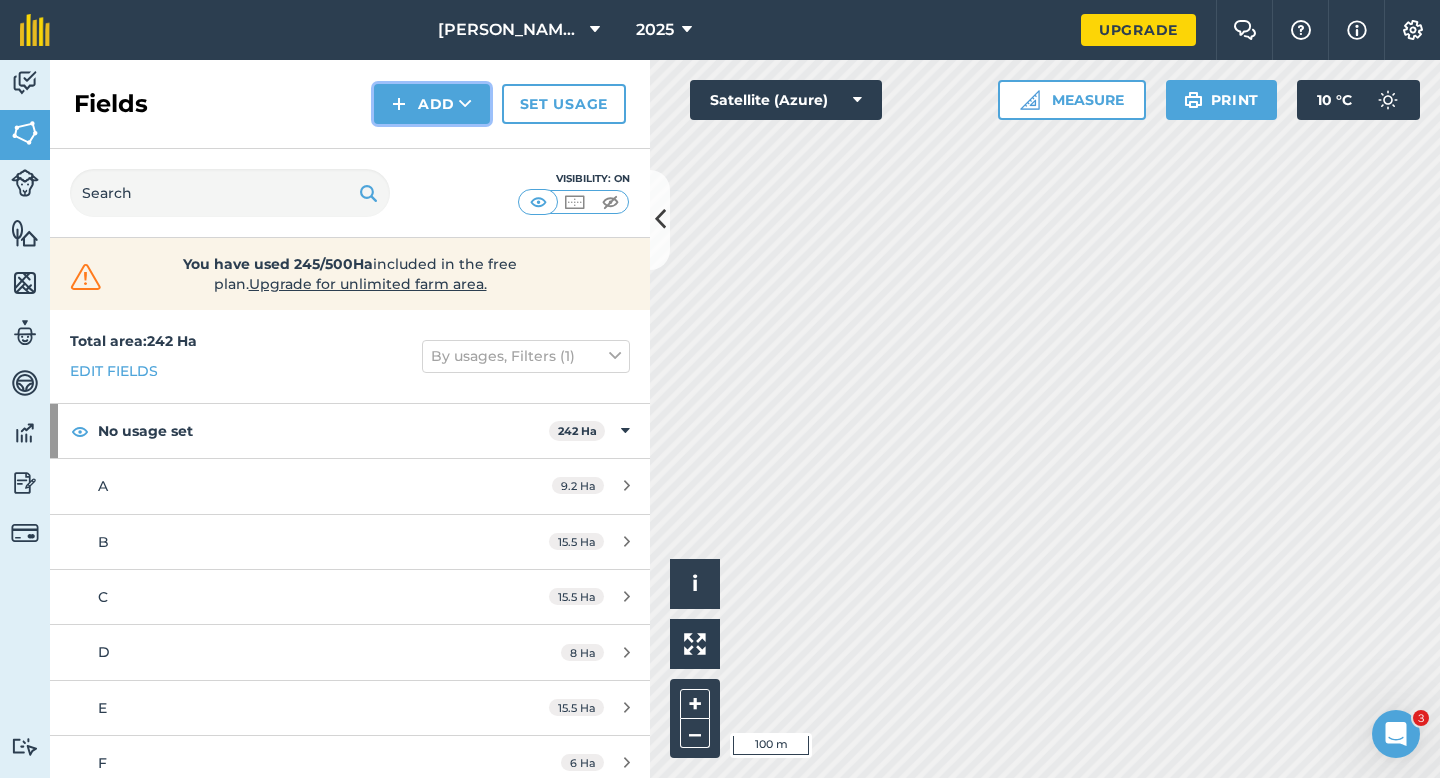 click on "Add" at bounding box center [432, 104] 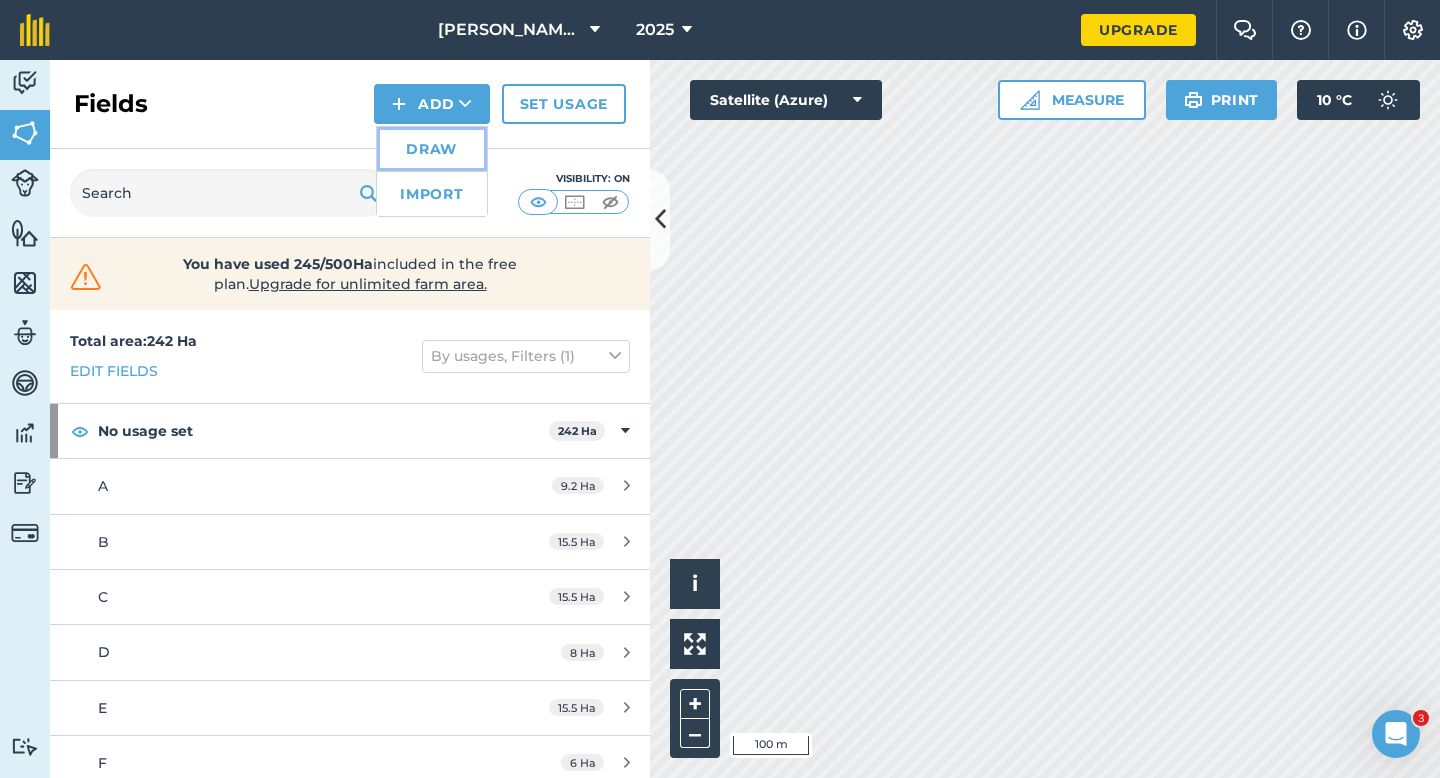 click on "Draw" at bounding box center [432, 149] 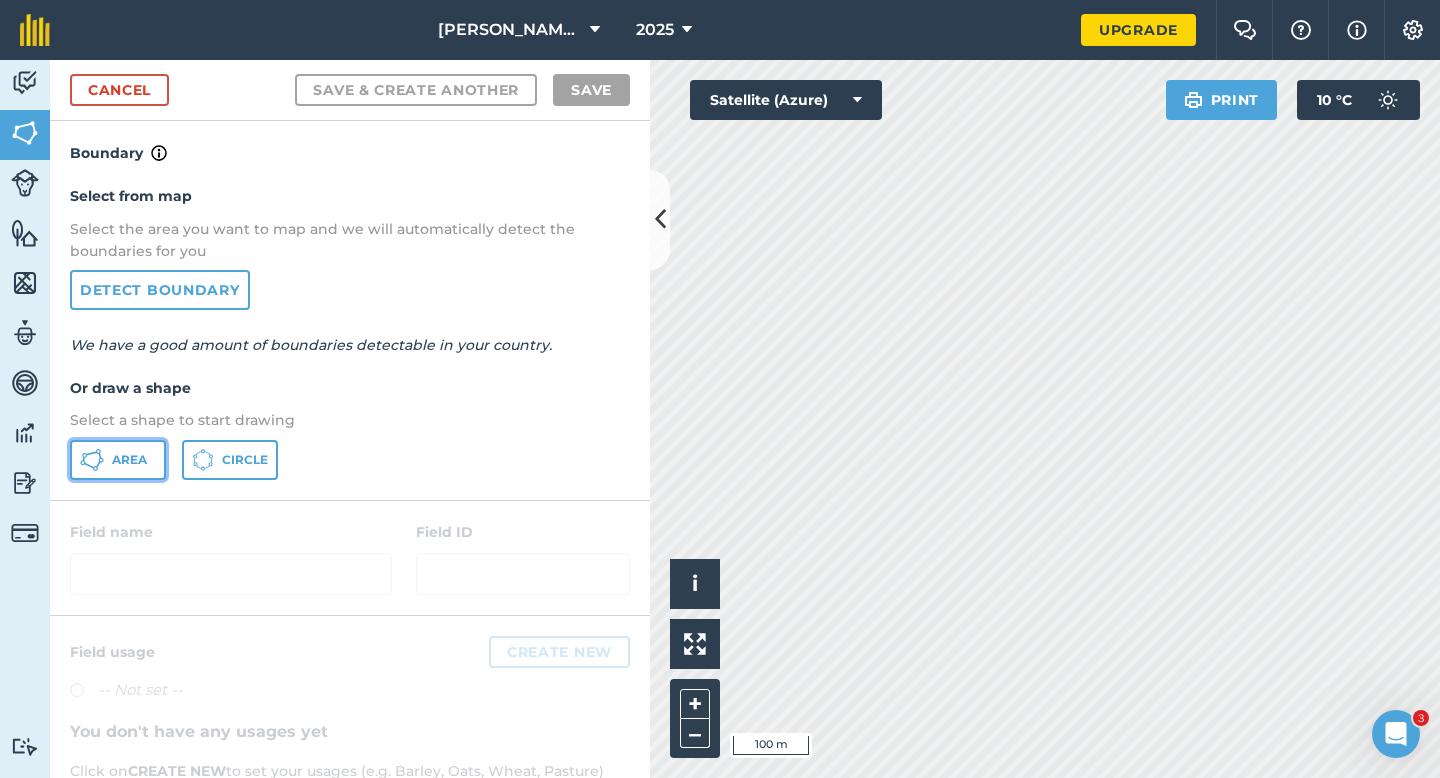 click on "Area" at bounding box center [118, 460] 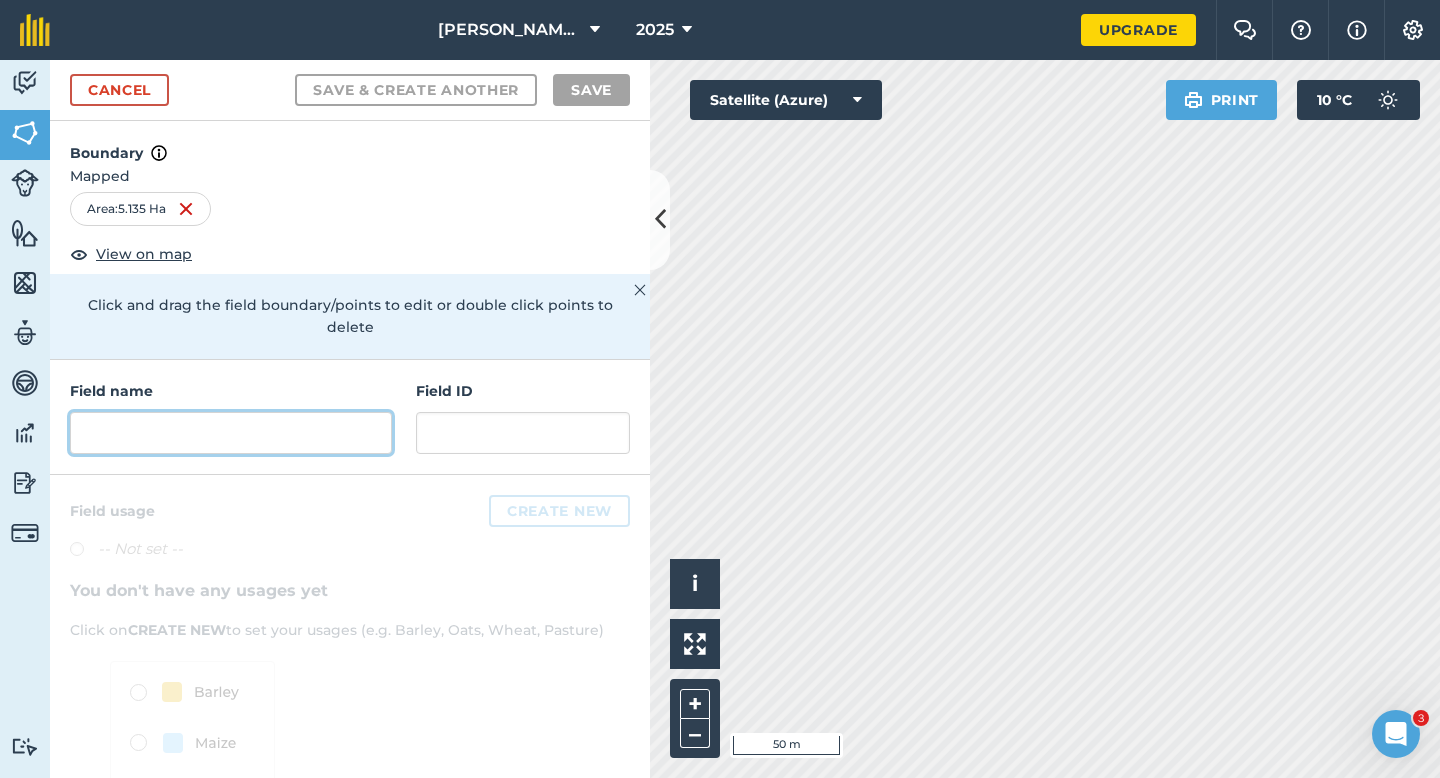 click at bounding box center (231, 433) 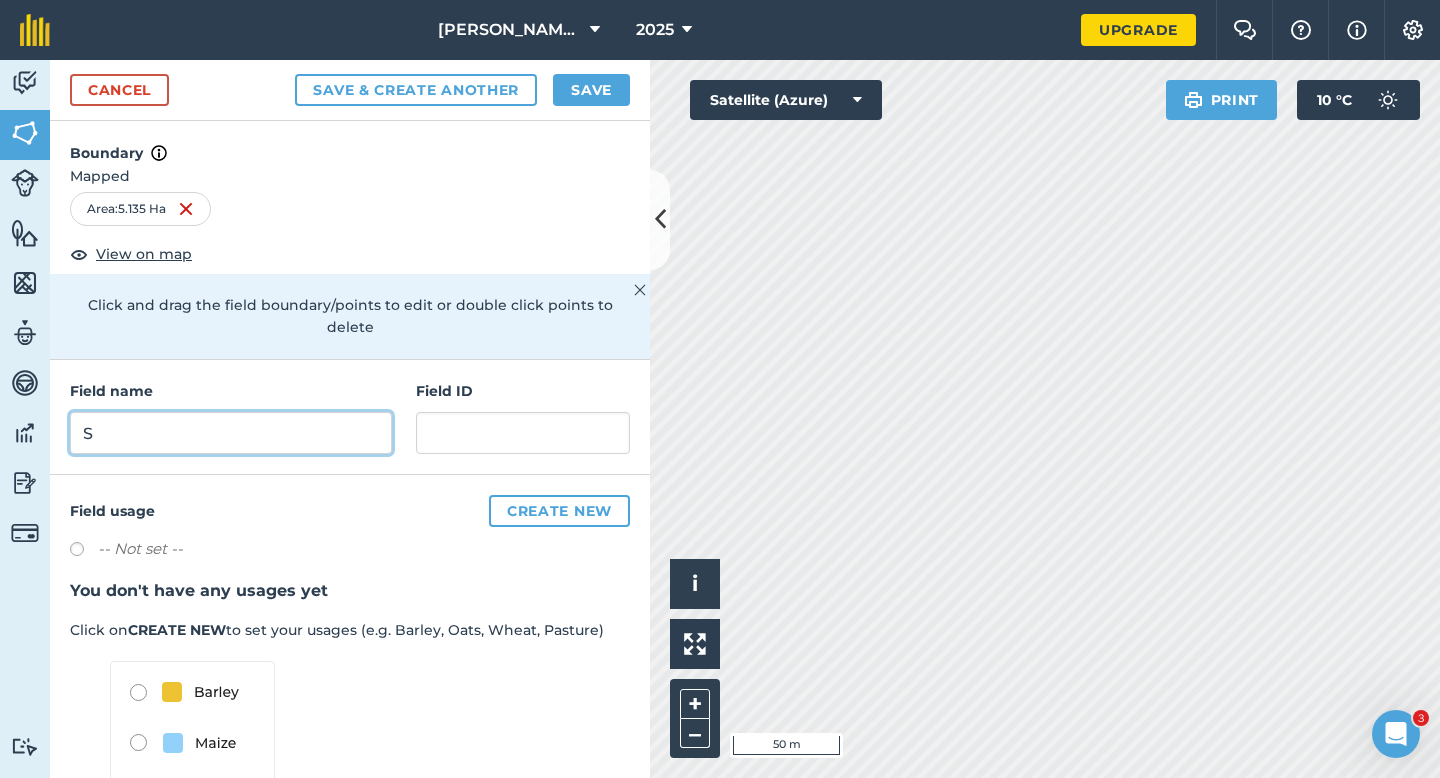 type on "S" 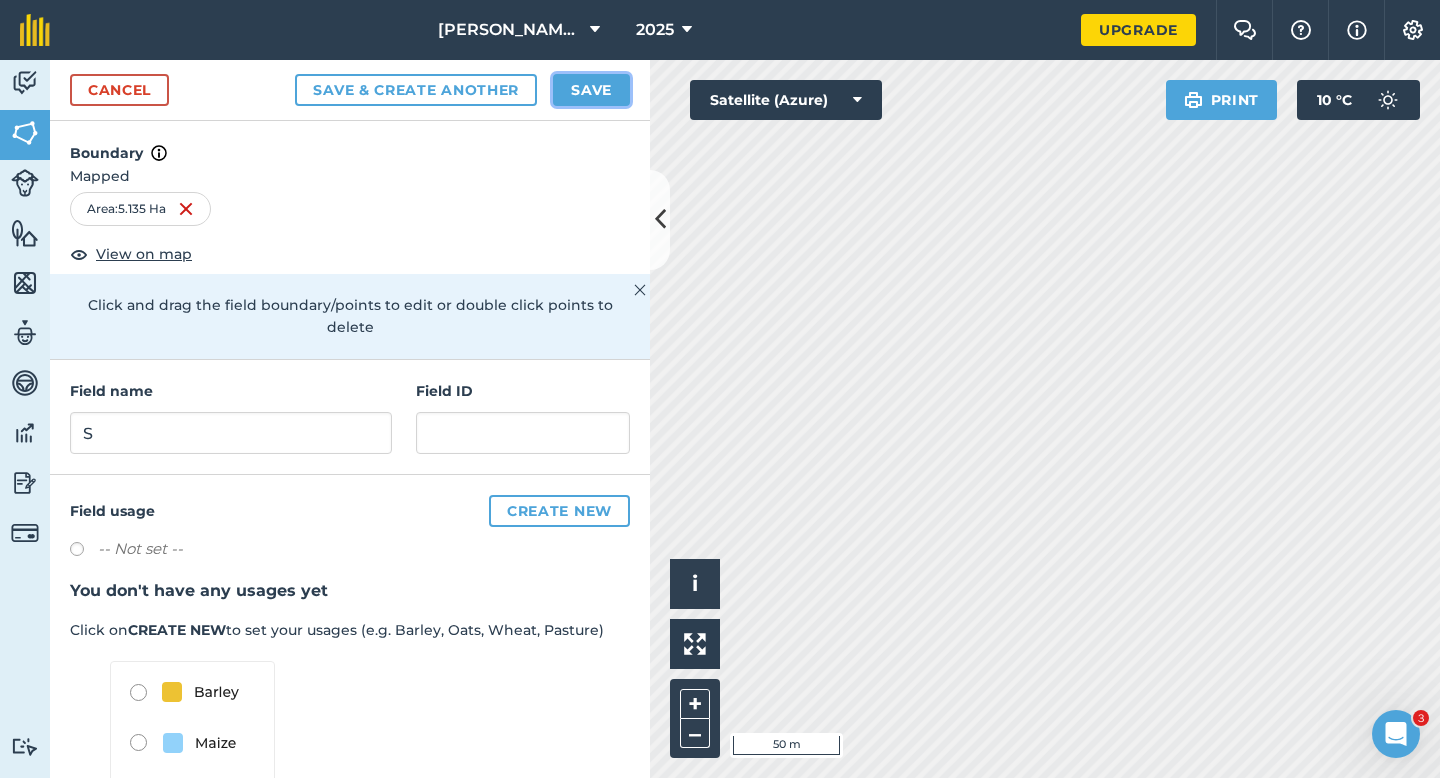 click on "Save" at bounding box center [591, 90] 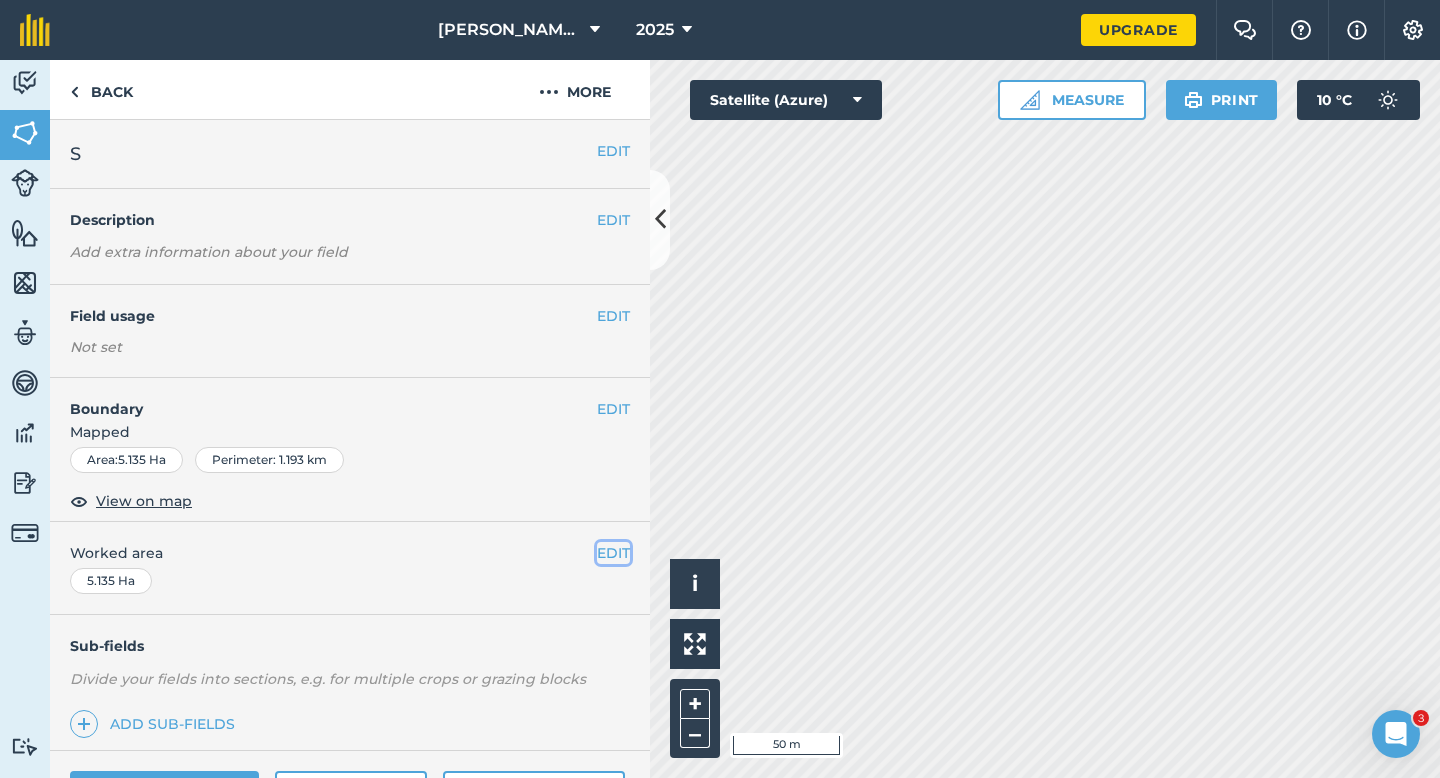 click on "EDIT" at bounding box center [613, 553] 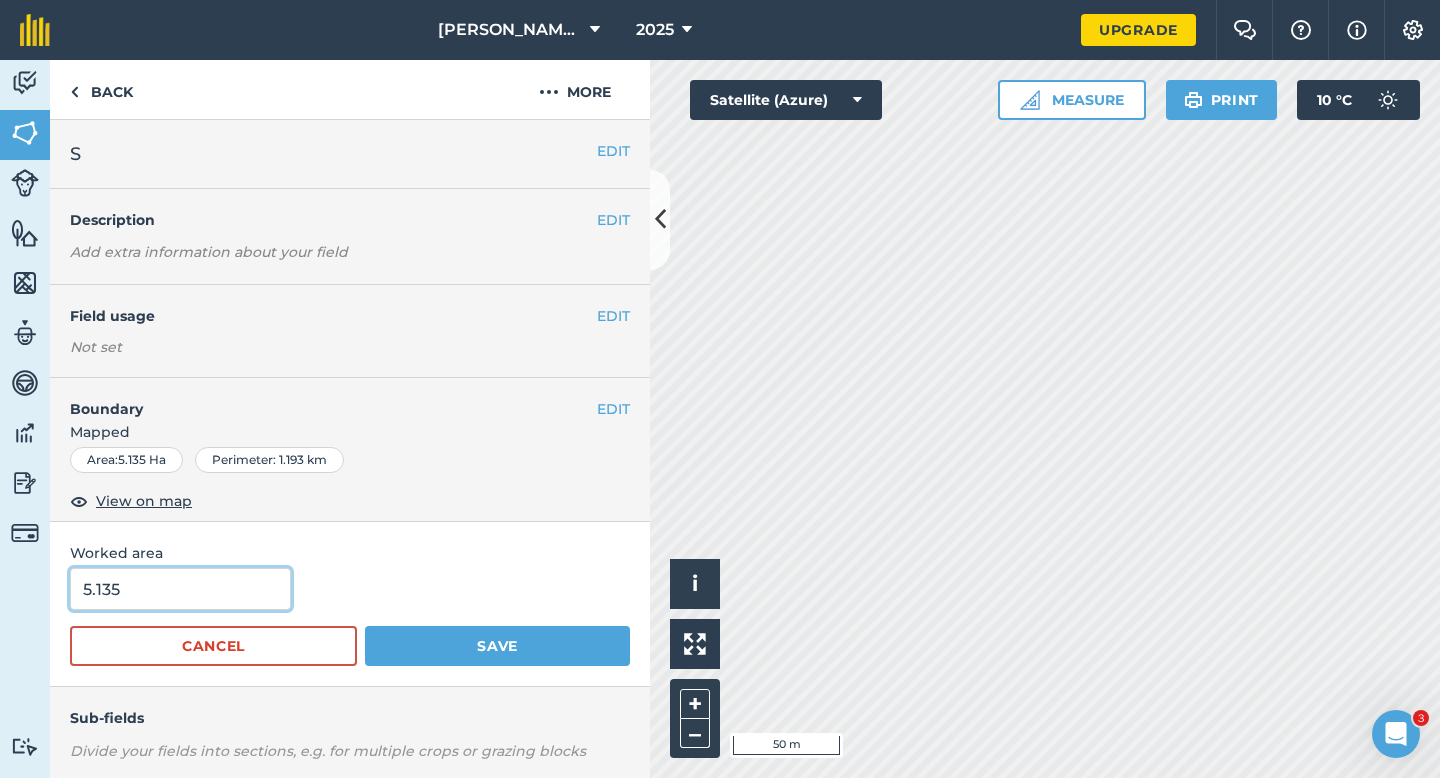 click on "5.135" at bounding box center (180, 589) 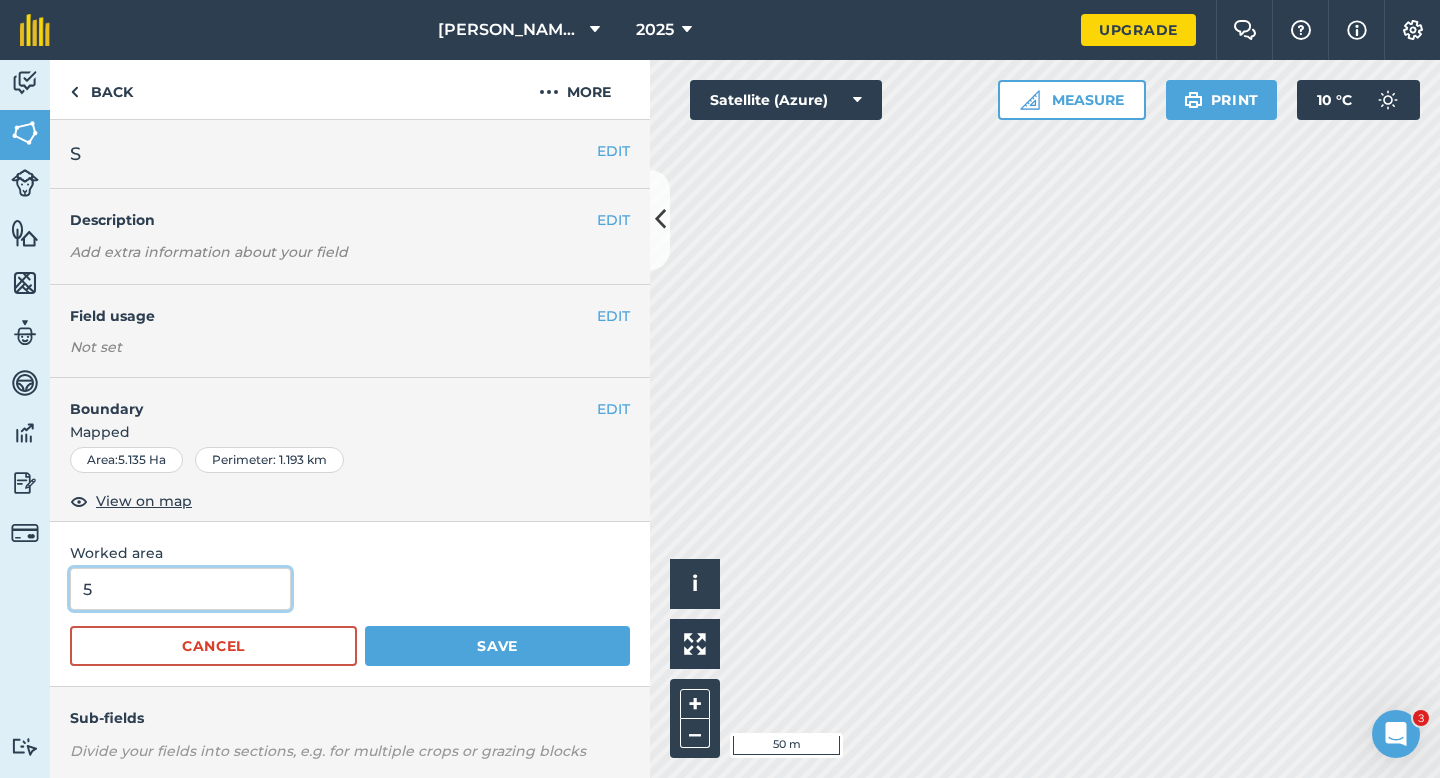 click on "Save" at bounding box center [497, 646] 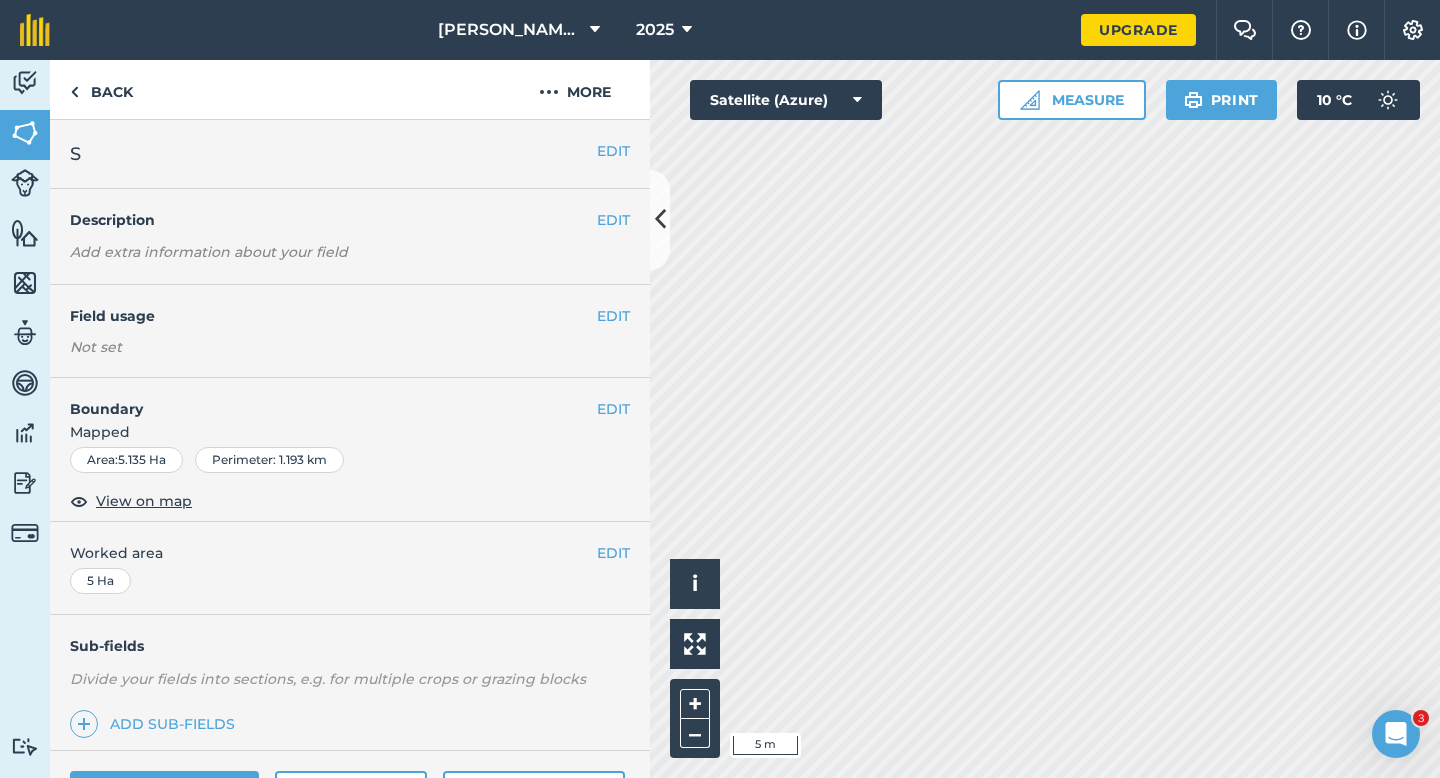 click on "Mapped" at bounding box center [350, 432] 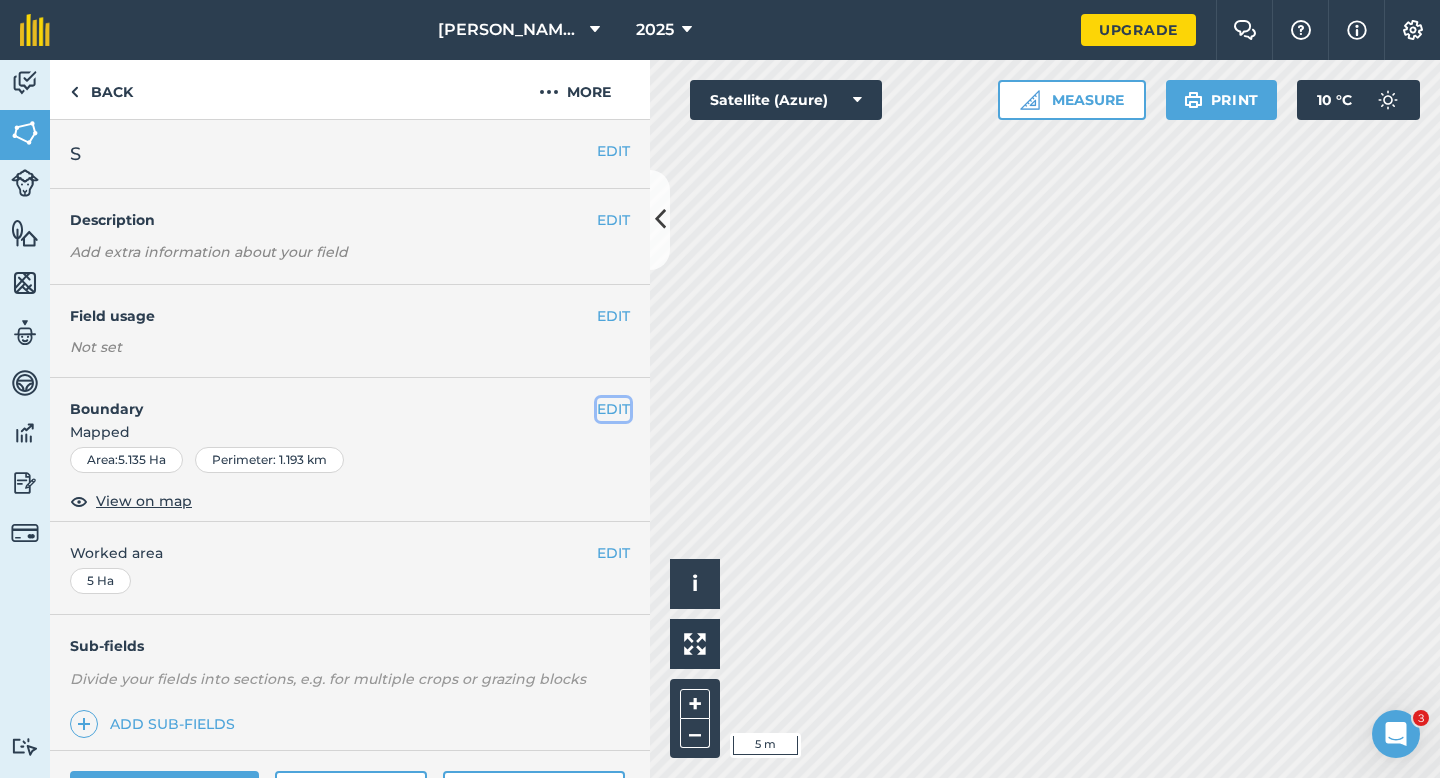 click on "EDIT" at bounding box center [613, 409] 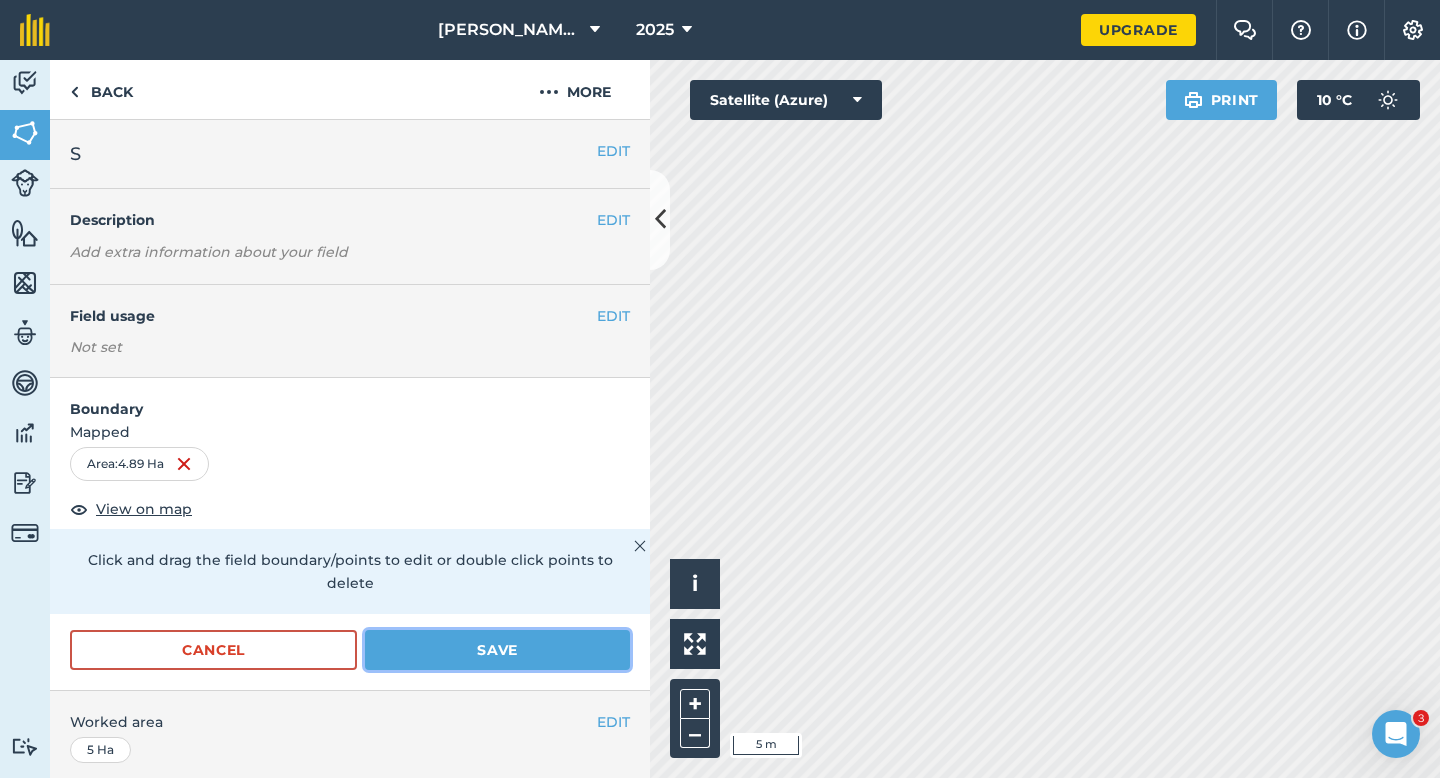 click on "Save" at bounding box center (497, 650) 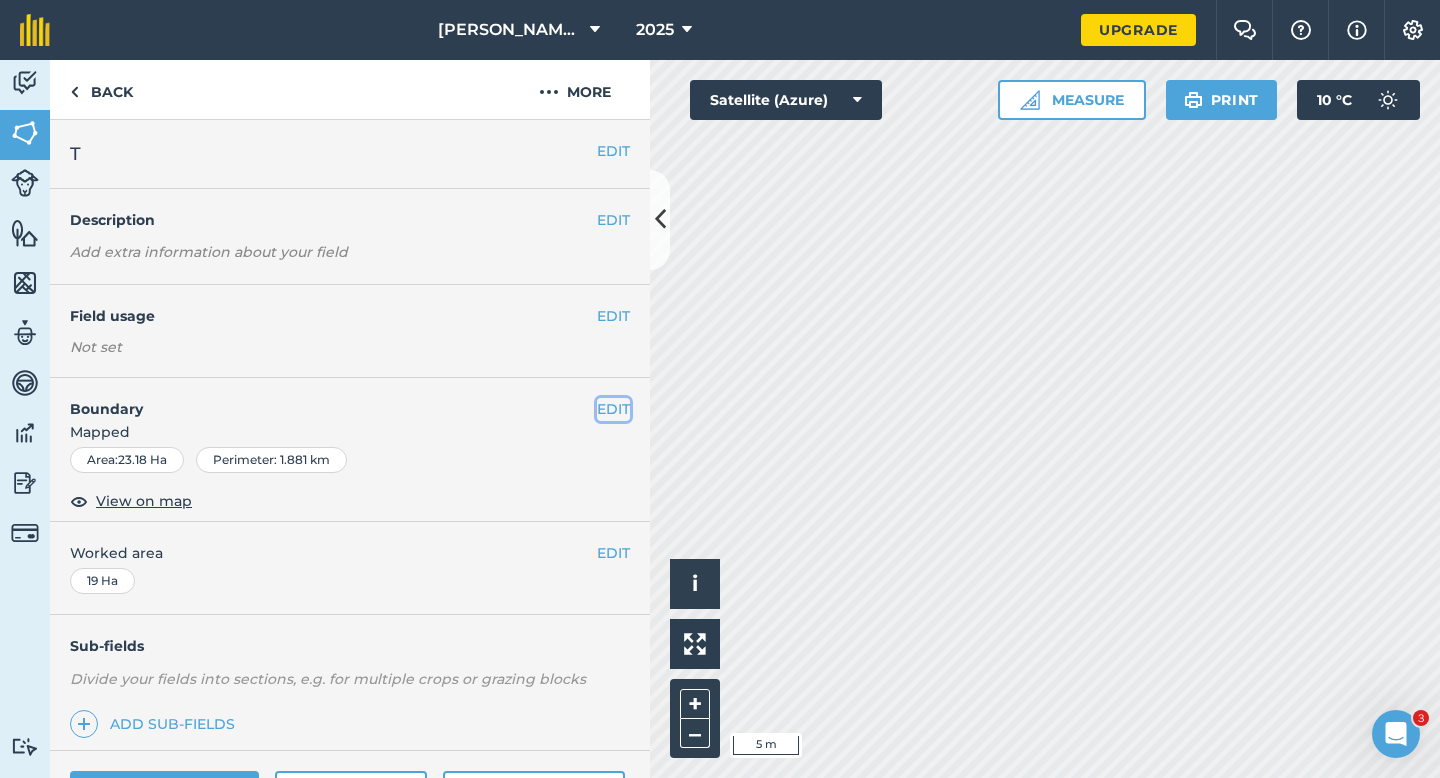 click on "EDIT" at bounding box center [613, 409] 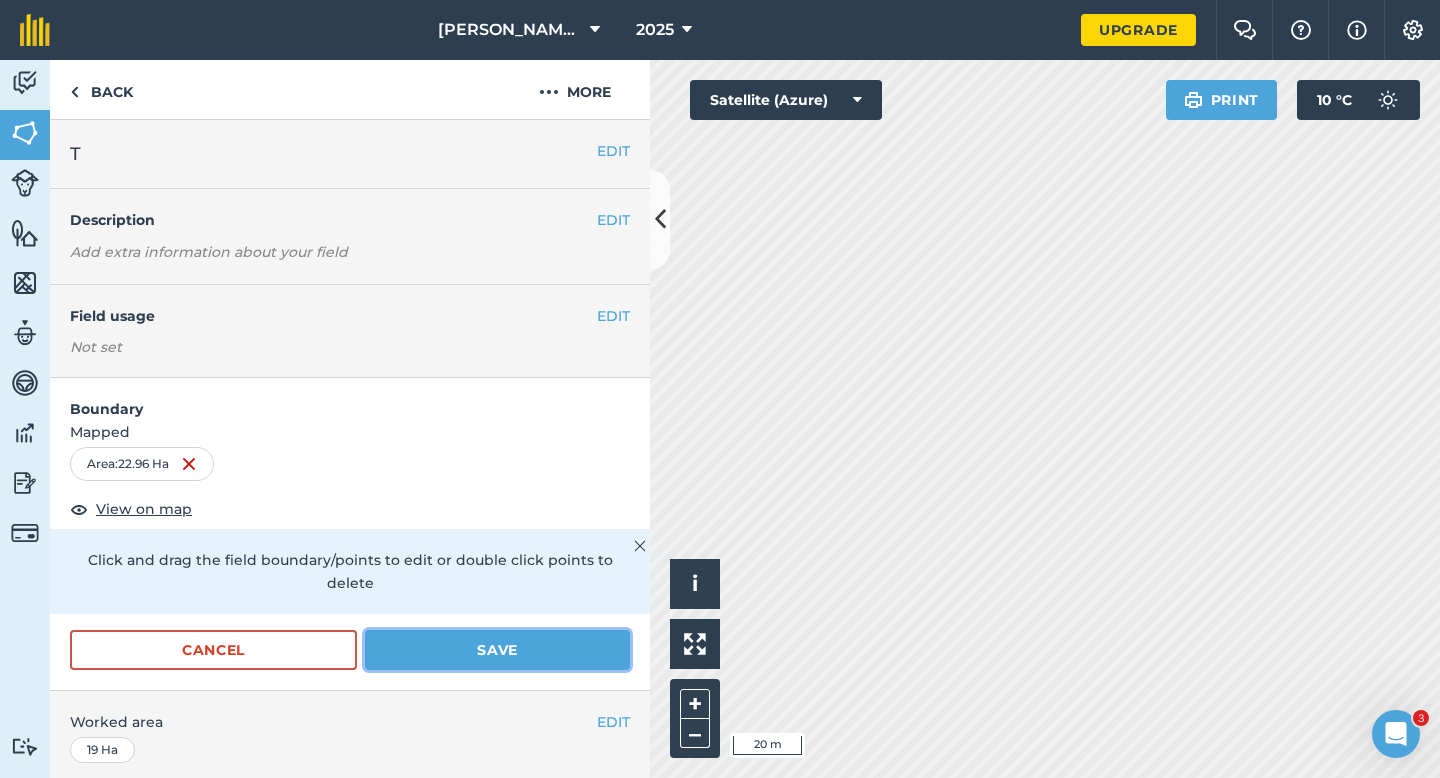 click on "Save" at bounding box center [497, 650] 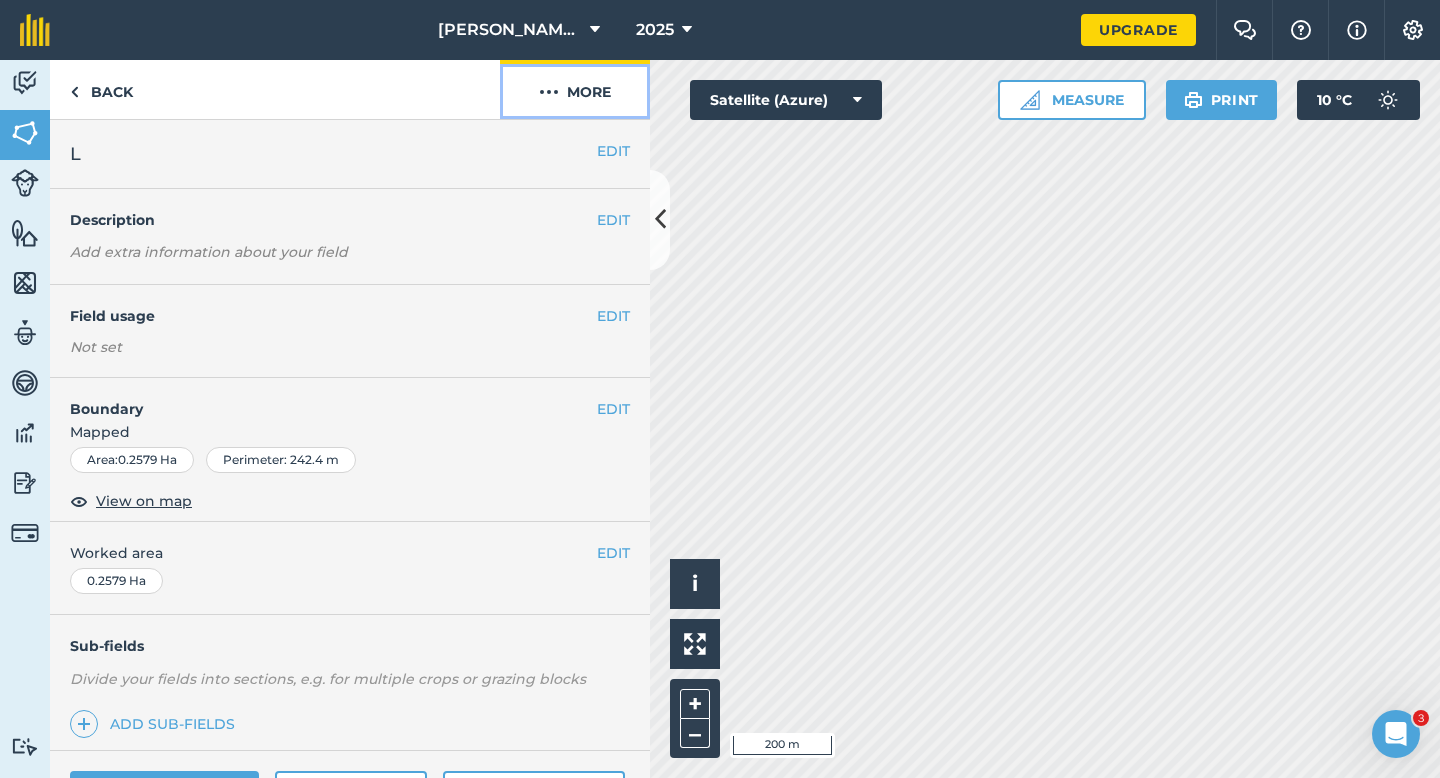 click on "More" at bounding box center (575, 89) 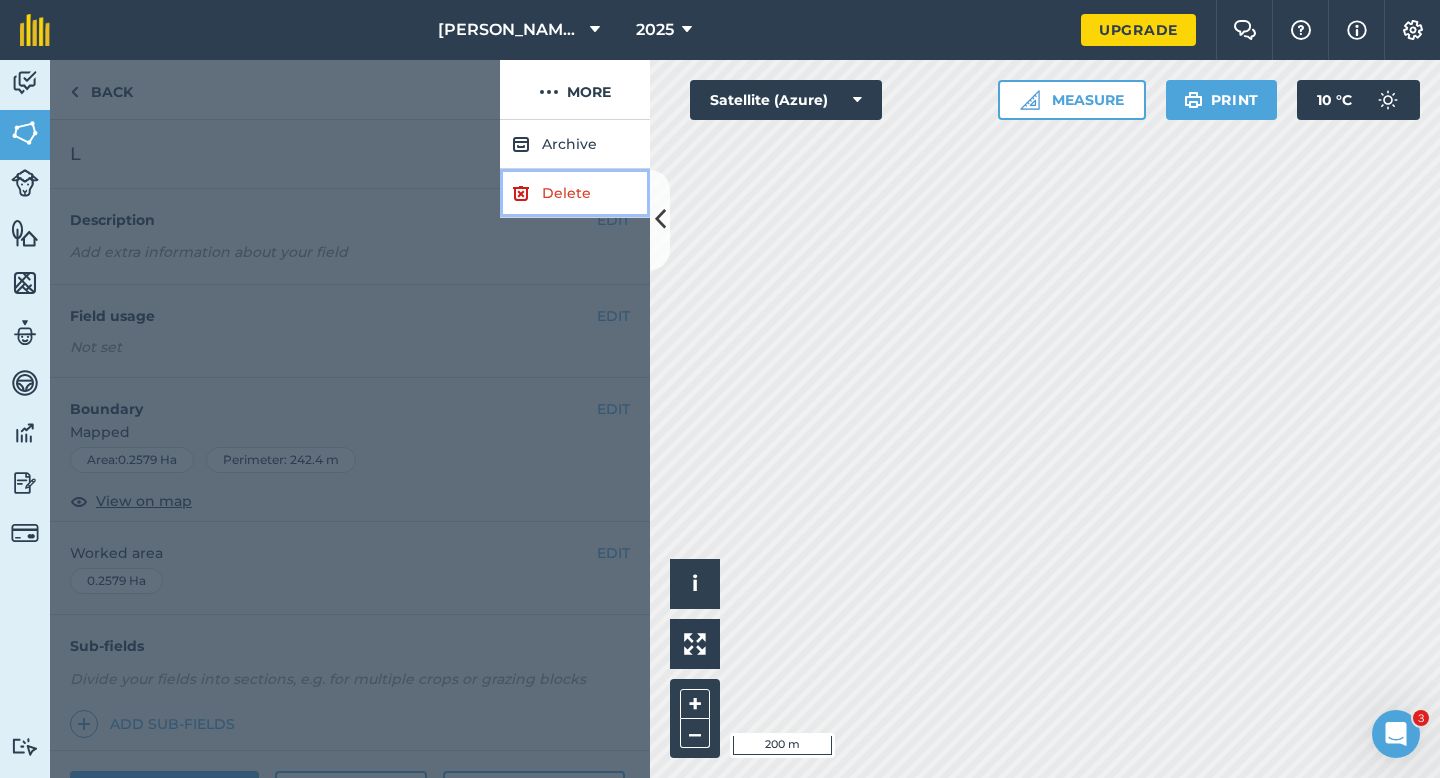 click on "Delete" at bounding box center (575, 193) 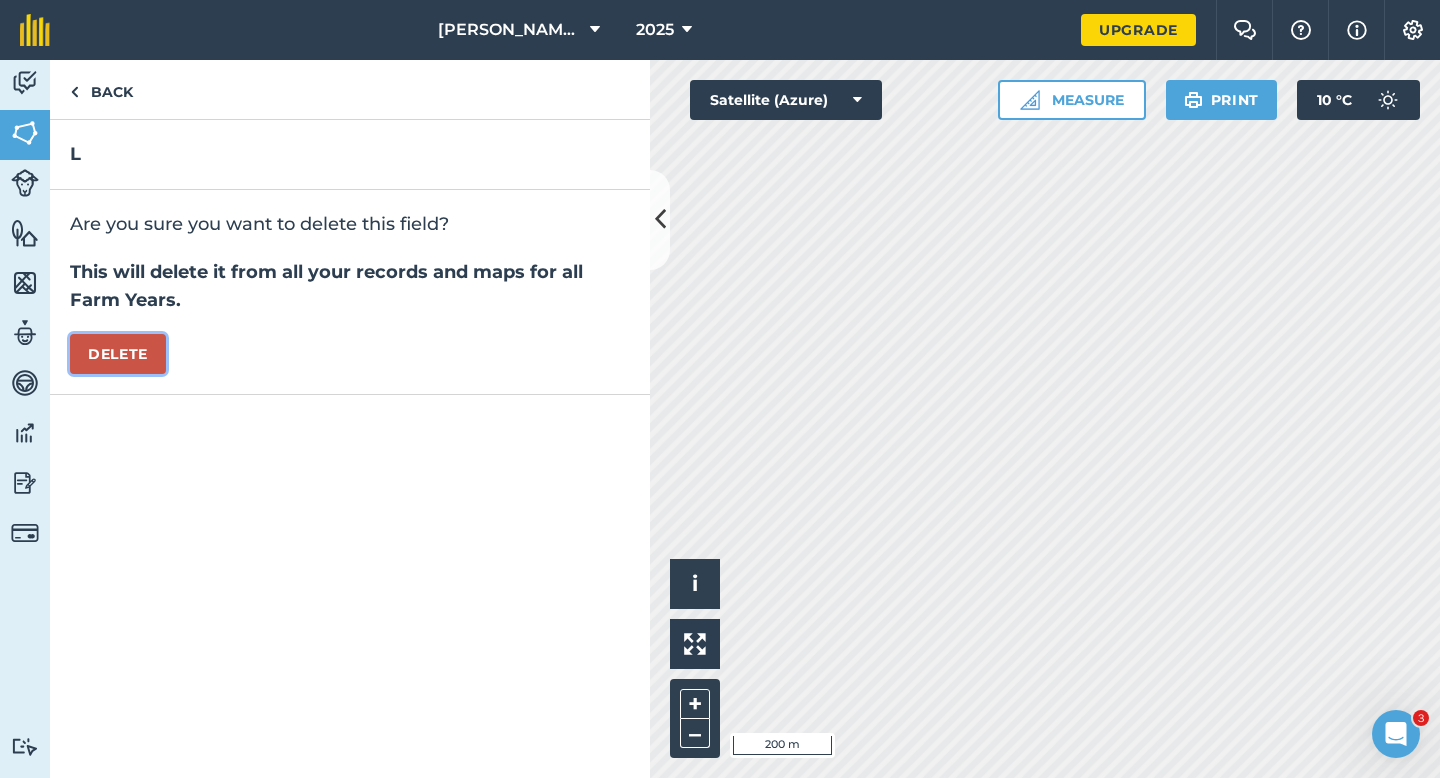 click on "Delete" at bounding box center [118, 354] 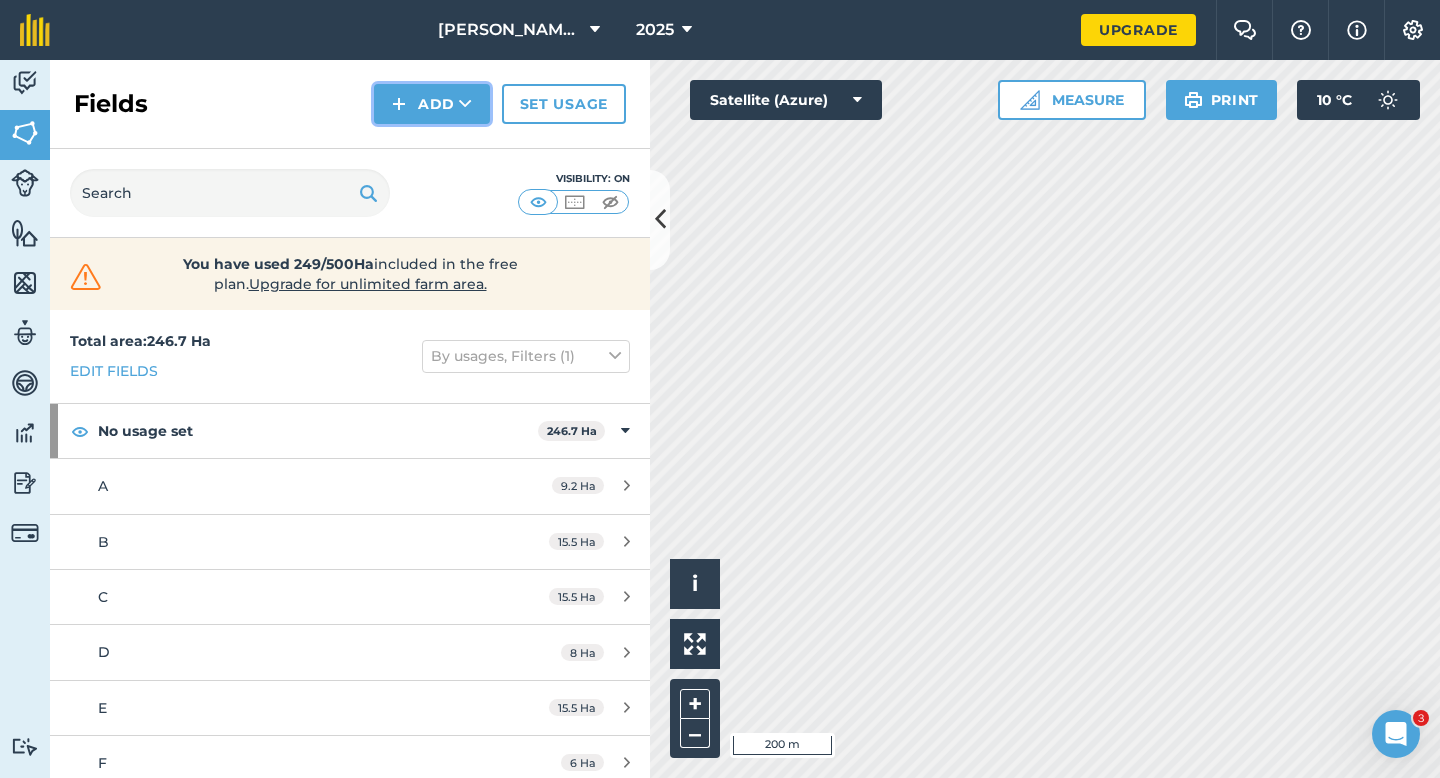 click on "Add" at bounding box center [432, 104] 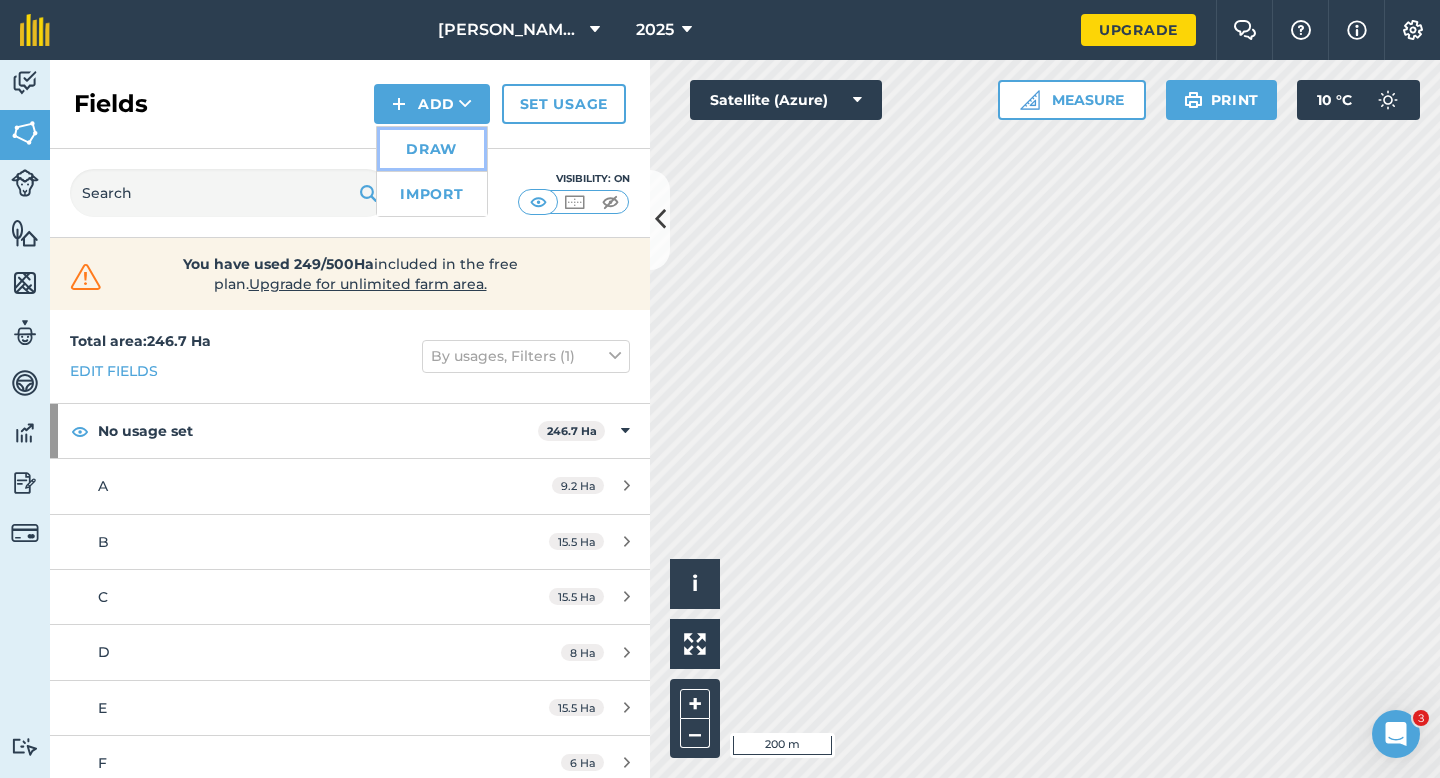 click on "Draw" at bounding box center [432, 149] 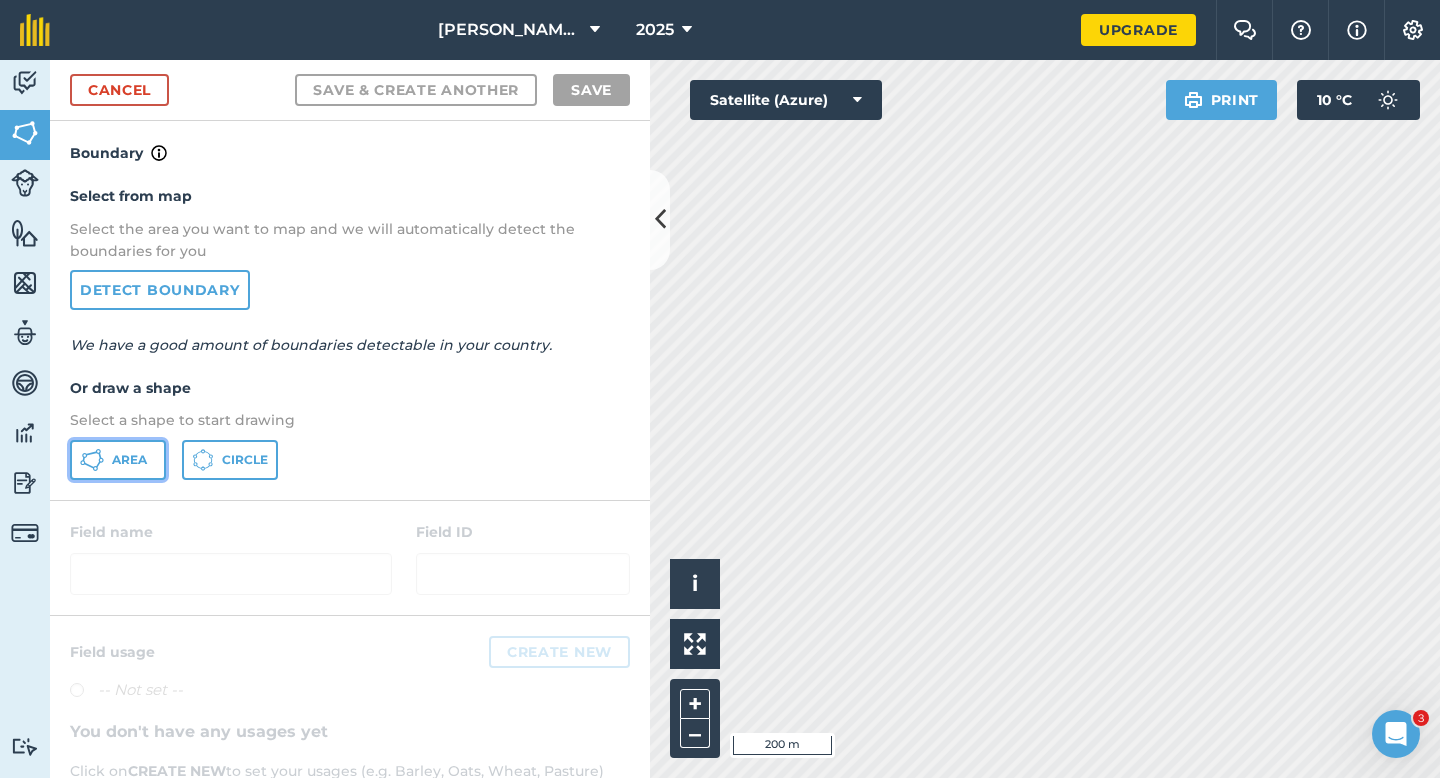 click on "Area" at bounding box center (118, 460) 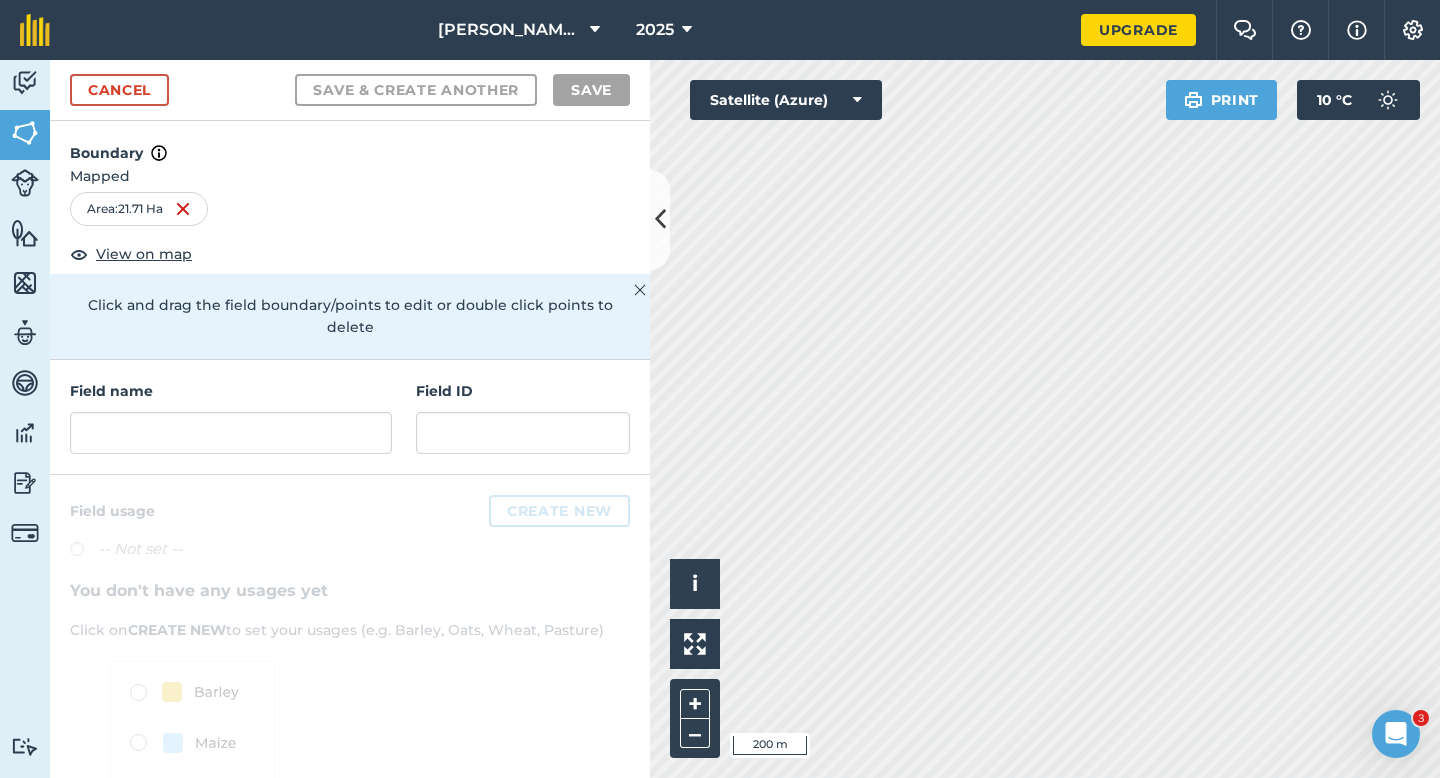 click on "Field name" at bounding box center [231, 417] 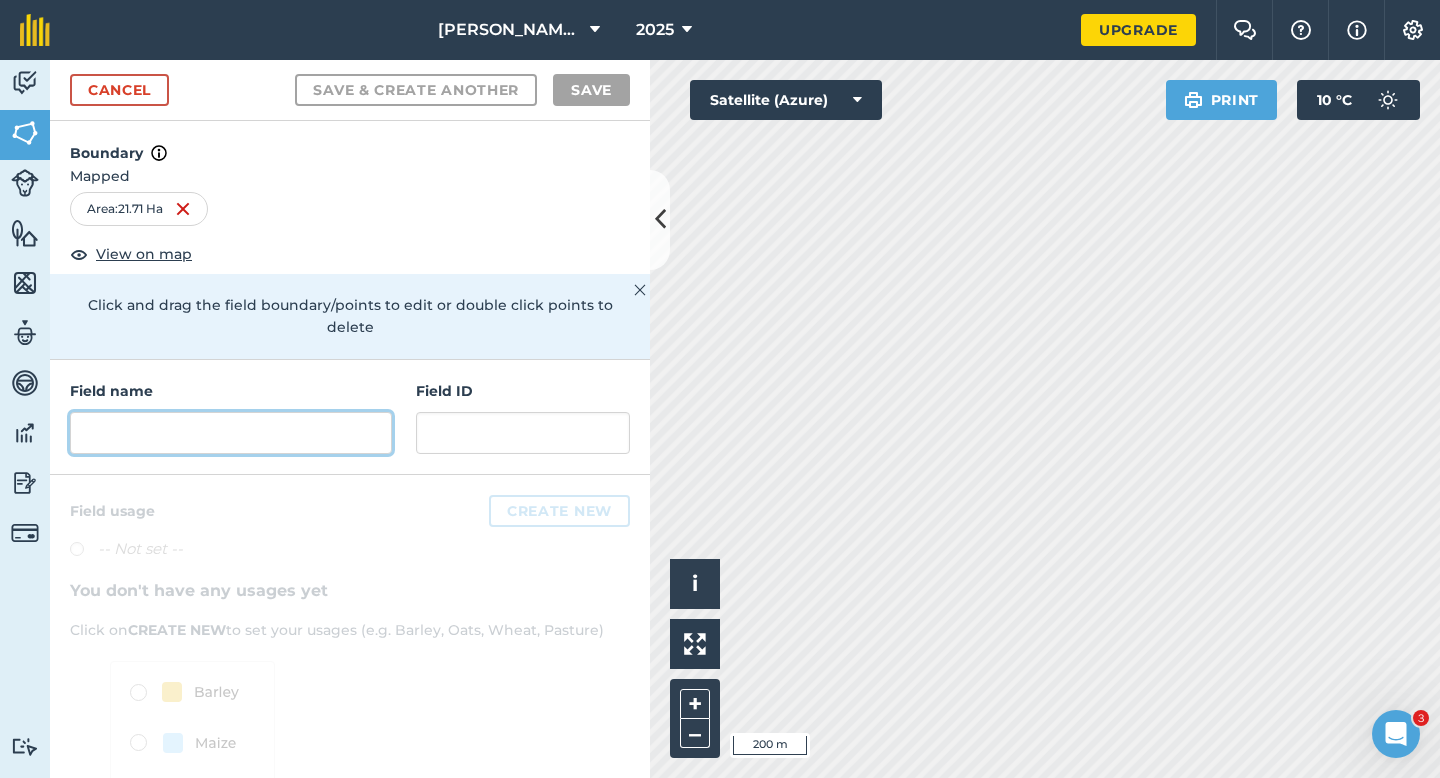 click at bounding box center [231, 433] 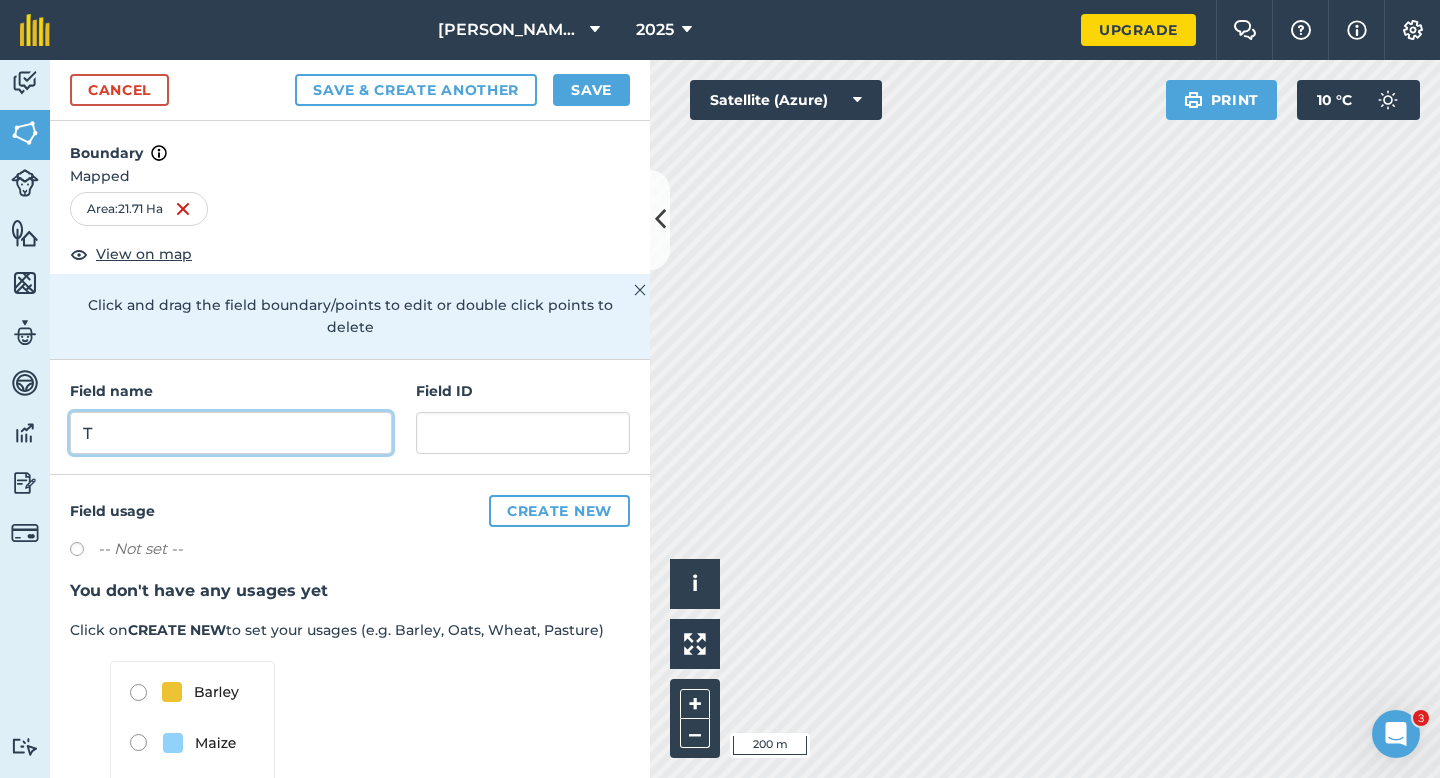 click on "T" at bounding box center [231, 433] 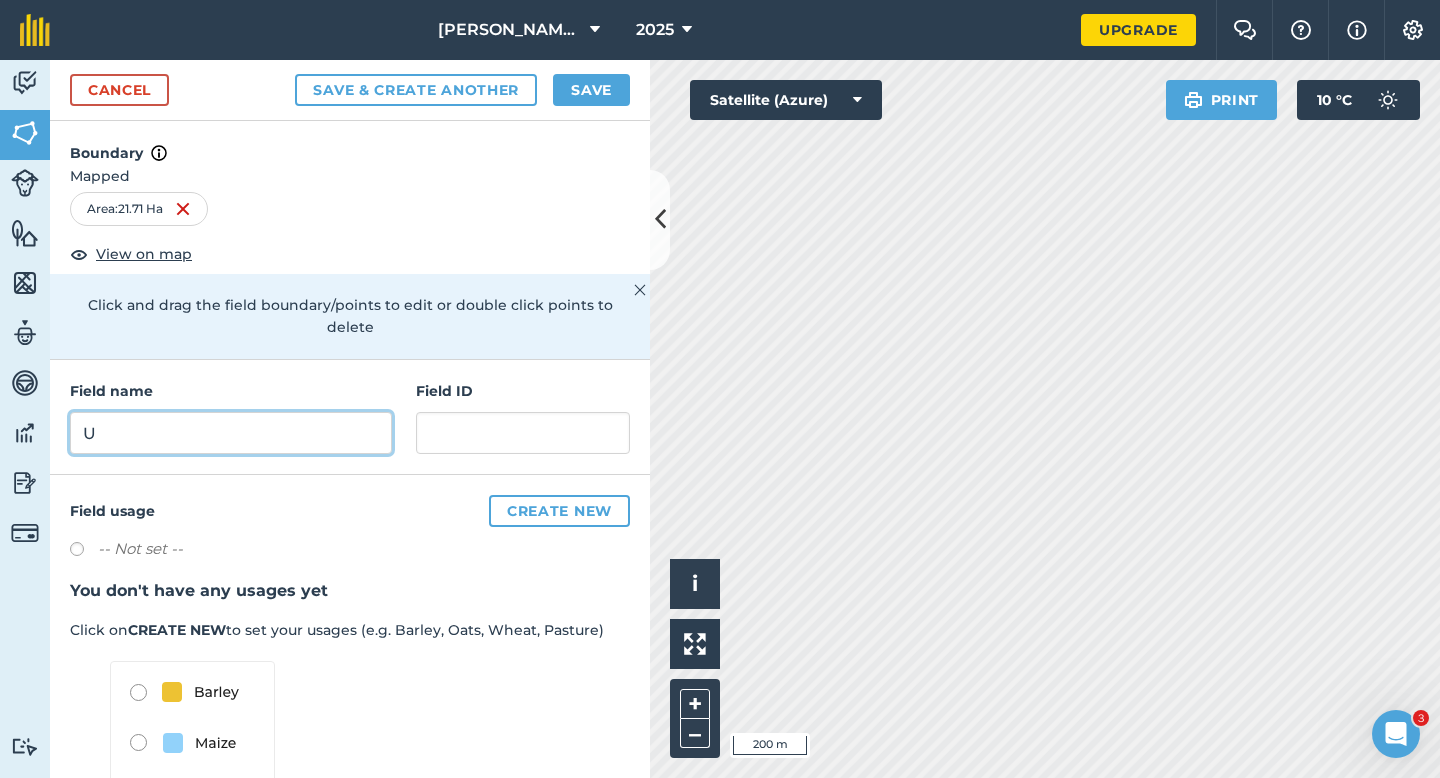 type on "U" 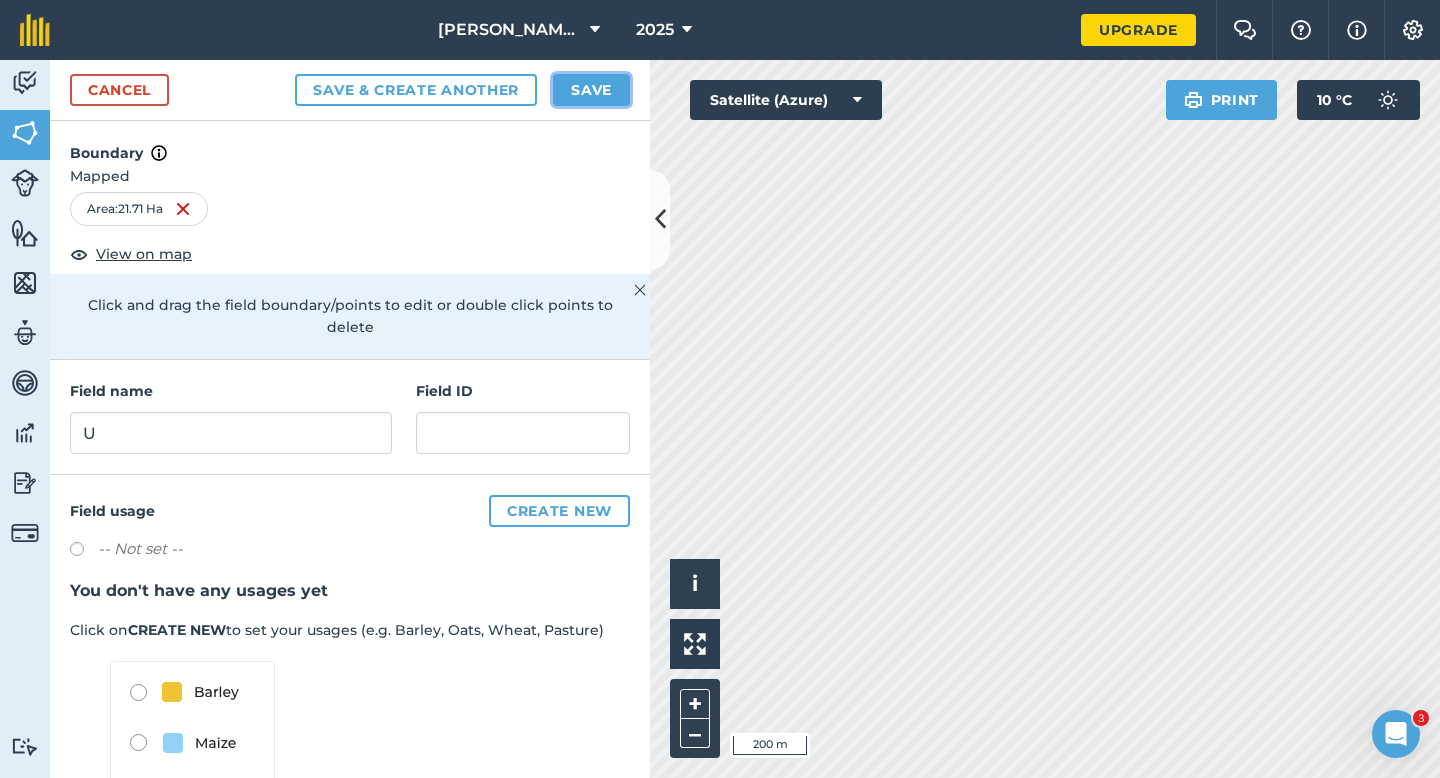 click on "Save" at bounding box center (591, 90) 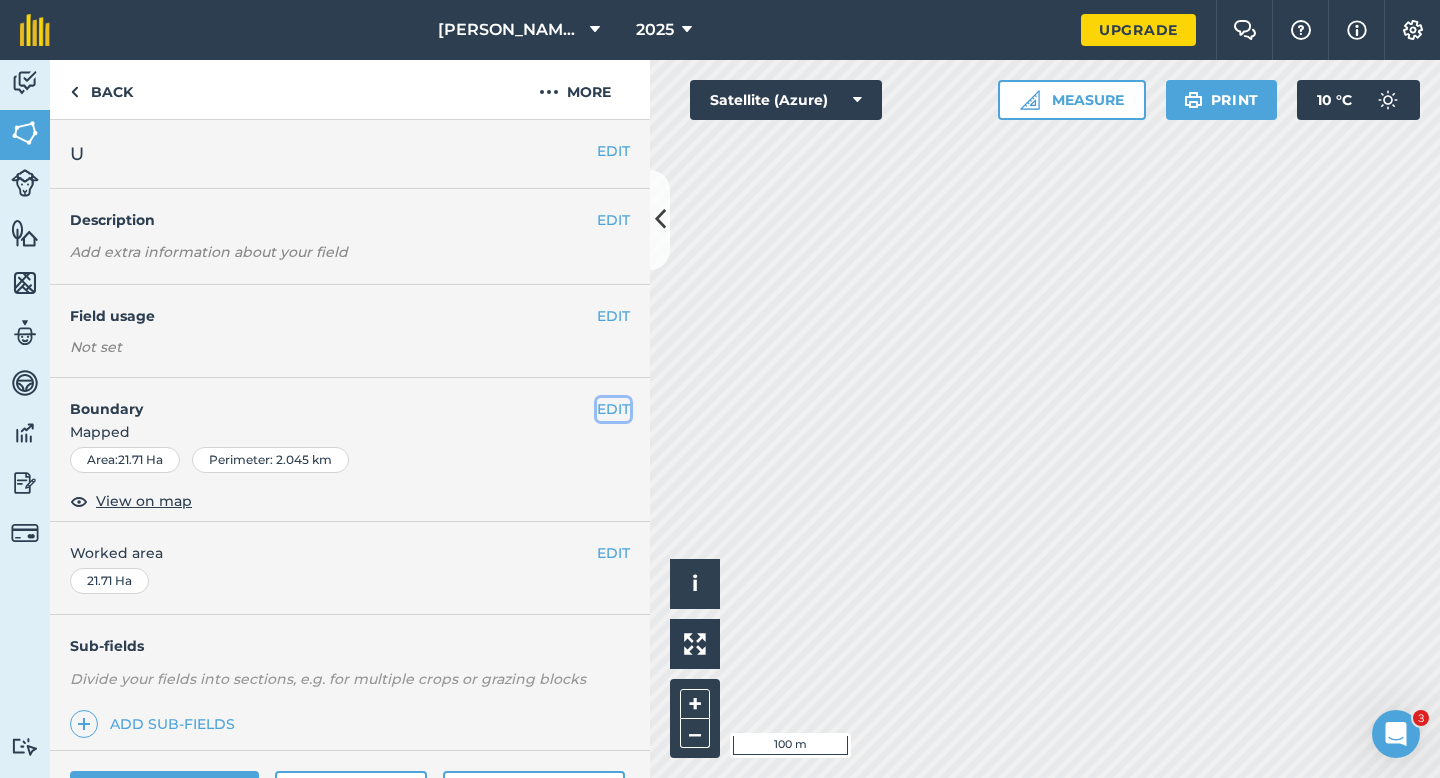 click on "EDIT" at bounding box center (613, 409) 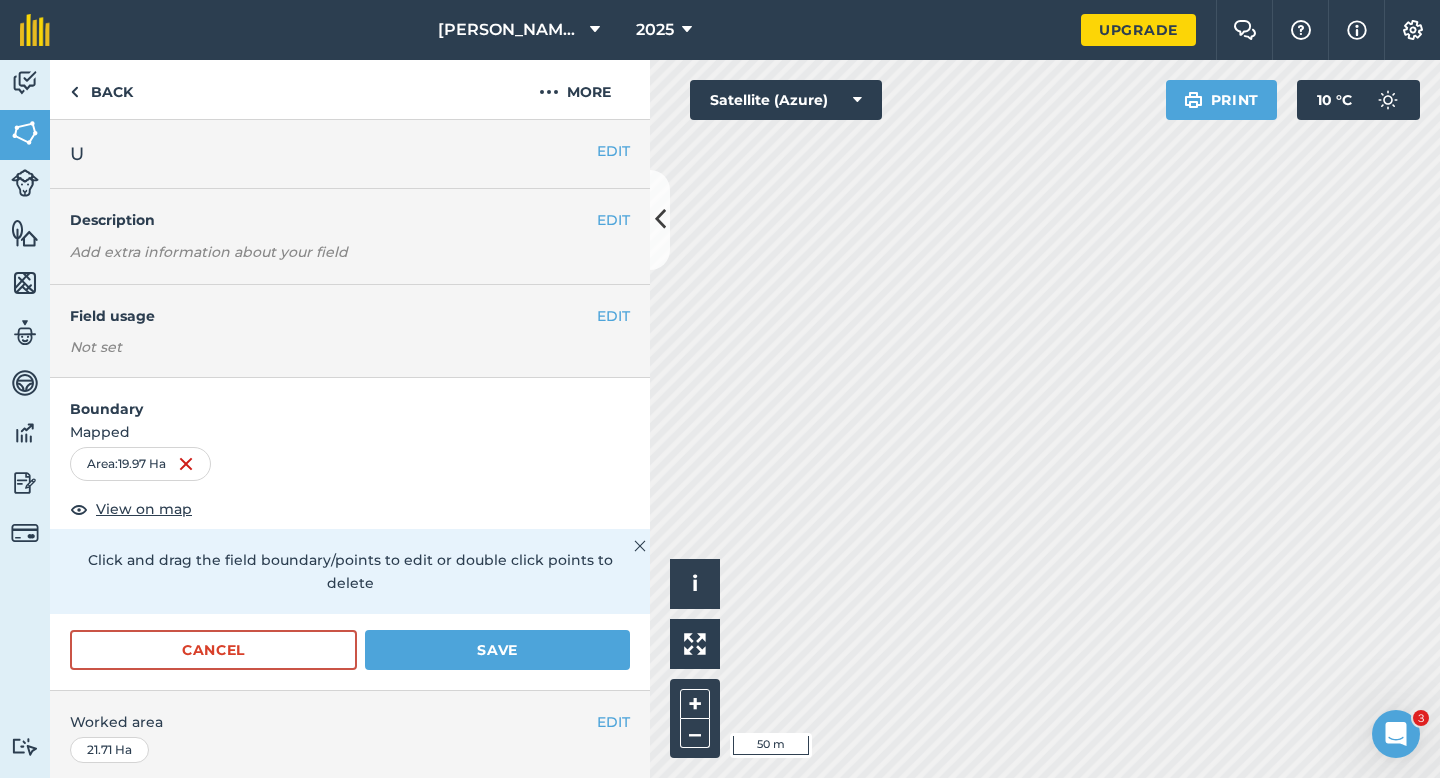 click on "Cancel Save" at bounding box center (350, 660) 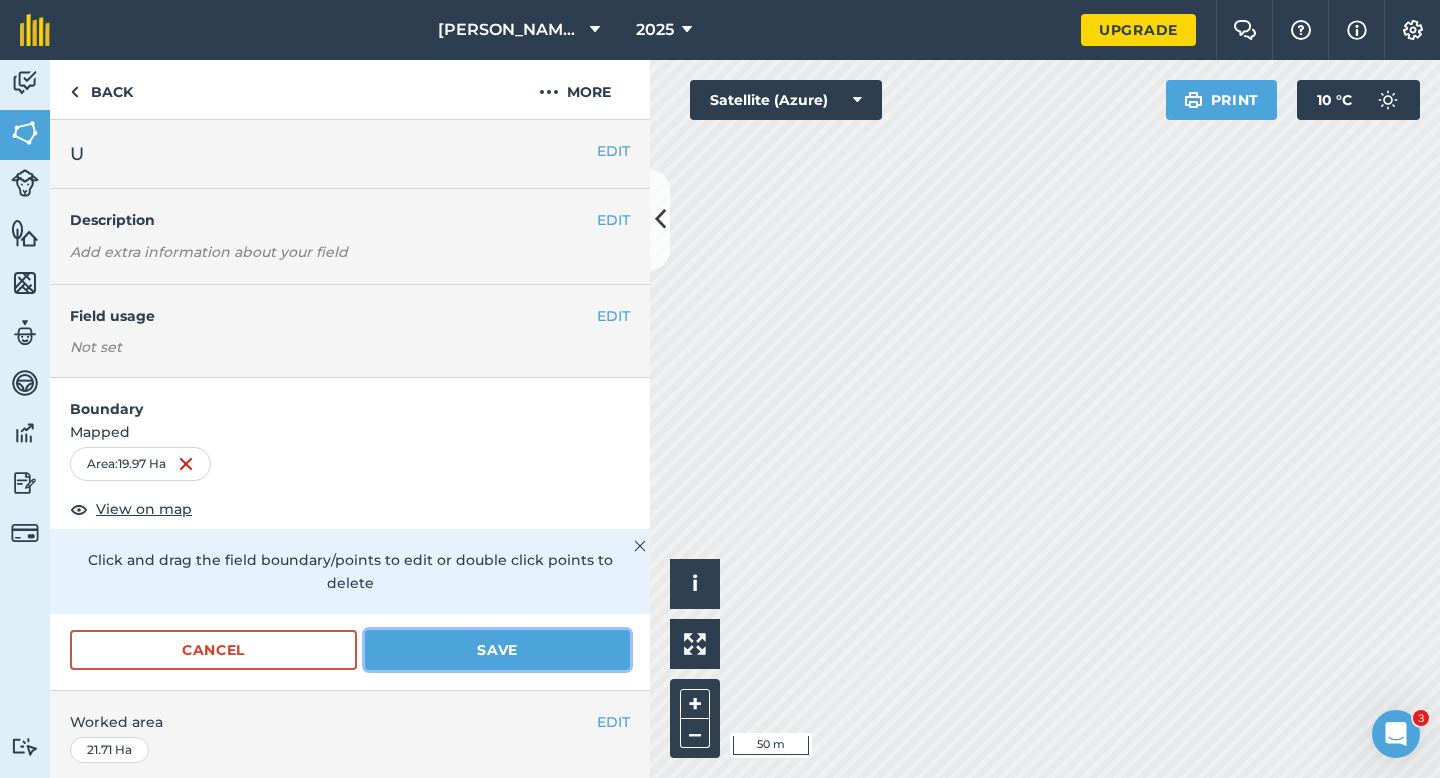 click on "Save" at bounding box center (497, 650) 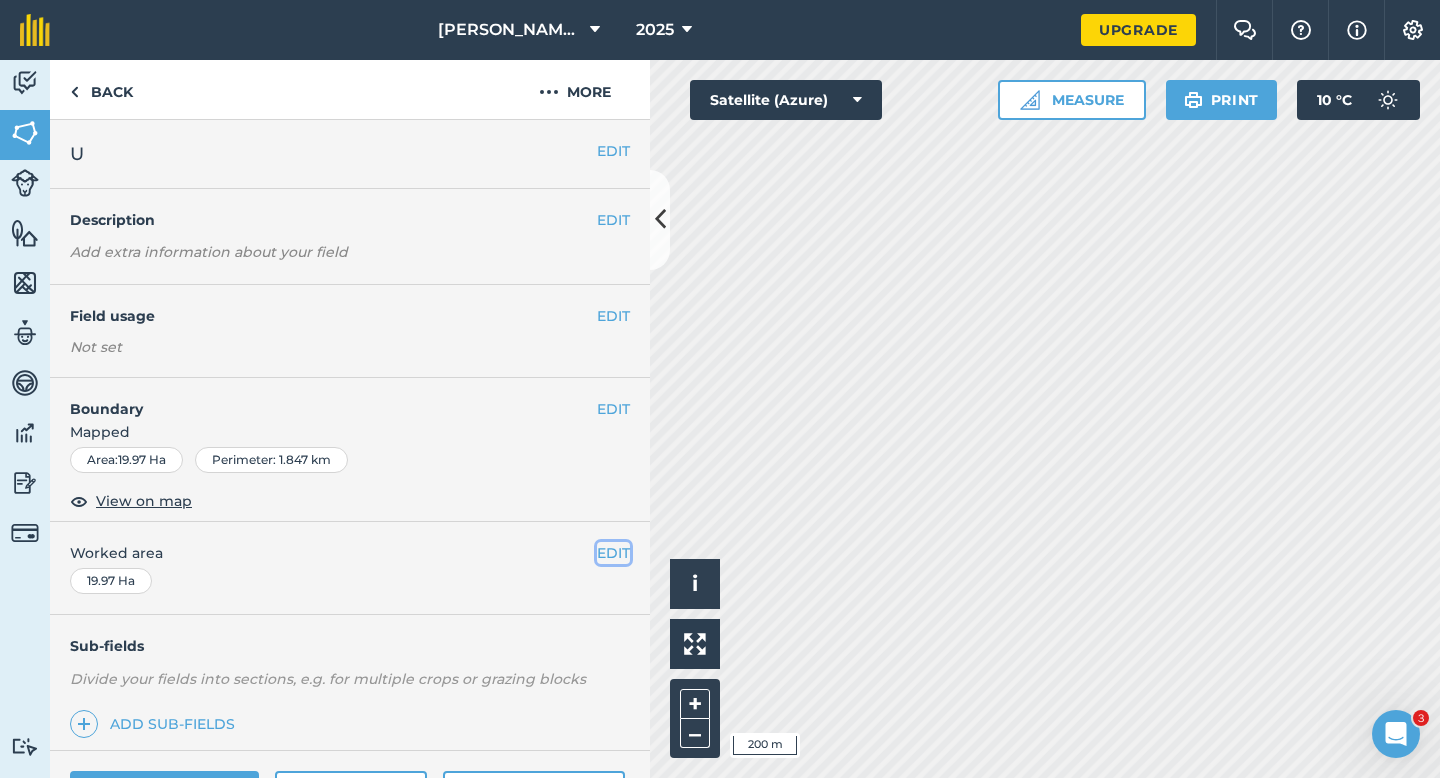 click on "EDIT" at bounding box center [613, 553] 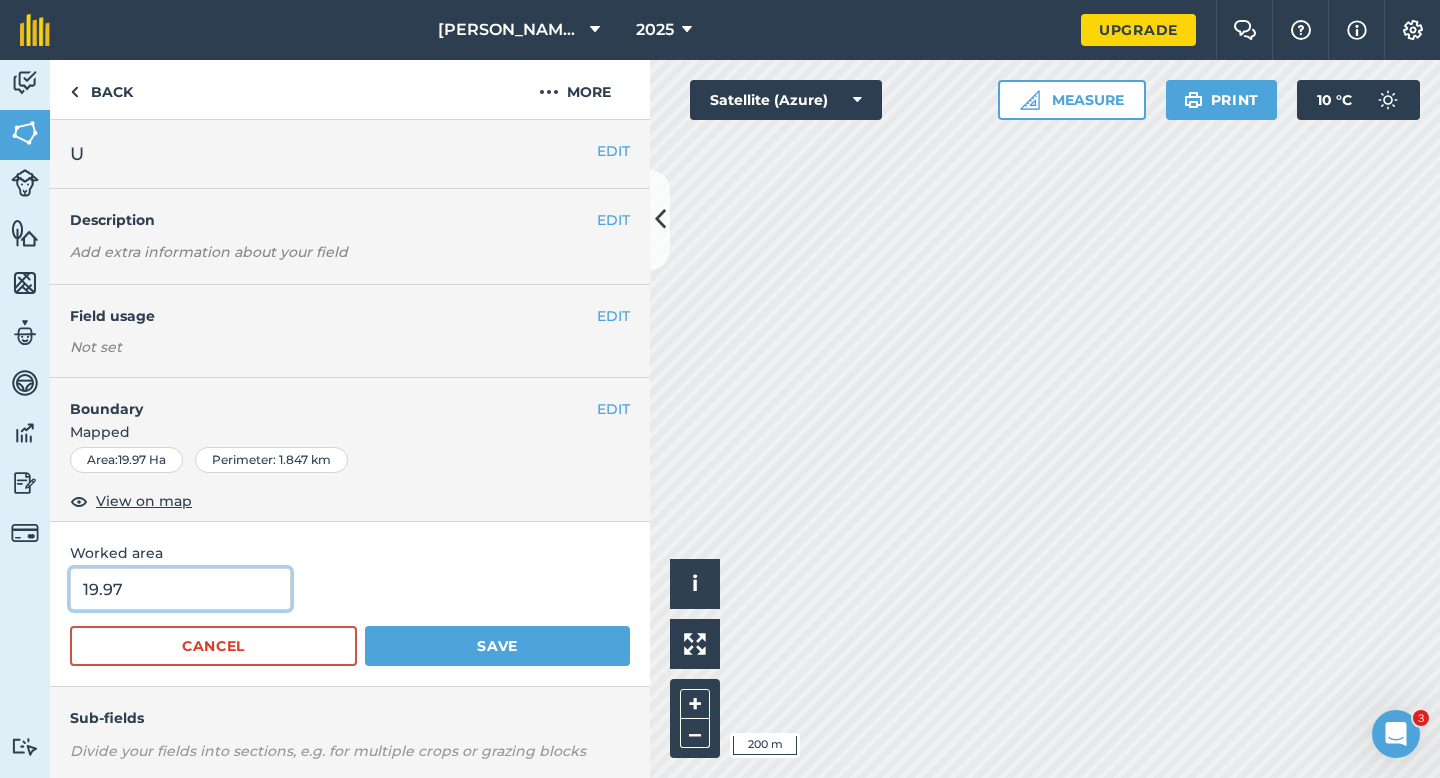 click on "19.97" at bounding box center [180, 589] 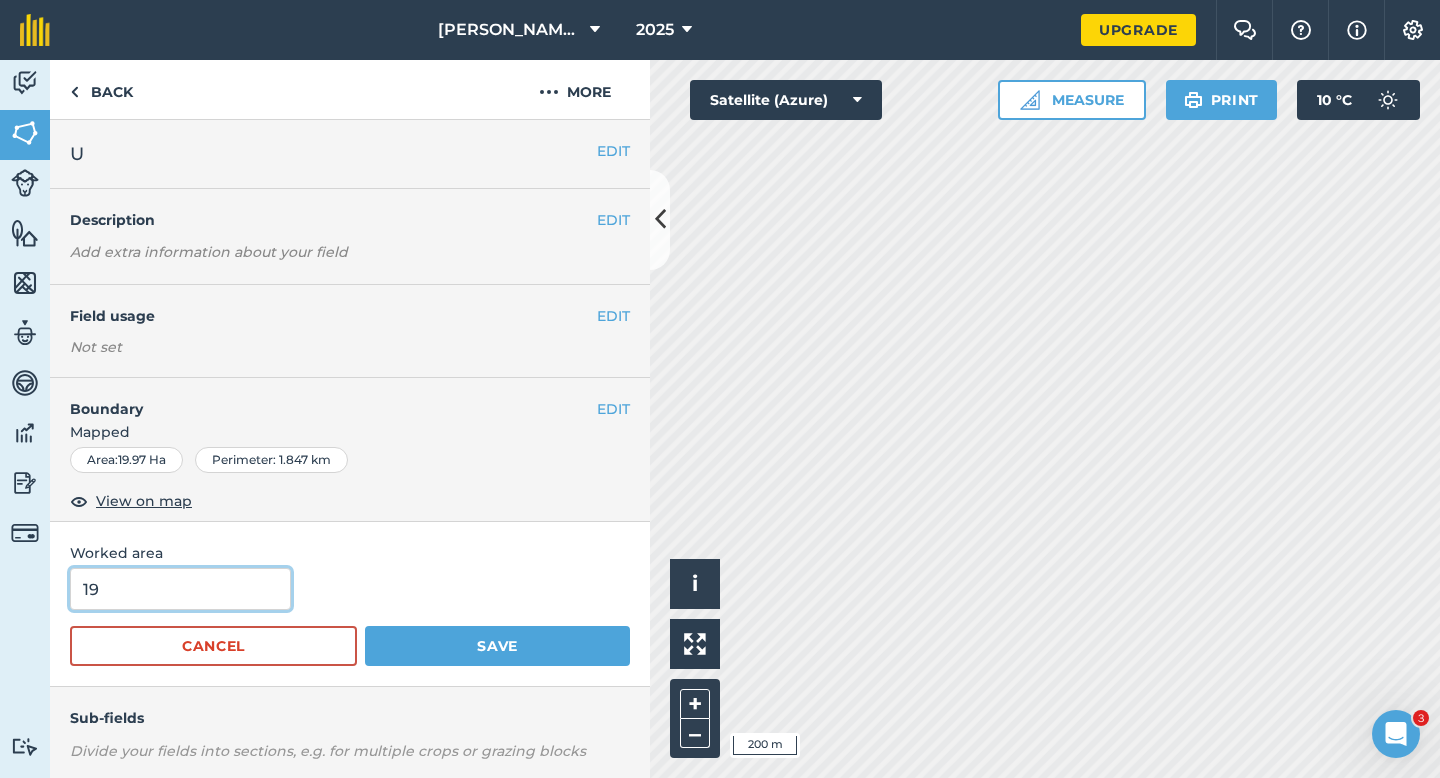 click on "Save" at bounding box center [497, 646] 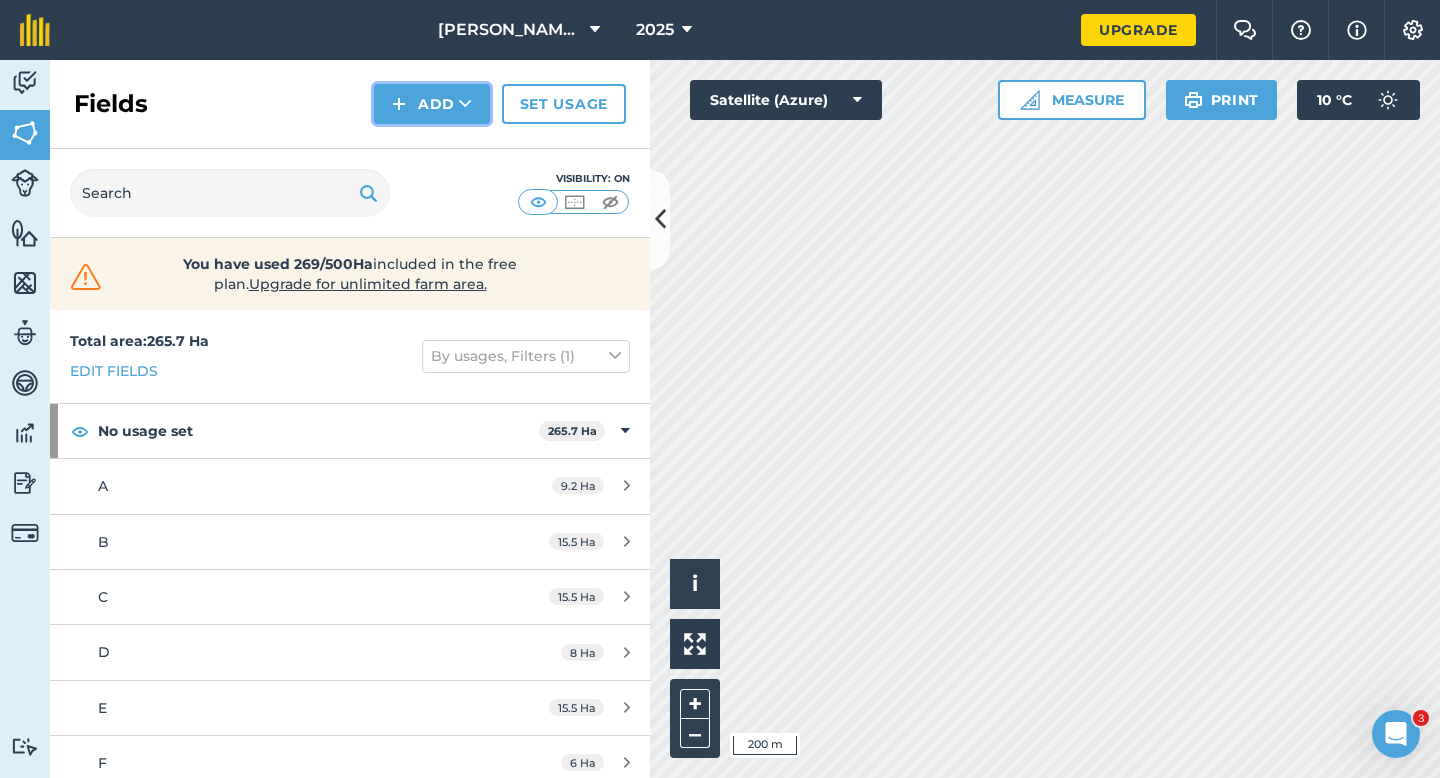 click on "Add" at bounding box center (432, 104) 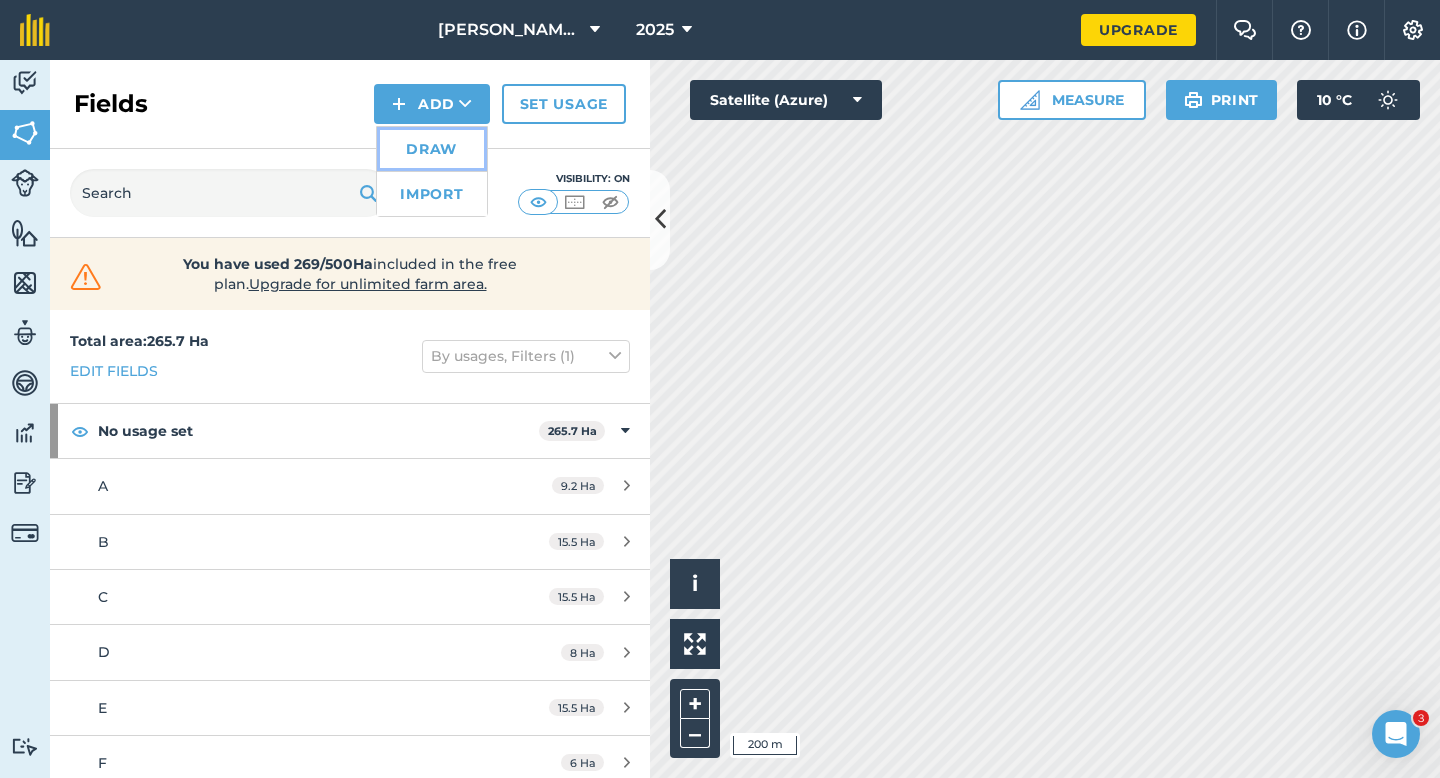 click on "Draw" at bounding box center (432, 149) 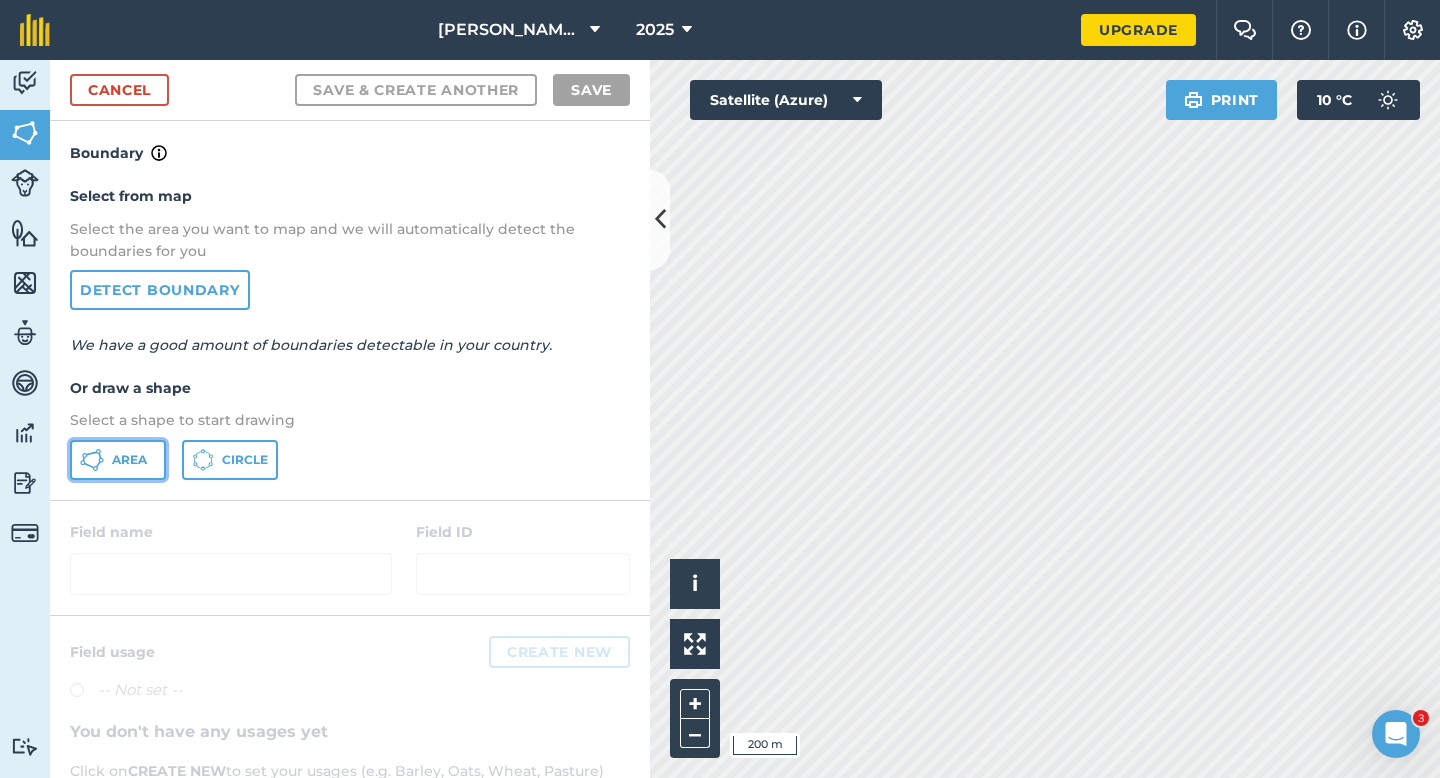 click on "Area" at bounding box center [118, 460] 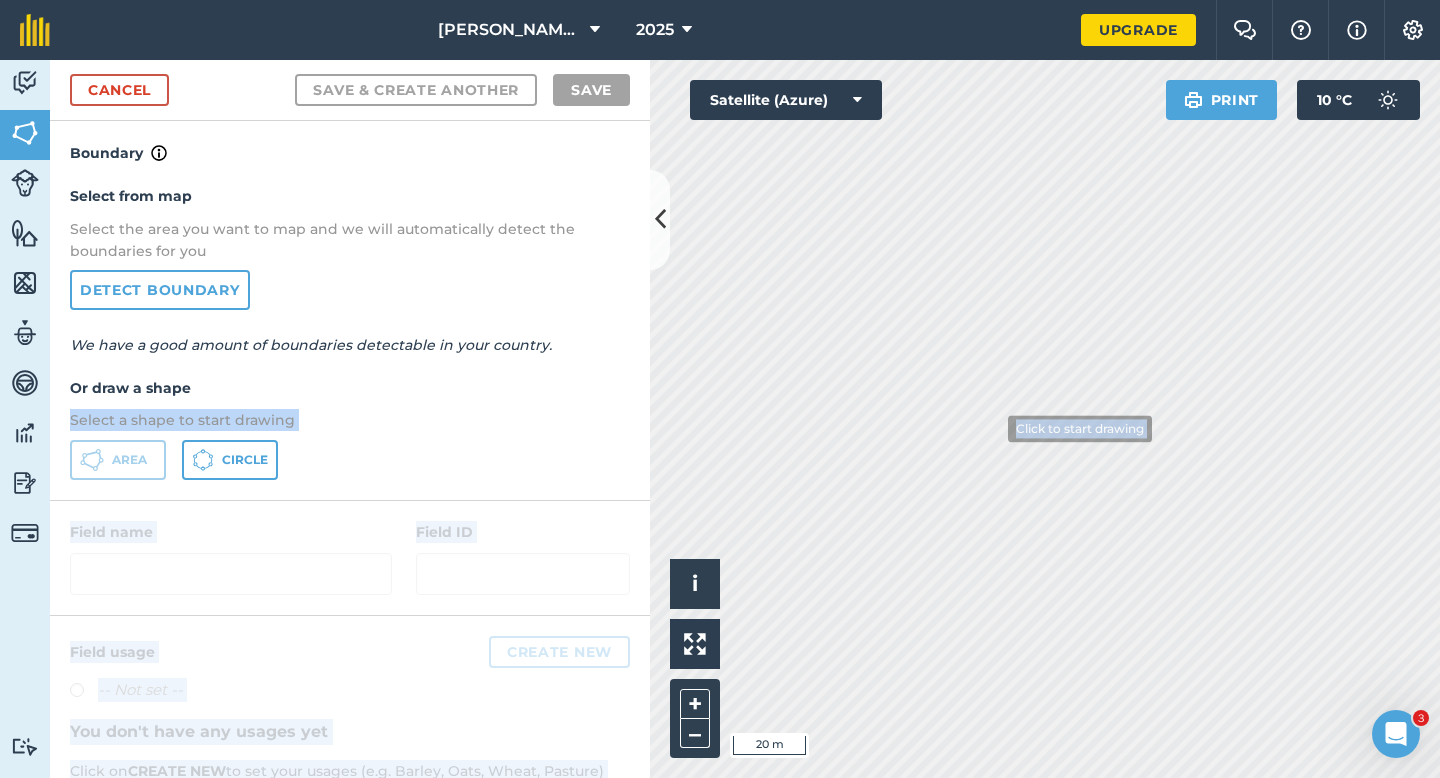 click on "Activity Fields Livestock Features Maps Team Vehicles Data Reporting Billing Tutorials Tutorials Cancel Save & Create Another Save Boundary   Select from map Select the area you want to map and we will automatically detect the boundaries for you Detect boundary We have a good amount of boundaries detectable in your country. Or draw a shape Select a shape to start drawing Area Circle Field name Field ID Field usage   Create new -- Not set -- You don't have any usages yet Click on  CREATE NEW  to set your usages (e.g. Barley, Oats, Wheat, Pasture) Click to start drawing i © 2025 TomTom, Microsoft 20 m + – Satellite (Azure) Print 10   ° C" at bounding box center [720, 419] 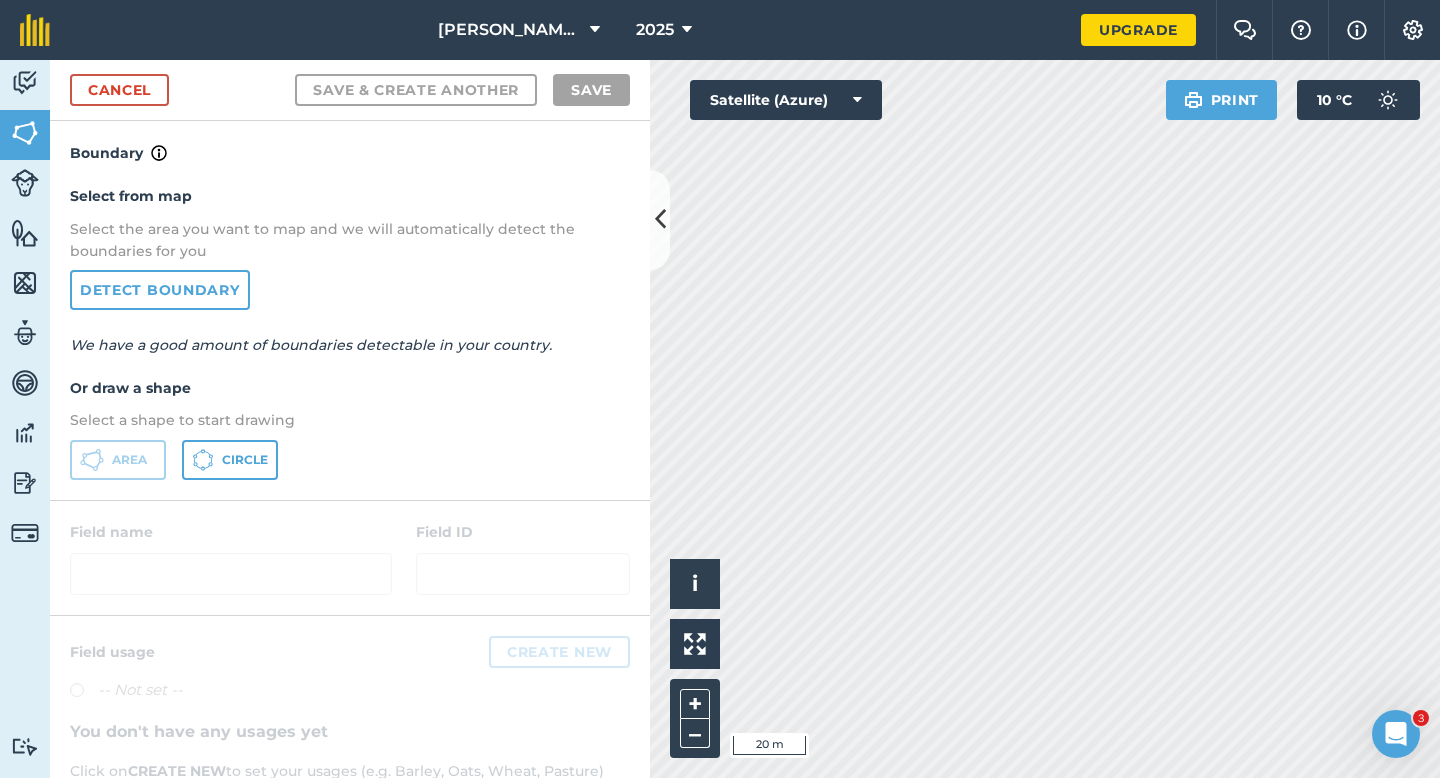 click on "We have a good amount of boundaries detectable in your country." at bounding box center [350, 345] 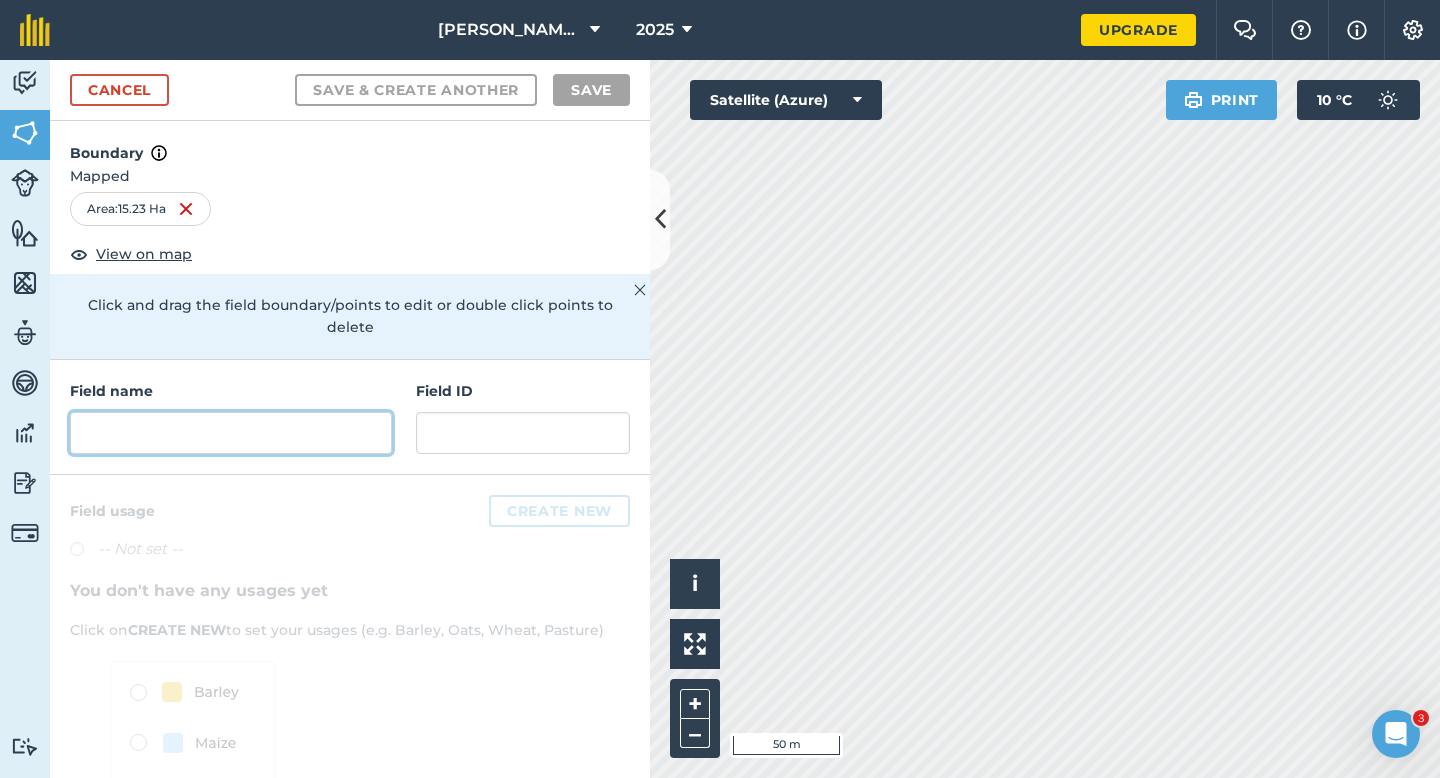 click at bounding box center [231, 433] 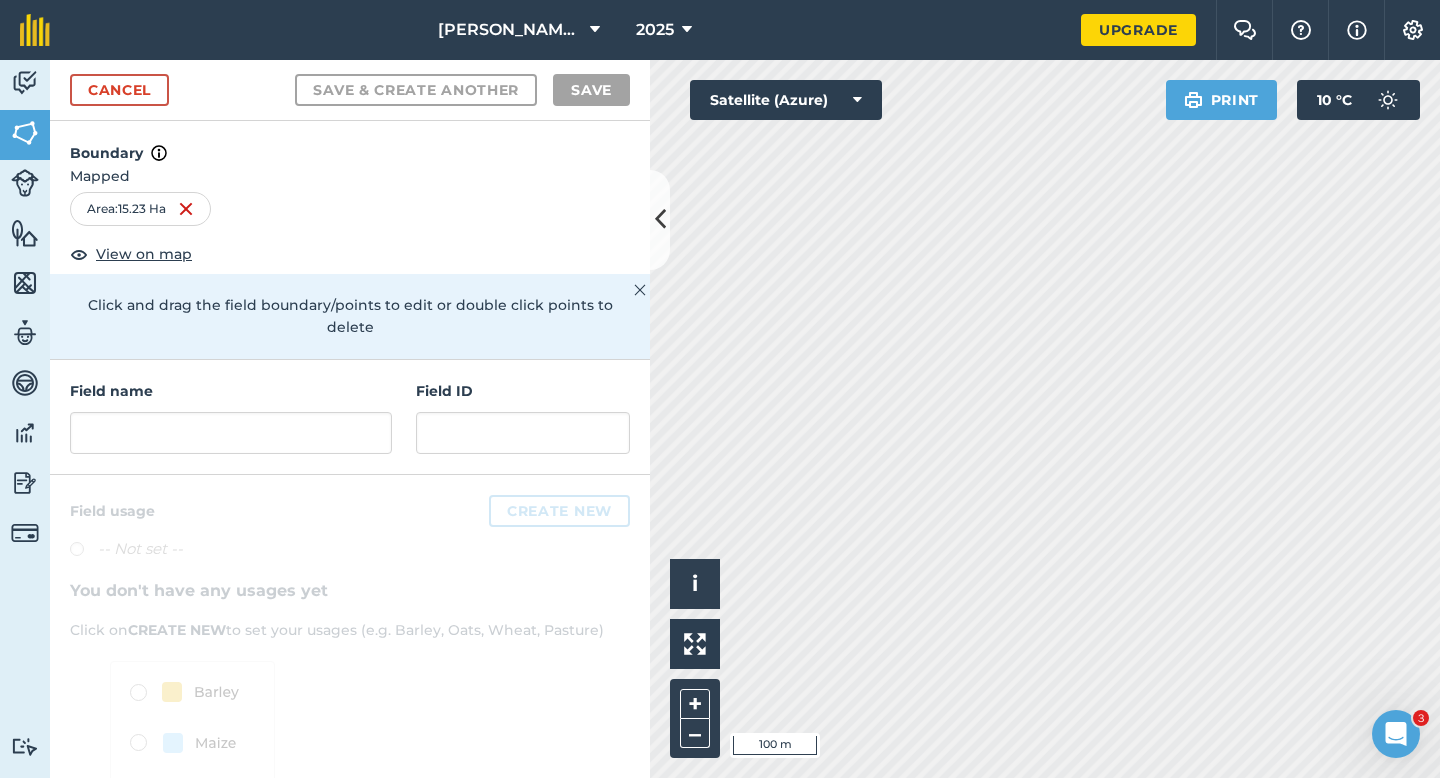 click on "Field name" at bounding box center (231, 391) 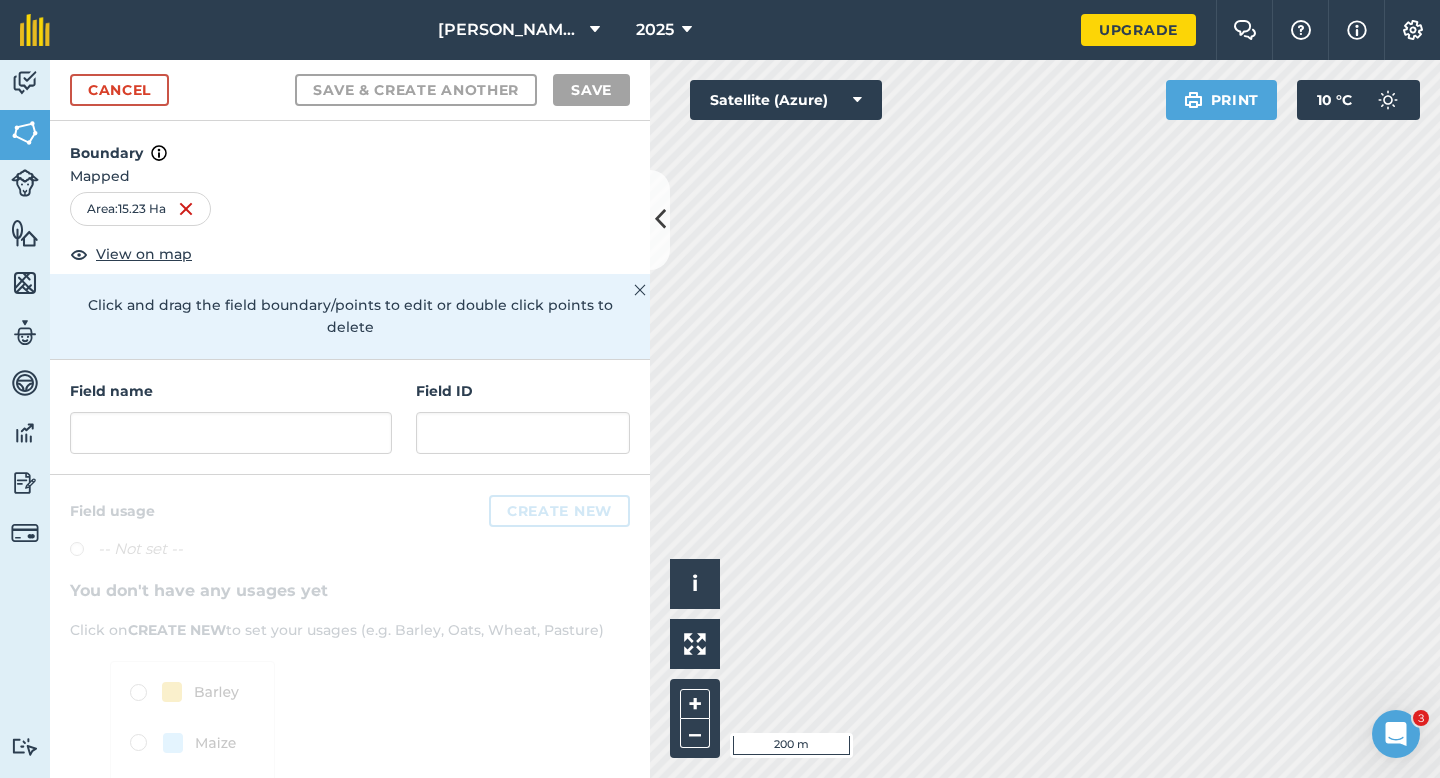 click on "Cancel Save & Create Another Save" at bounding box center (350, 90) 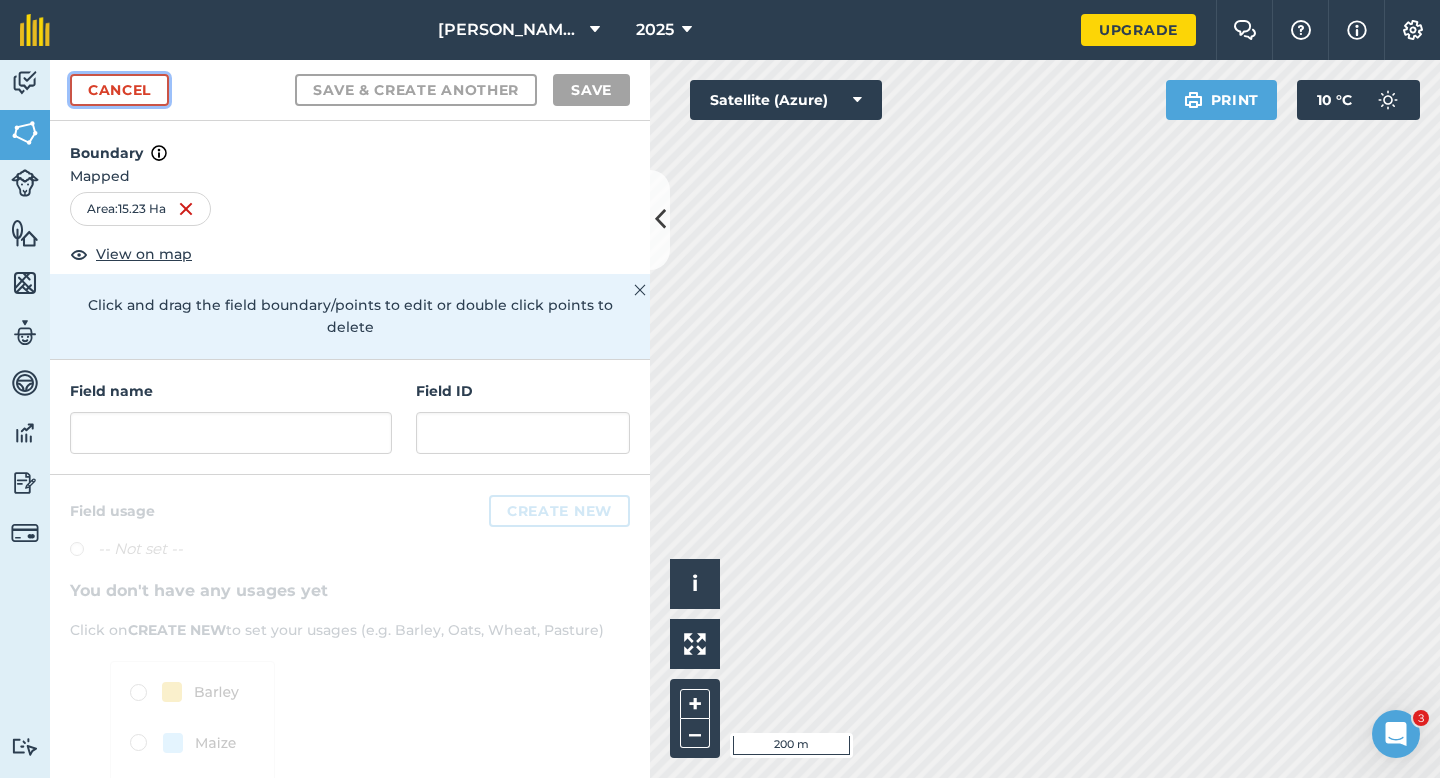 click on "Cancel" at bounding box center [119, 90] 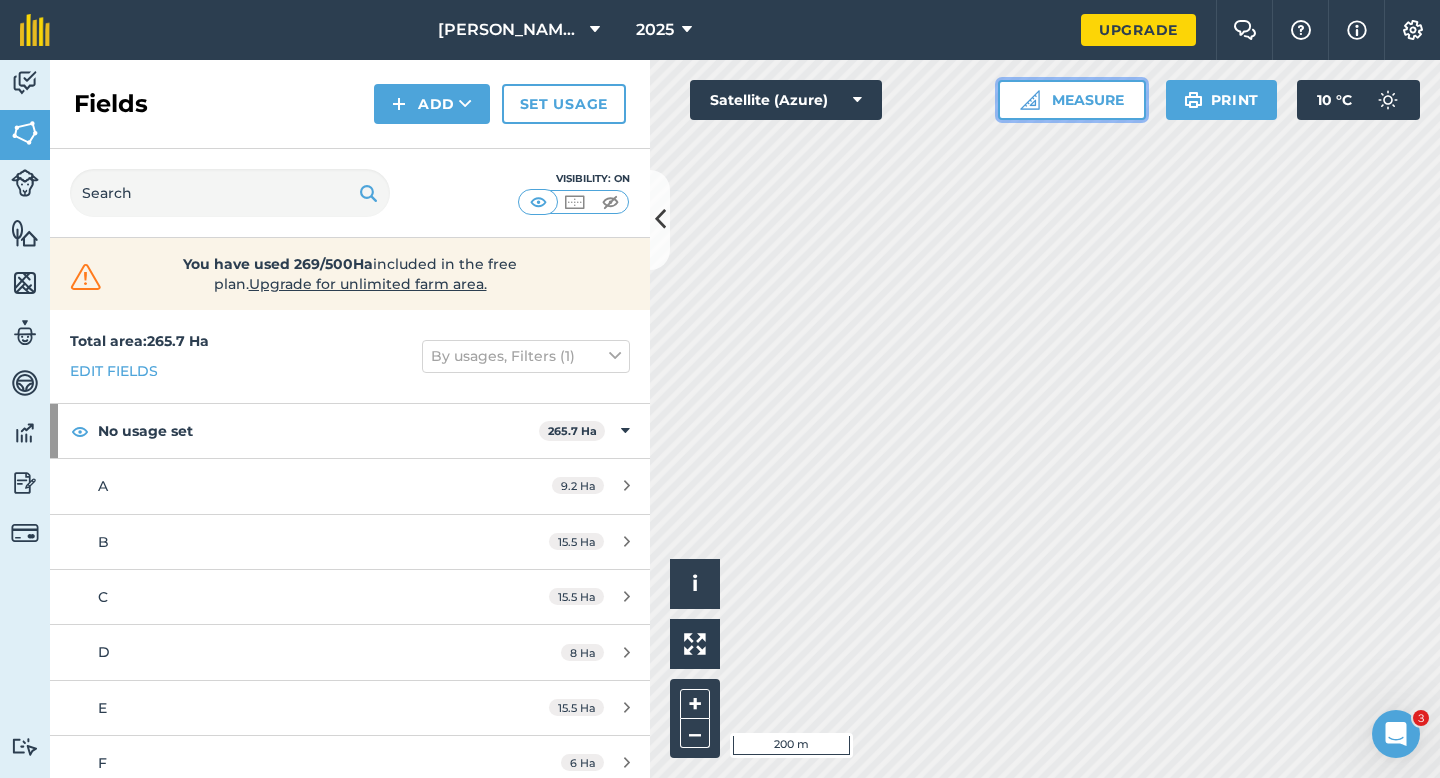 click on "Measure" at bounding box center [1072, 100] 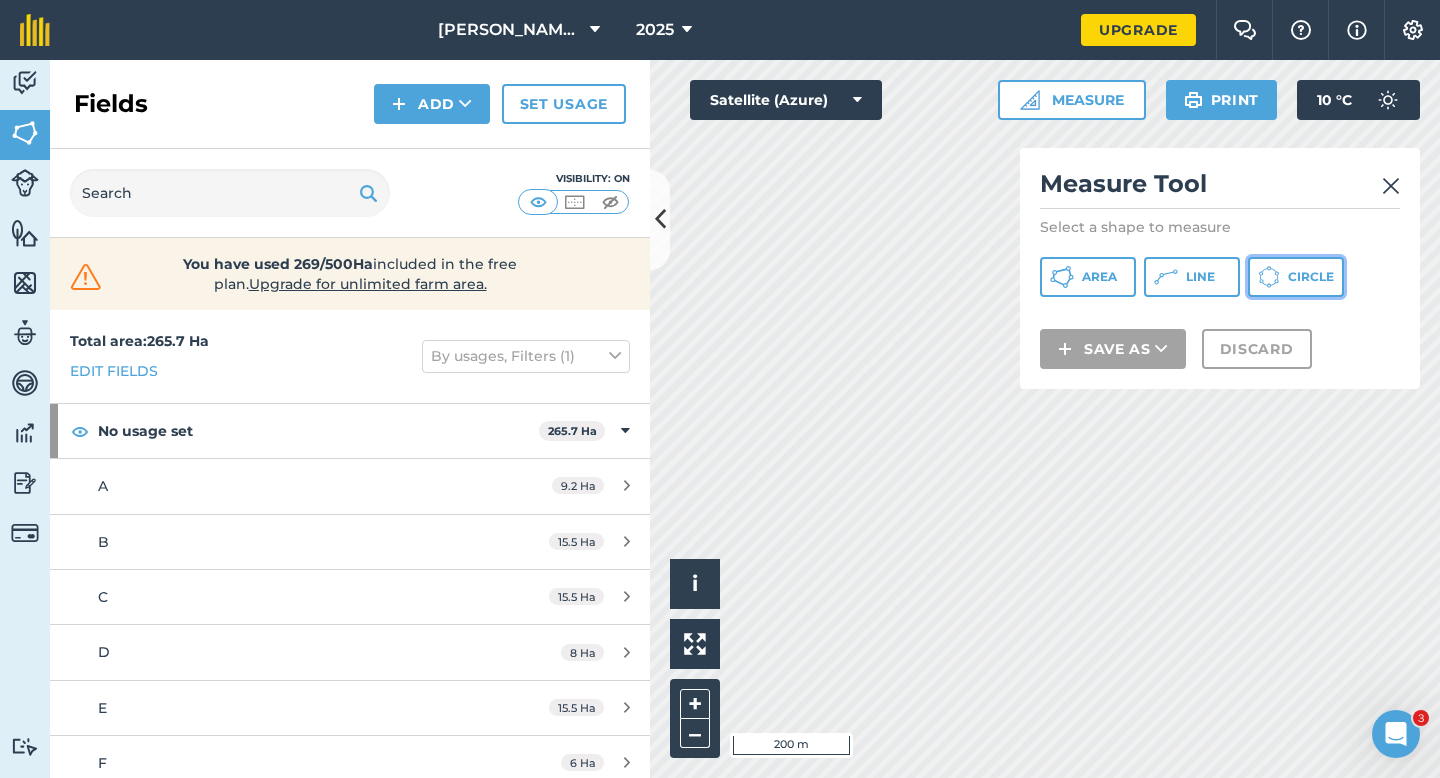 click on "Circle" at bounding box center [1296, 277] 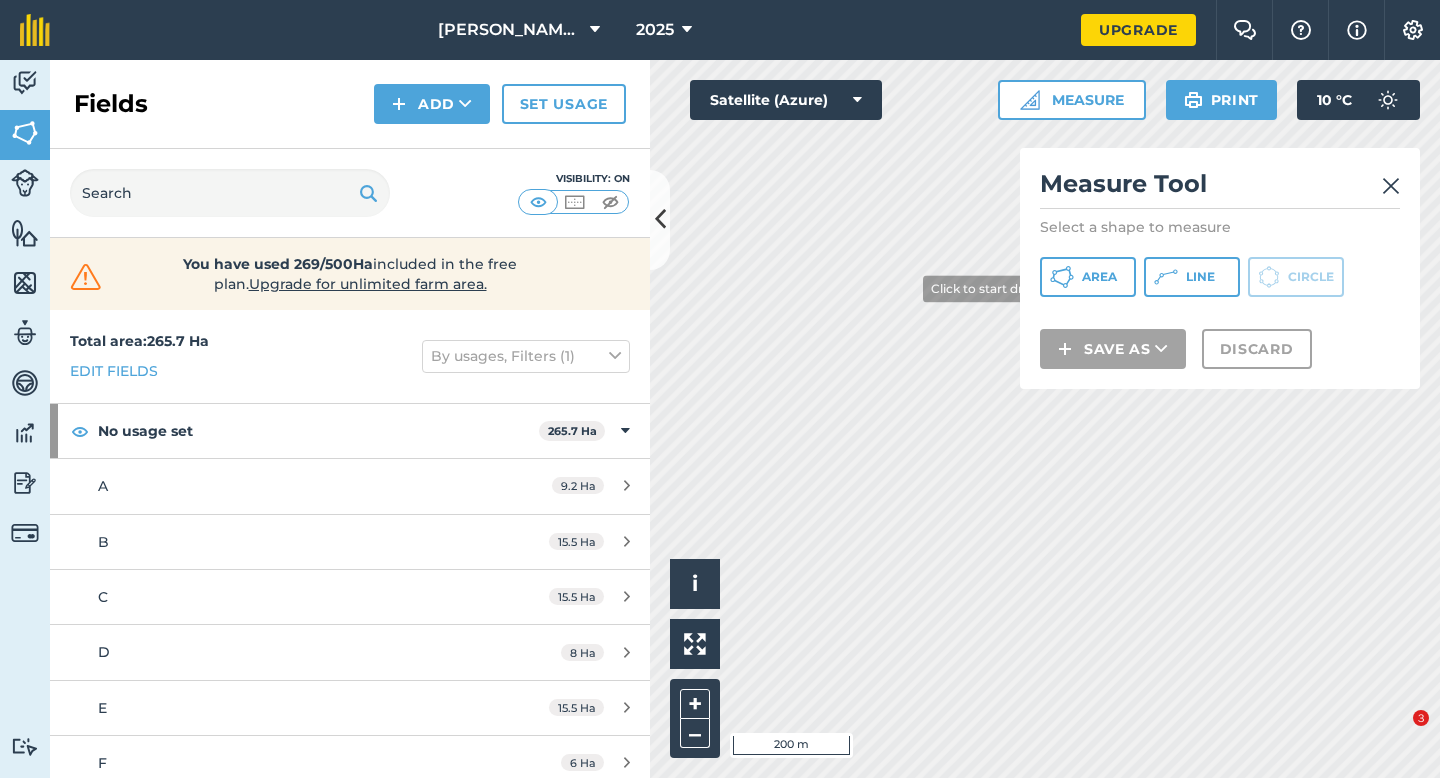 scroll, scrollTop: 0, scrollLeft: 0, axis: both 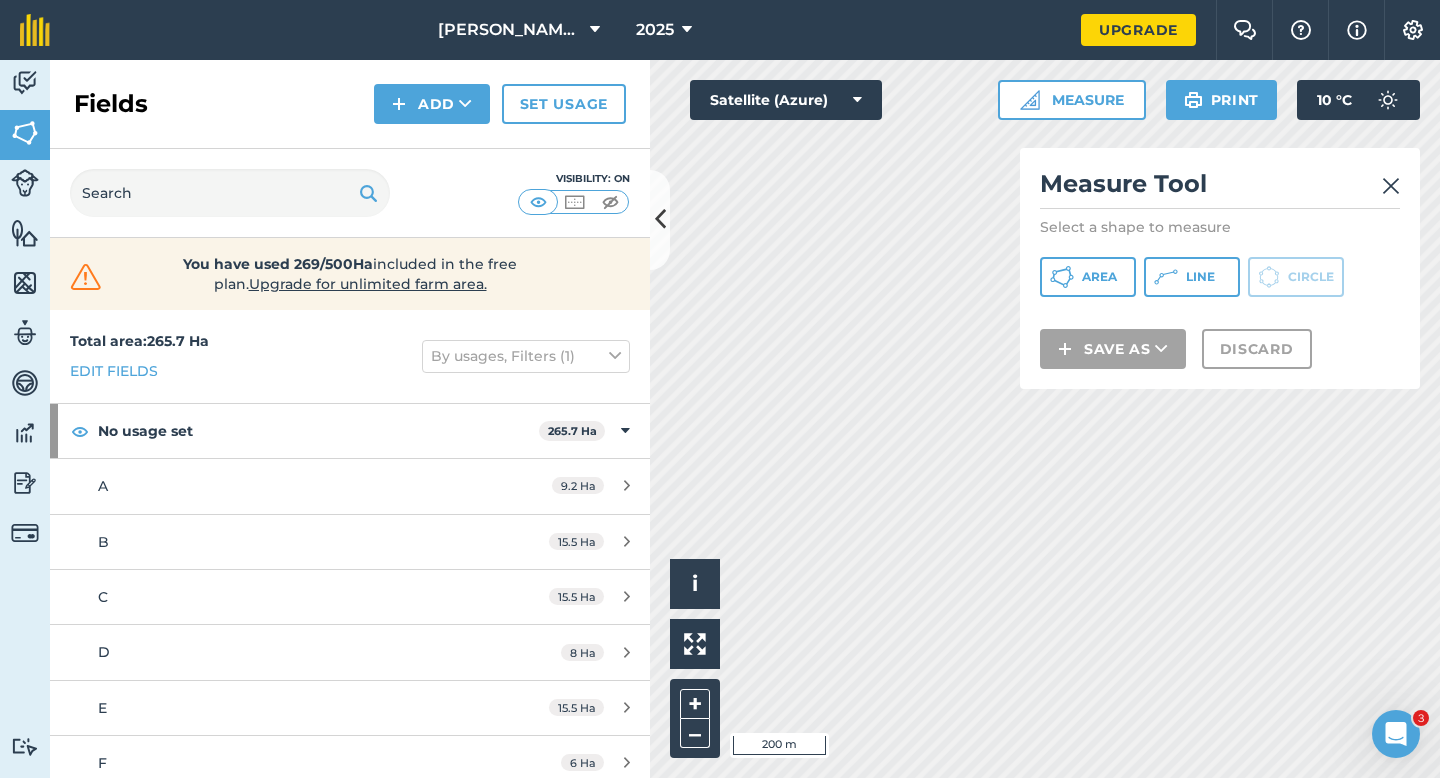 click at bounding box center (1391, 186) 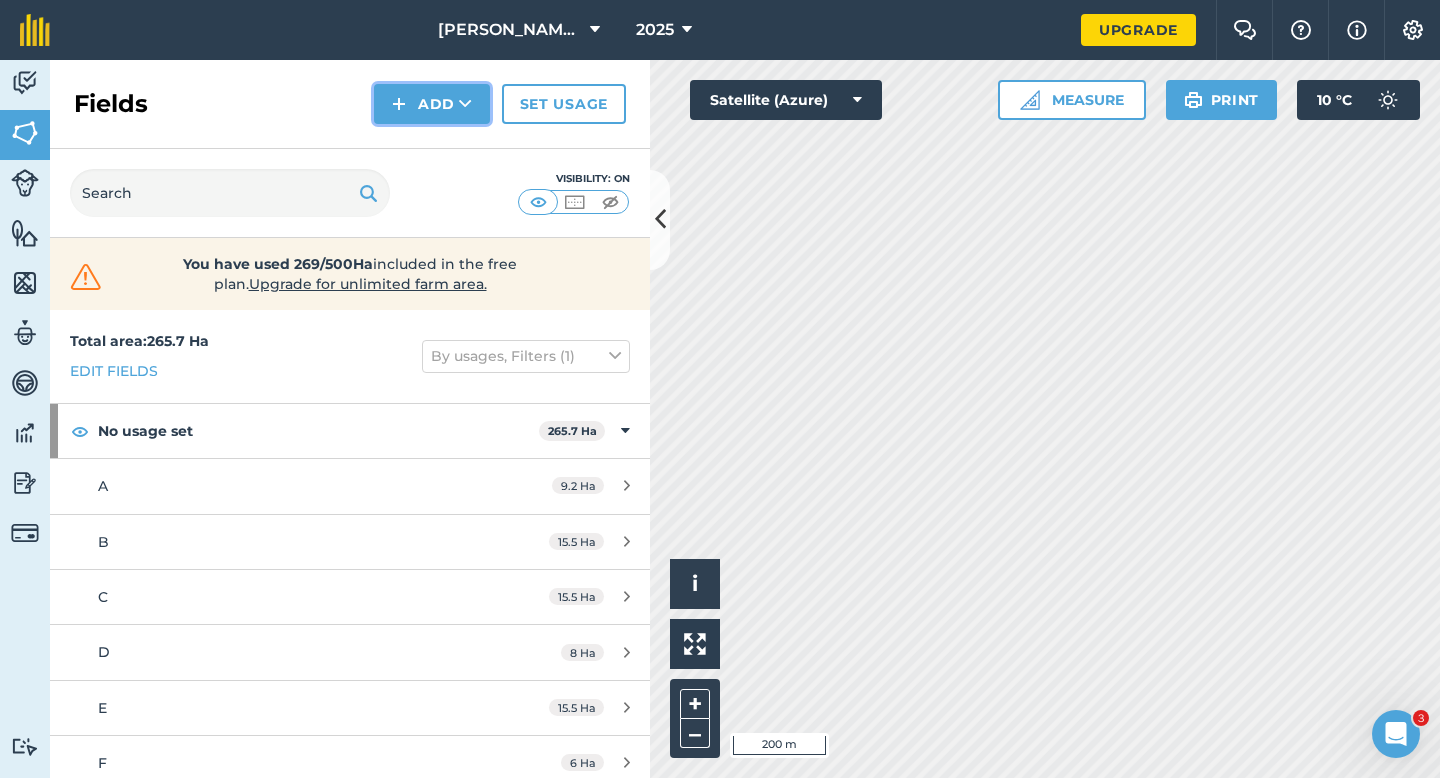click on "Add" at bounding box center [432, 104] 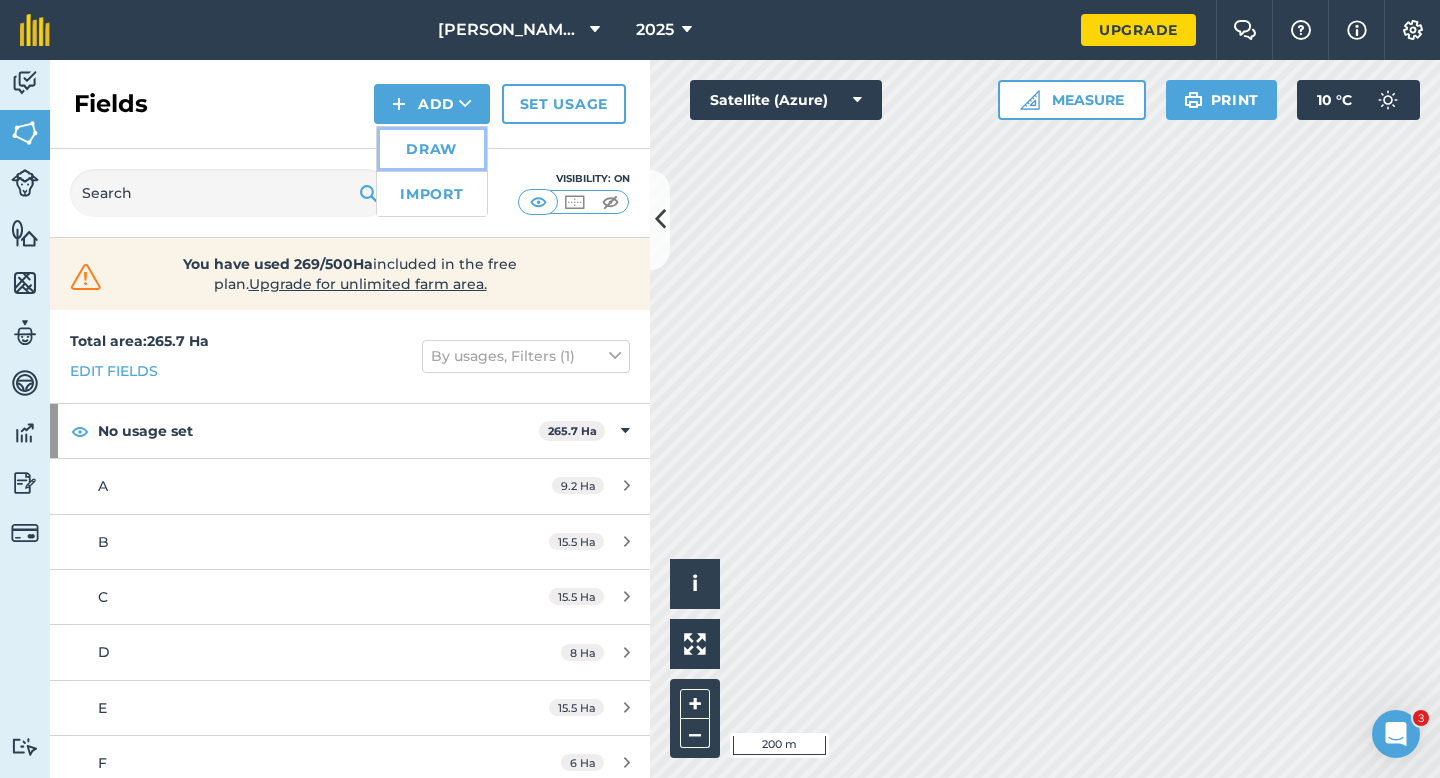 click on "Draw" at bounding box center (432, 149) 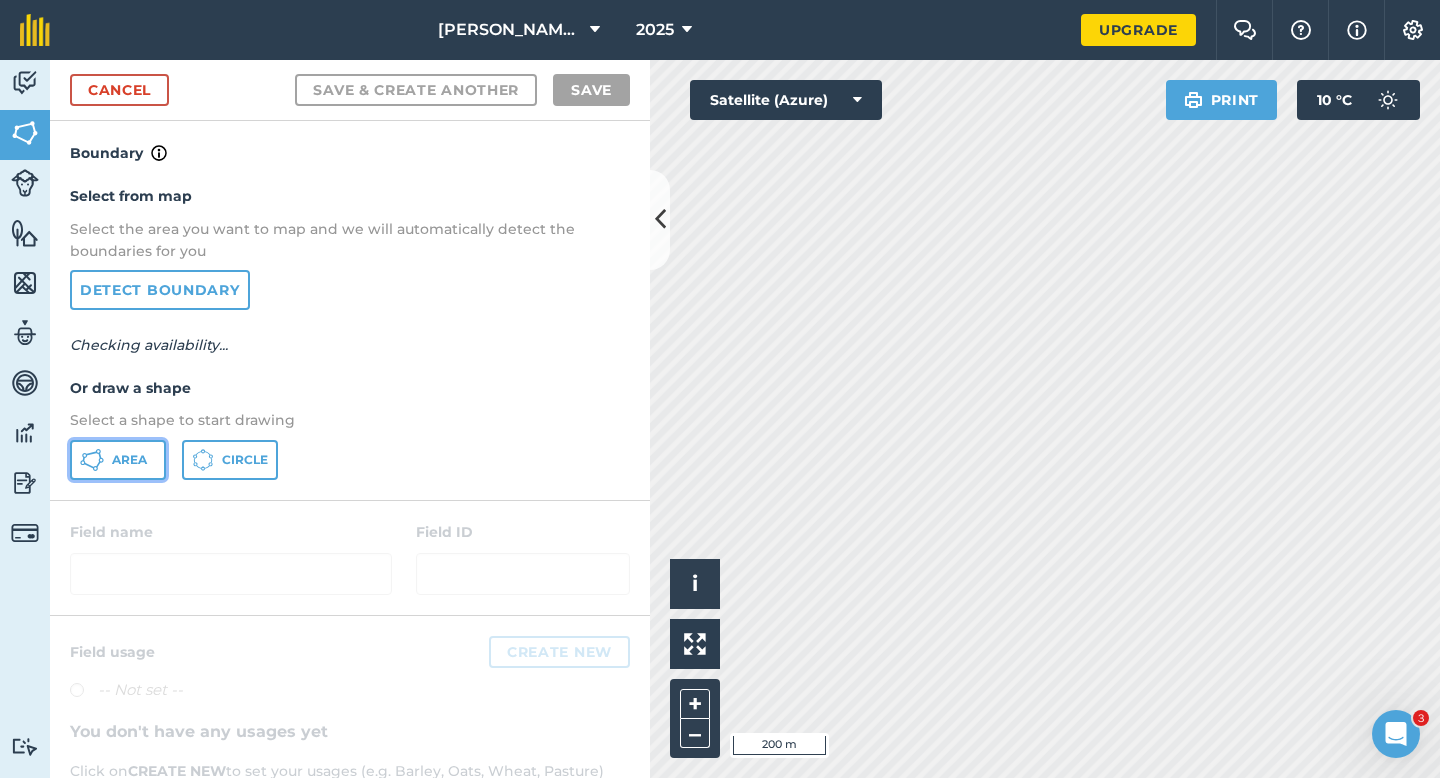 click on "Area" at bounding box center (129, 460) 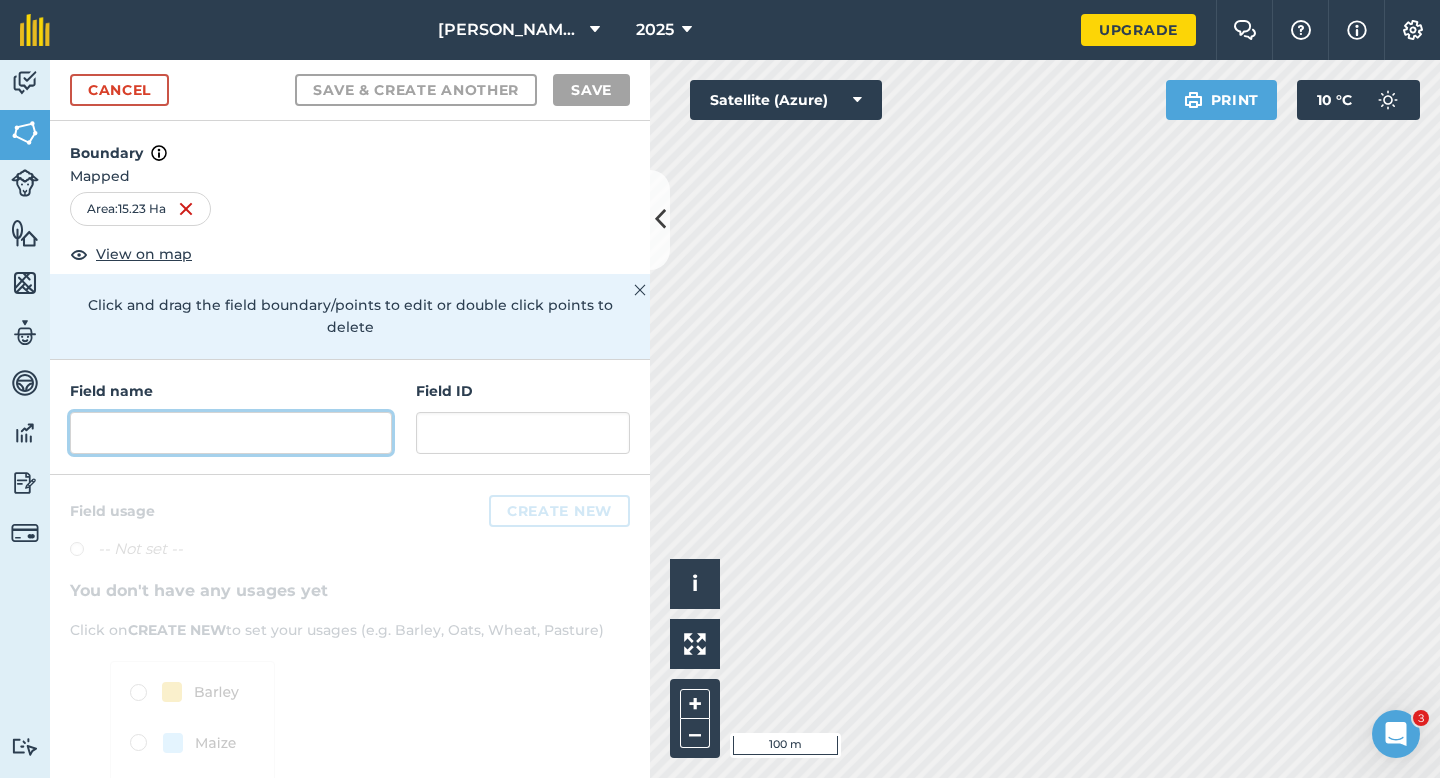 click at bounding box center [231, 433] 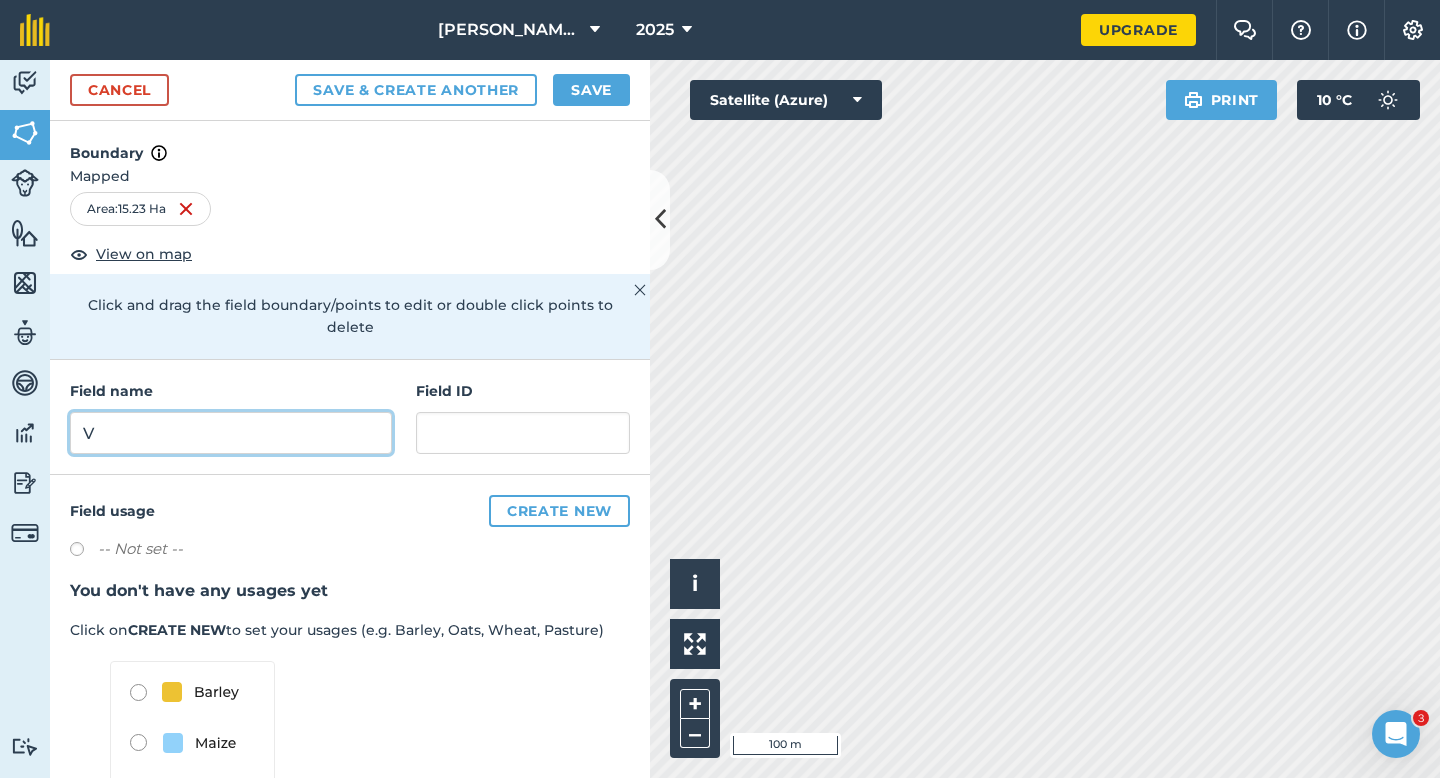 type on "V" 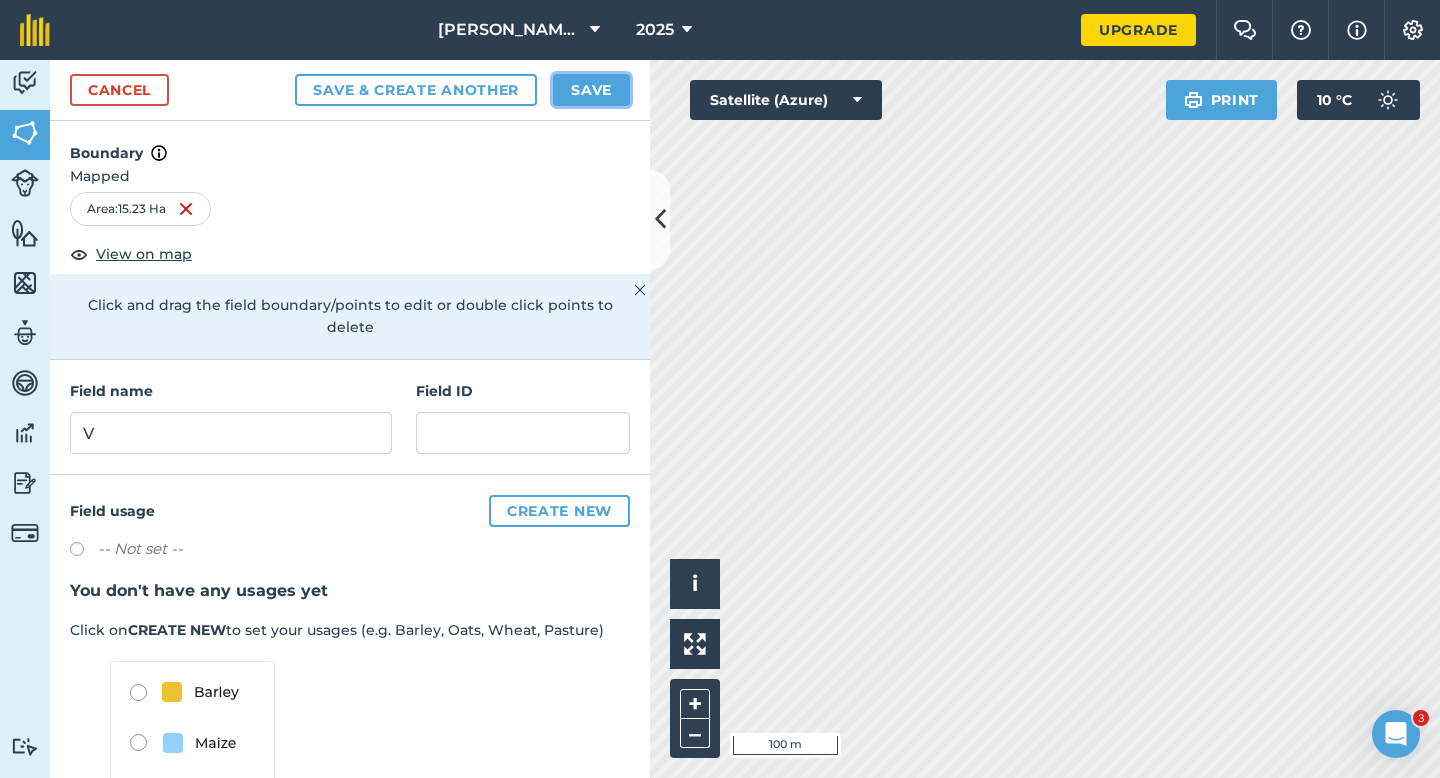 click on "Save" at bounding box center [591, 90] 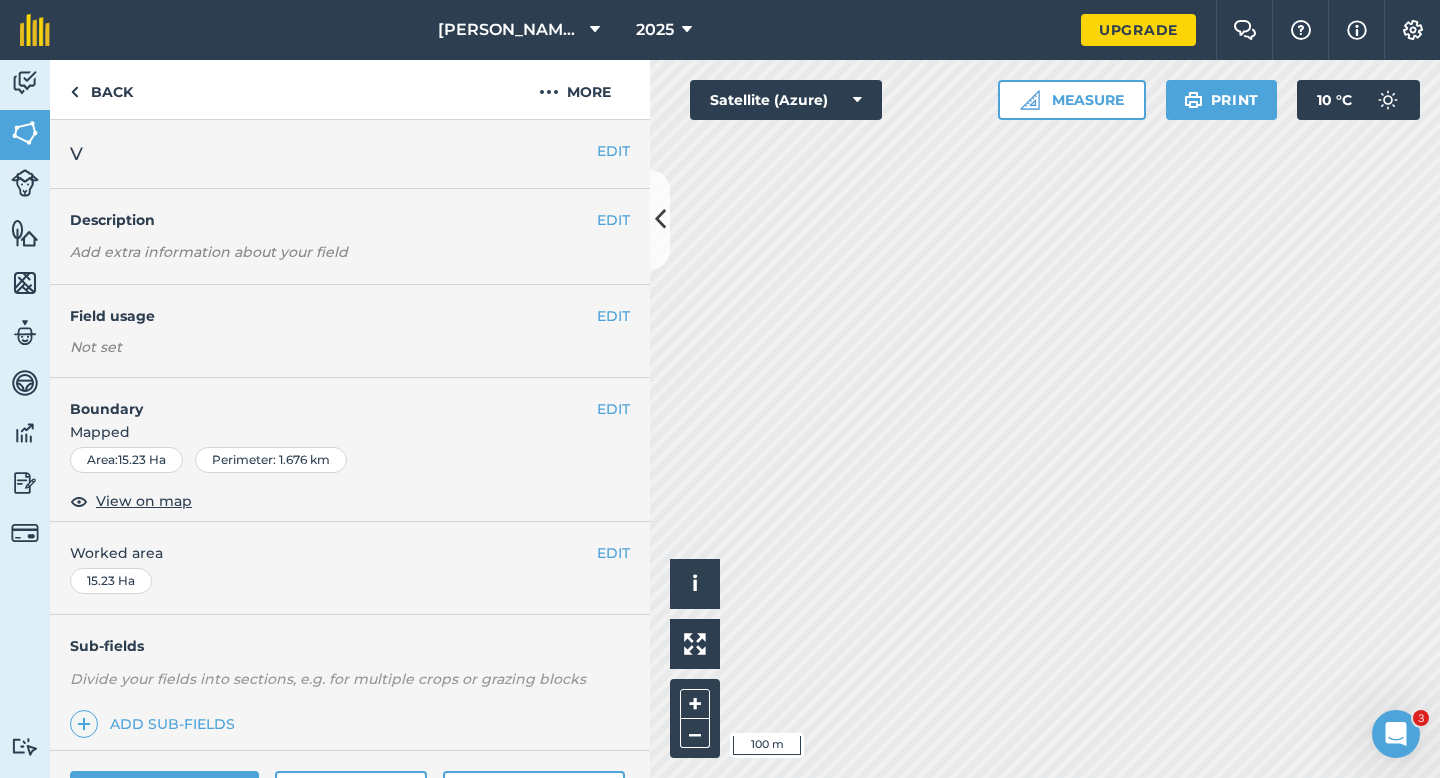 click on "EDIT Worked area 15.23   Ha" at bounding box center (350, 568) 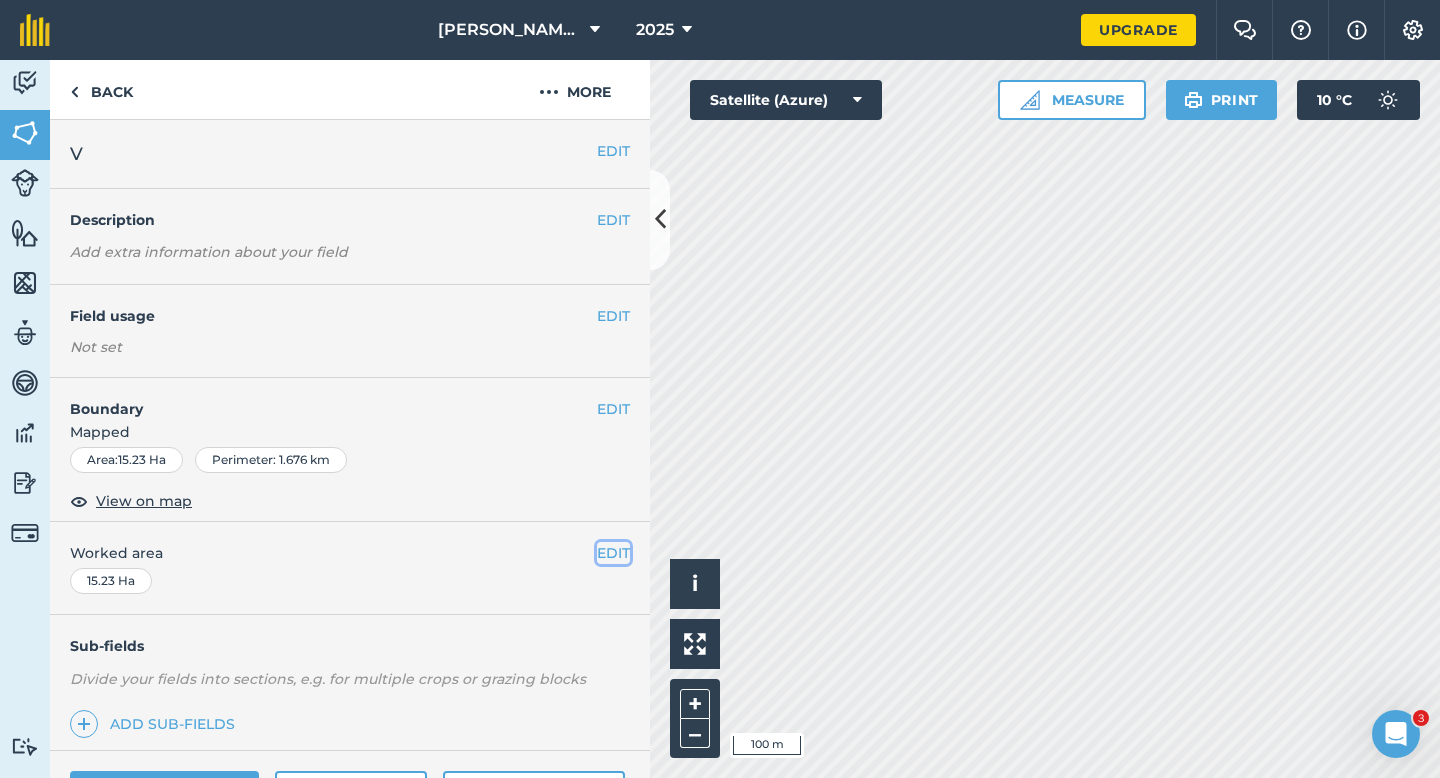 click on "EDIT" at bounding box center [613, 553] 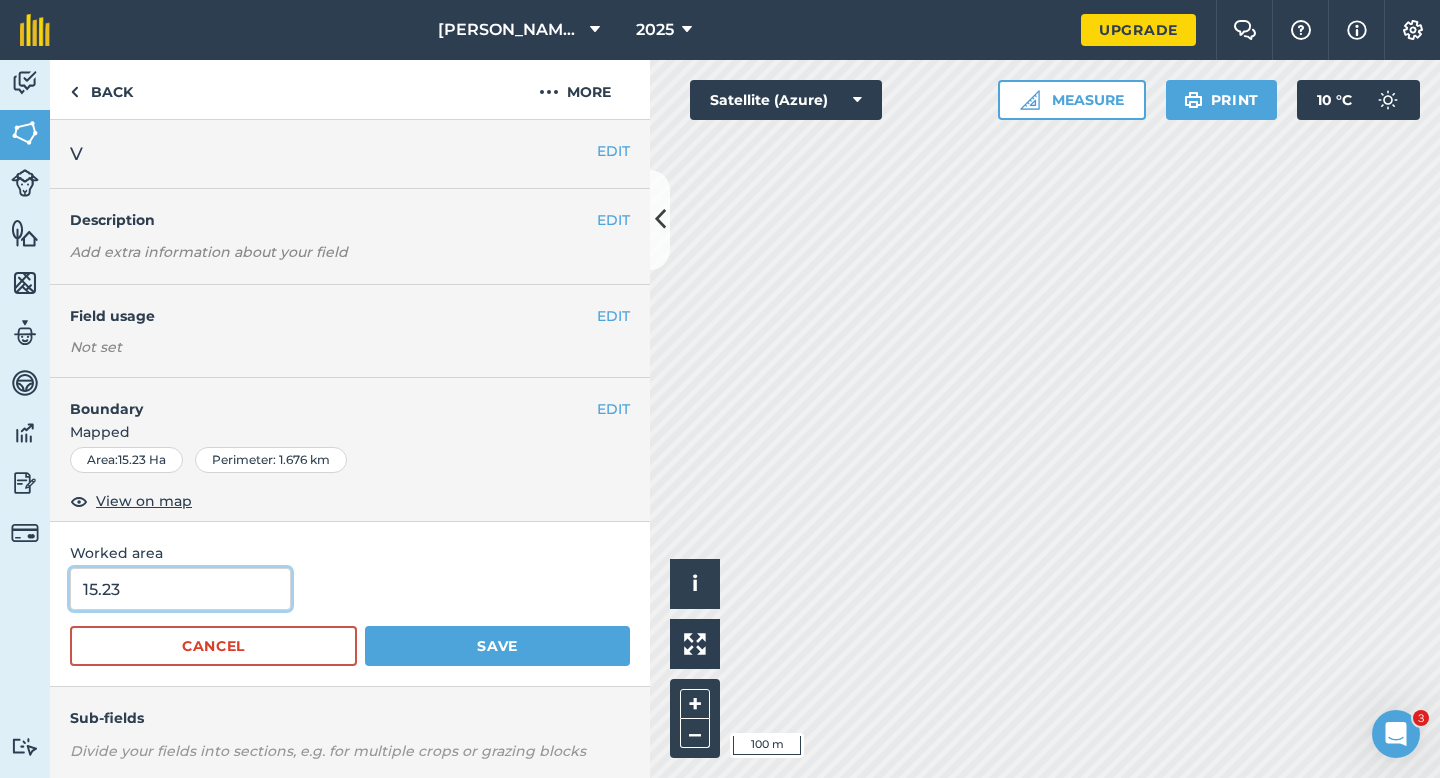 click on "15.23" at bounding box center (180, 589) 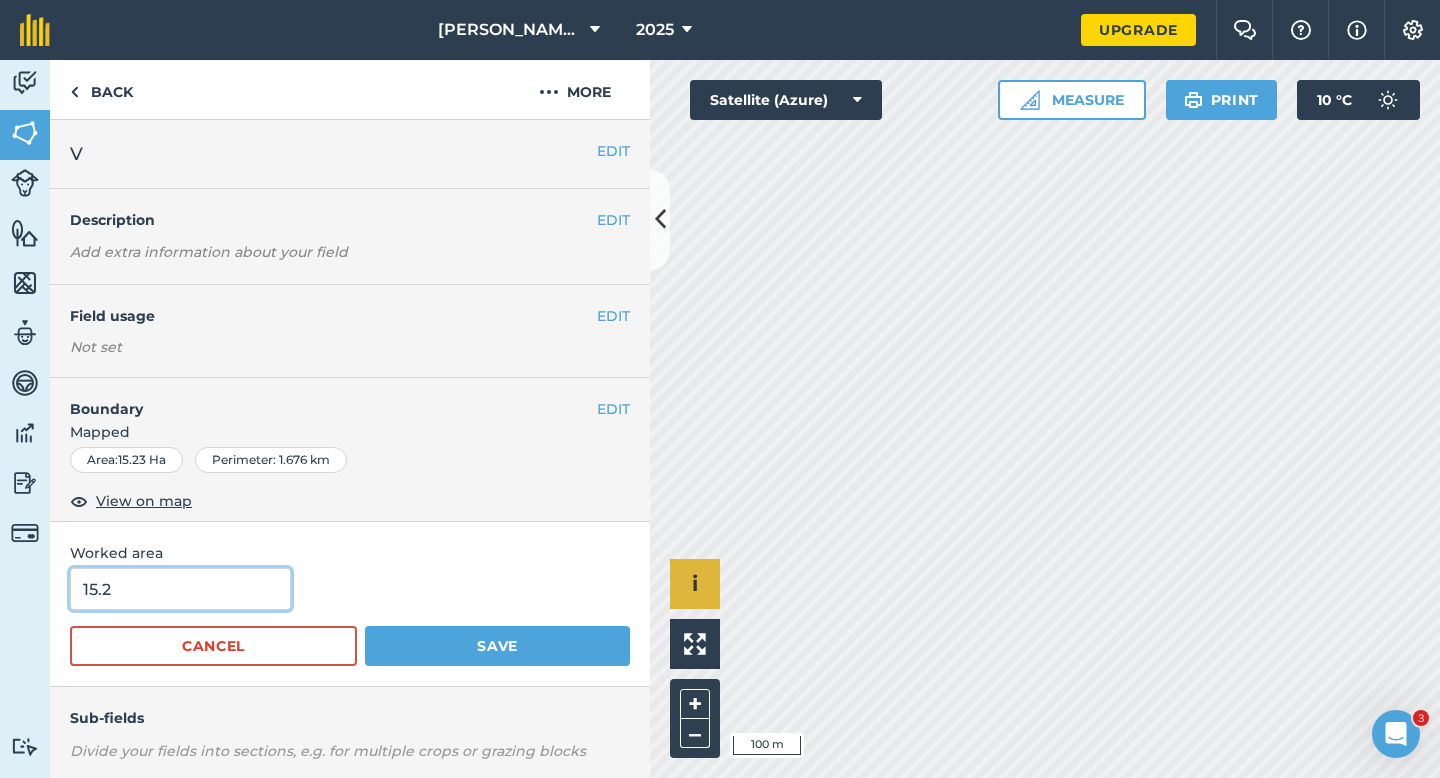 type on "15.2" 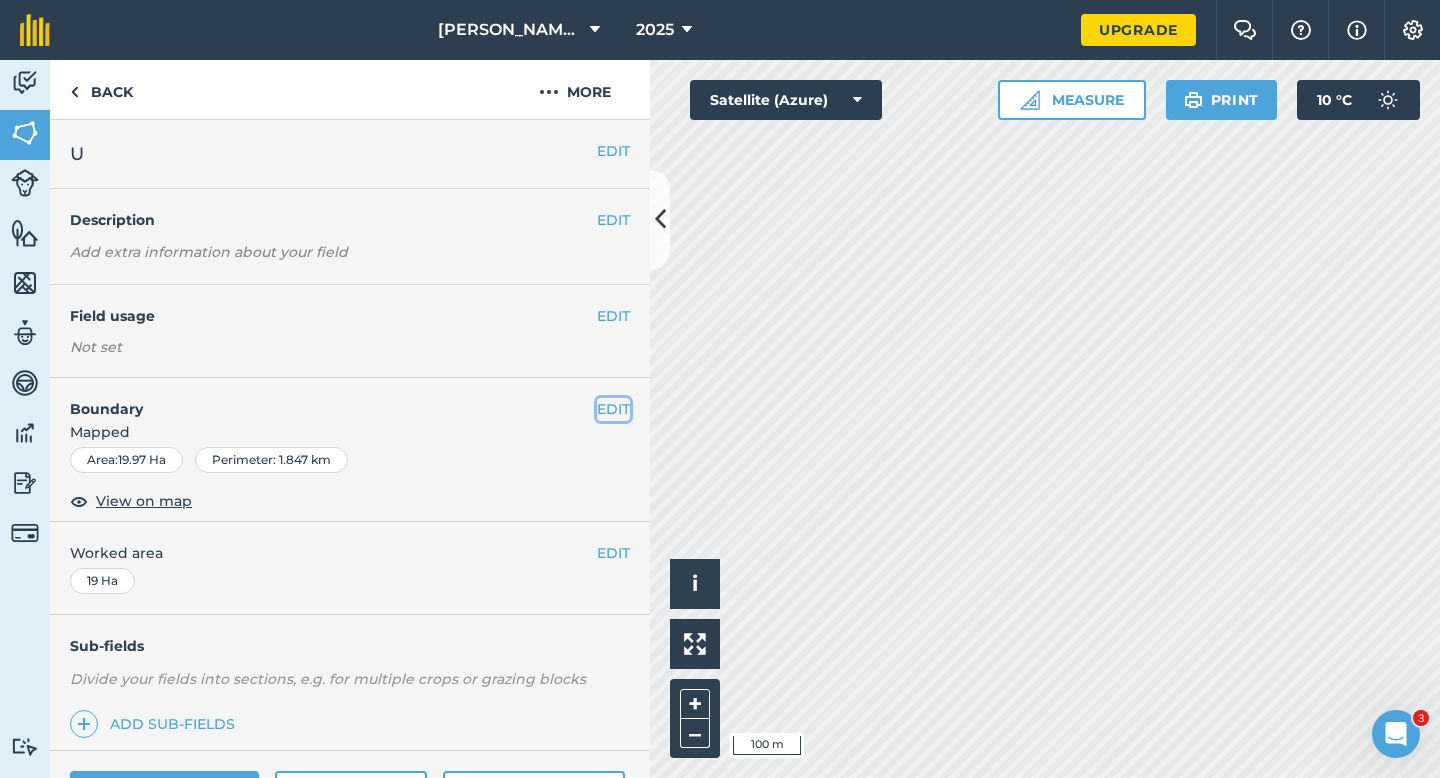 click on "EDIT" at bounding box center [613, 409] 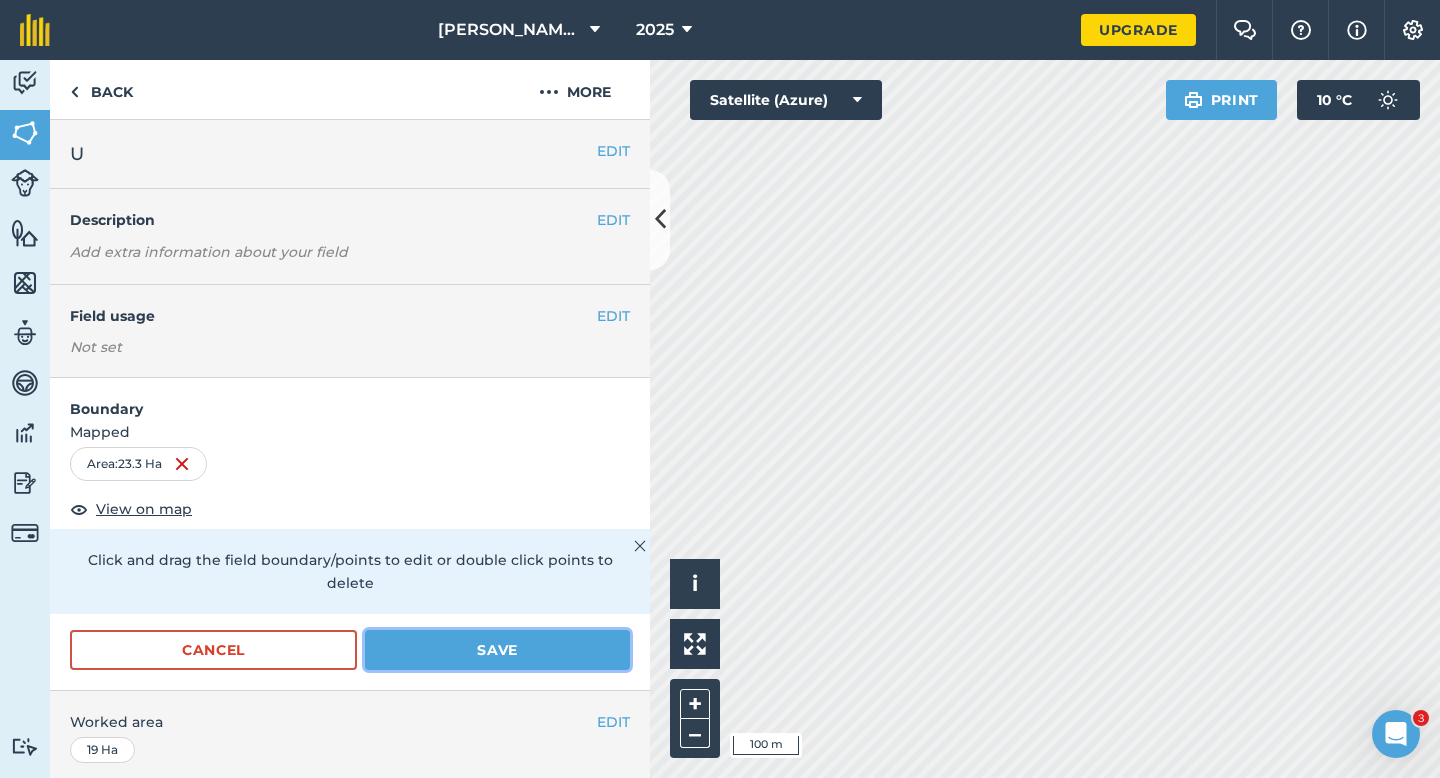 click on "Save" at bounding box center [497, 650] 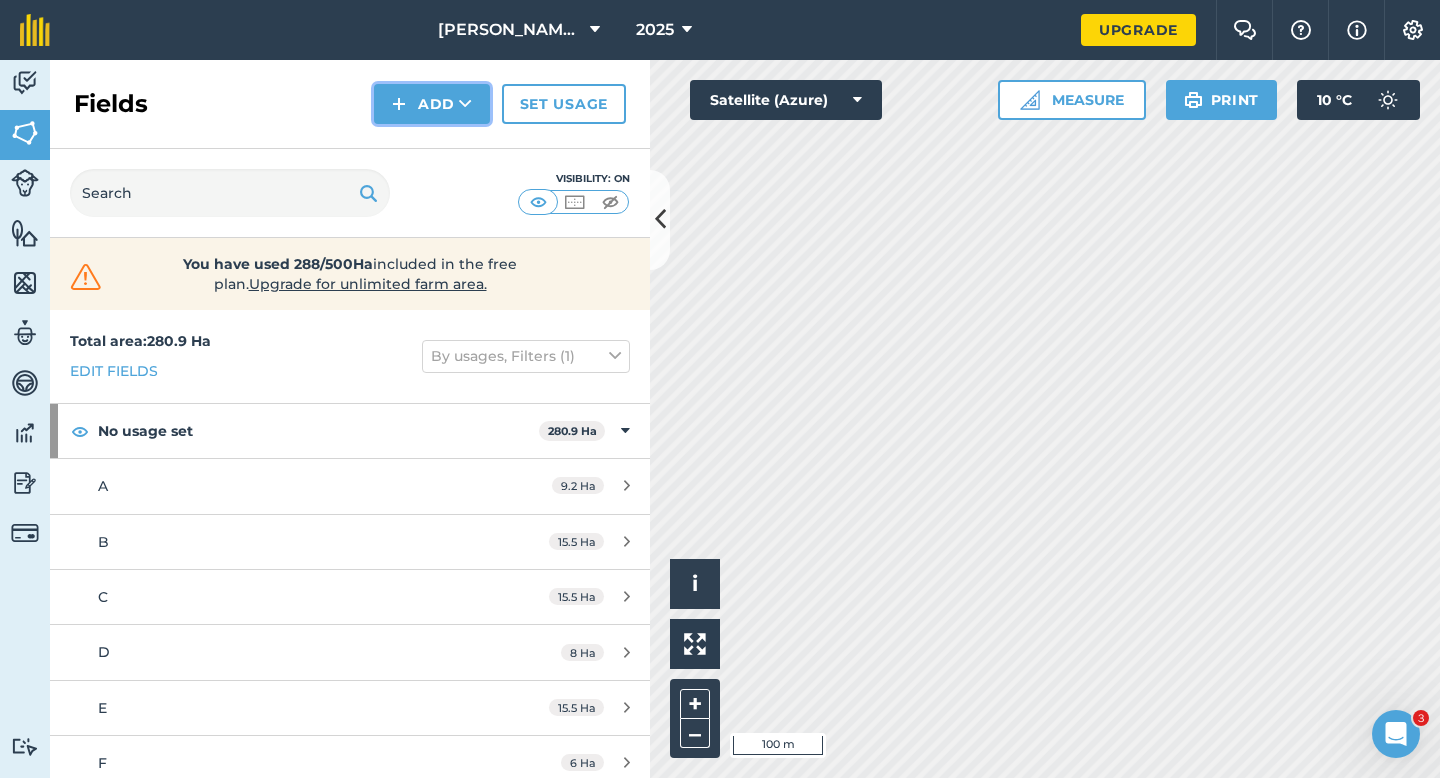 click on "Add" at bounding box center (432, 104) 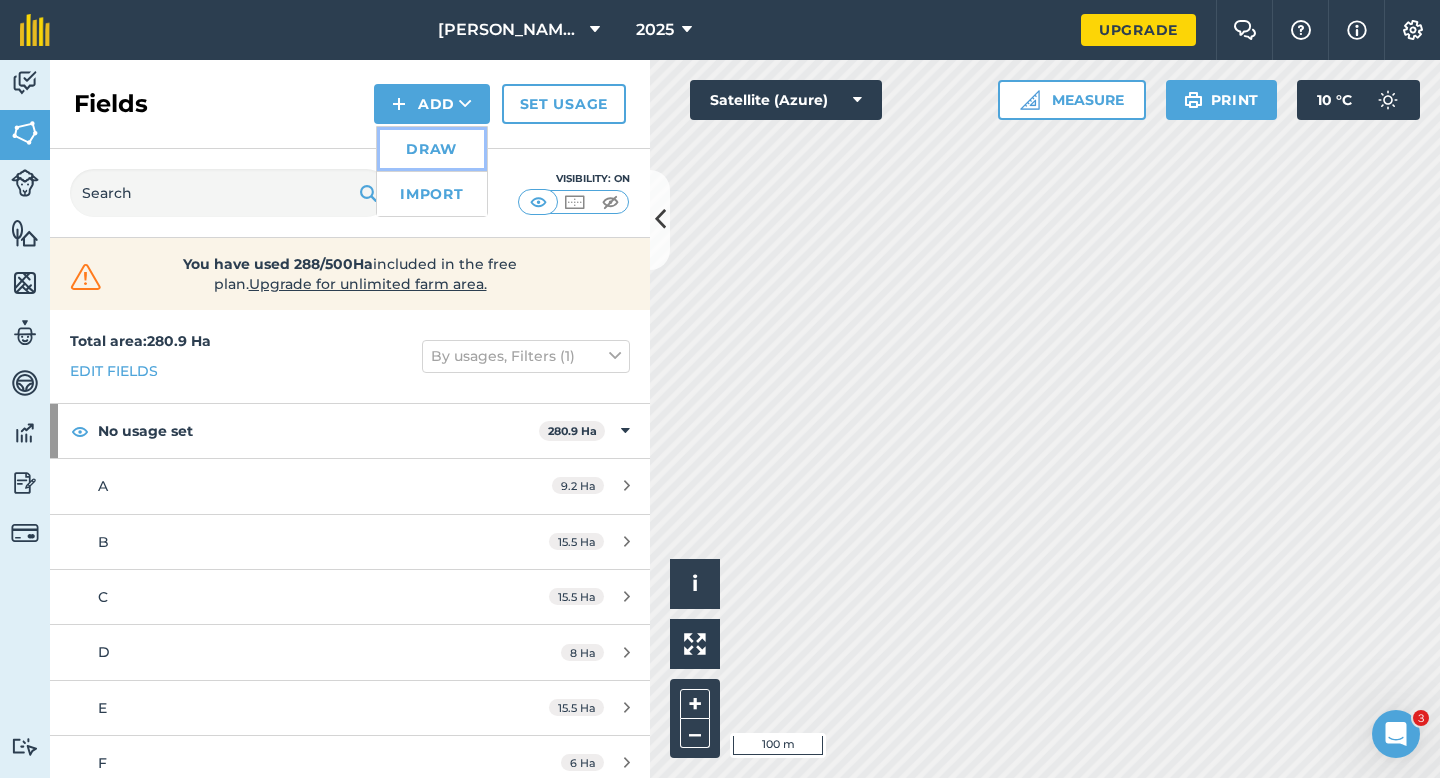 click on "Draw" at bounding box center (432, 149) 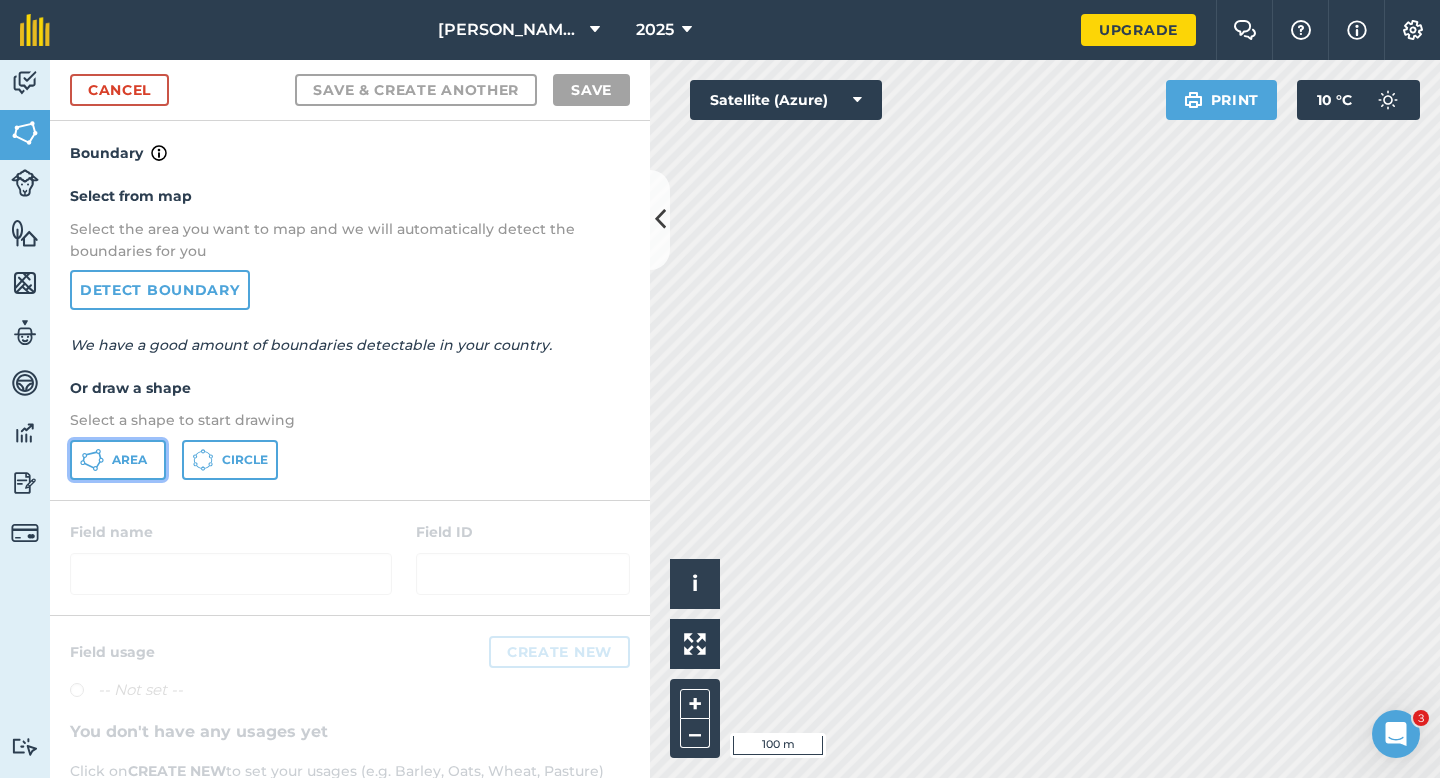 click on "Area" at bounding box center (129, 460) 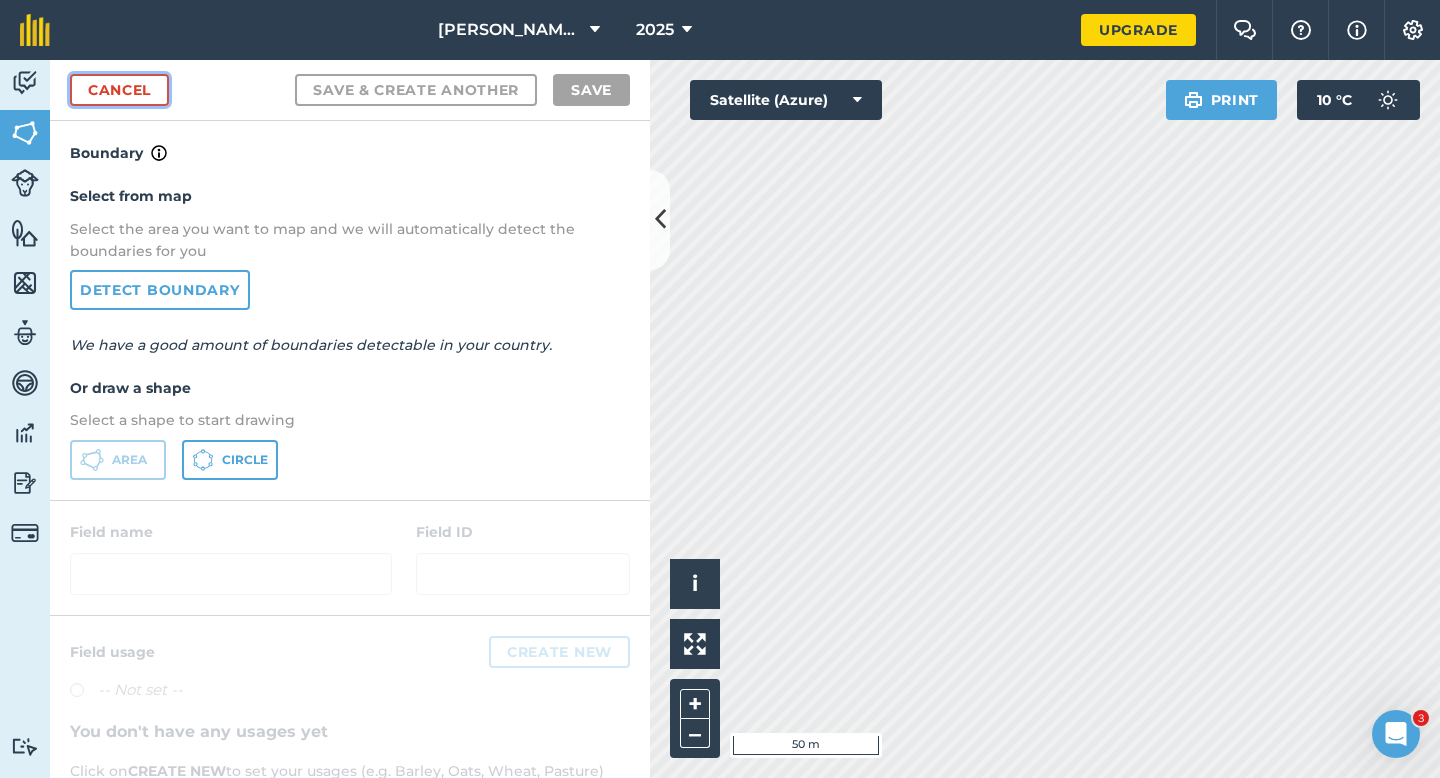 click on "Cancel" at bounding box center [119, 90] 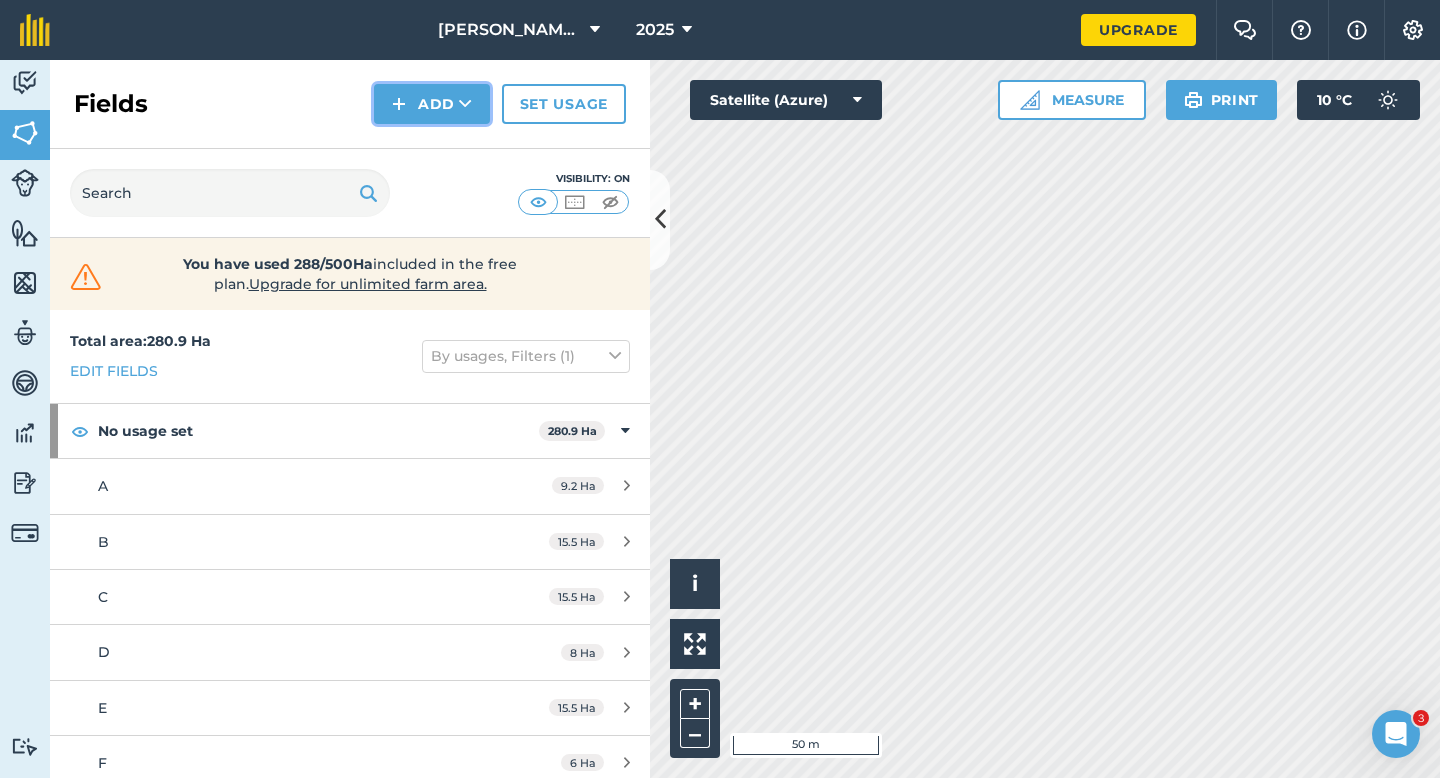 click on "Add" at bounding box center [432, 104] 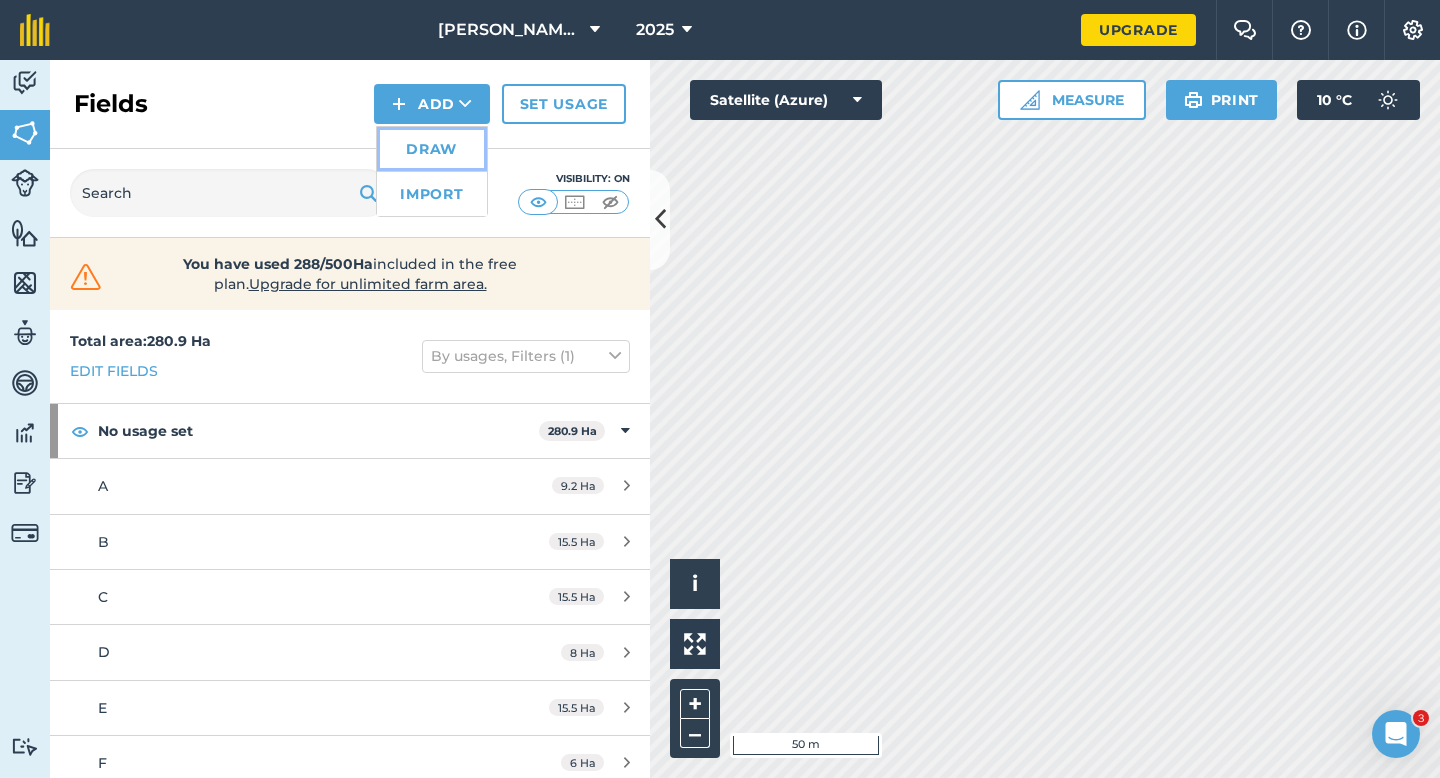 click on "Draw" at bounding box center (432, 149) 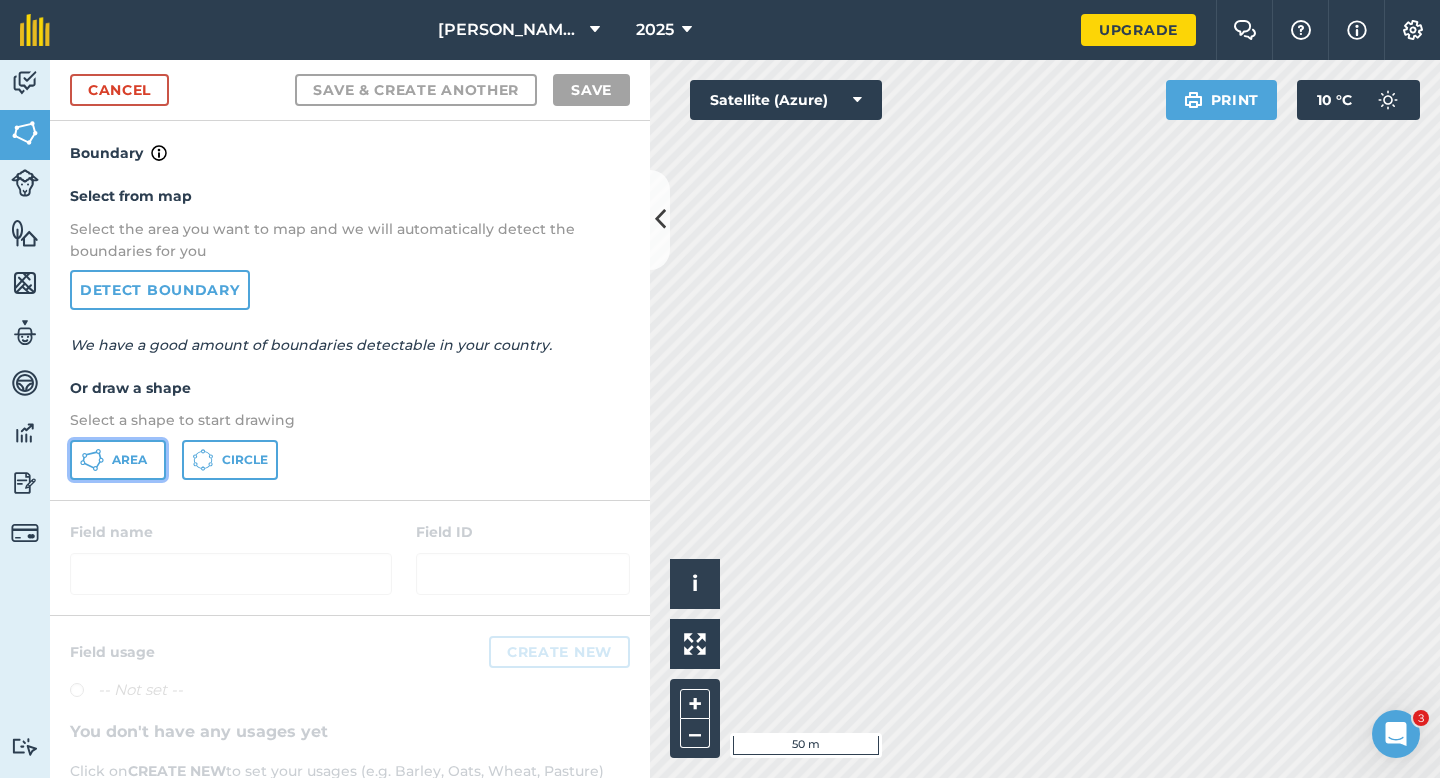 click on "Area" at bounding box center [118, 460] 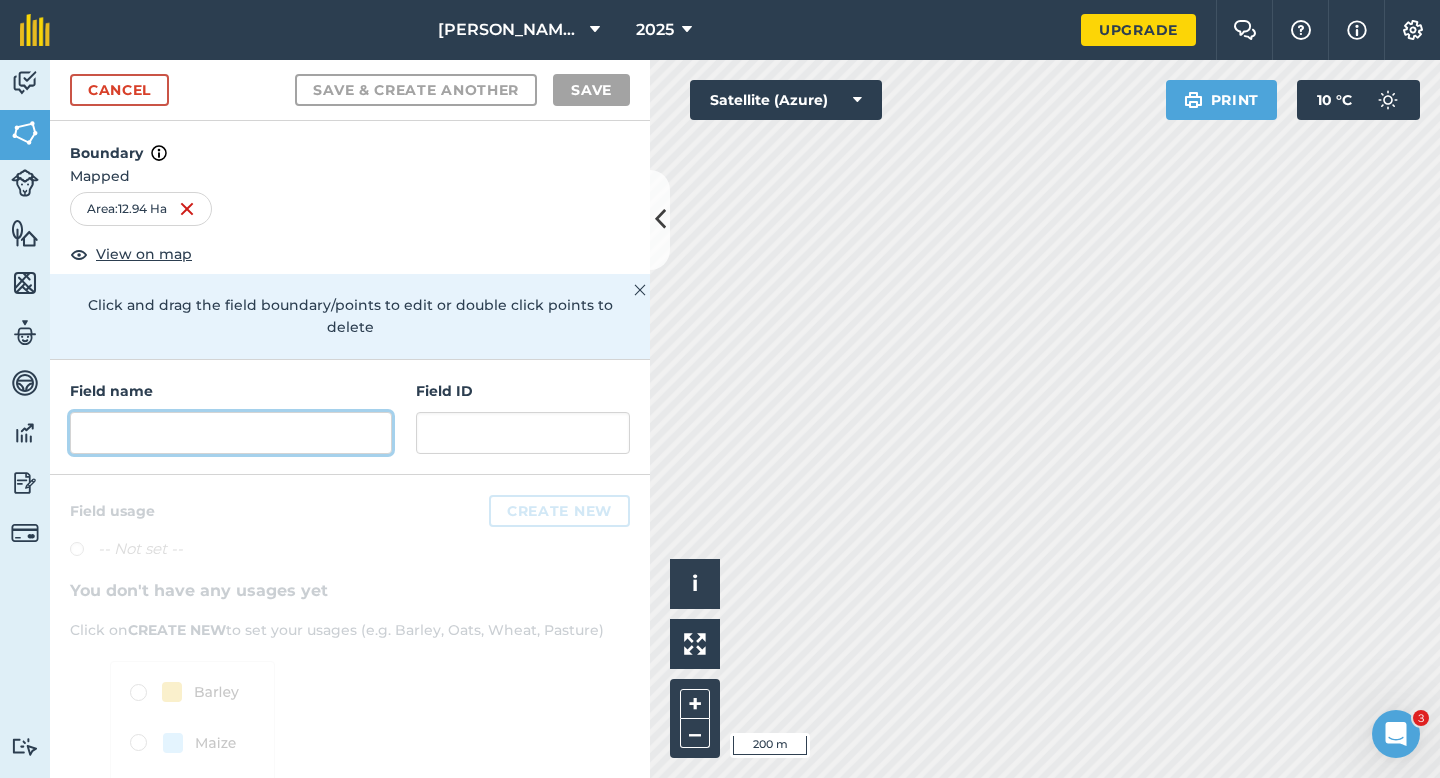 click at bounding box center (231, 433) 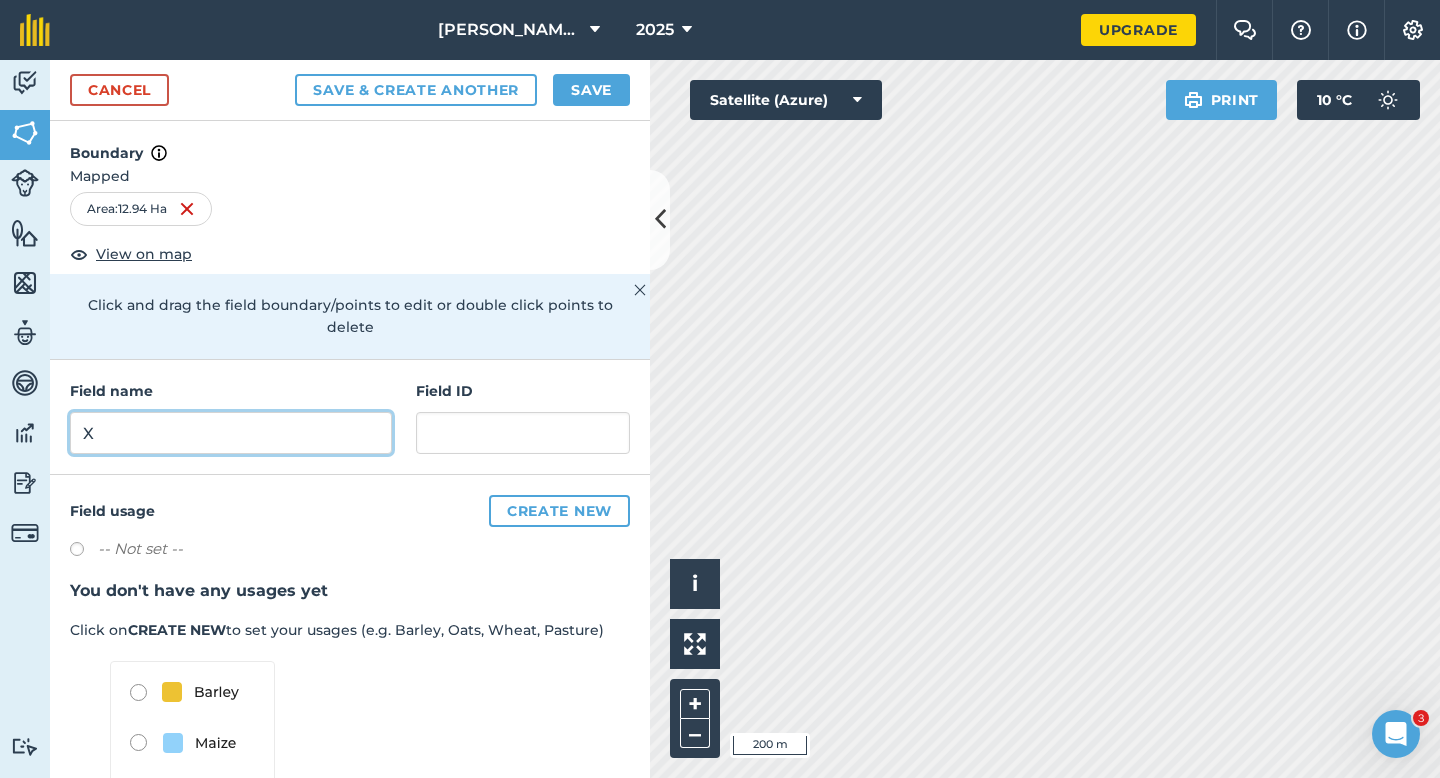 type on "X" 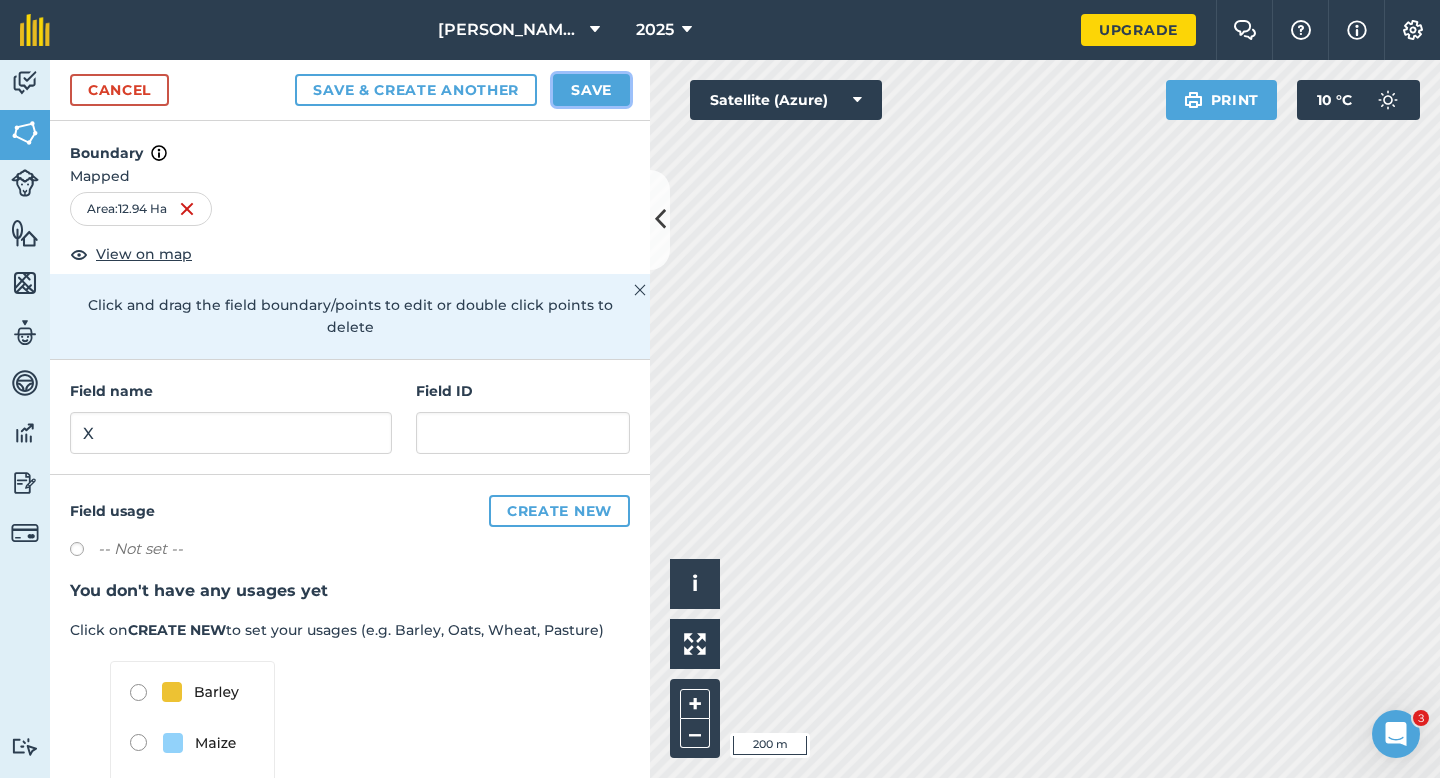 click on "Save" at bounding box center [591, 90] 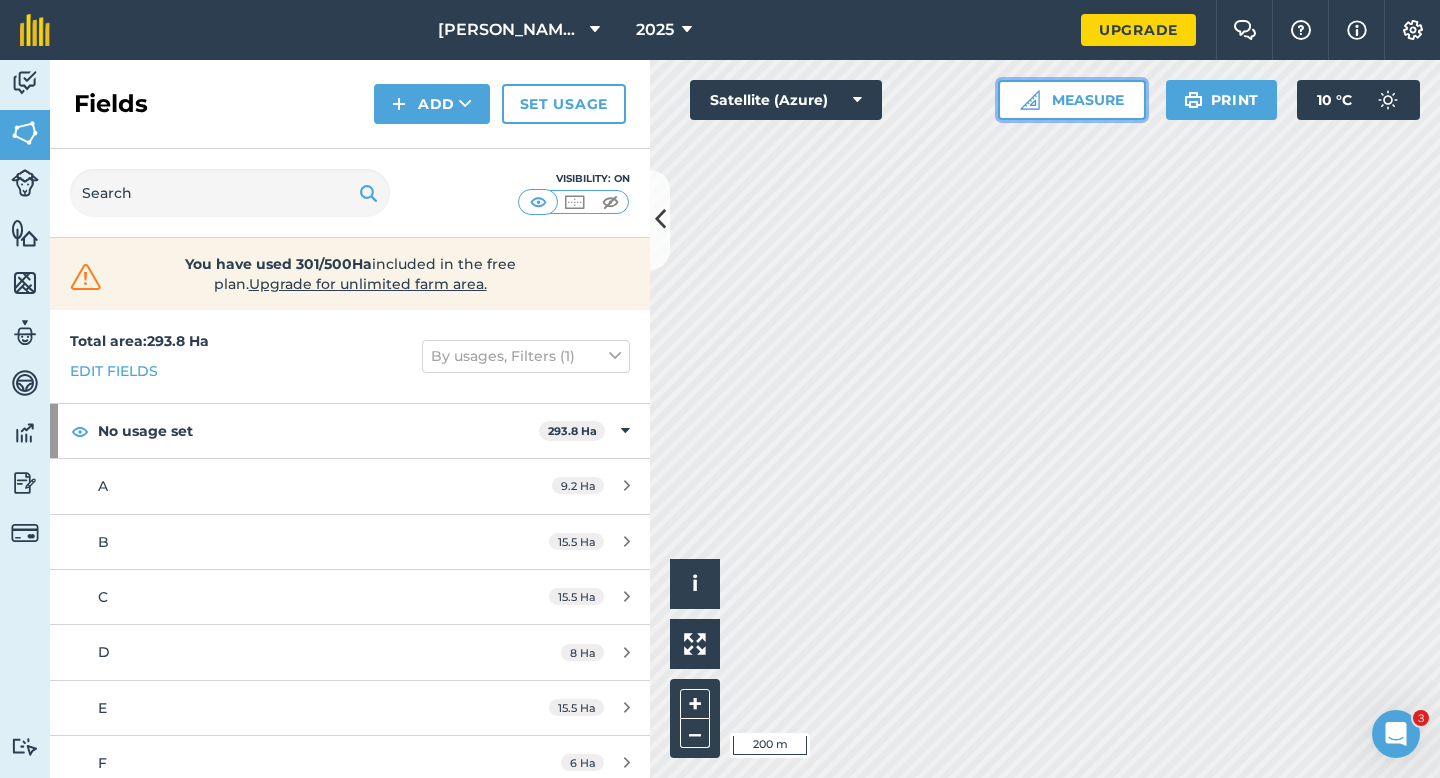 click at bounding box center (1030, 100) 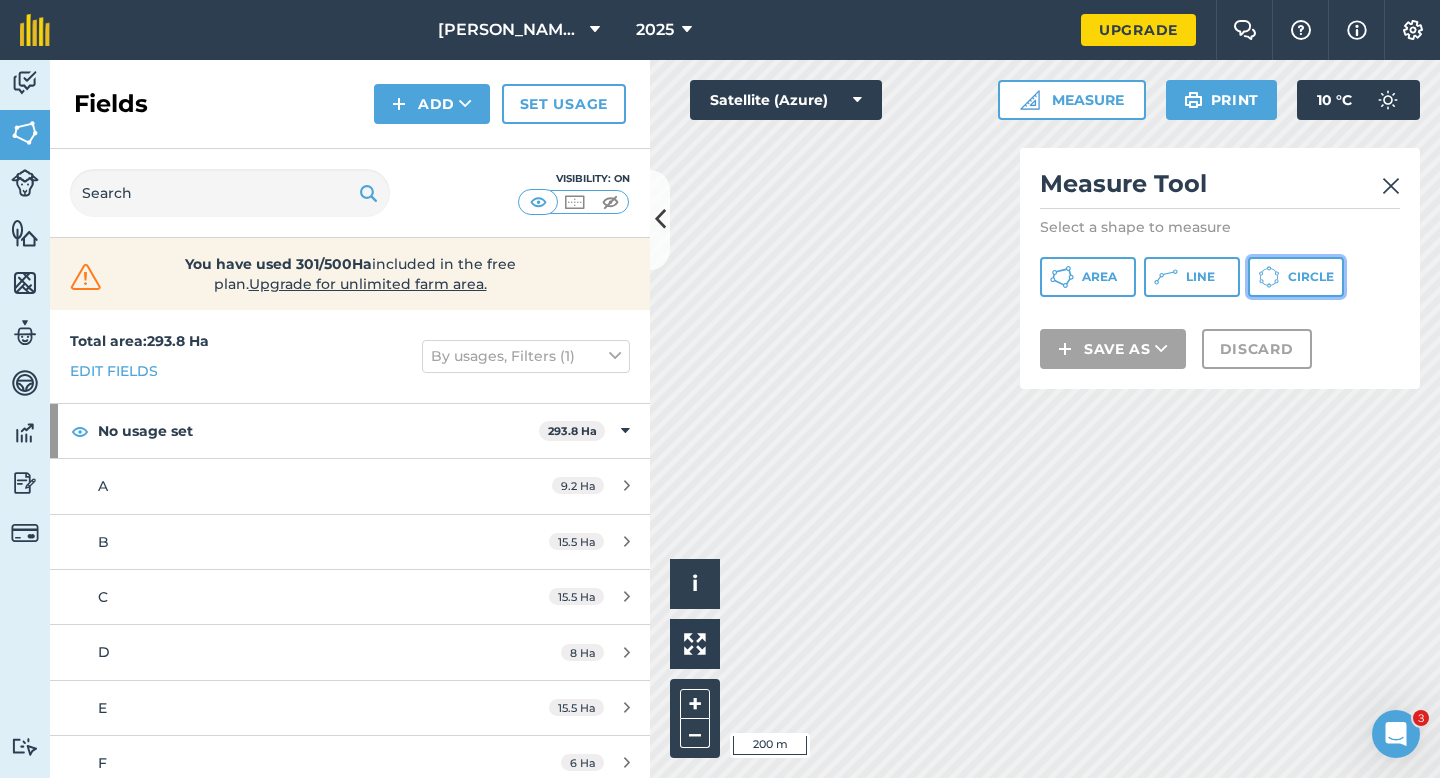 click on "Circle" at bounding box center (1296, 277) 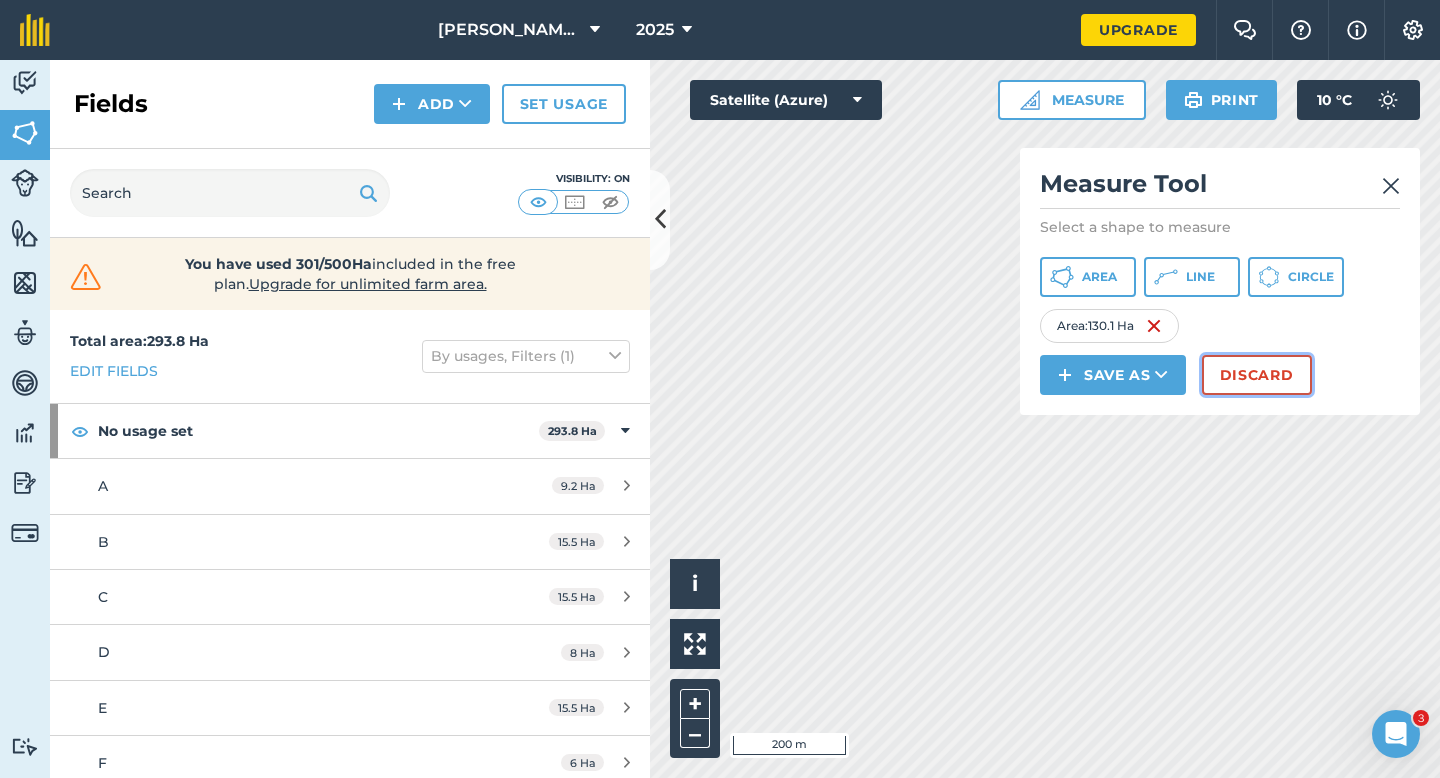 click on "Discard" at bounding box center (1257, 375) 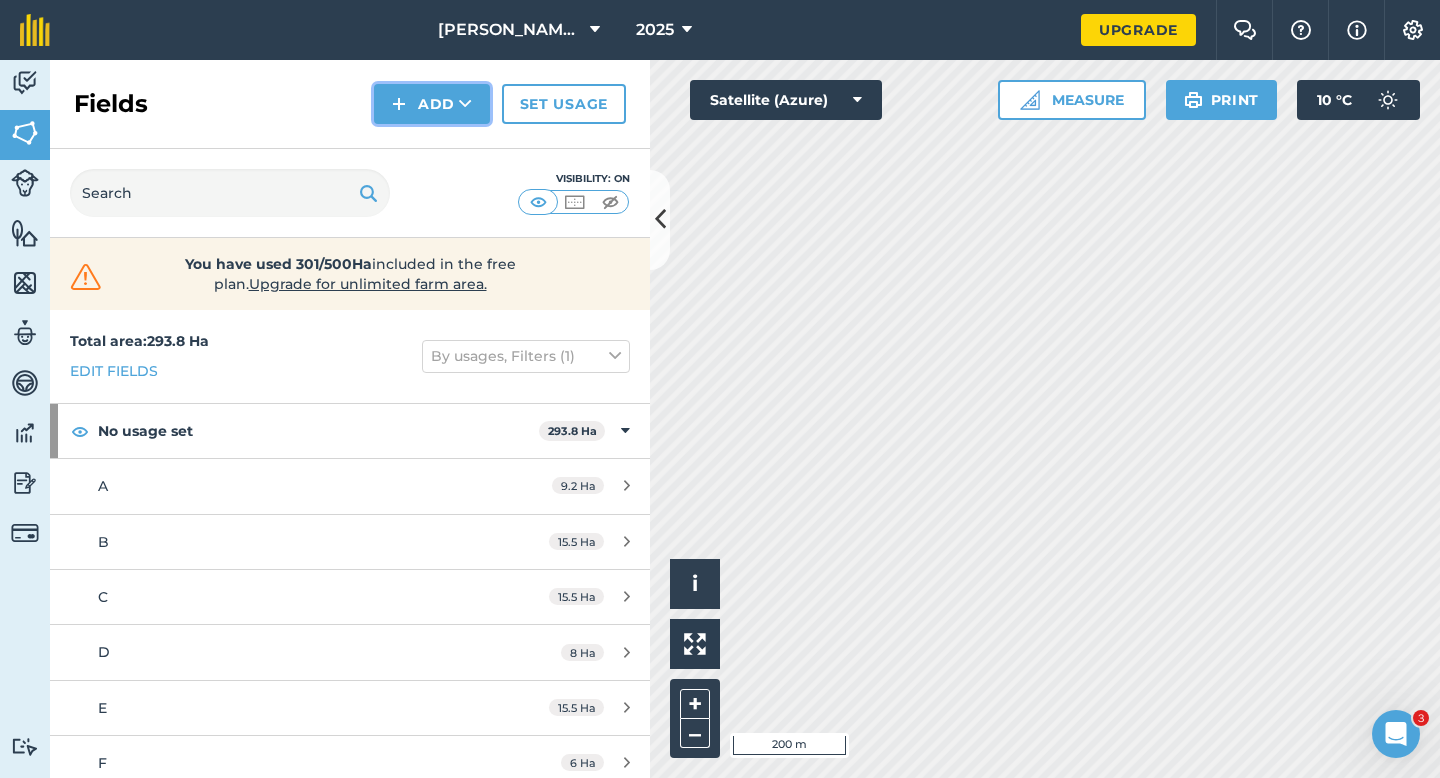 click on "Add" at bounding box center (432, 104) 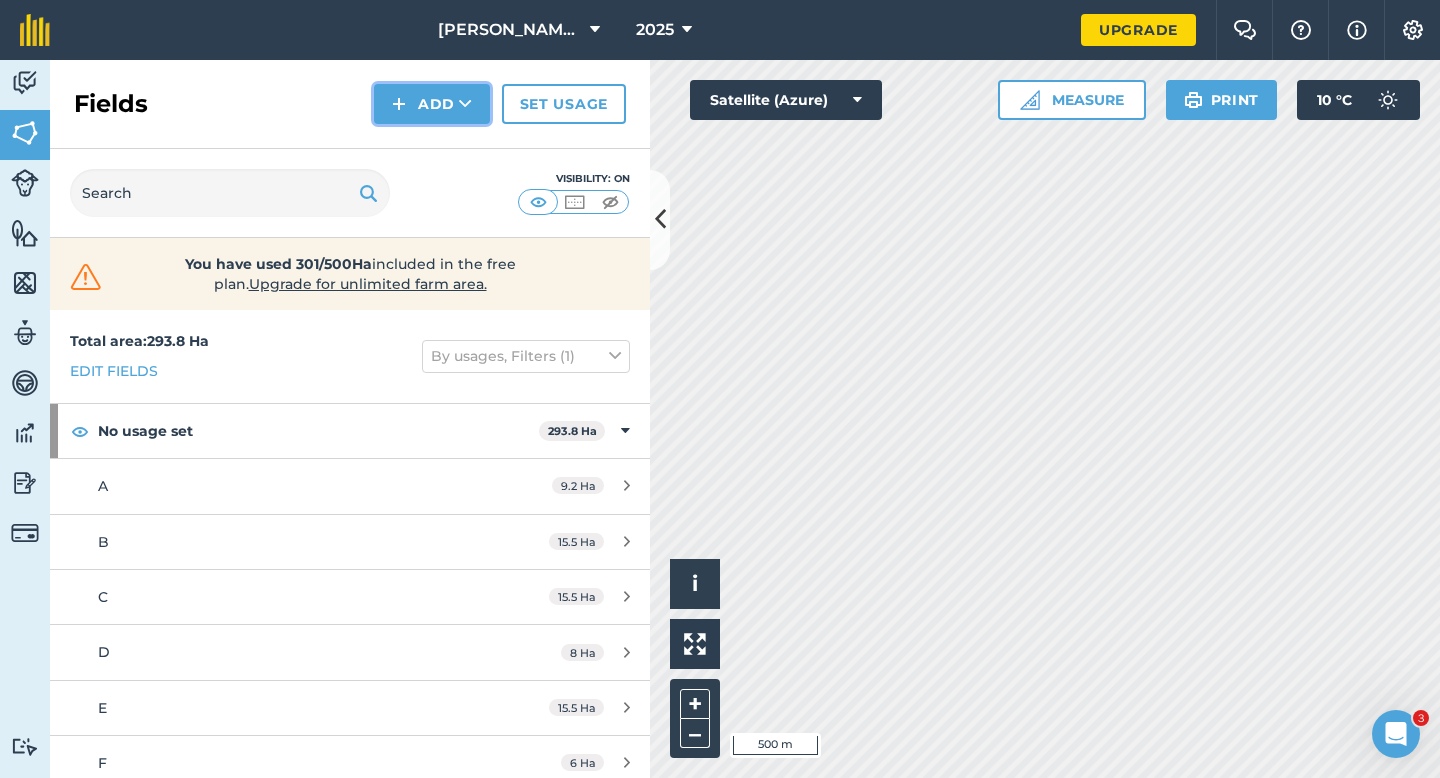 click on "Add" at bounding box center [432, 104] 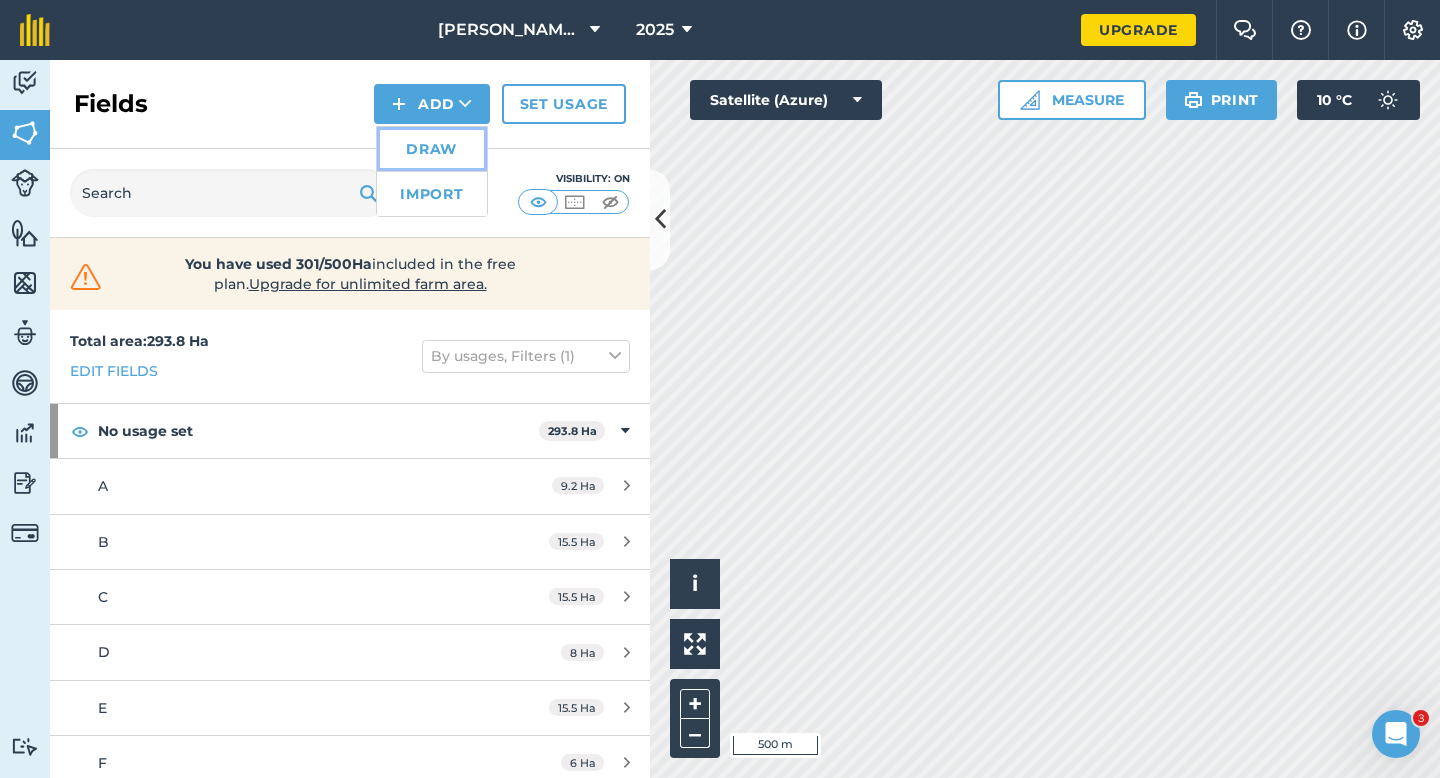 click on "Draw" at bounding box center [432, 149] 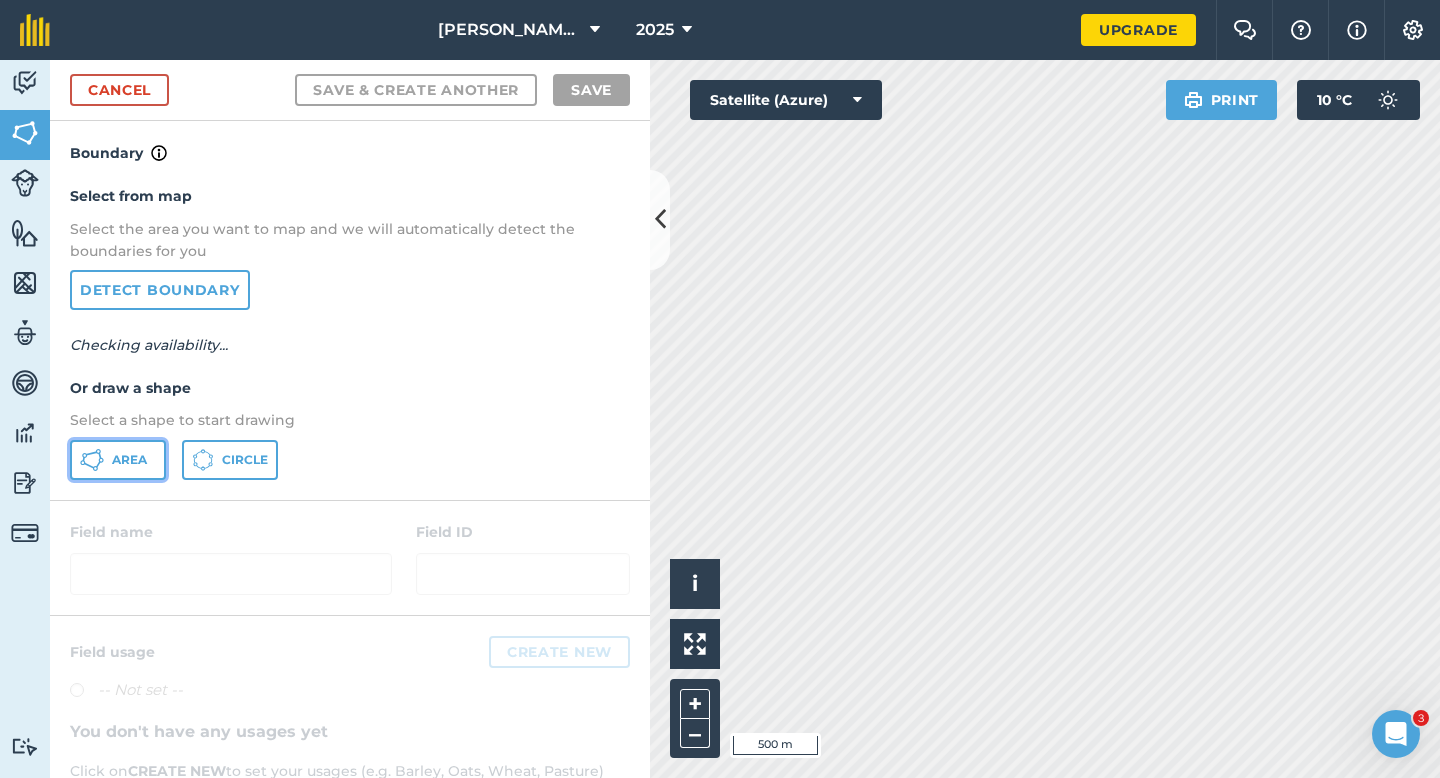 click on "Area" at bounding box center (118, 460) 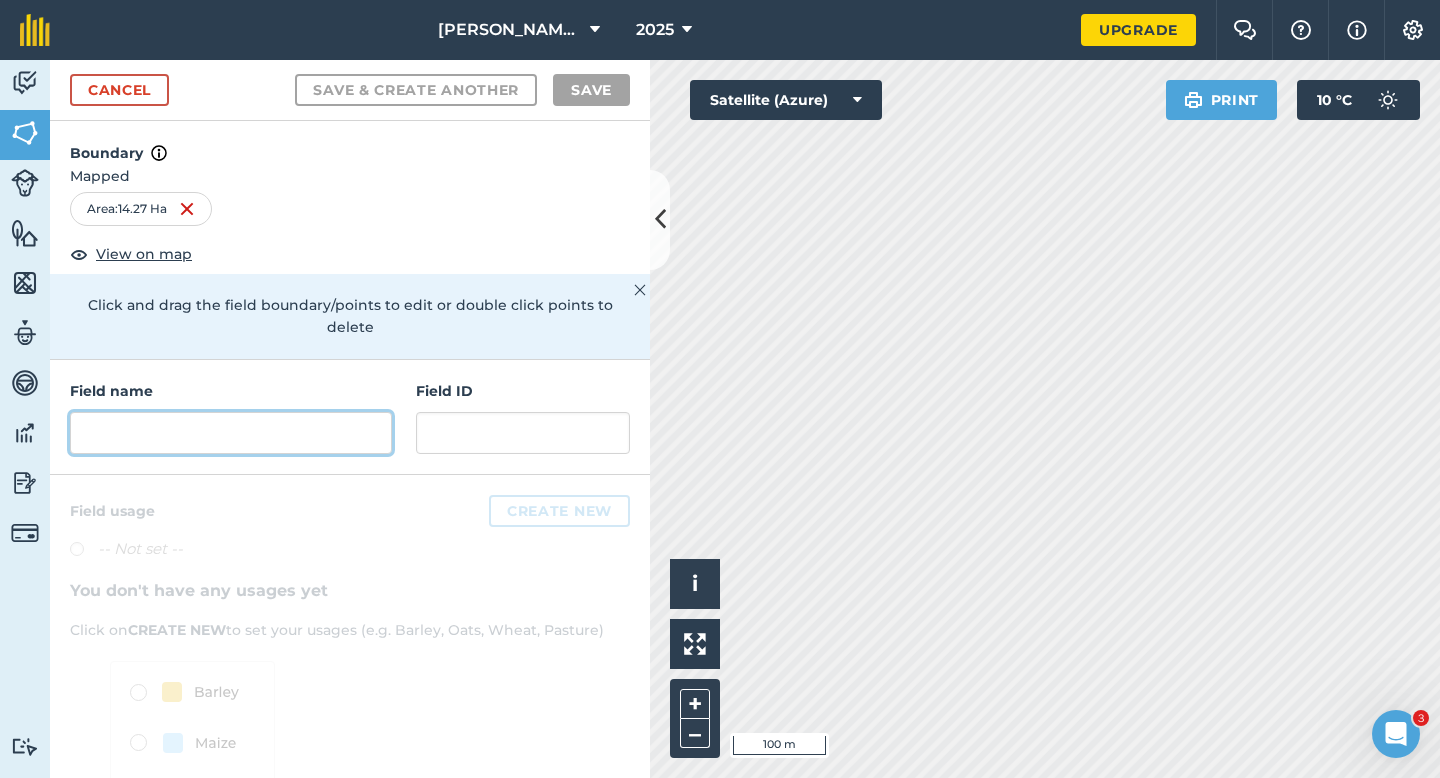 click at bounding box center [231, 433] 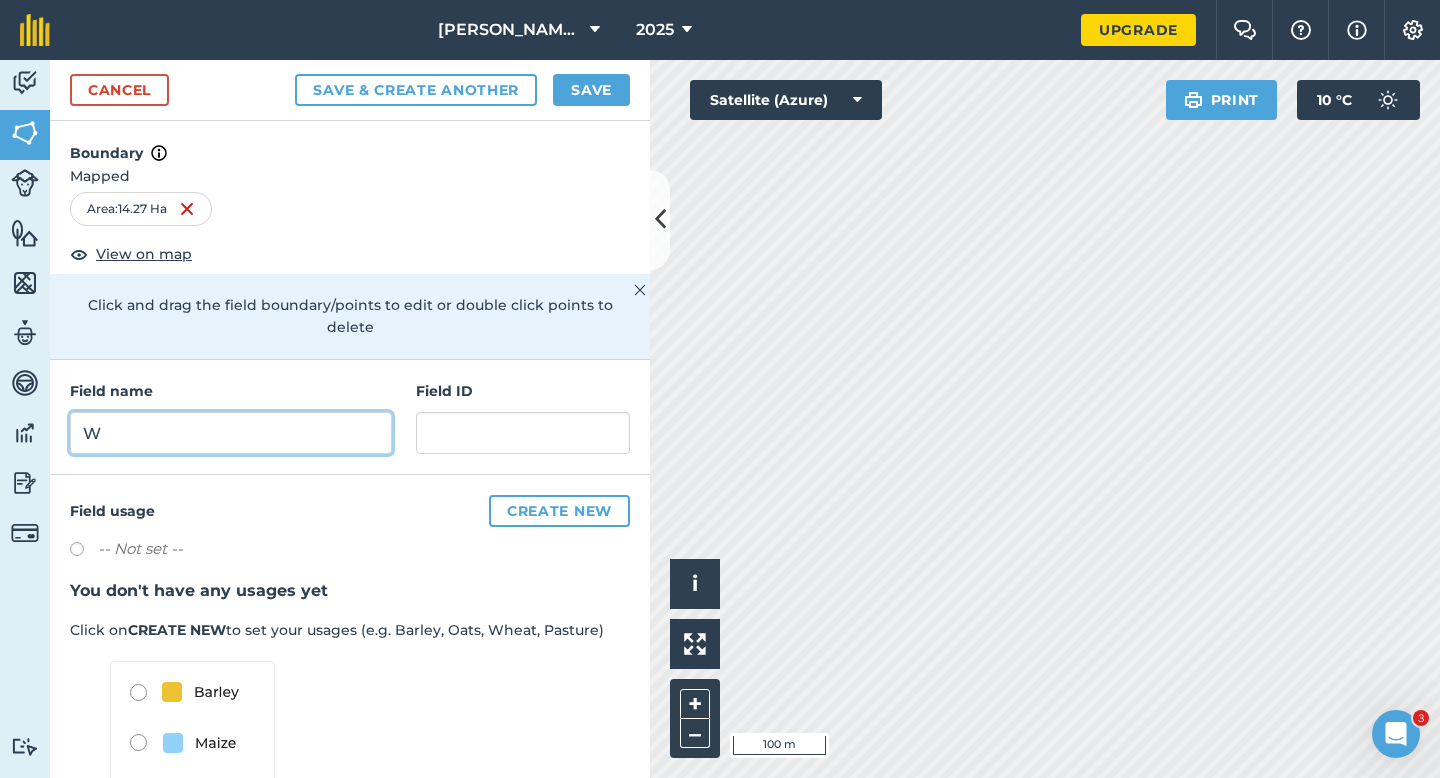 type on "W" 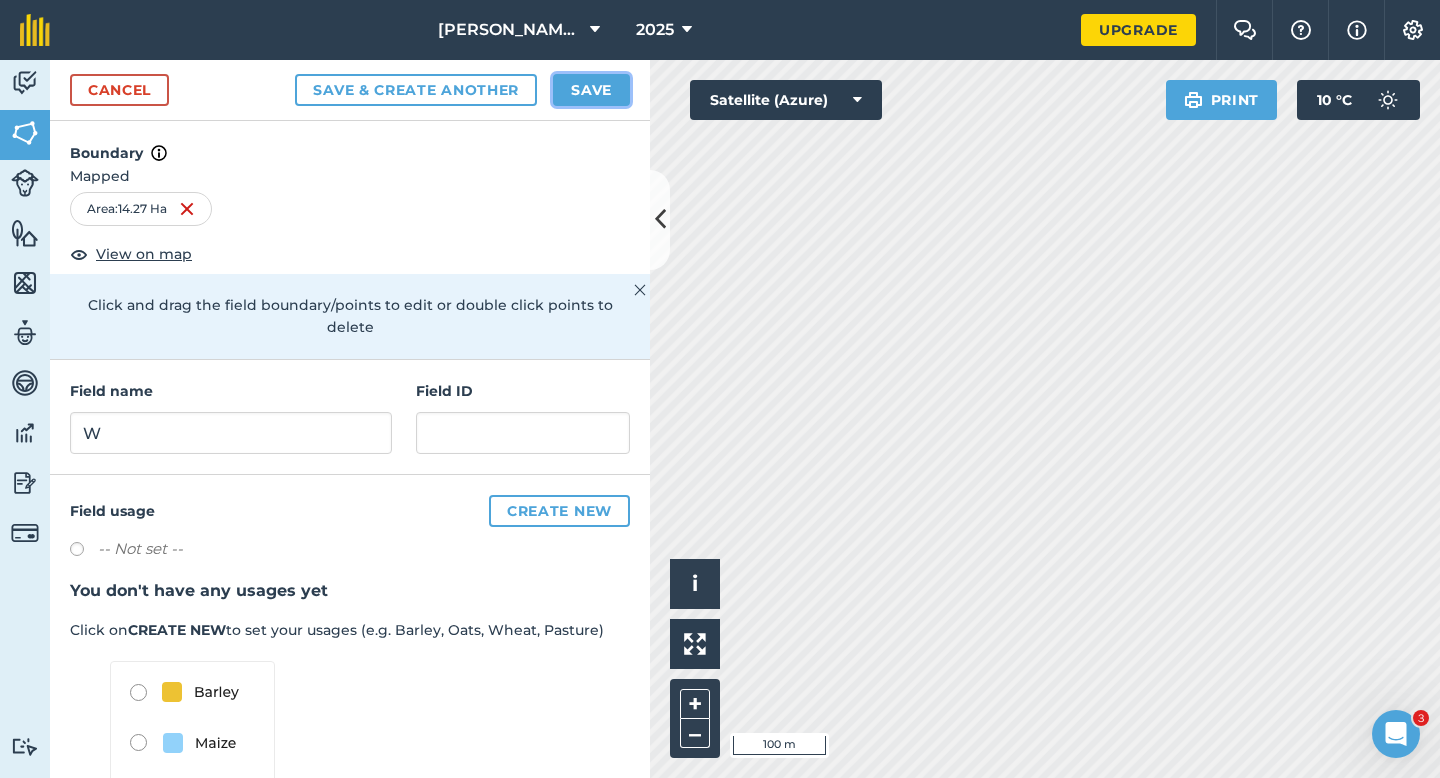 click on "Save" at bounding box center (591, 90) 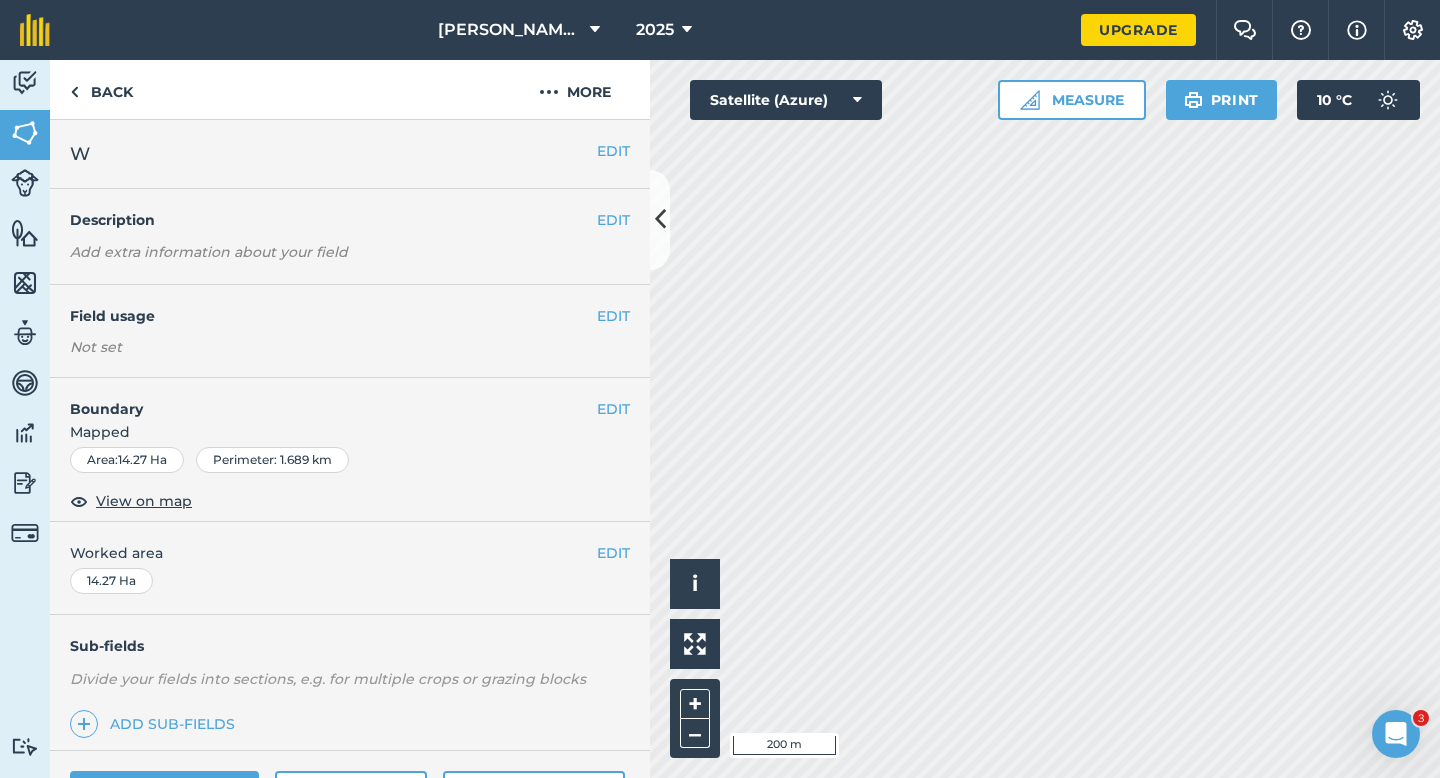 click on "EDIT Worked area 14.27   Ha" at bounding box center [350, 568] 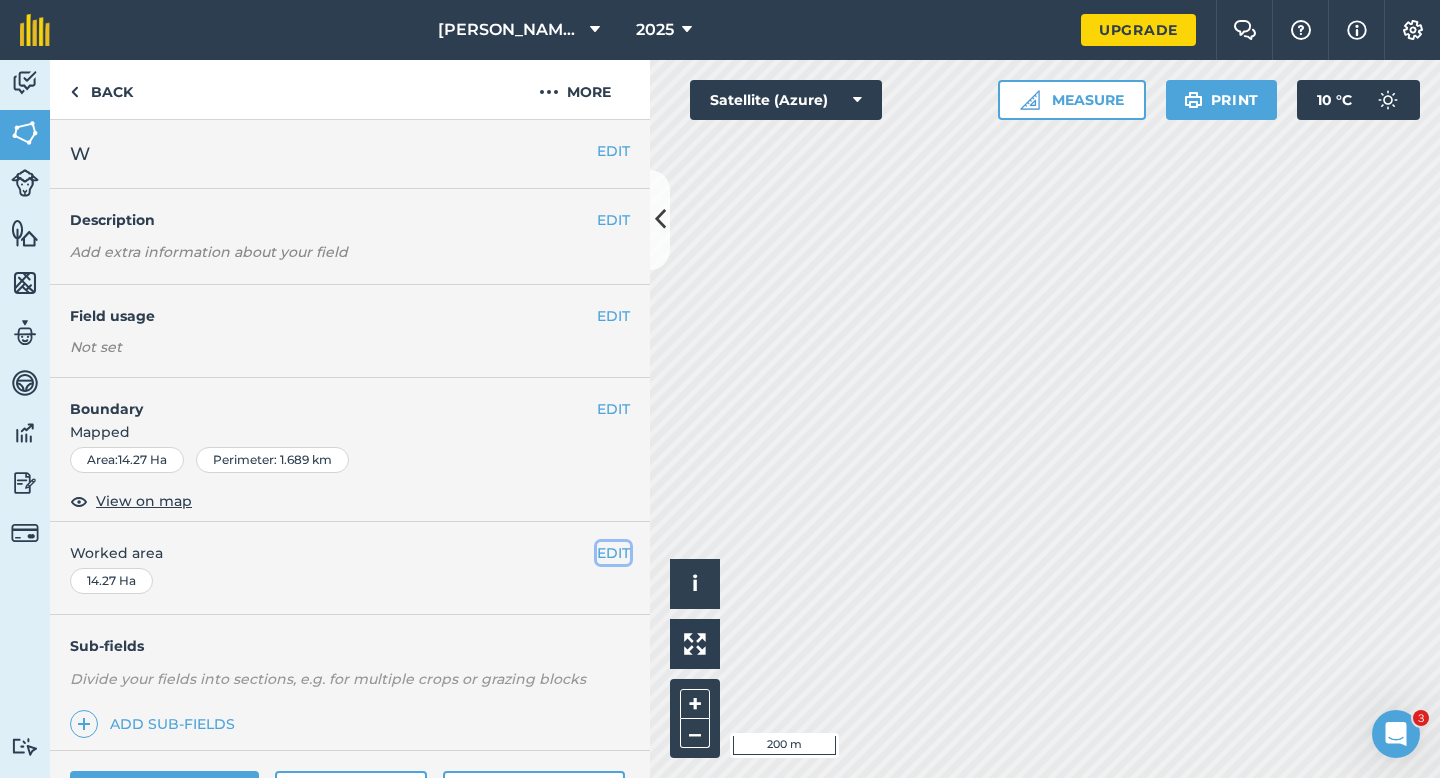 click on "EDIT" at bounding box center (613, 553) 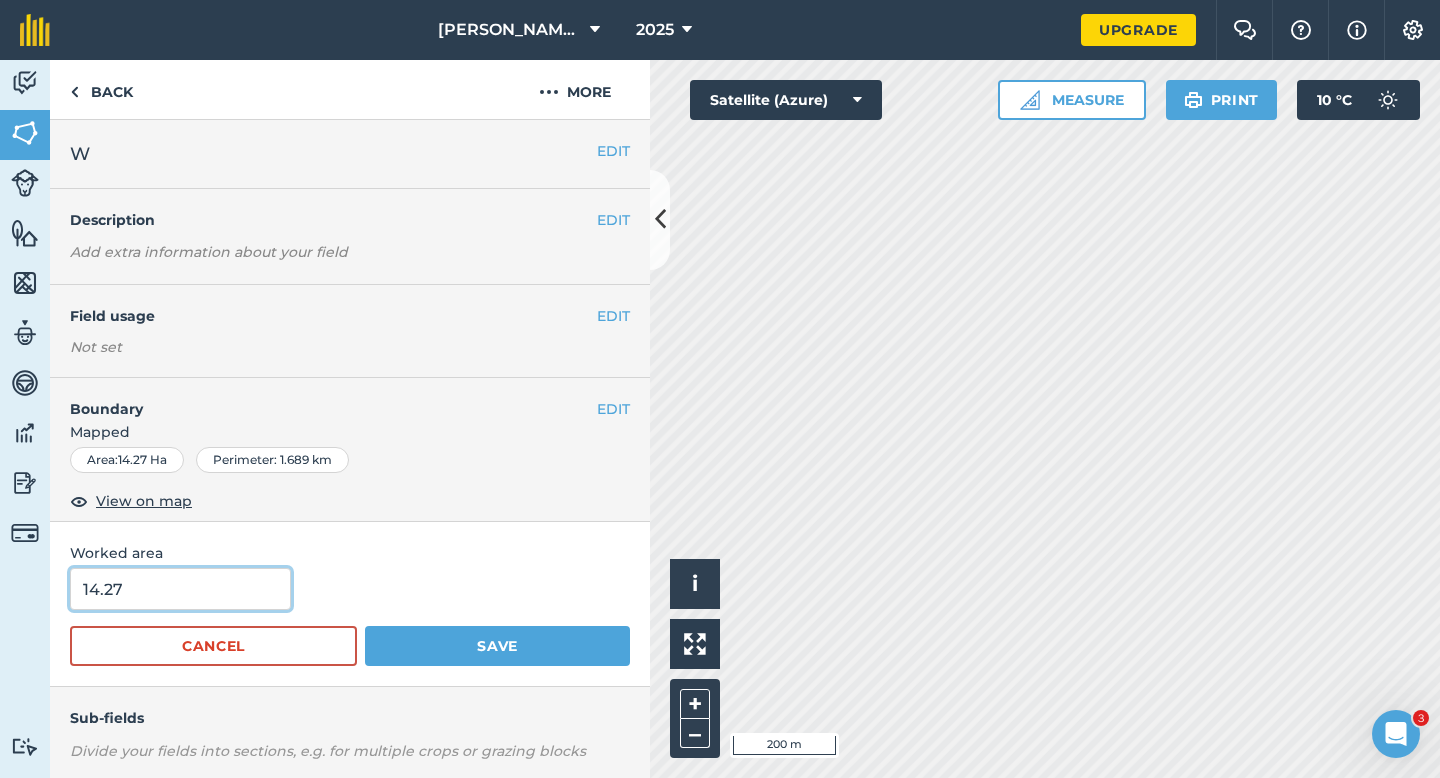 click on "14.27" at bounding box center (180, 589) 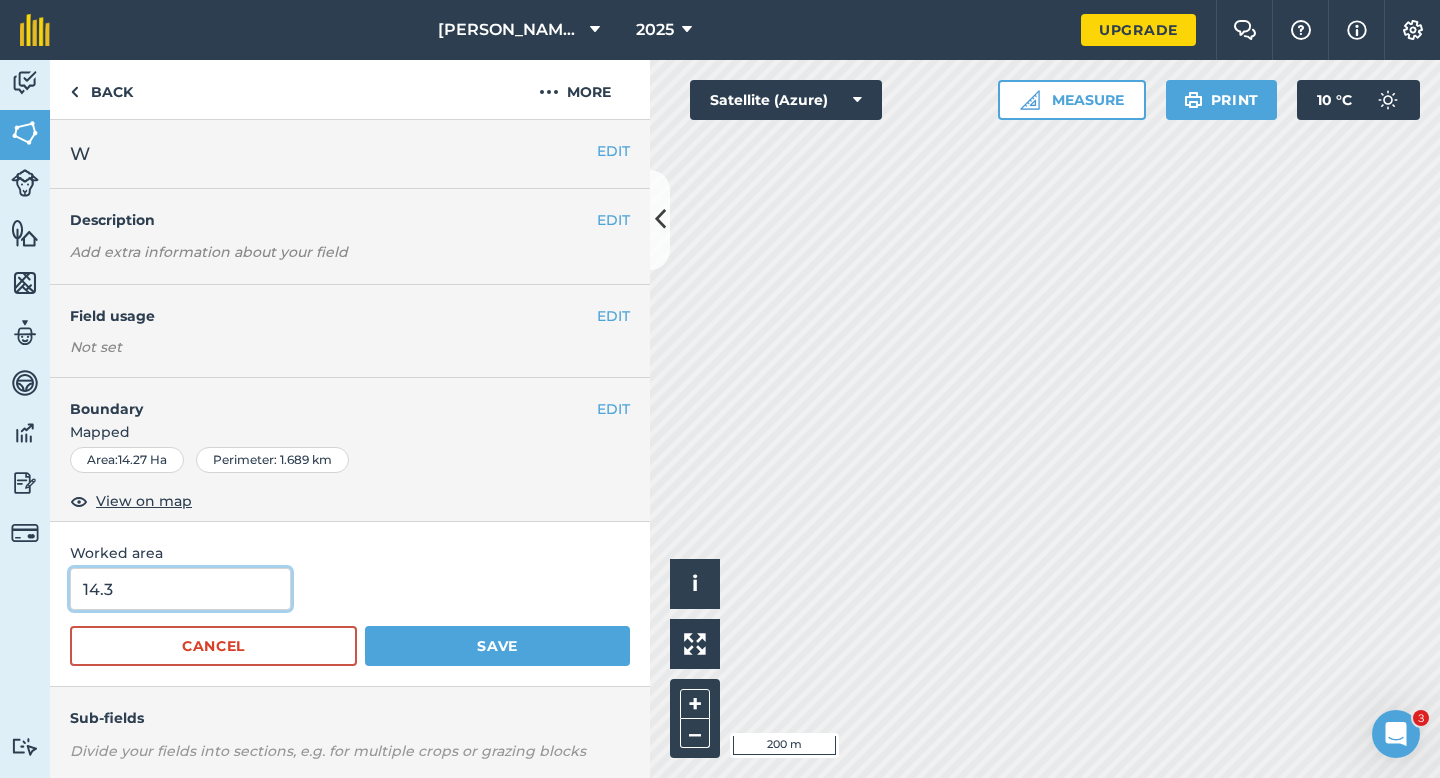 type on "14.3" 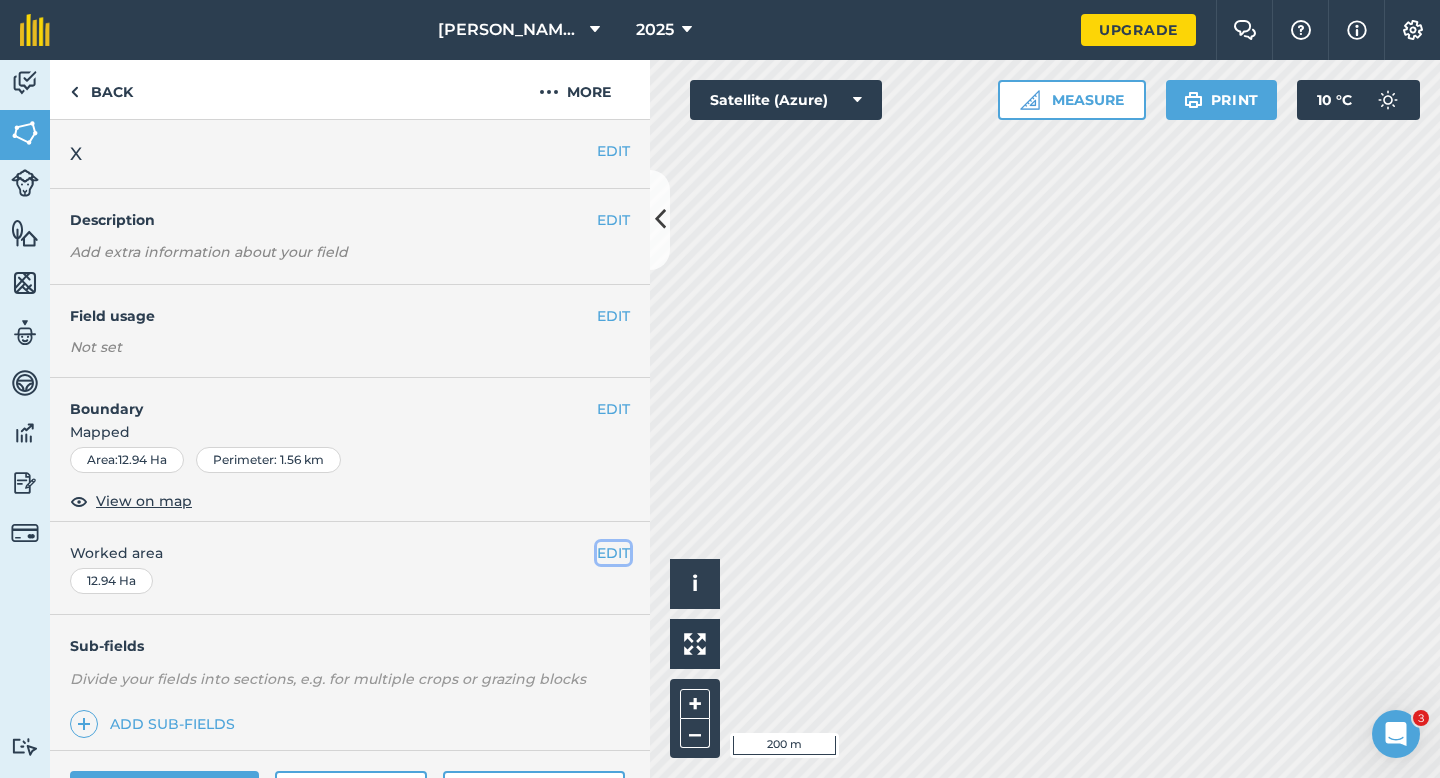 click on "EDIT" at bounding box center [613, 553] 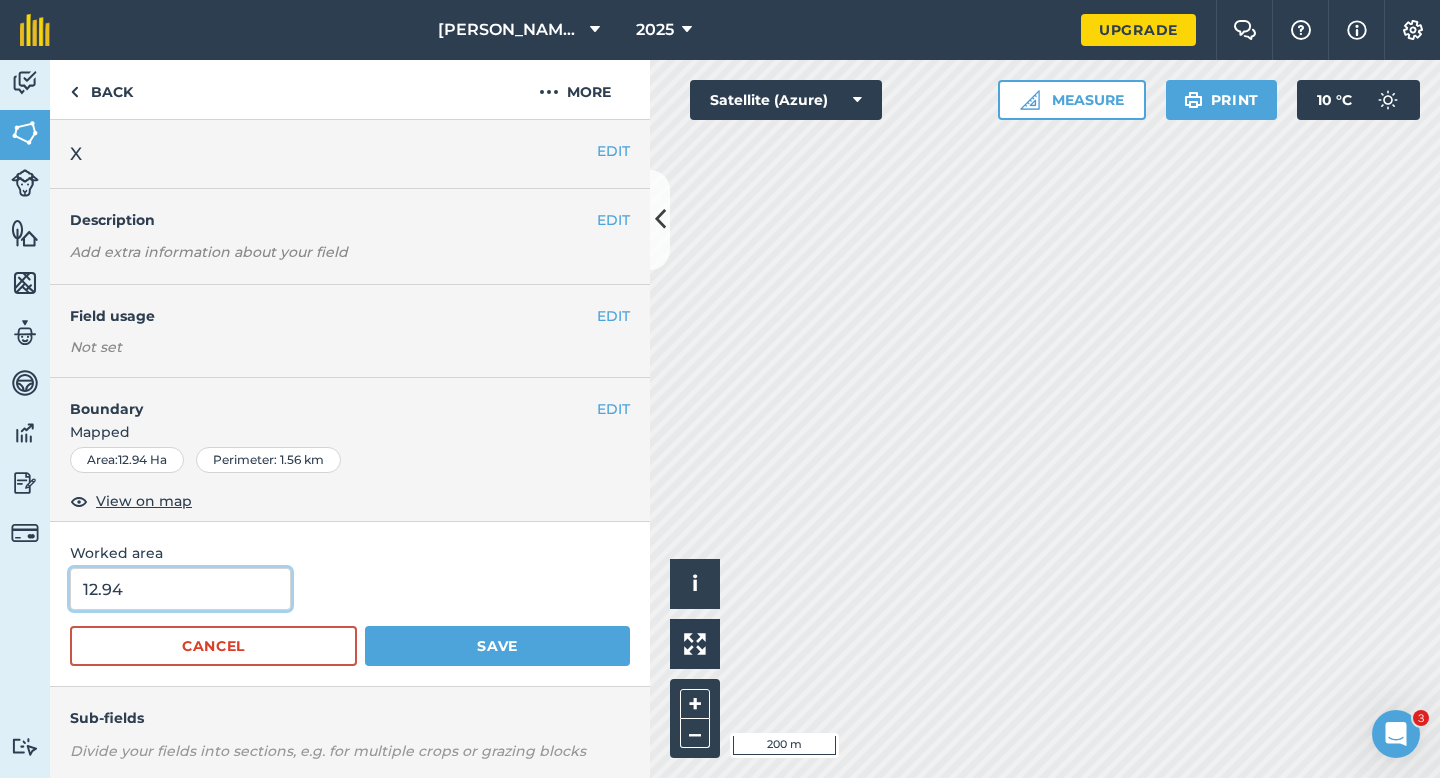 click on "12.94" at bounding box center (180, 589) 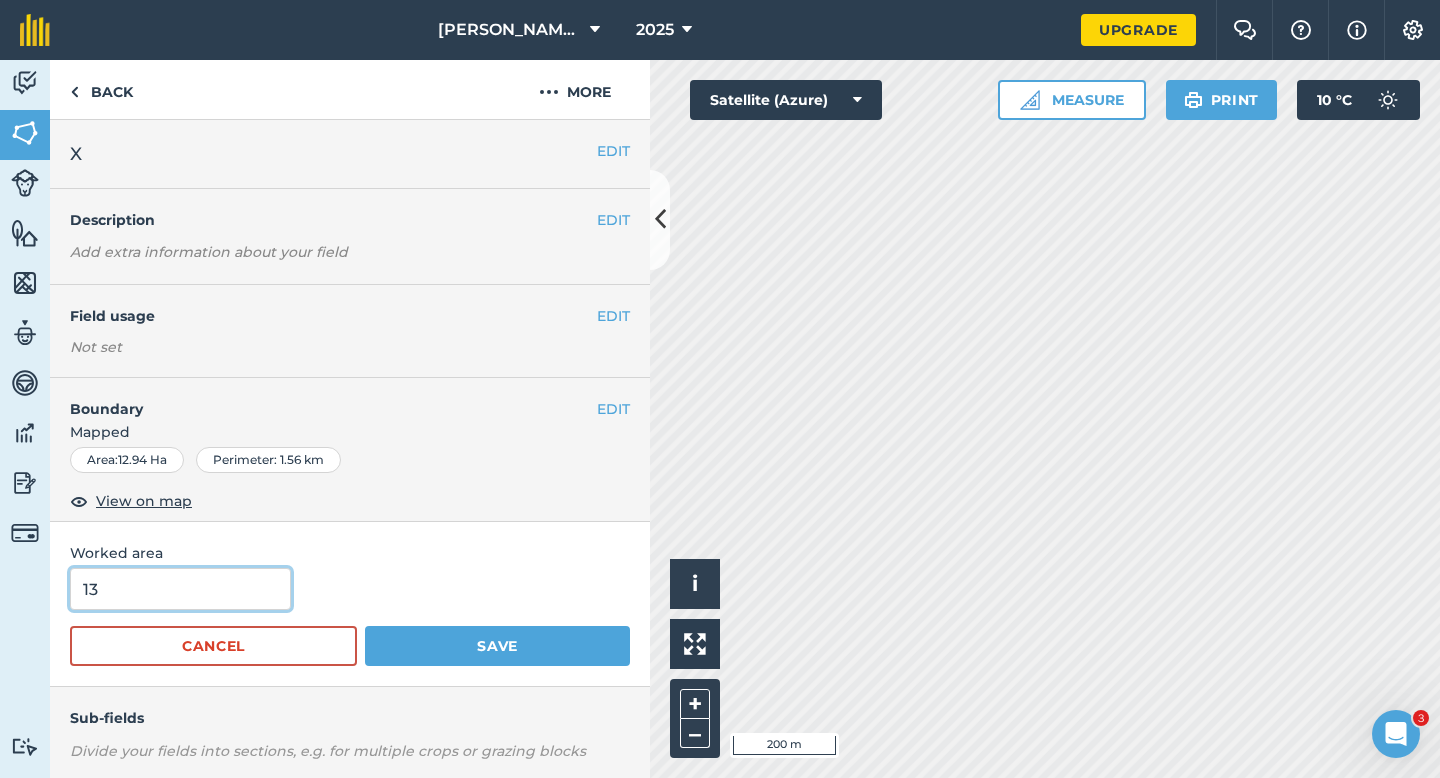 click on "Save" at bounding box center [497, 646] 